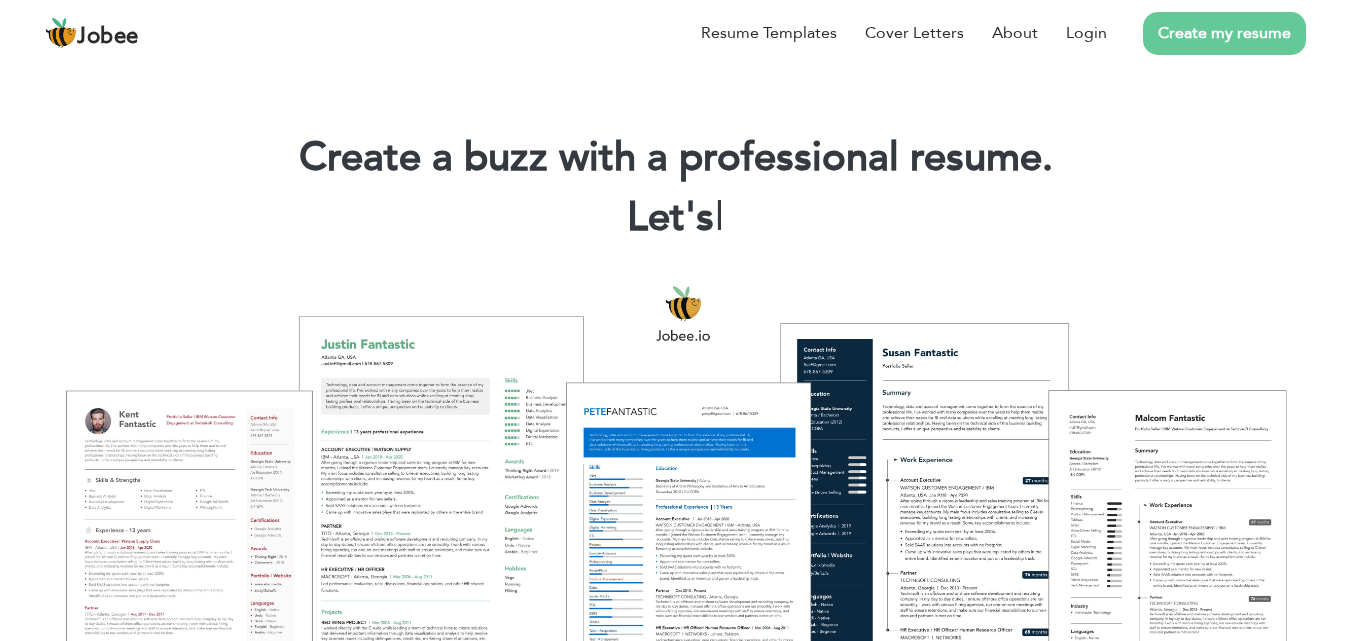 scroll, scrollTop: 0, scrollLeft: 0, axis: both 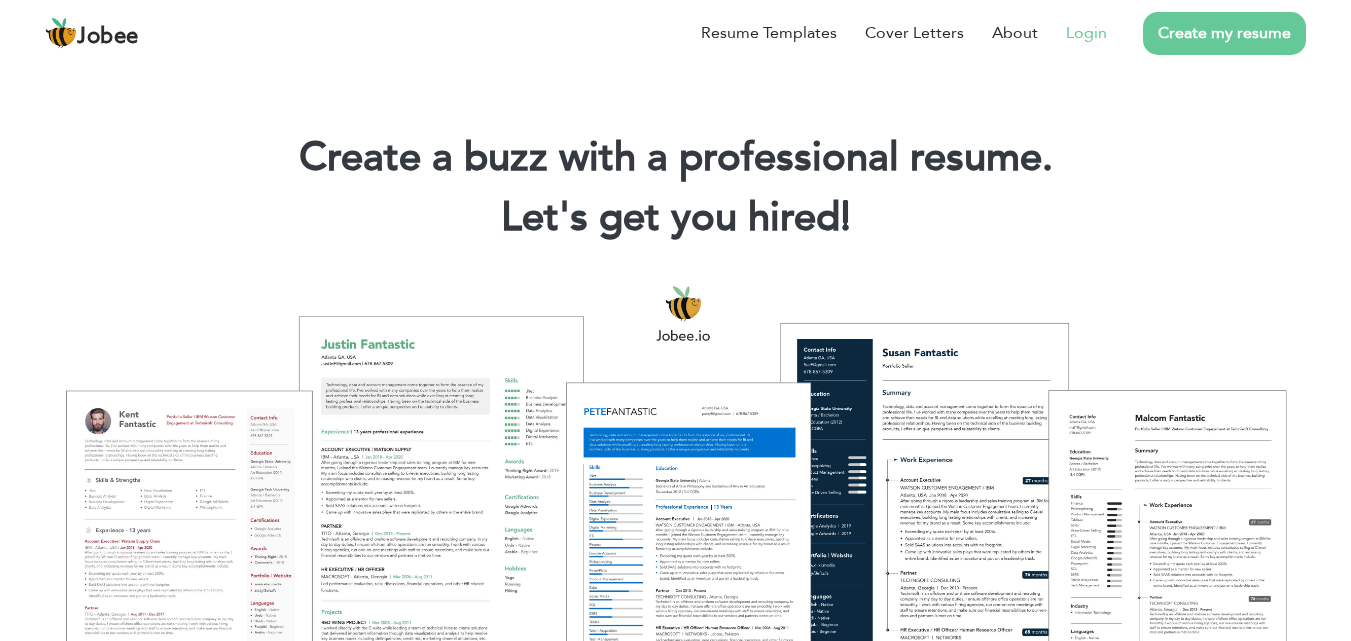 click on "Login" at bounding box center [1086, 33] 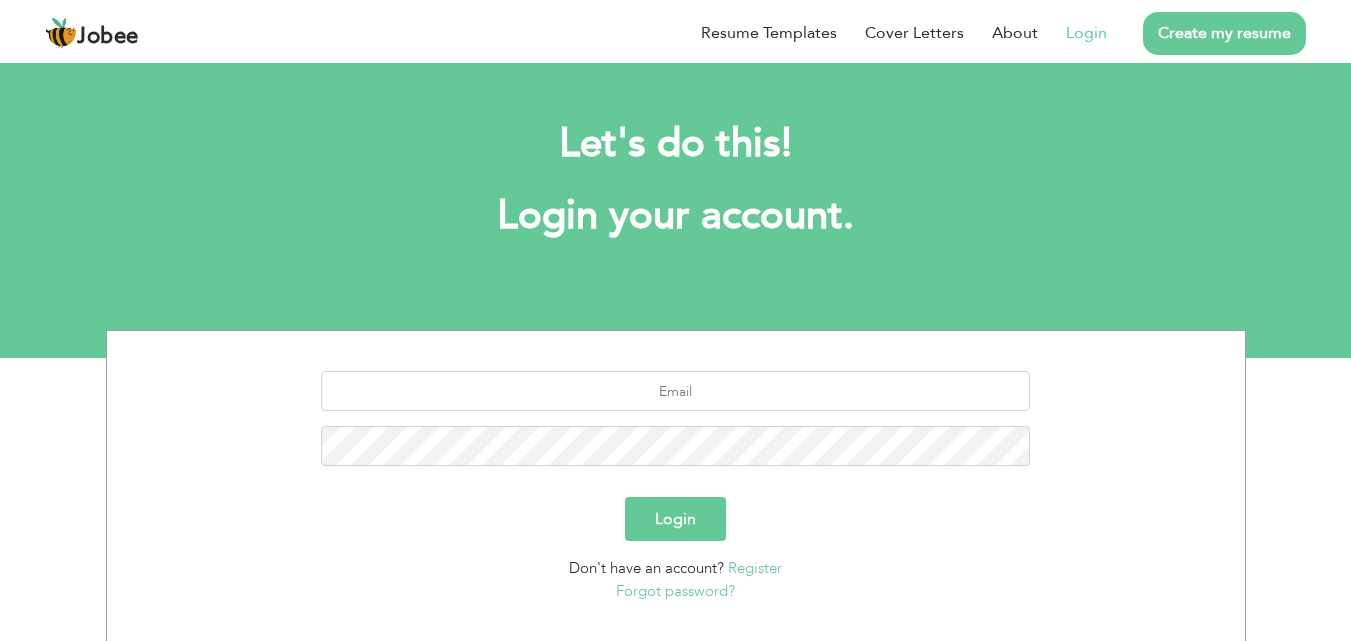 scroll, scrollTop: 100, scrollLeft: 0, axis: vertical 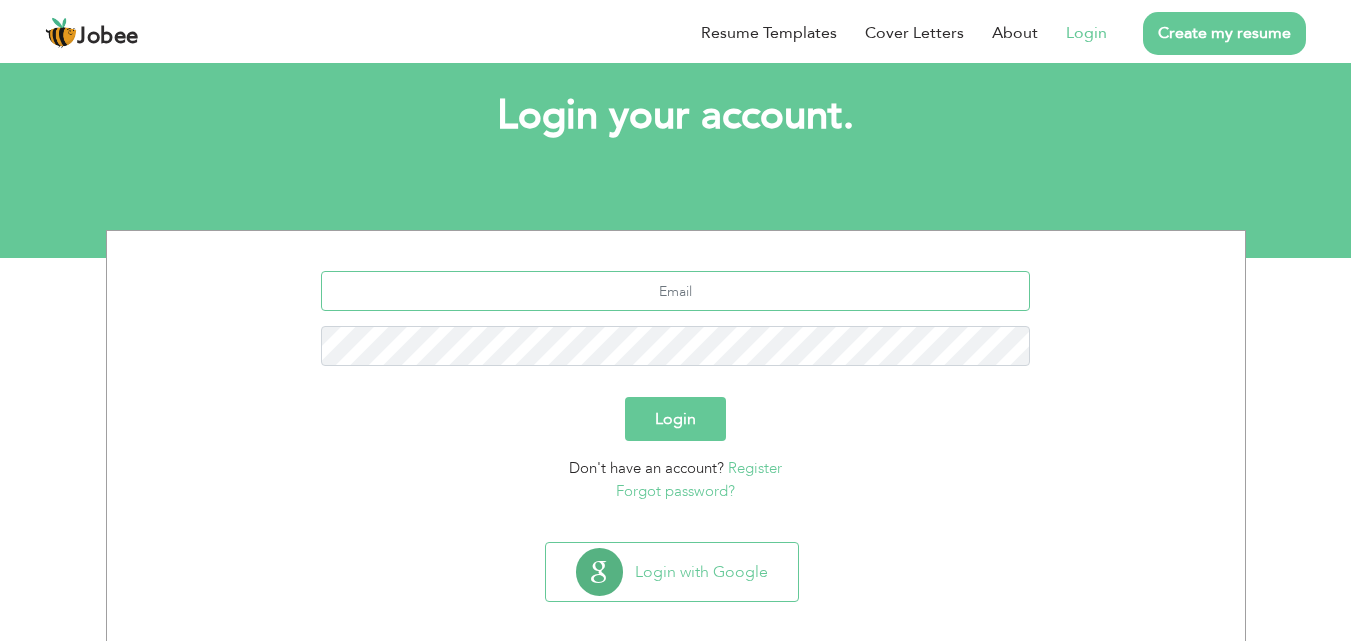 click at bounding box center [675, 291] 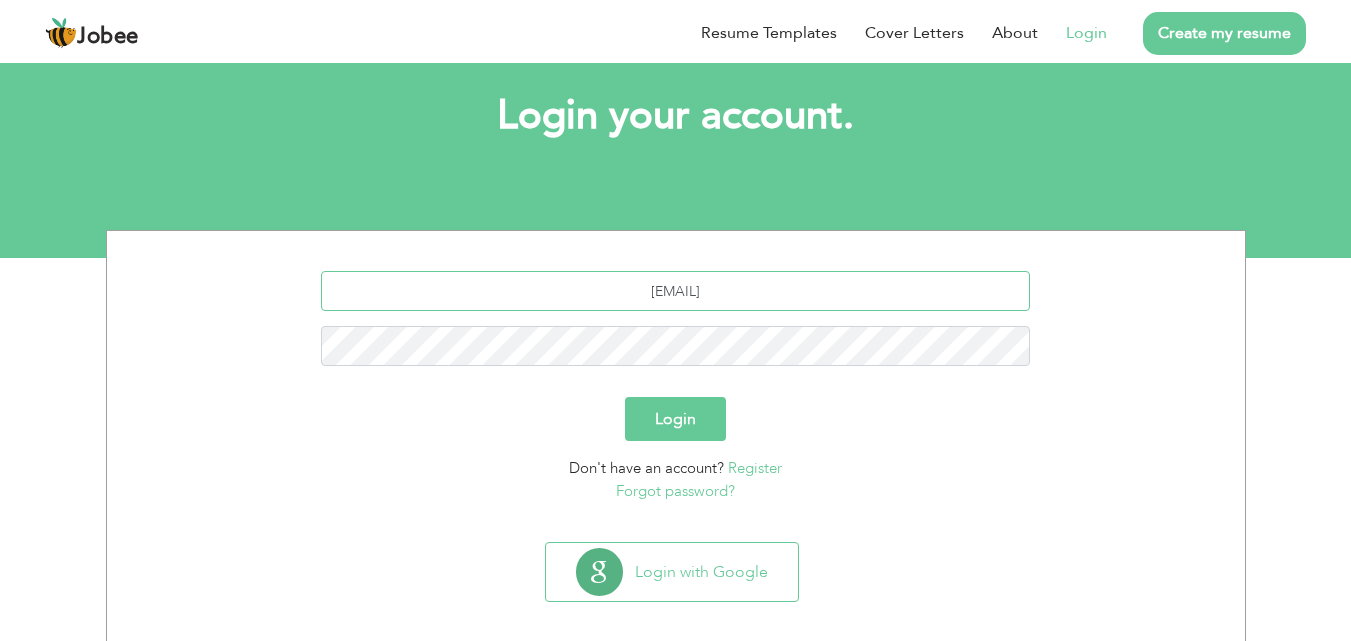 type on "[EMAIL]" 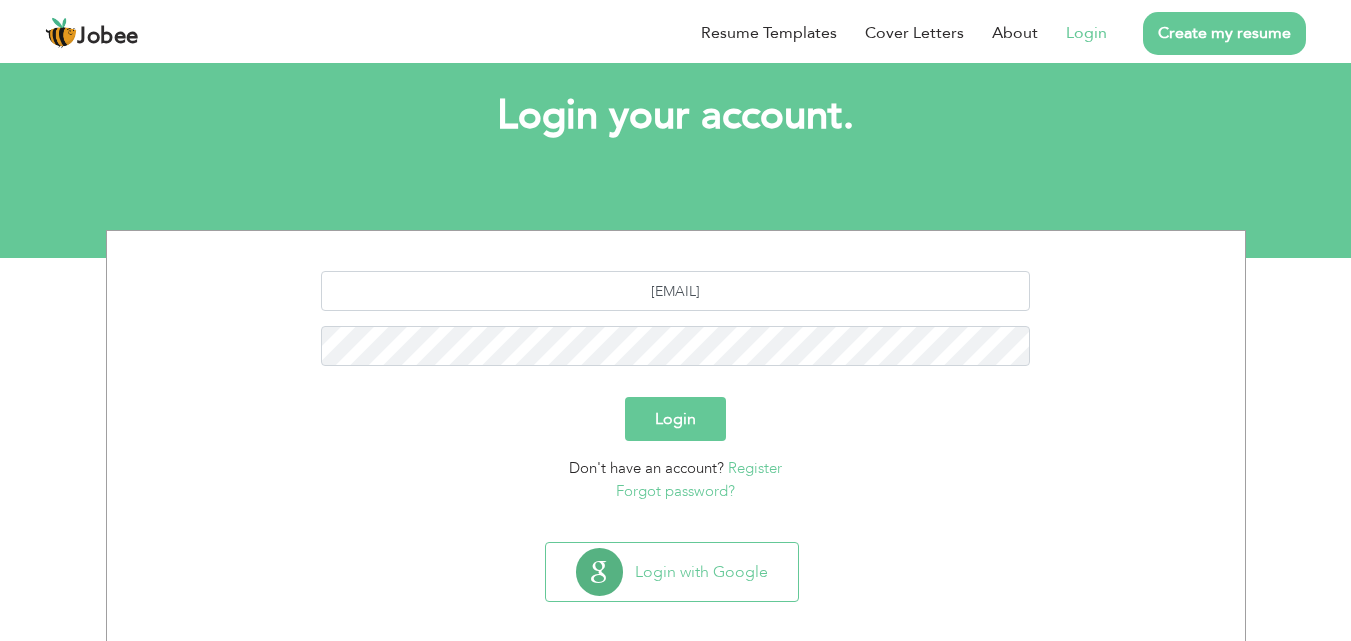 click on "Login" at bounding box center (675, 419) 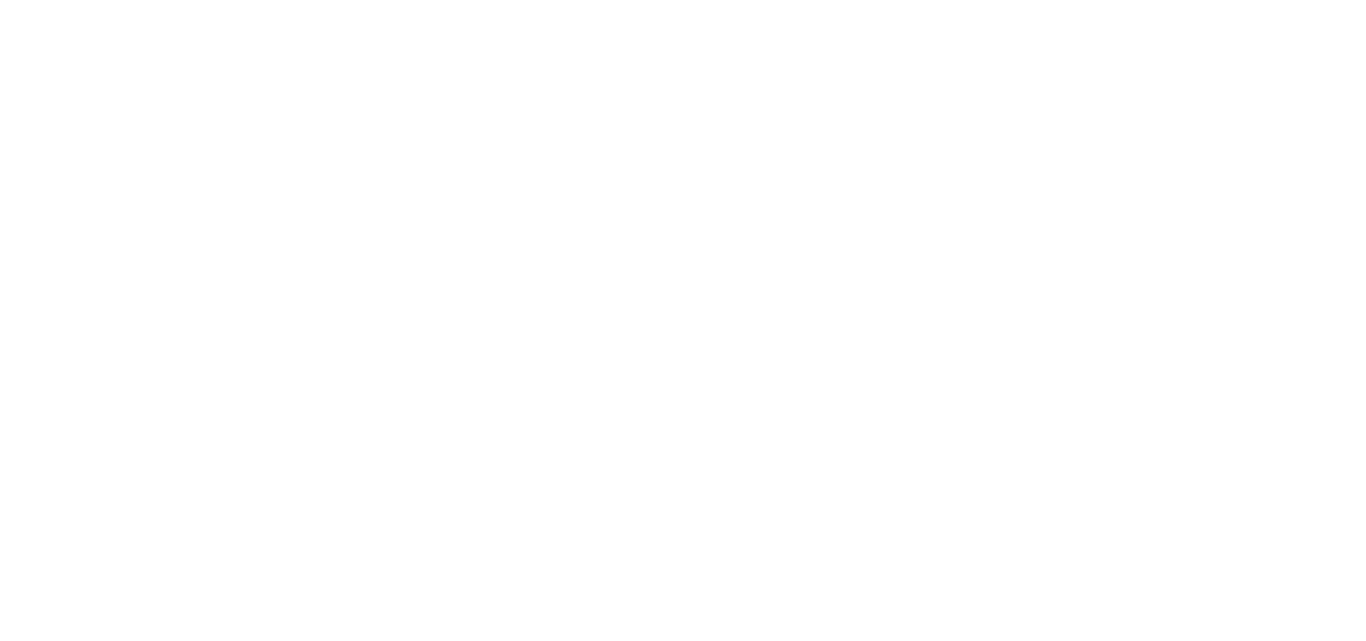 scroll, scrollTop: 0, scrollLeft: 0, axis: both 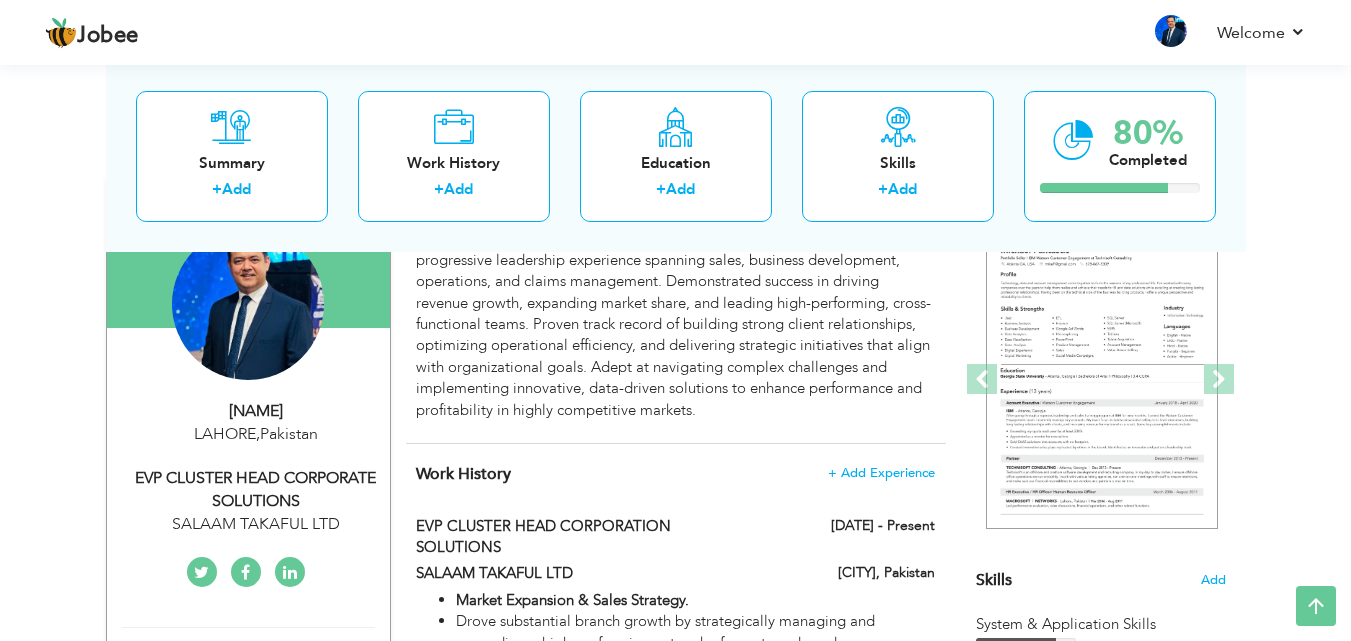 click on "[NAME]" at bounding box center [256, 411] 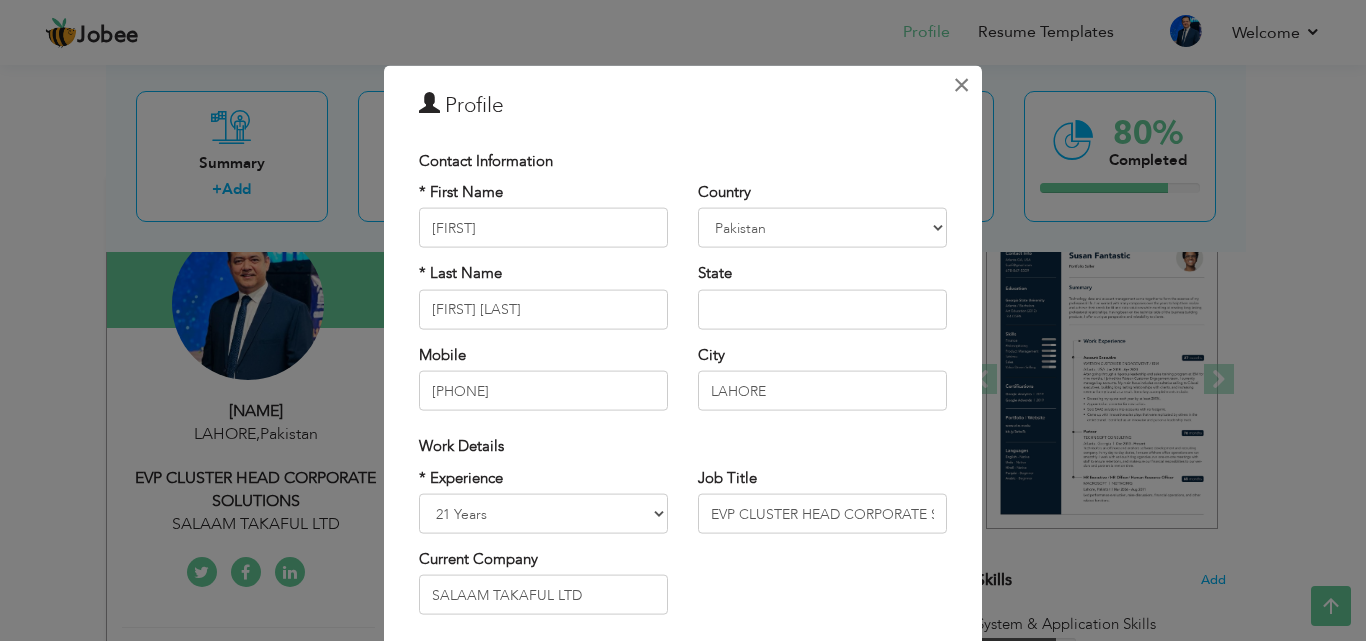 click on "×" at bounding box center [961, 84] 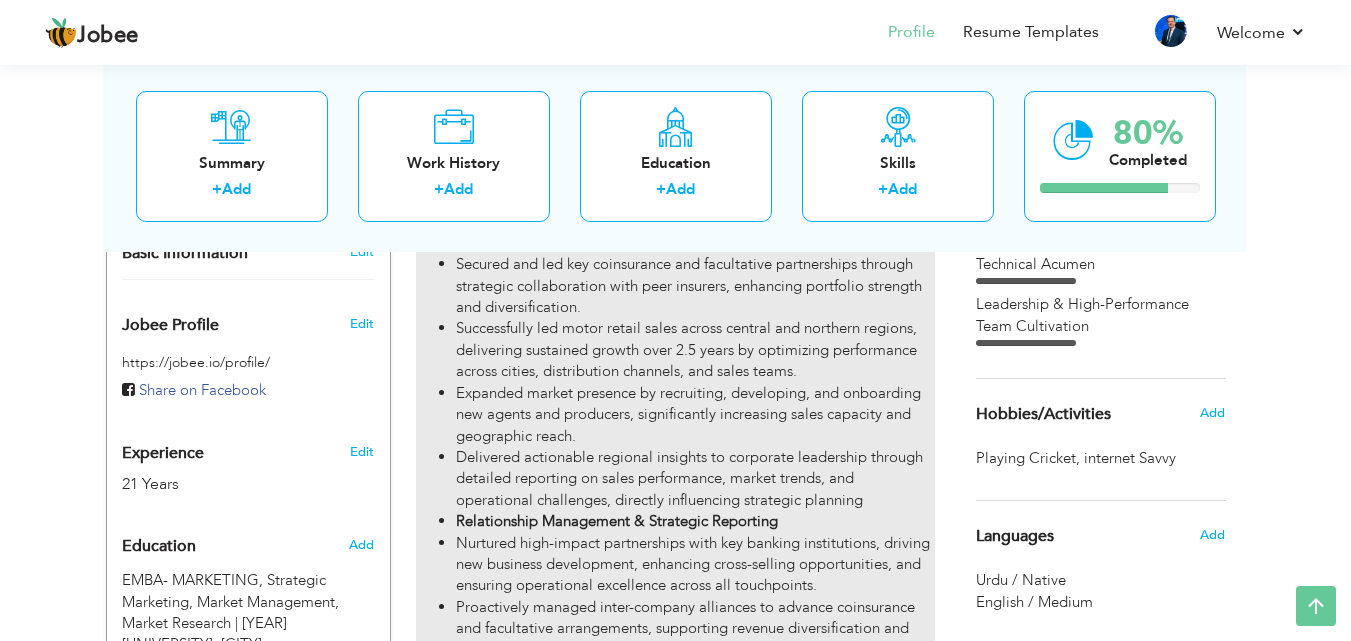 scroll, scrollTop: 100, scrollLeft: 0, axis: vertical 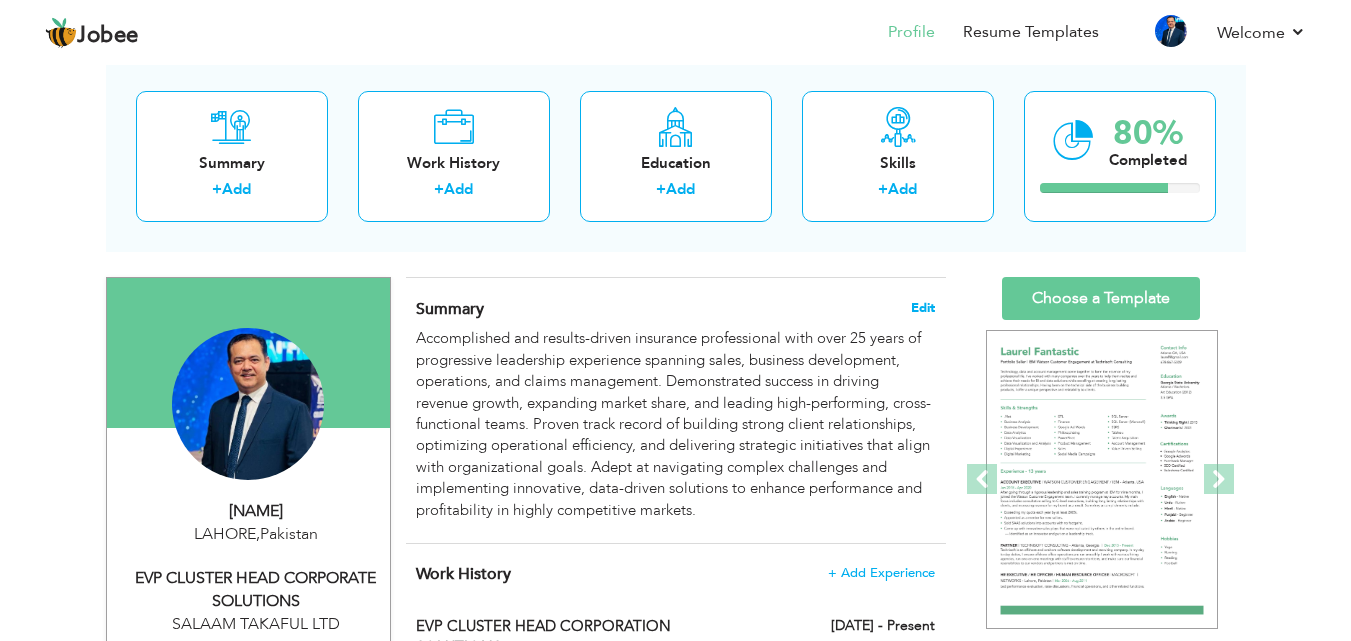 click on "Edit" at bounding box center [923, 308] 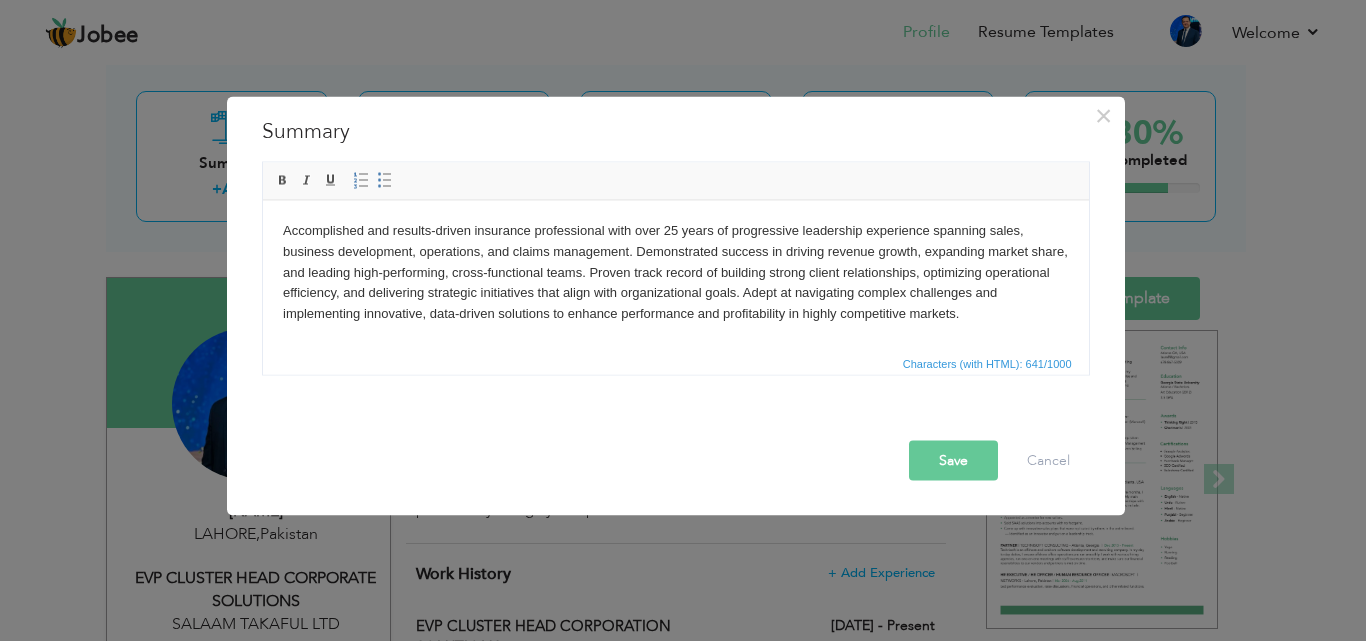 click on "Accomplished and results-driven insurance professional with over 25 years of progressive leadership experience spanning sales, business development, operations, and claims management. Demonstrated success in driving revenue growth, expanding market share, and leading high-performing, cross-functional teams. Proven track record of building strong client relationships, optimizing operational efficiency, and delivering strategic initiatives that align with organizational goals. Adept at navigating complex challenges and implementing innovative, data-driven solutions to enhance performance and profitability in highly competitive markets." at bounding box center [675, 272] 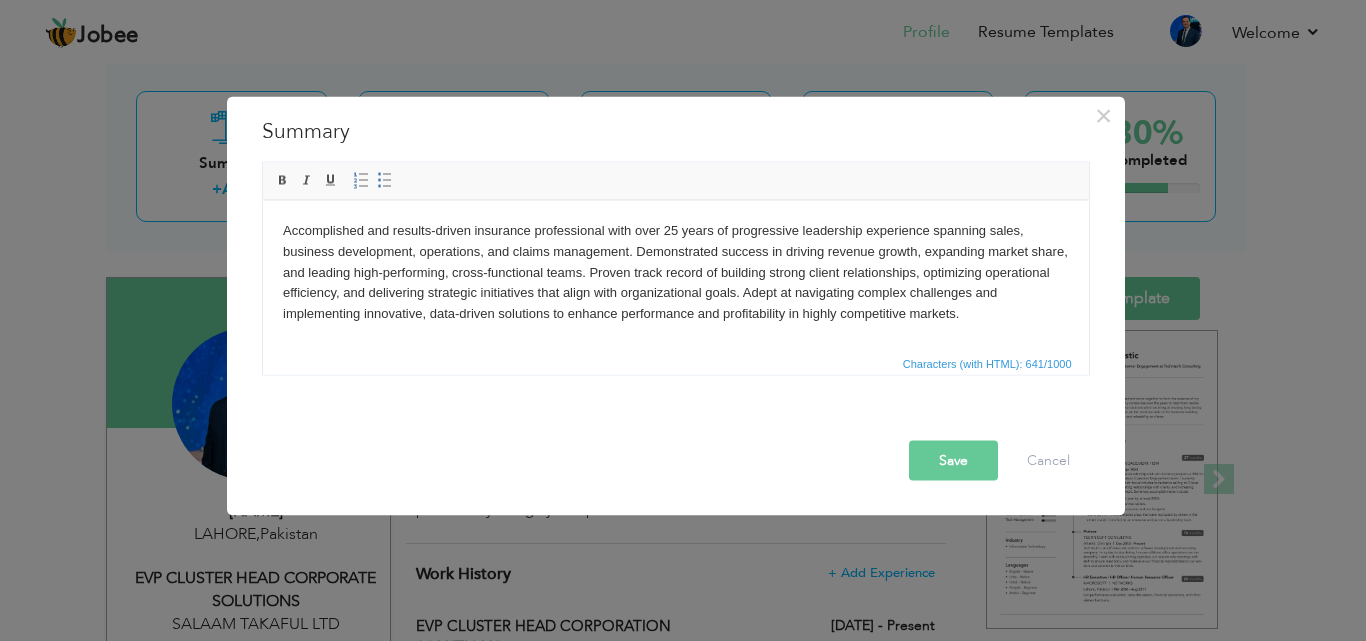 type 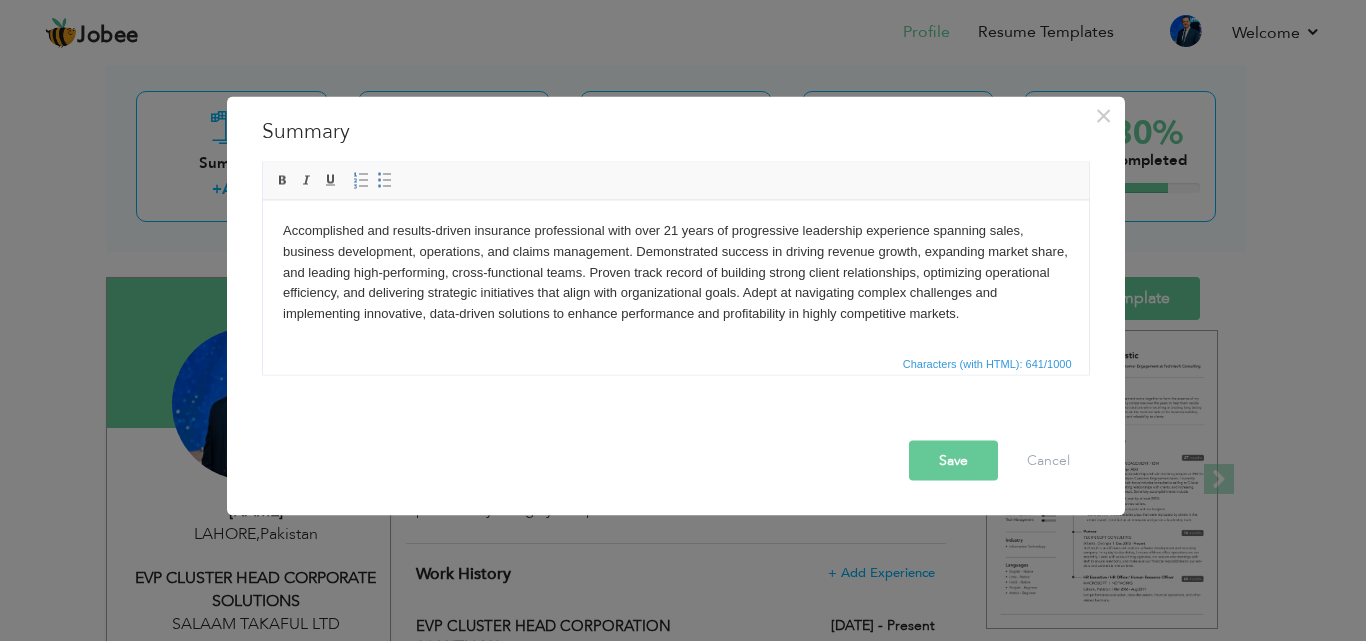 click on "Save" at bounding box center [953, 460] 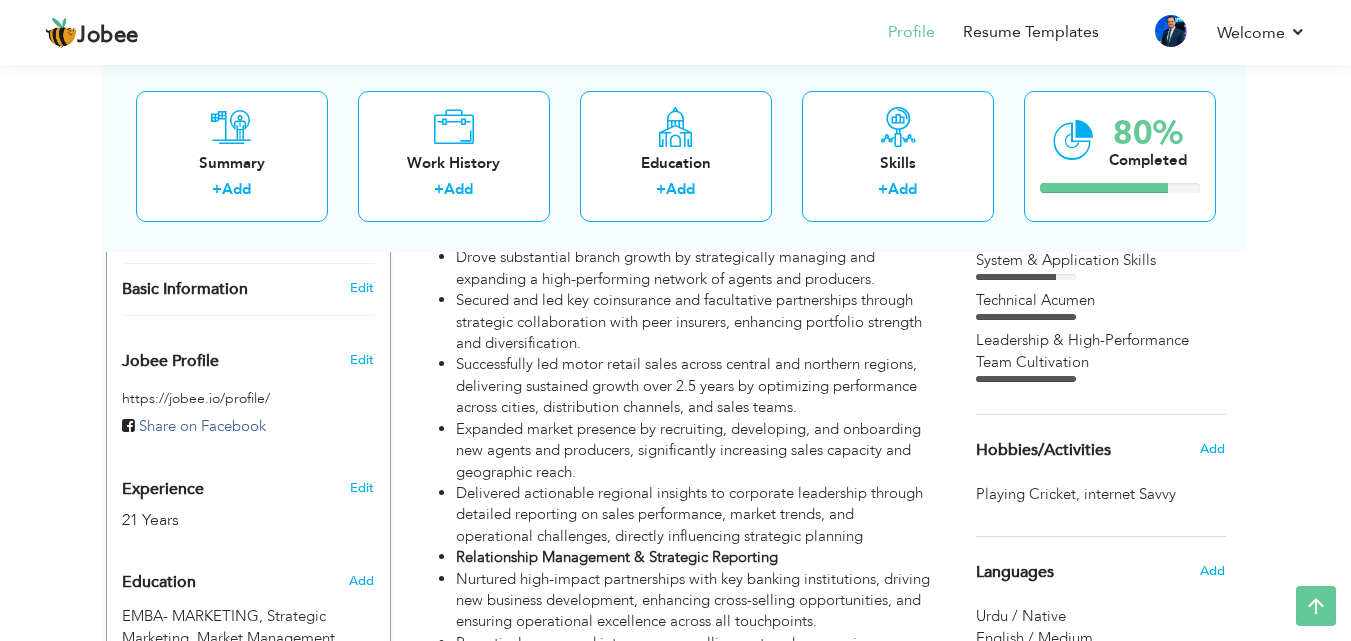 scroll, scrollTop: 279, scrollLeft: 0, axis: vertical 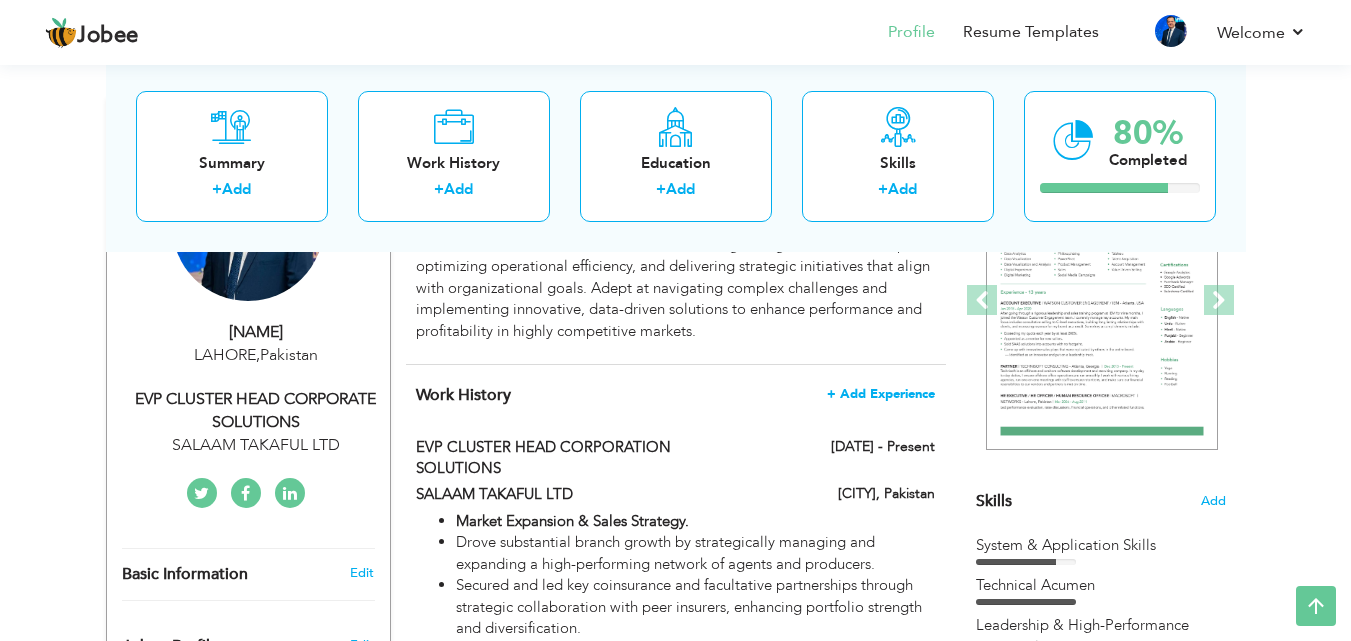 click on "+ Add Experience" at bounding box center [881, 394] 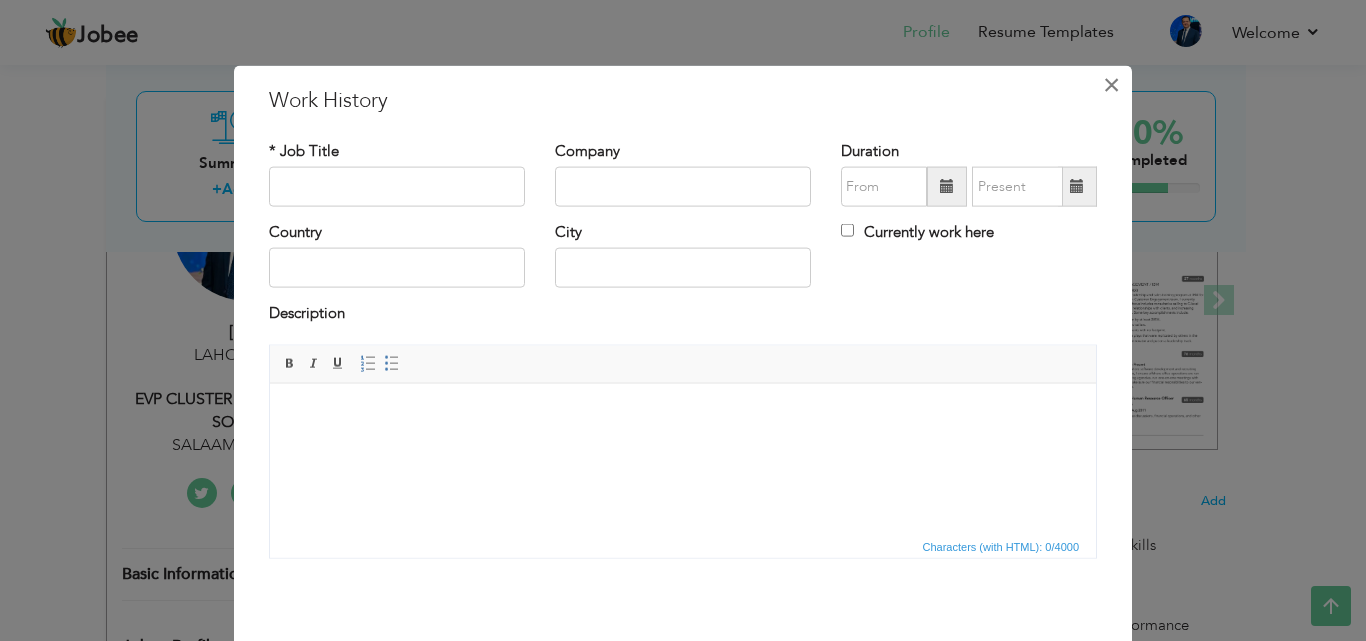 click on "×" at bounding box center (1111, 84) 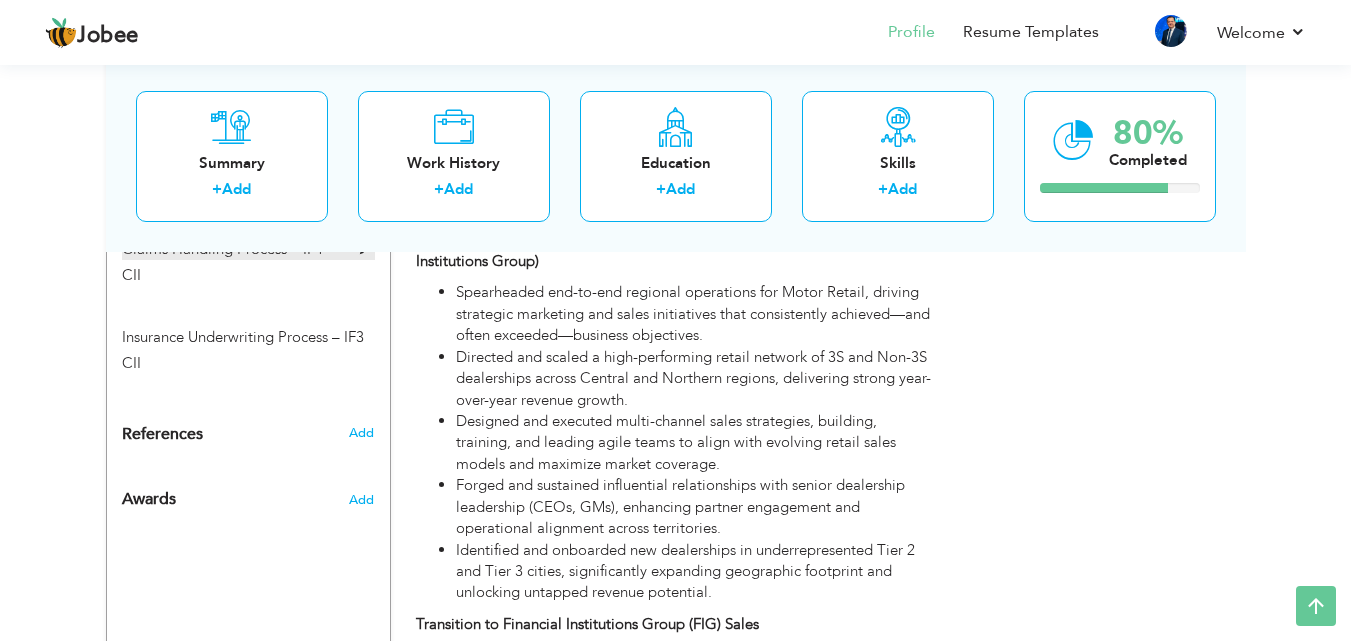 scroll, scrollTop: 1379, scrollLeft: 0, axis: vertical 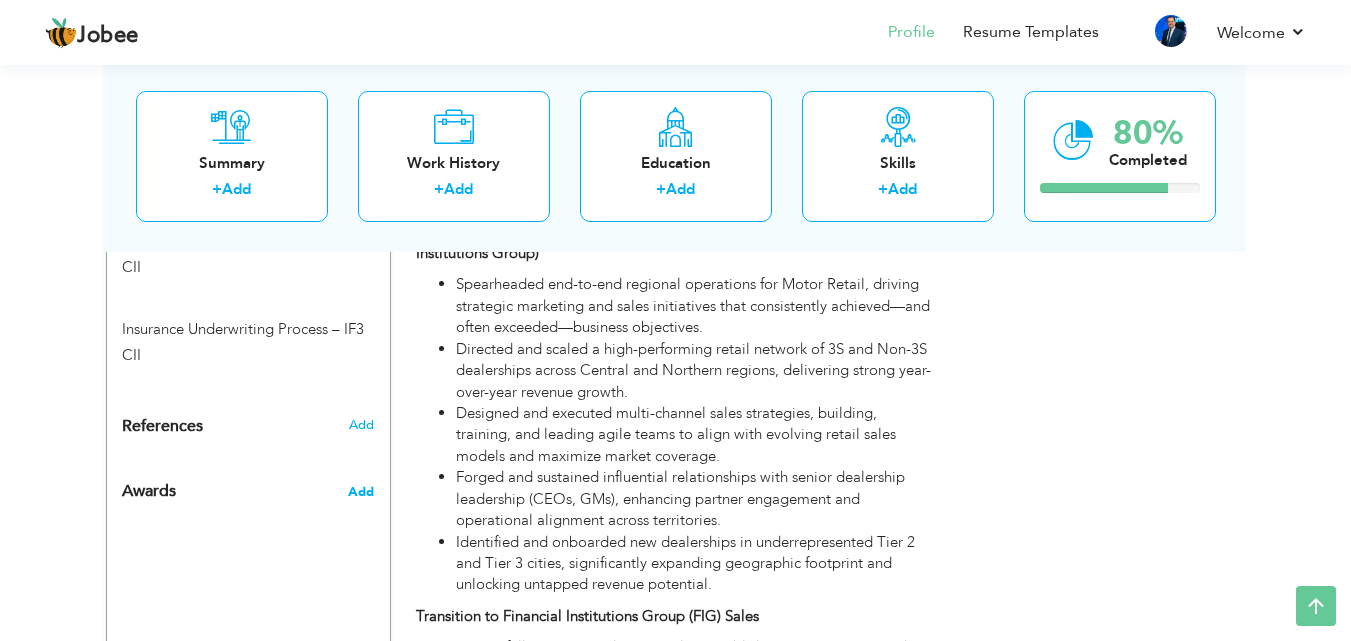 click on "Add" at bounding box center [361, 492] 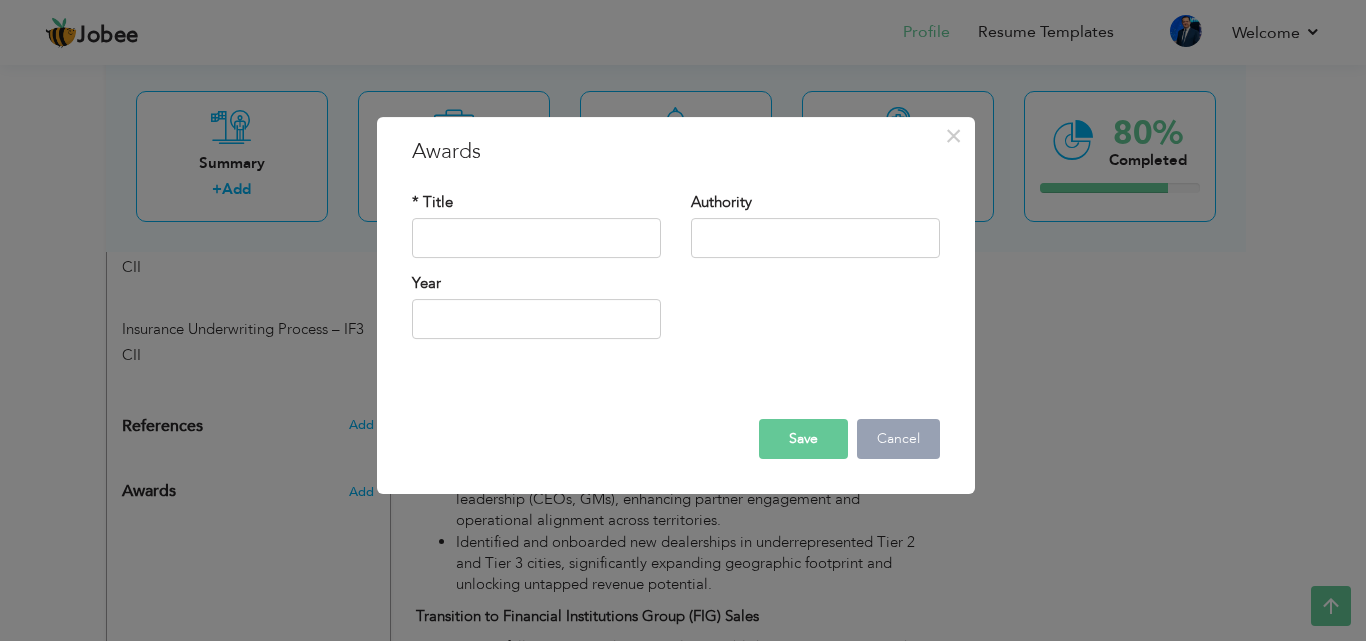 click on "Cancel" at bounding box center [898, 439] 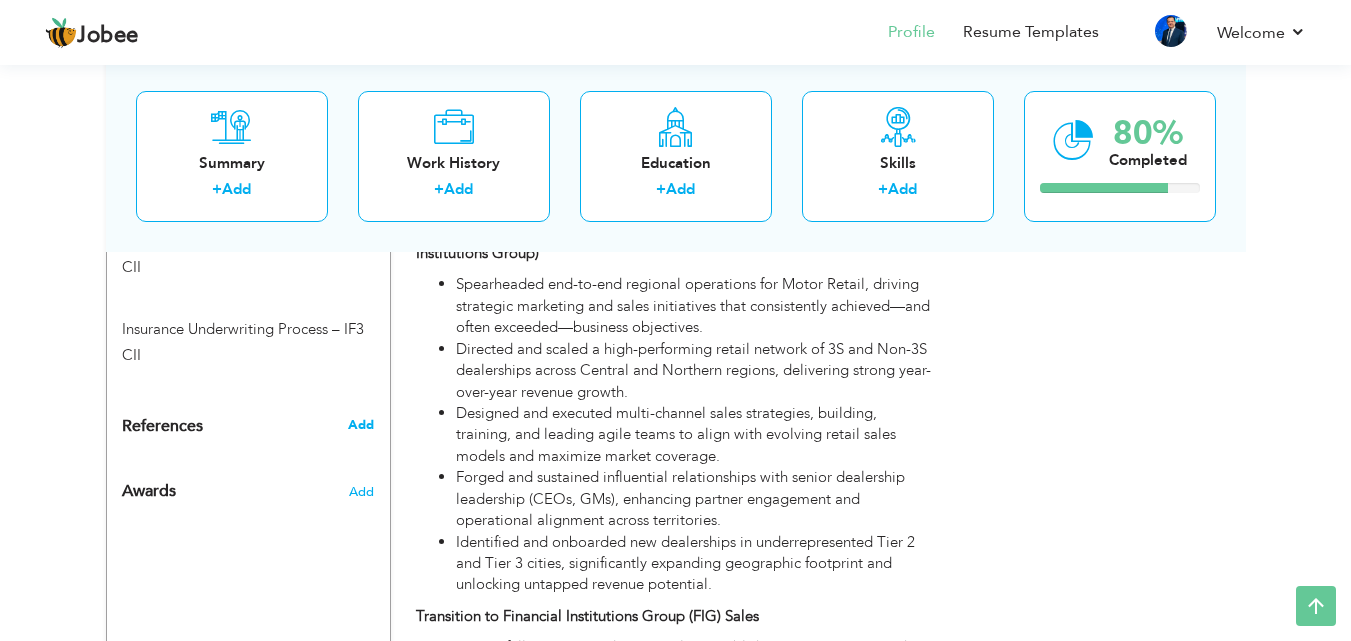 click on "Add" at bounding box center [361, 425] 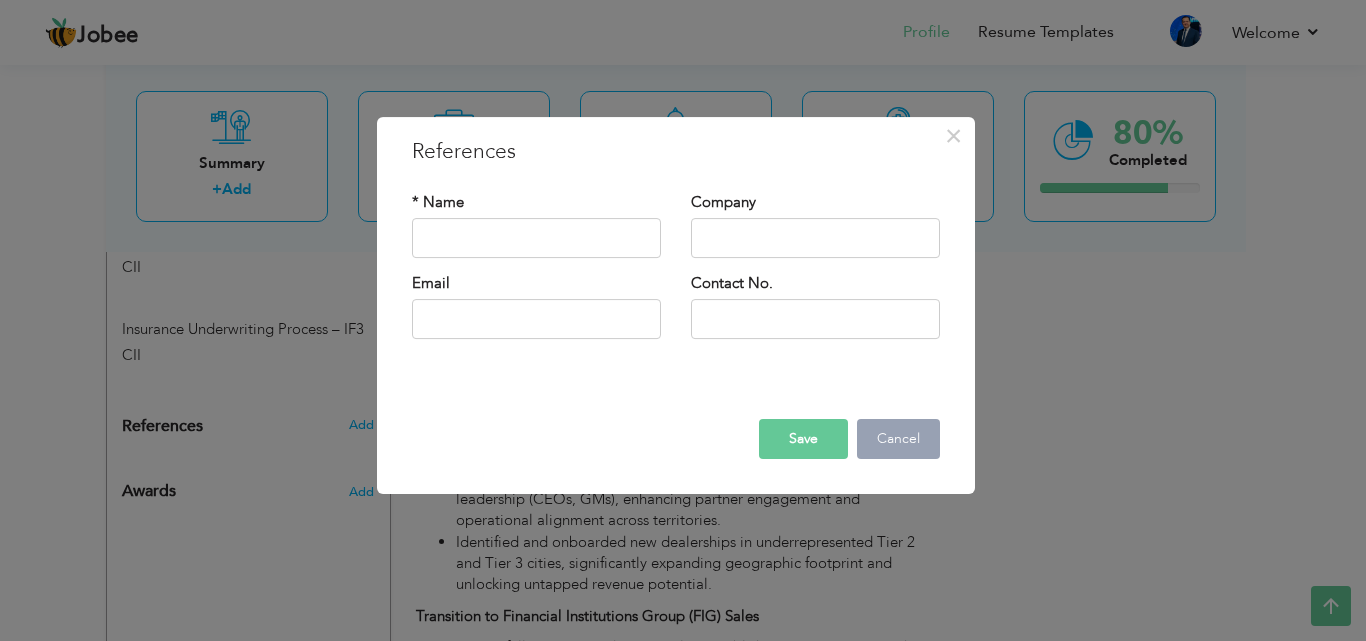 click on "Cancel" at bounding box center [898, 439] 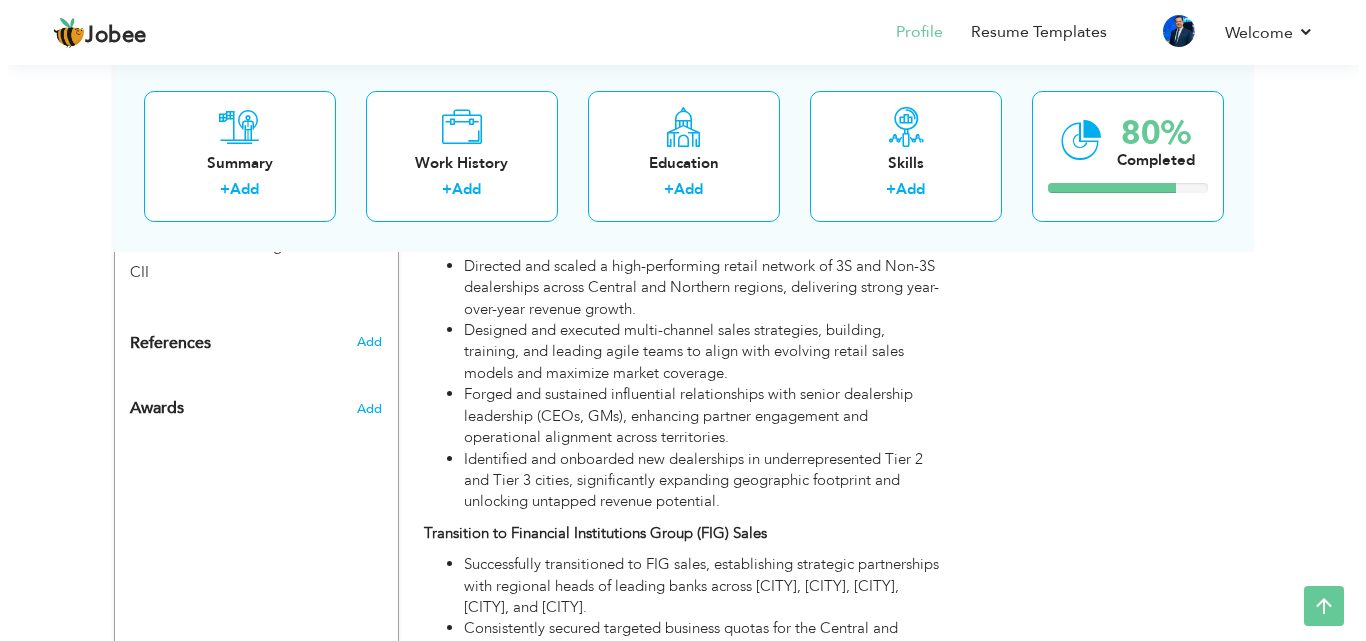 scroll, scrollTop: 1479, scrollLeft: 0, axis: vertical 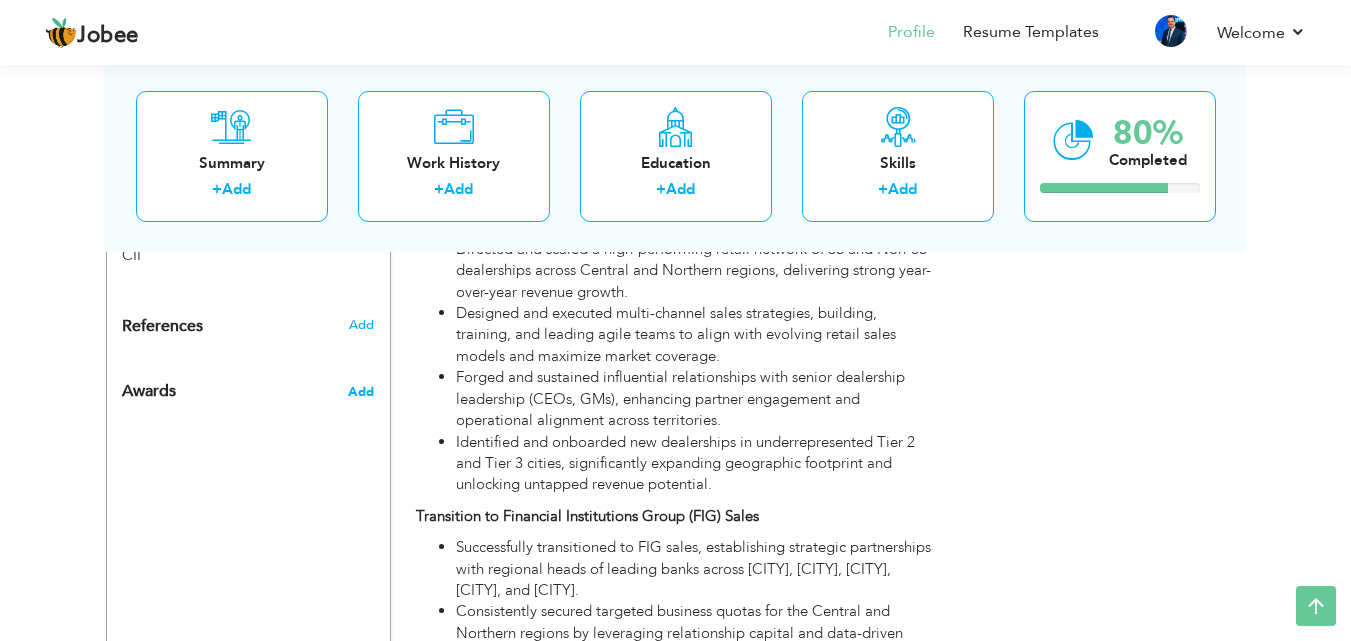 click on "Add" at bounding box center [361, 392] 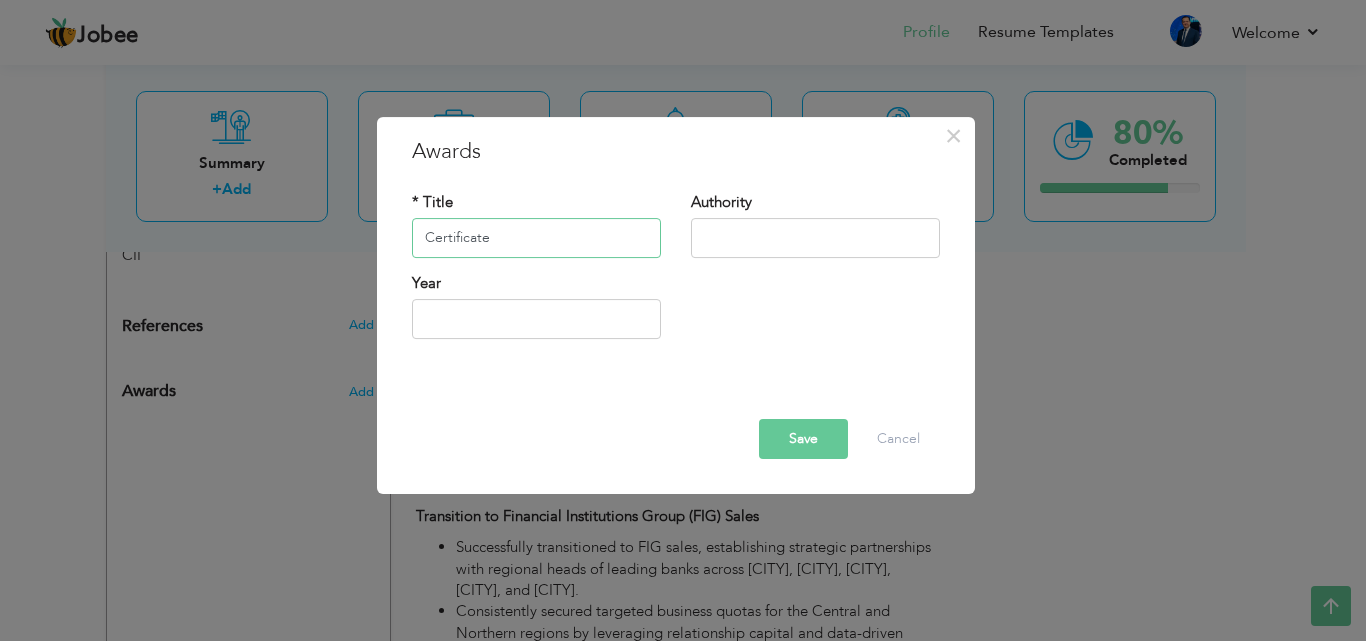 type on "Certificate" 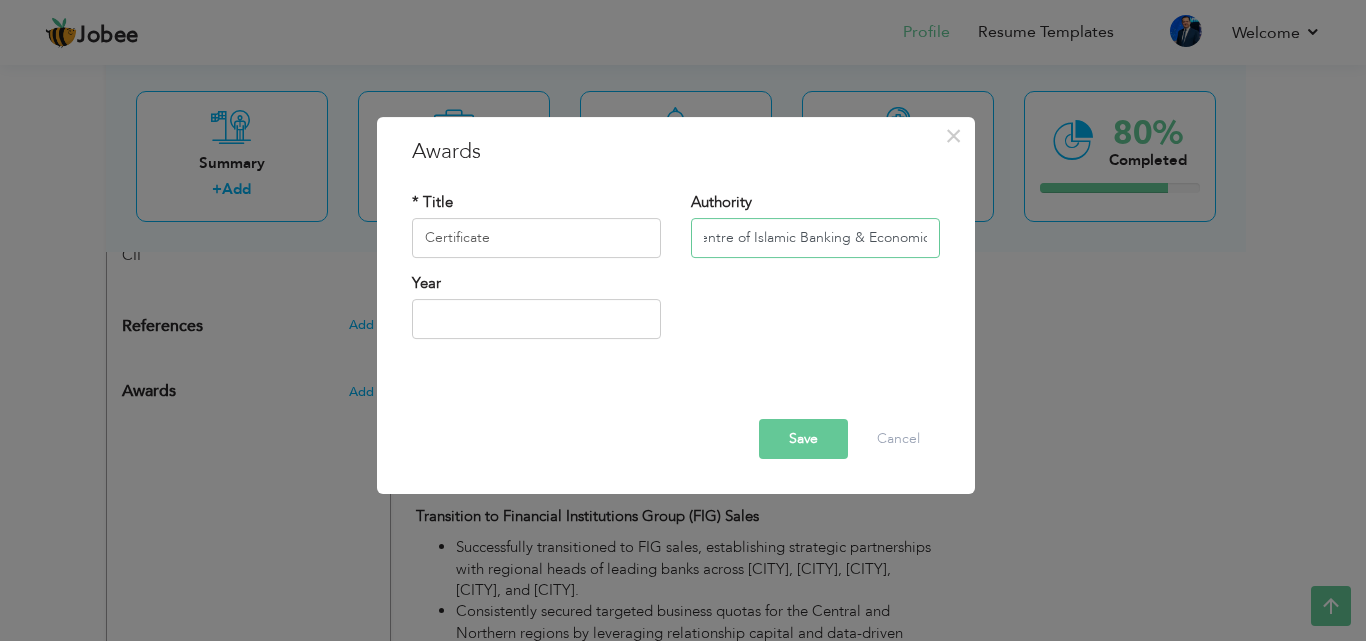 scroll, scrollTop: 0, scrollLeft: 20, axis: horizontal 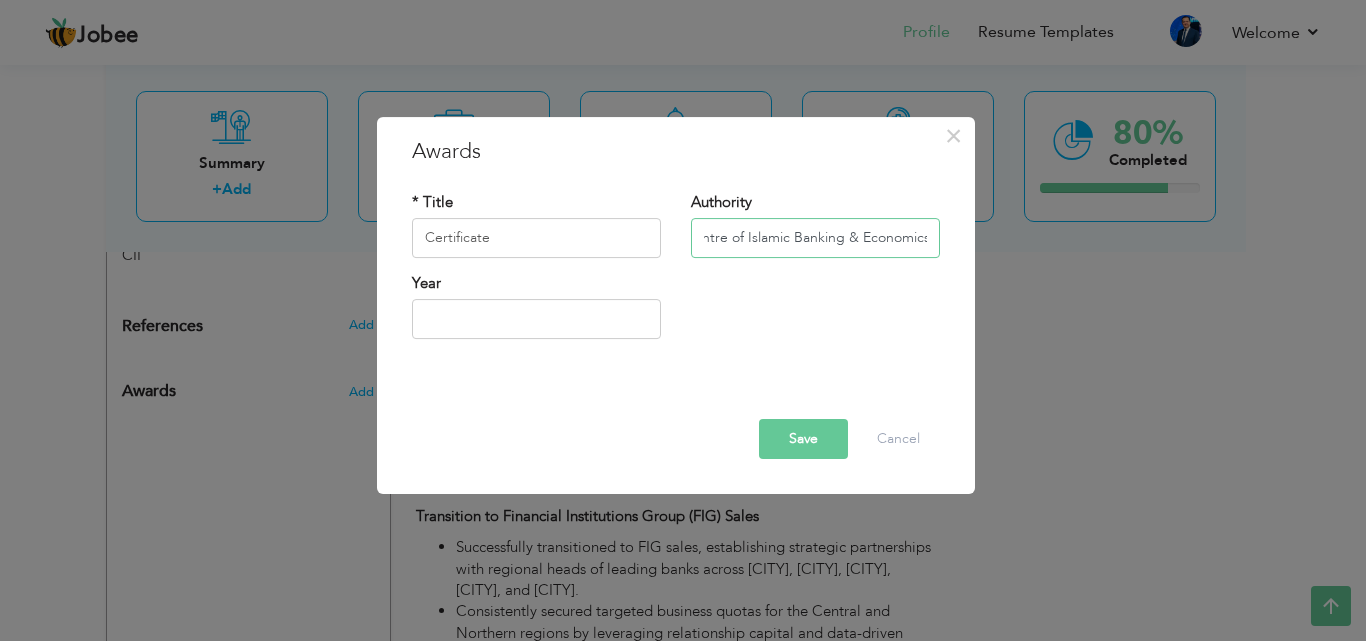 type on "Centre of Islamic Banking & Economics" 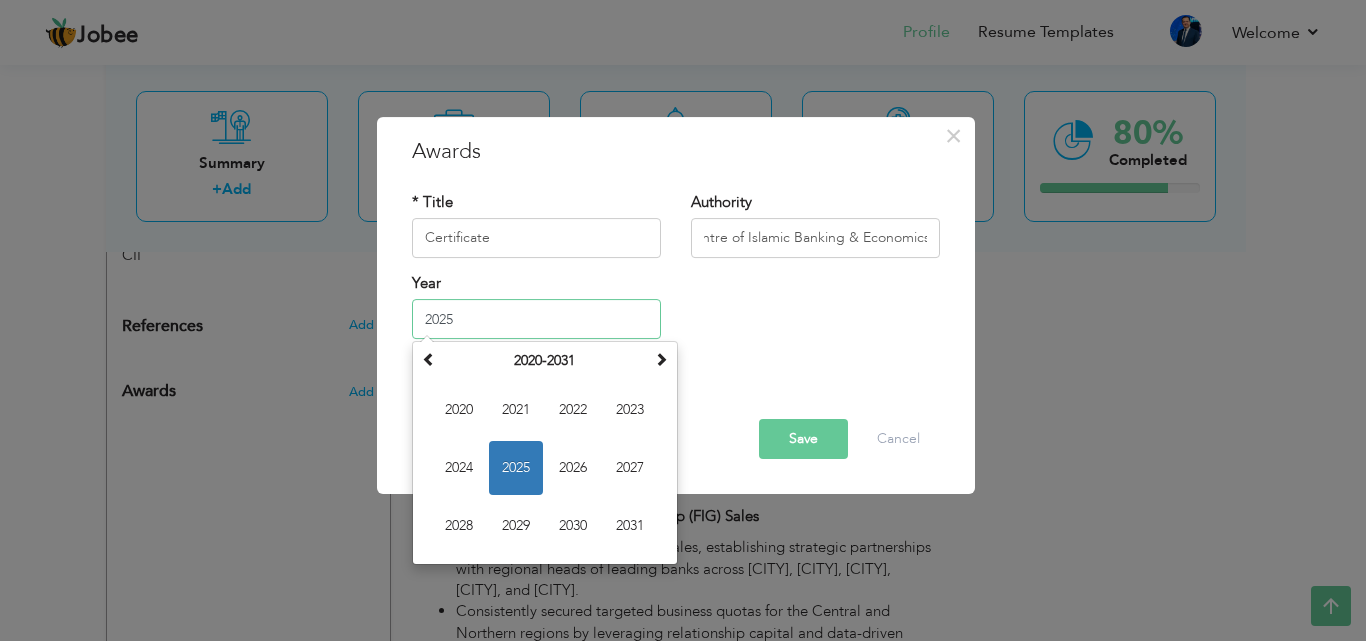 click on "2025" at bounding box center (536, 319) 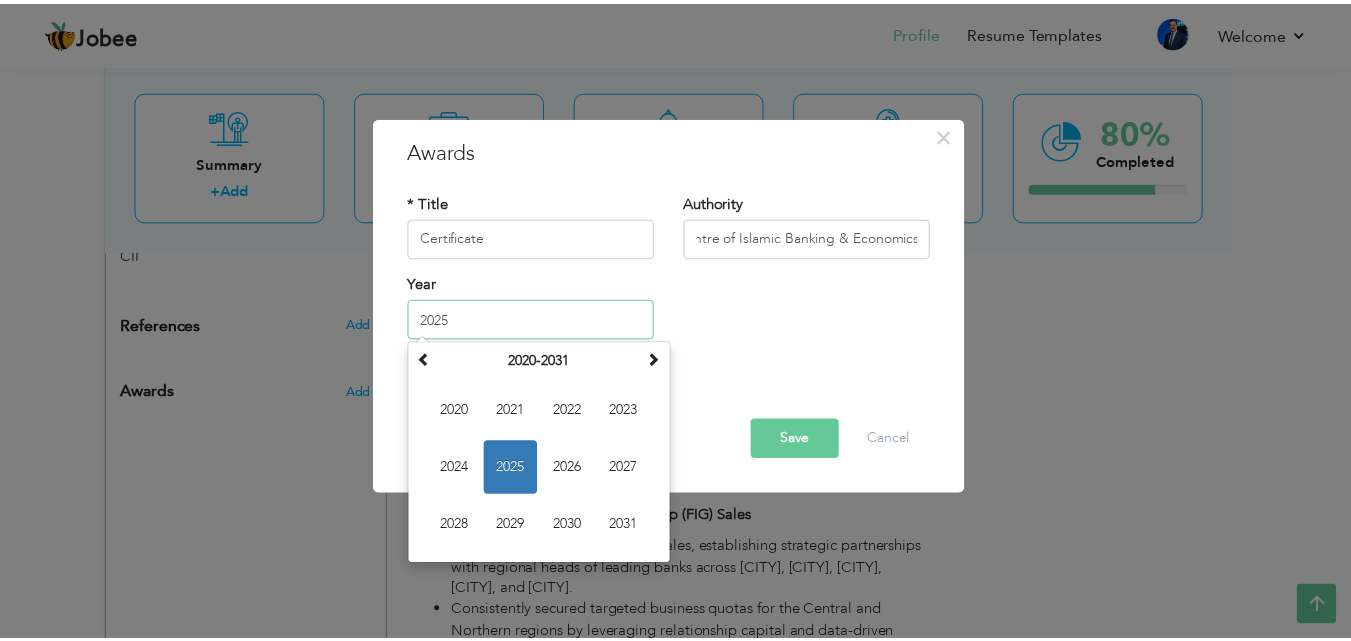 scroll, scrollTop: 0, scrollLeft: 0, axis: both 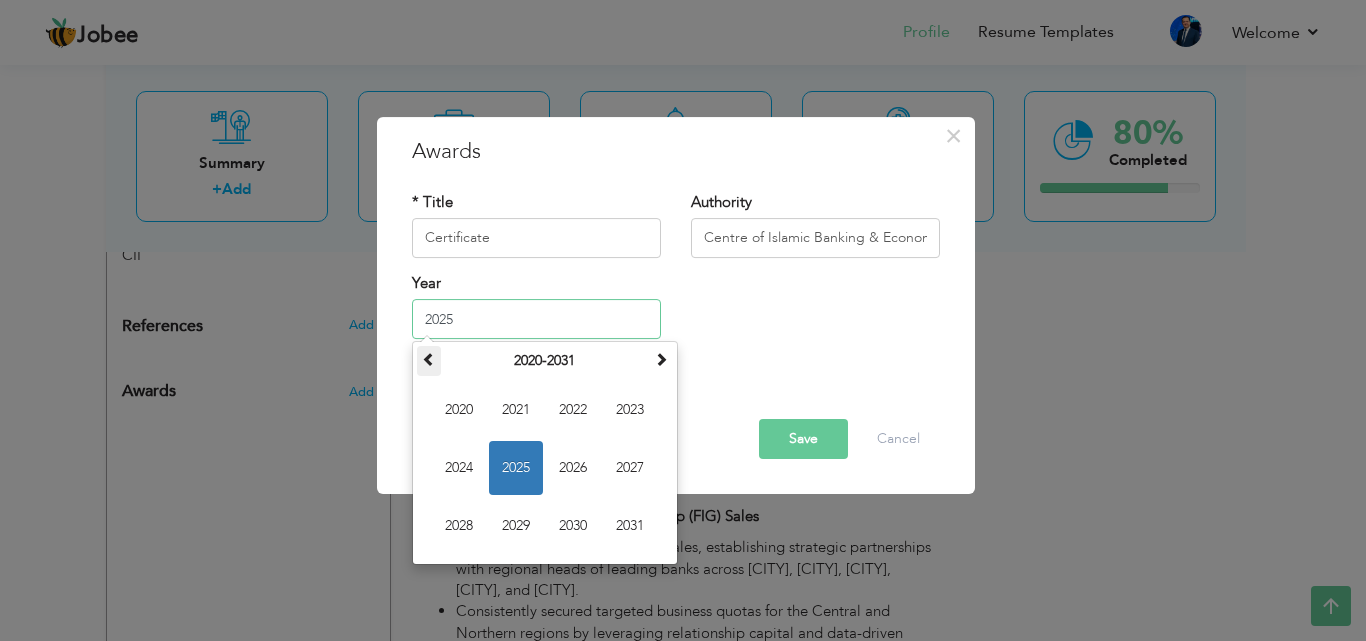 click at bounding box center [429, 359] 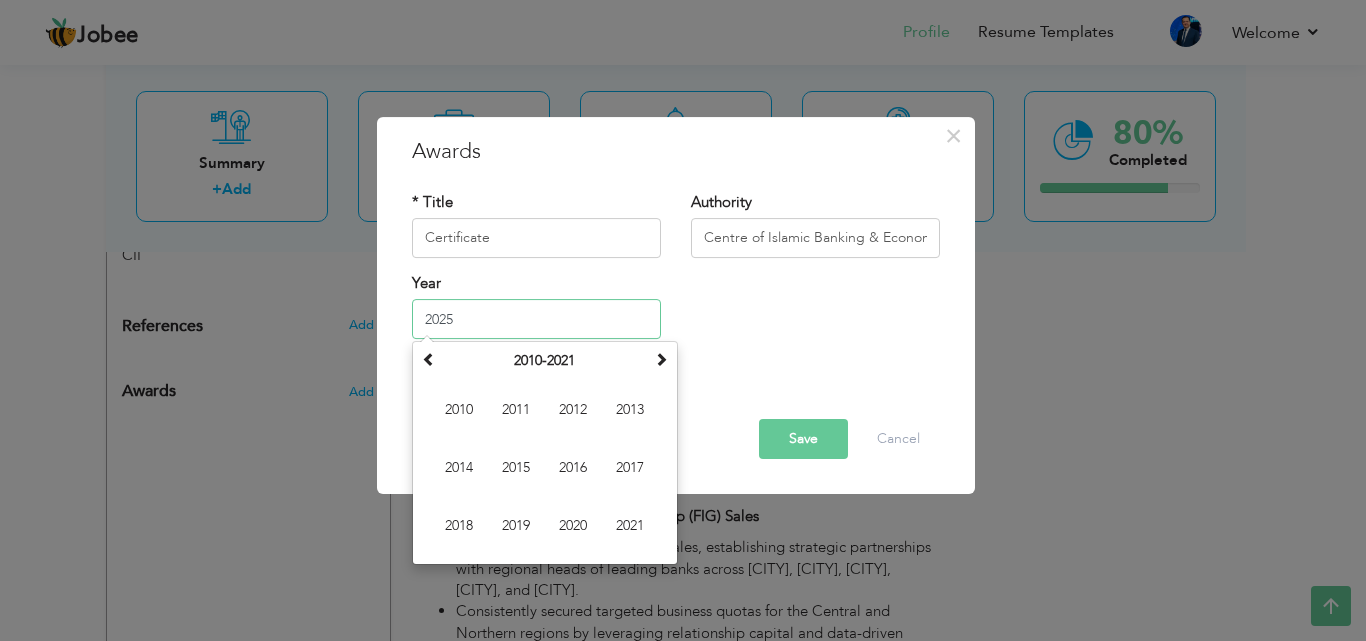 click on "2019" at bounding box center [516, 526] 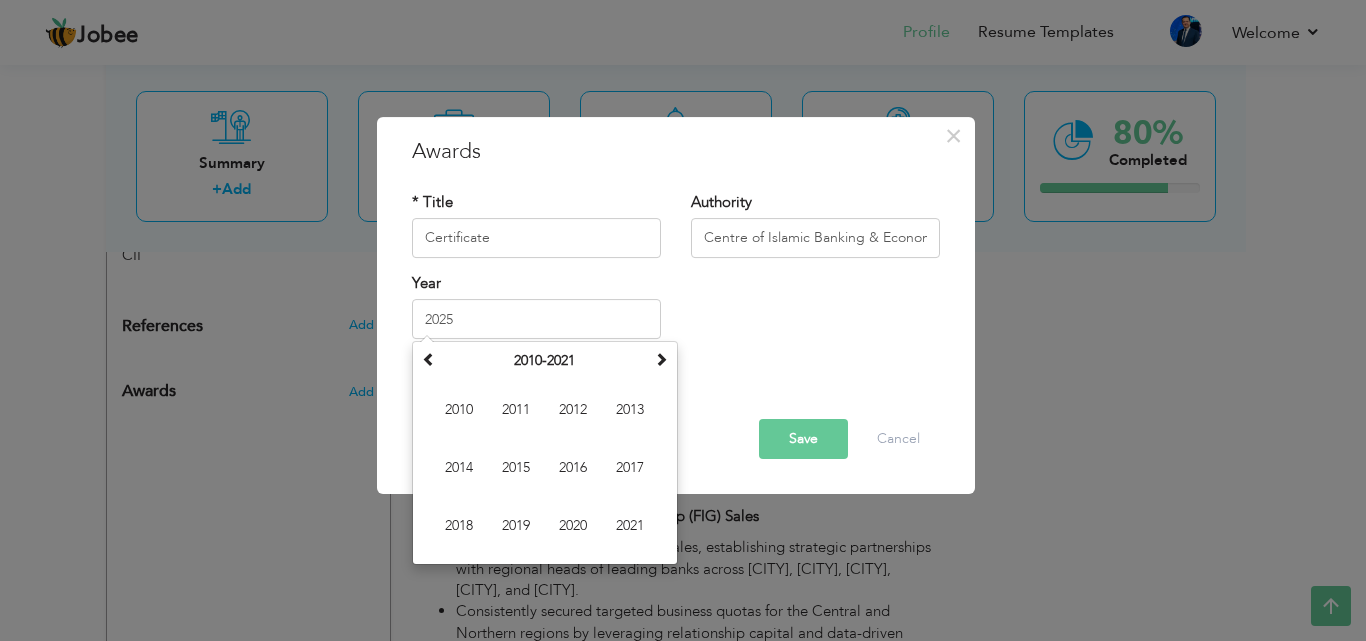 type on "2019" 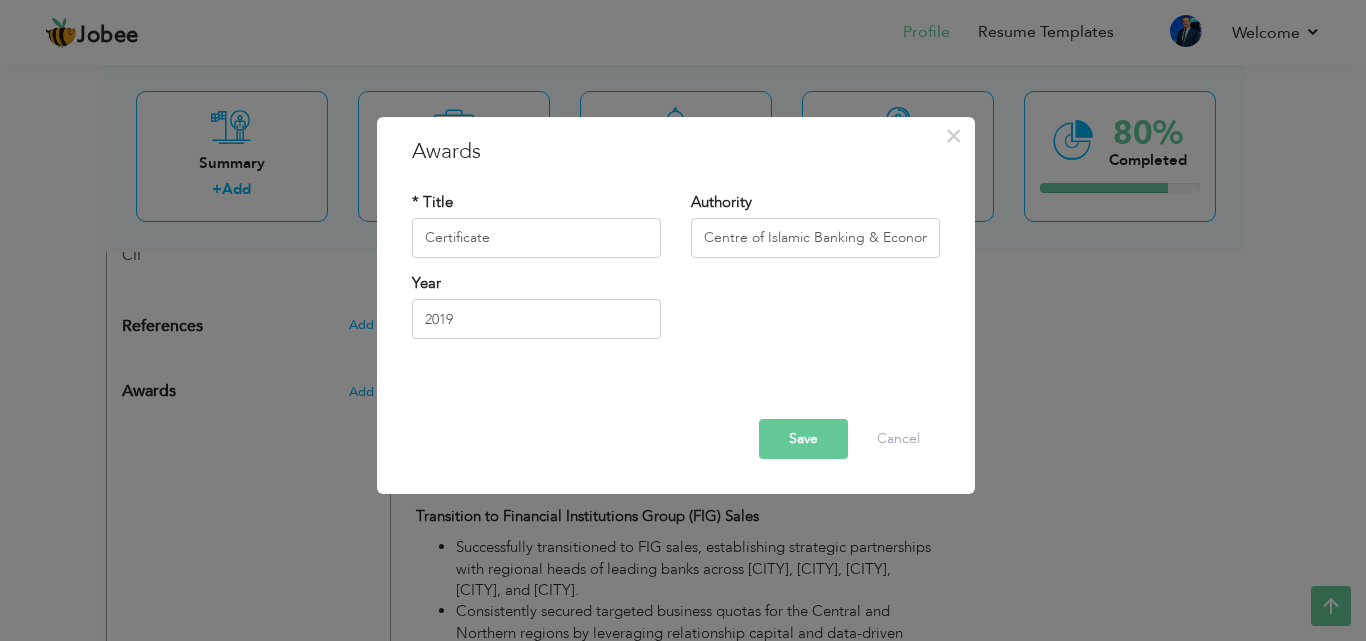 click on "Save" at bounding box center (803, 439) 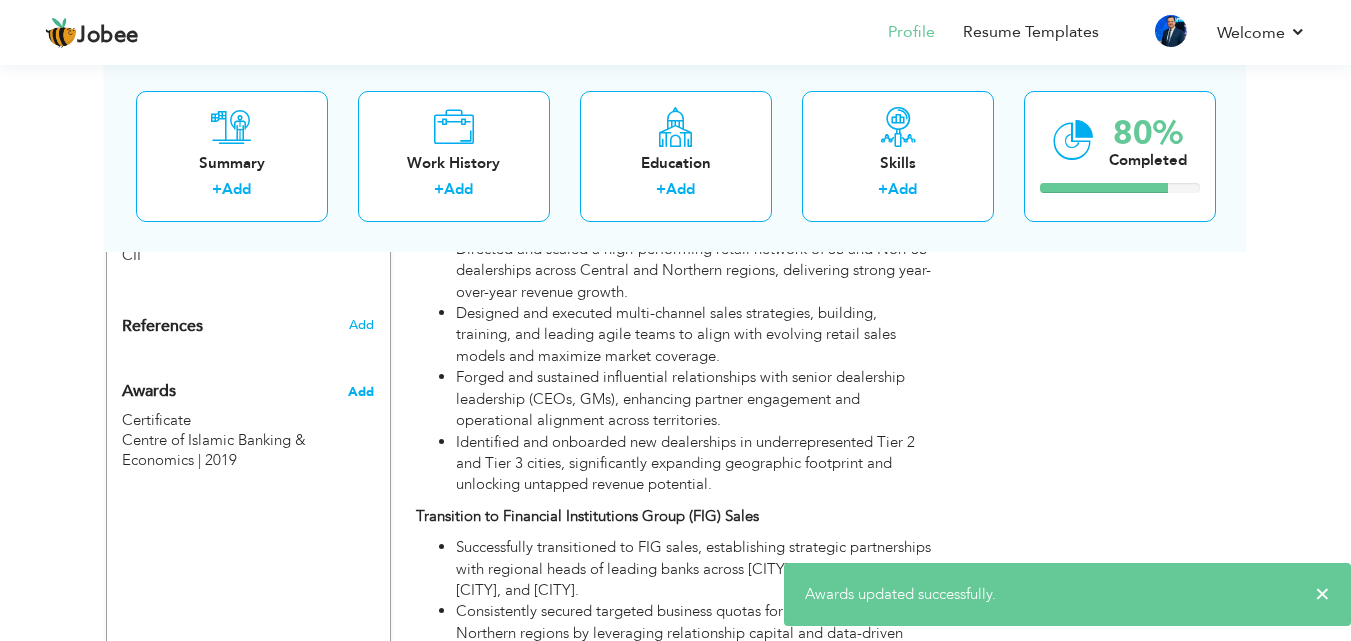 click on "Add" at bounding box center [361, 392] 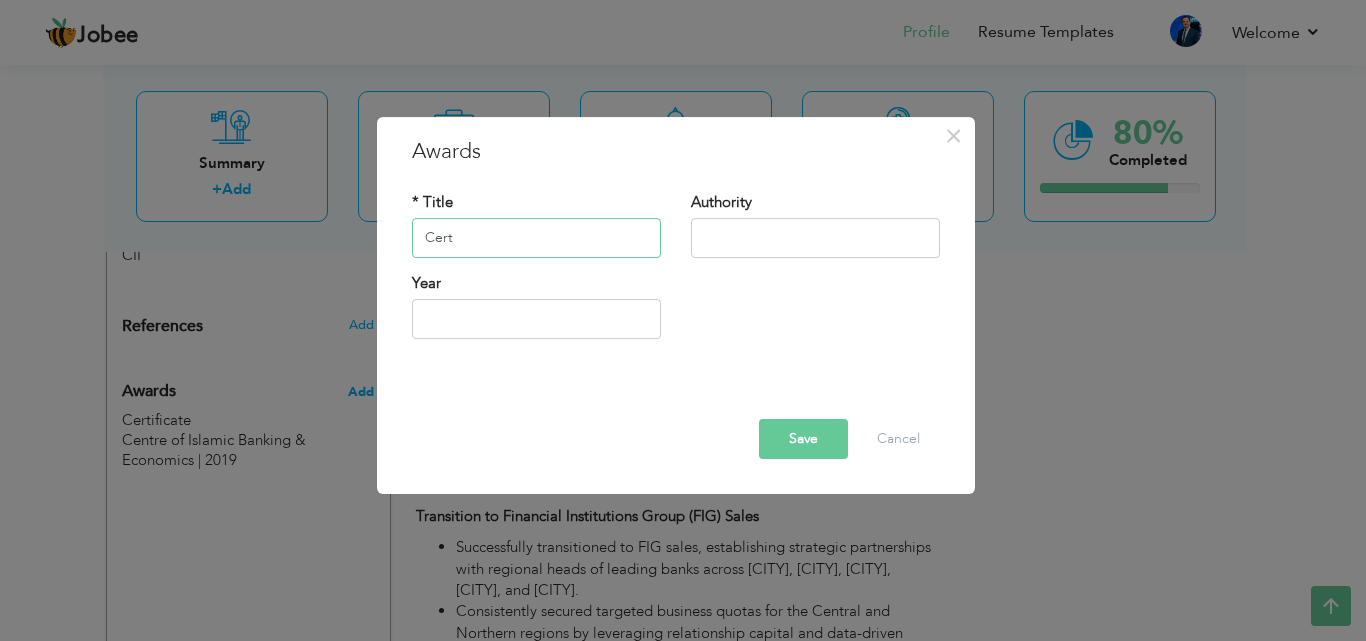 type on "Certificate" 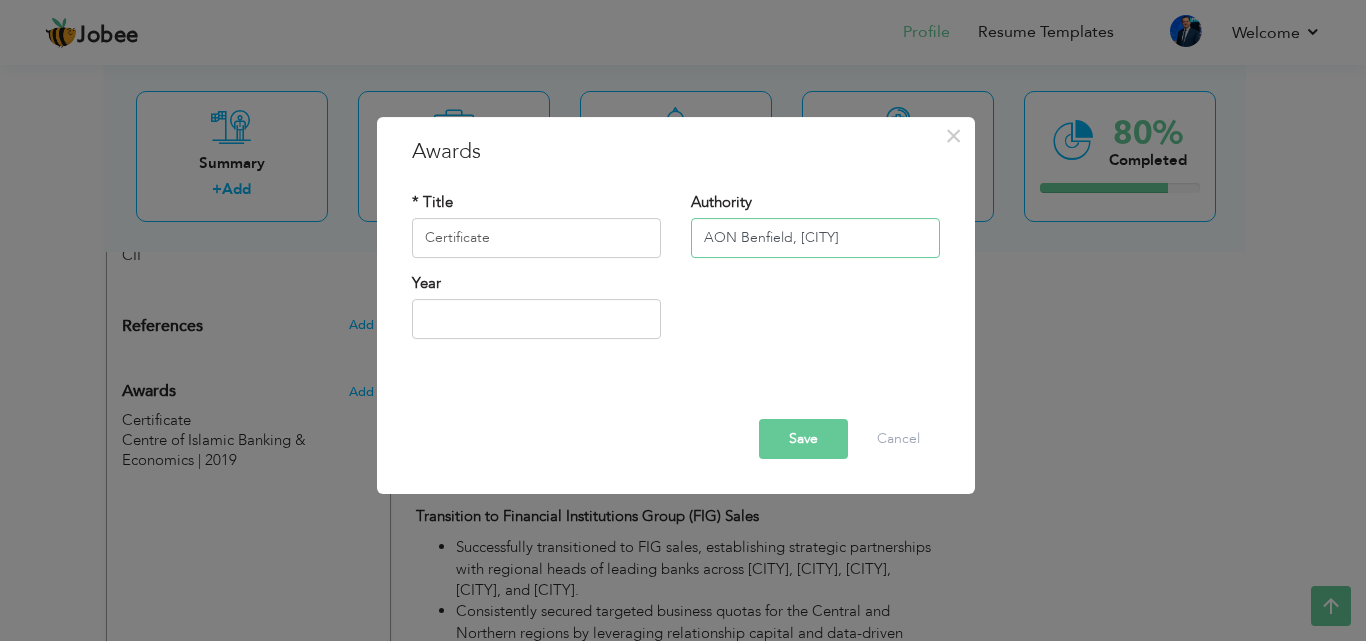 type on "AON Benfield, [CITY]" 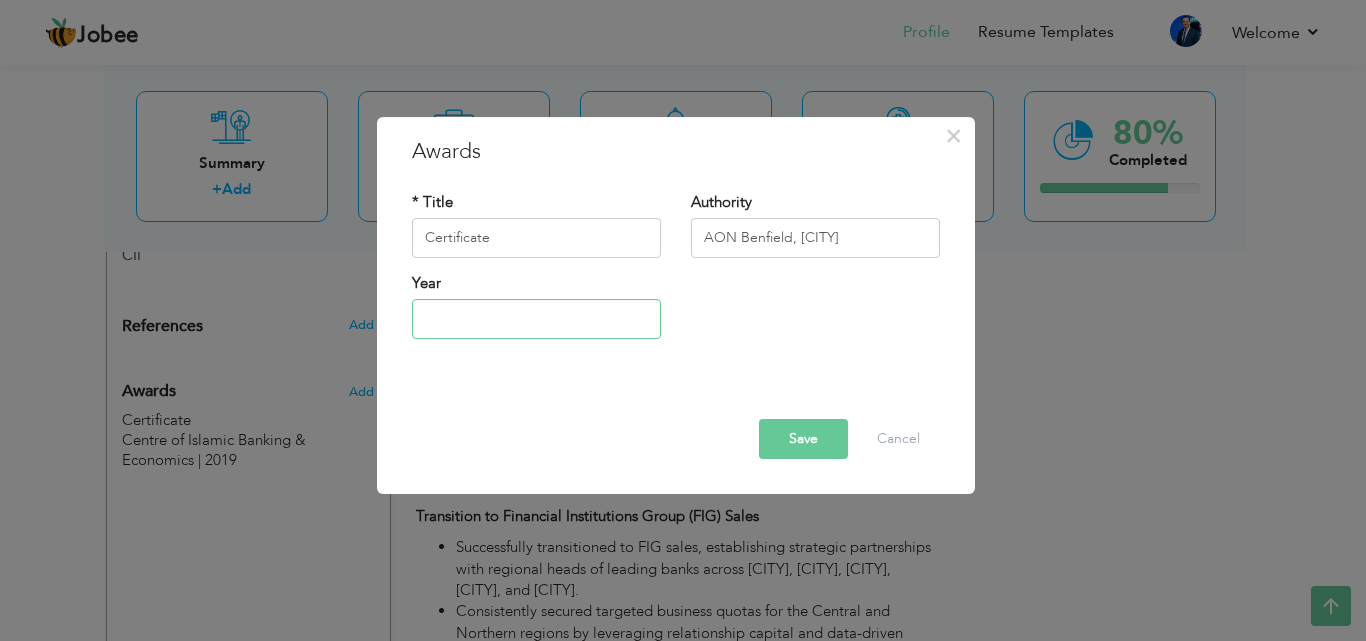 click at bounding box center (536, 319) 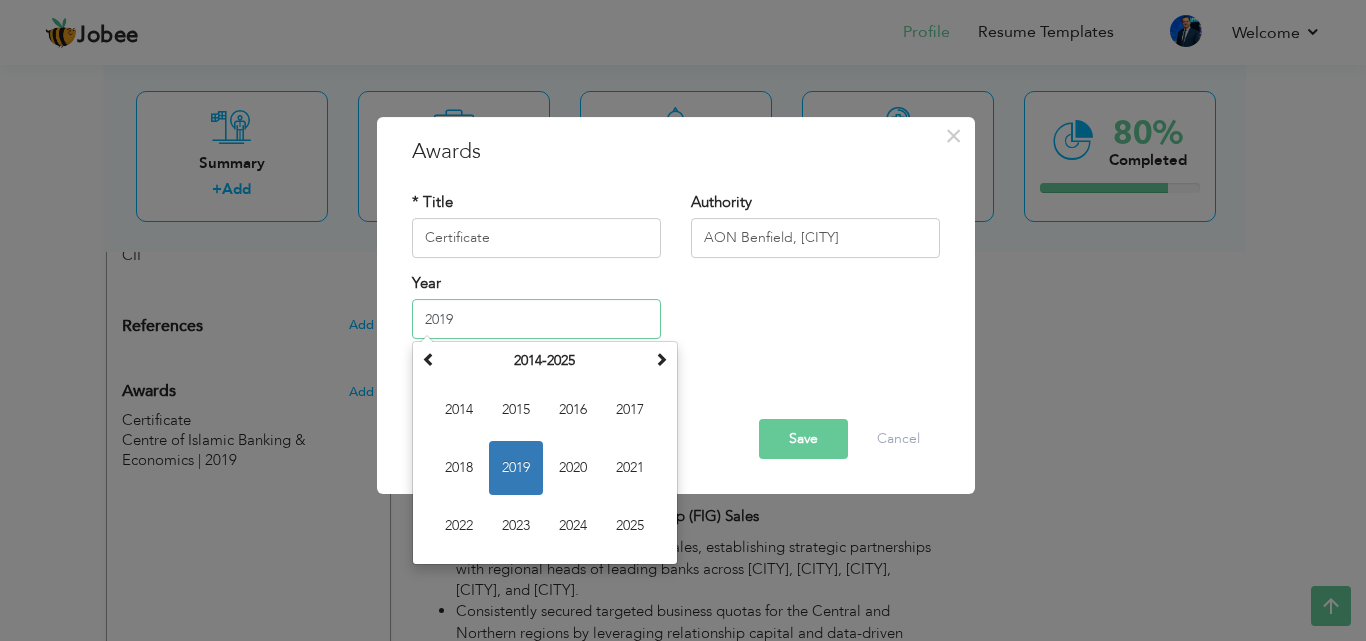 type on "2019" 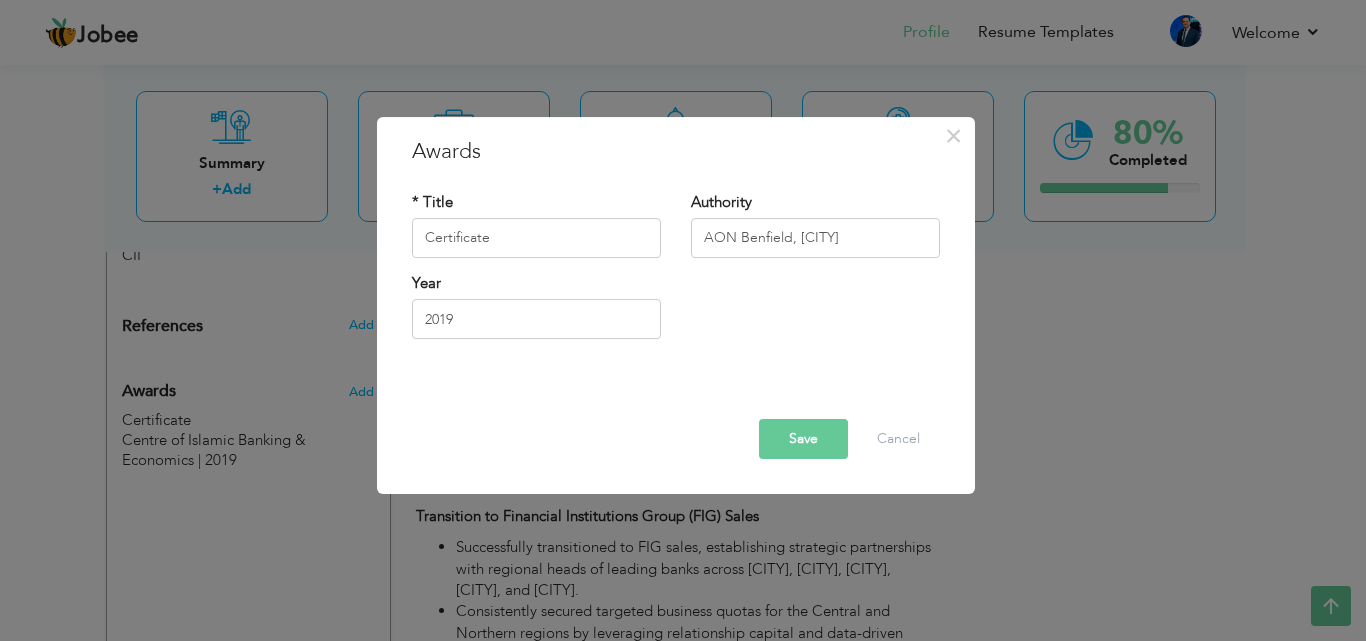 click on "Save" at bounding box center (803, 439) 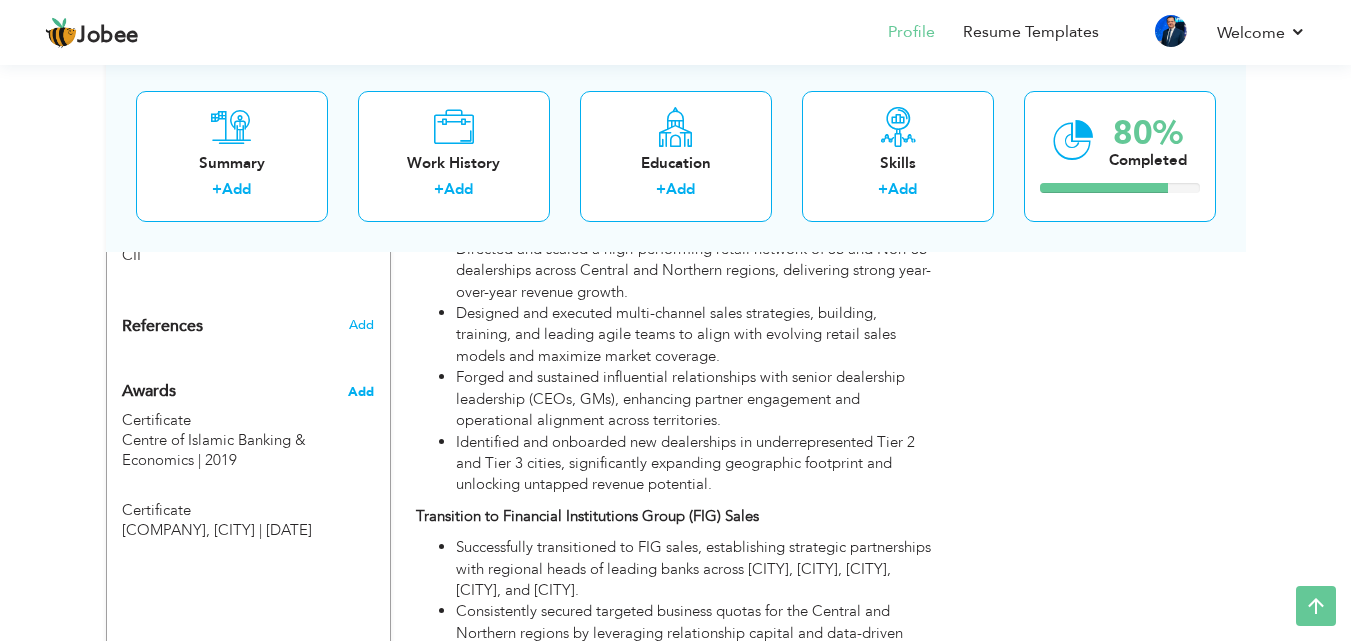 click on "Add" at bounding box center (361, 392) 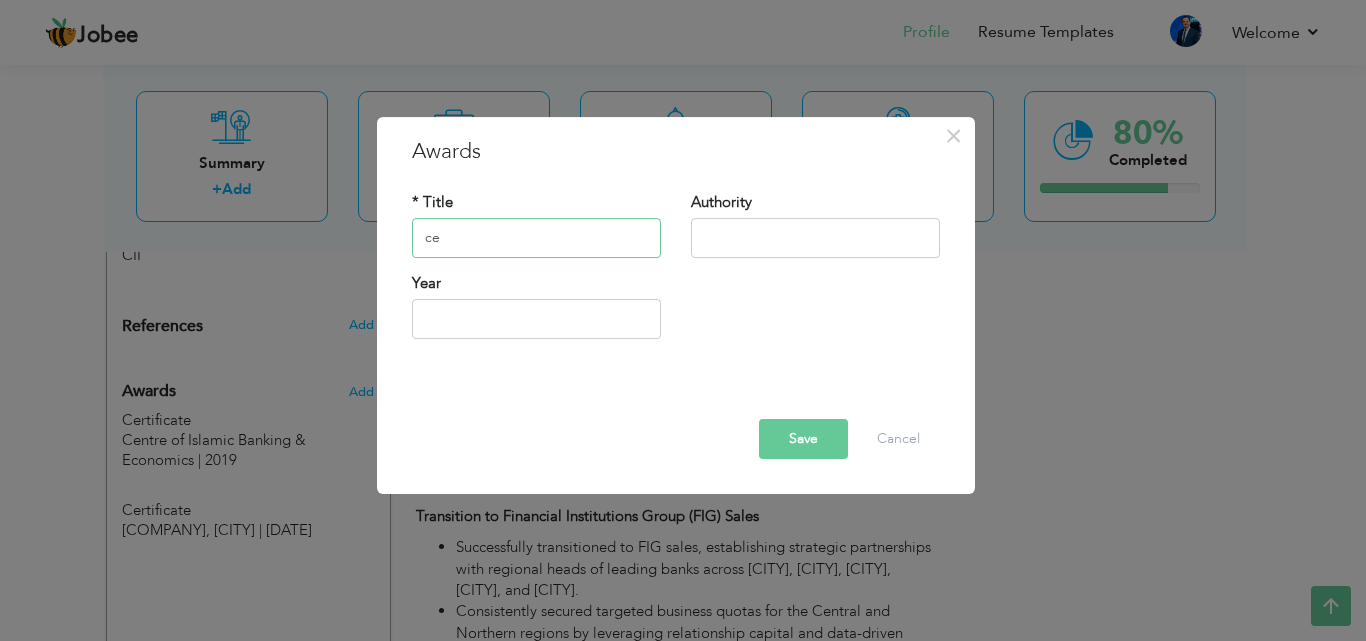 type on "Certificate" 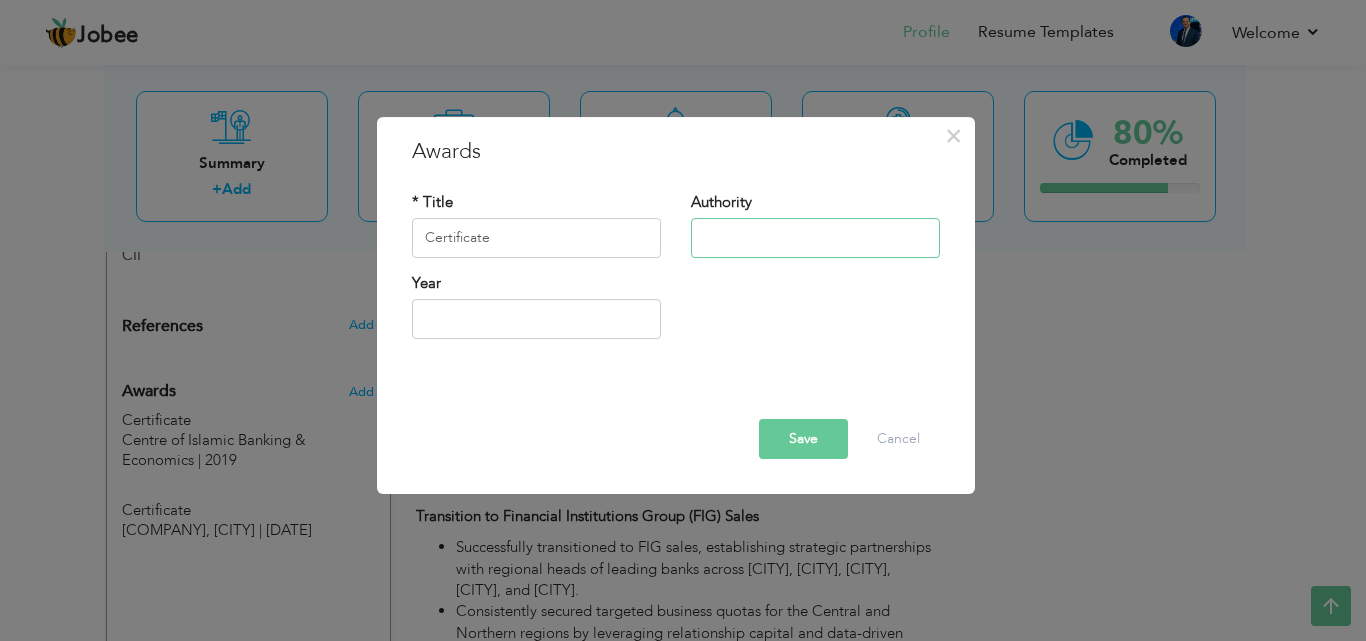 click at bounding box center [815, 238] 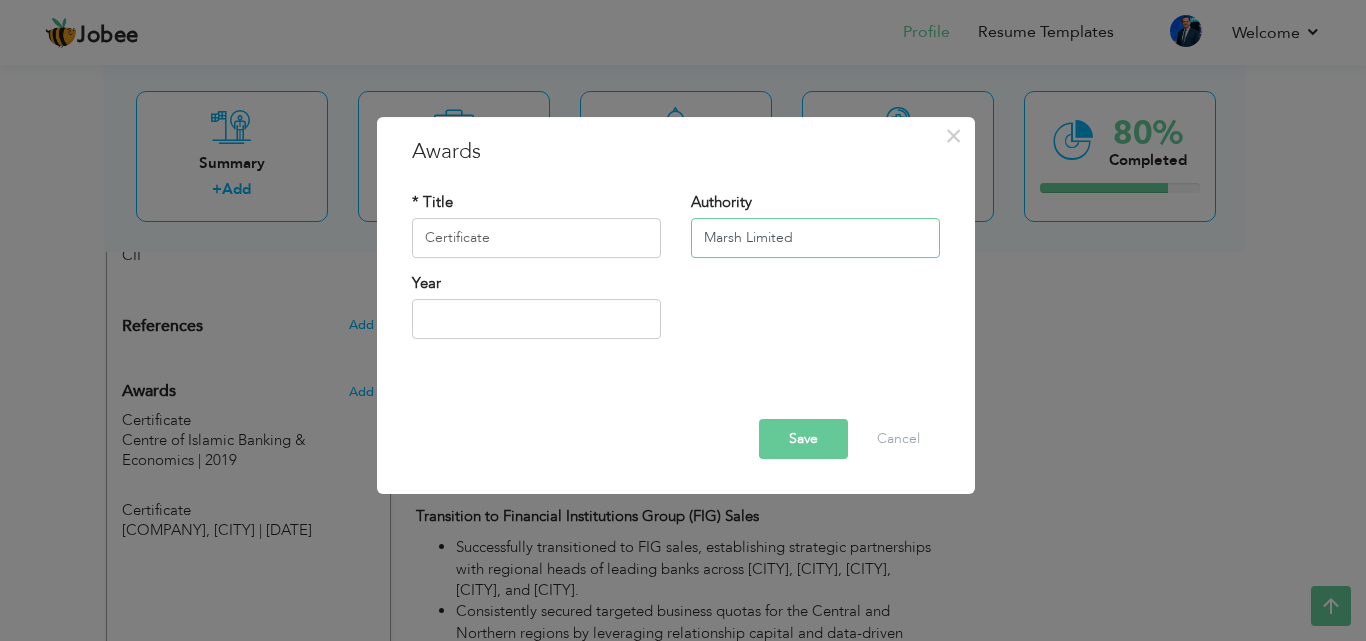 type on "Marsh Limited" 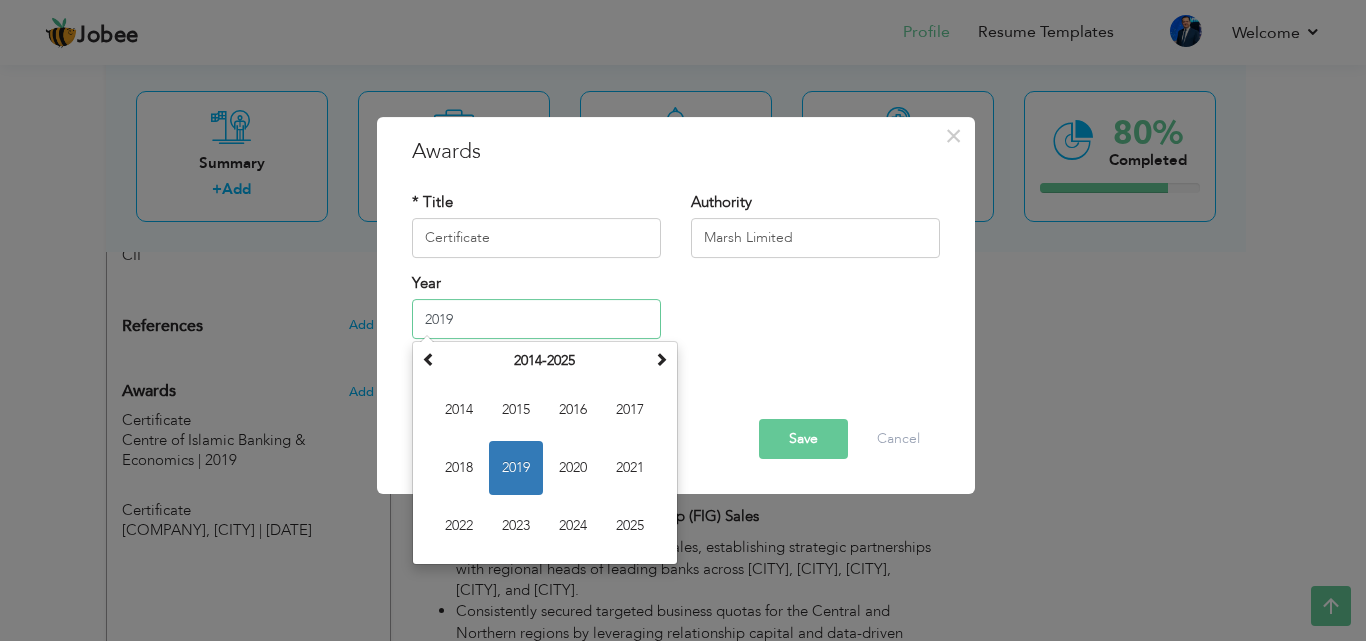 click on "2019" at bounding box center [516, 468] 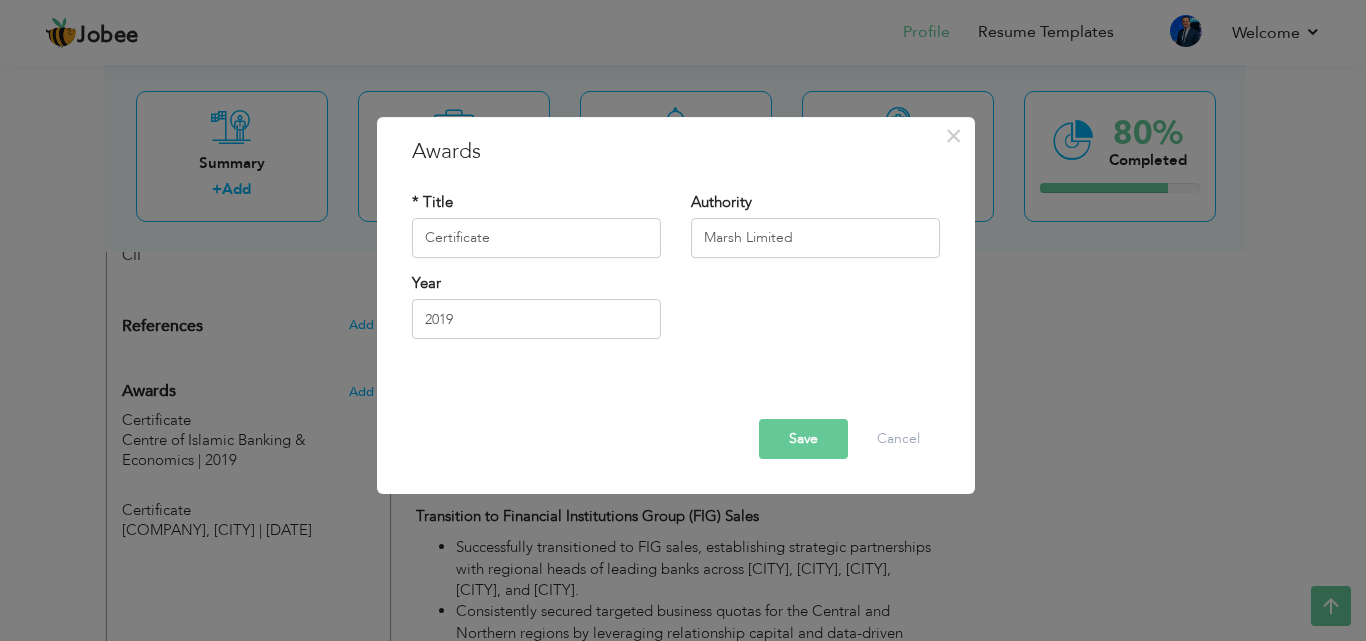 click on "Save" at bounding box center (803, 439) 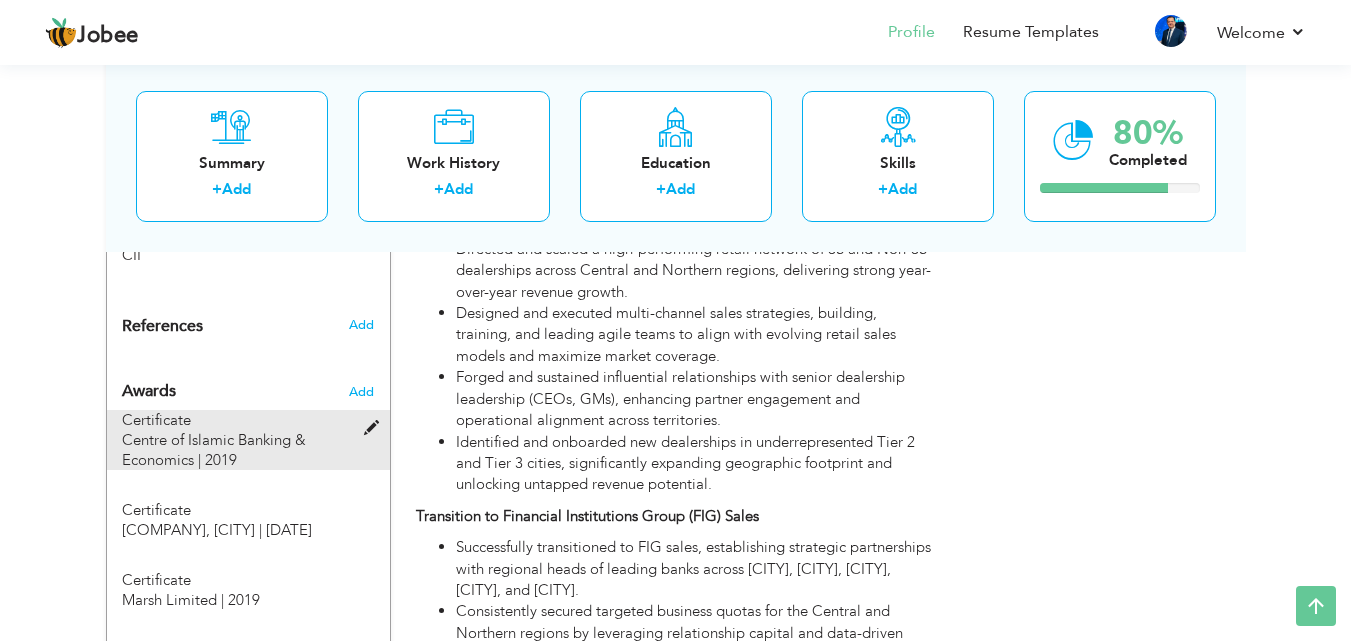 click at bounding box center [376, 428] 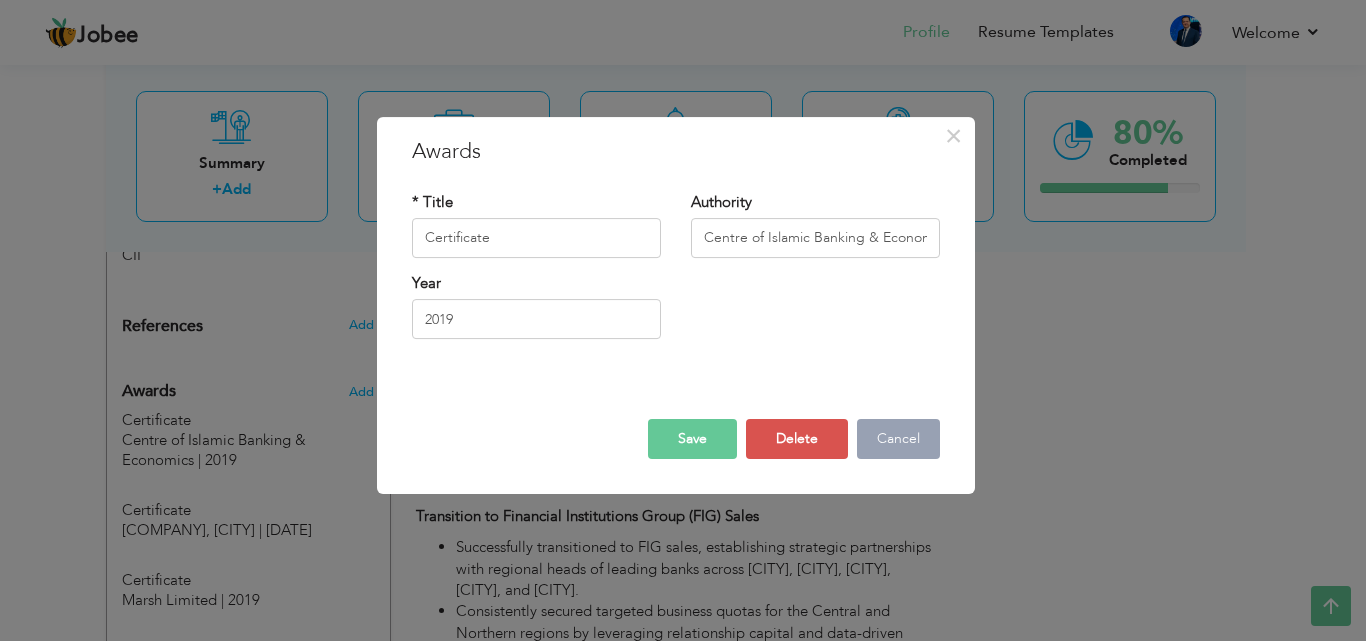 click on "Cancel" at bounding box center (898, 439) 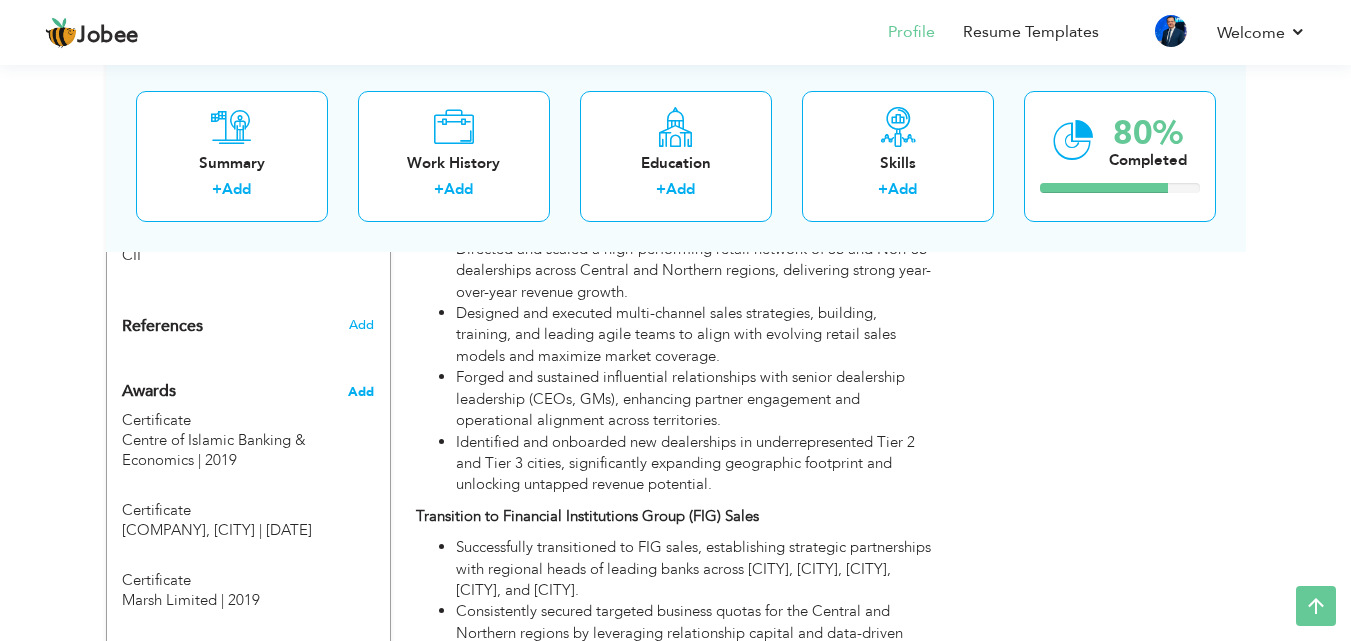 click on "Add" at bounding box center [361, 392] 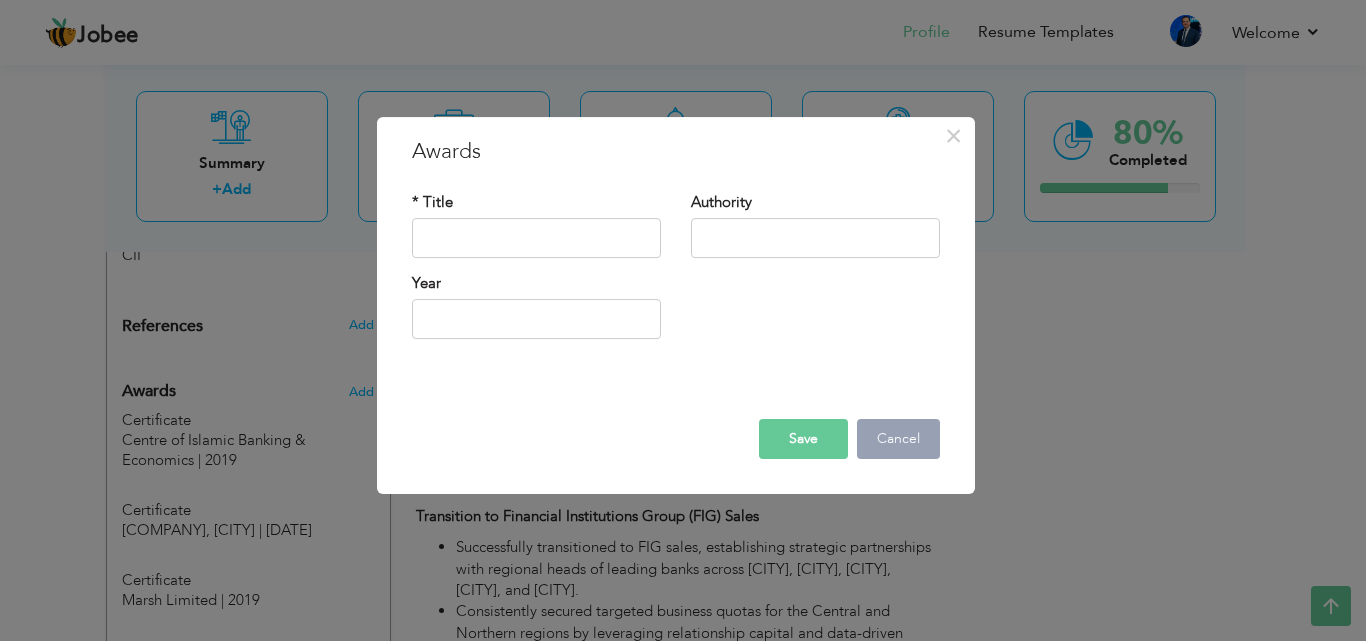 click on "Cancel" at bounding box center [898, 439] 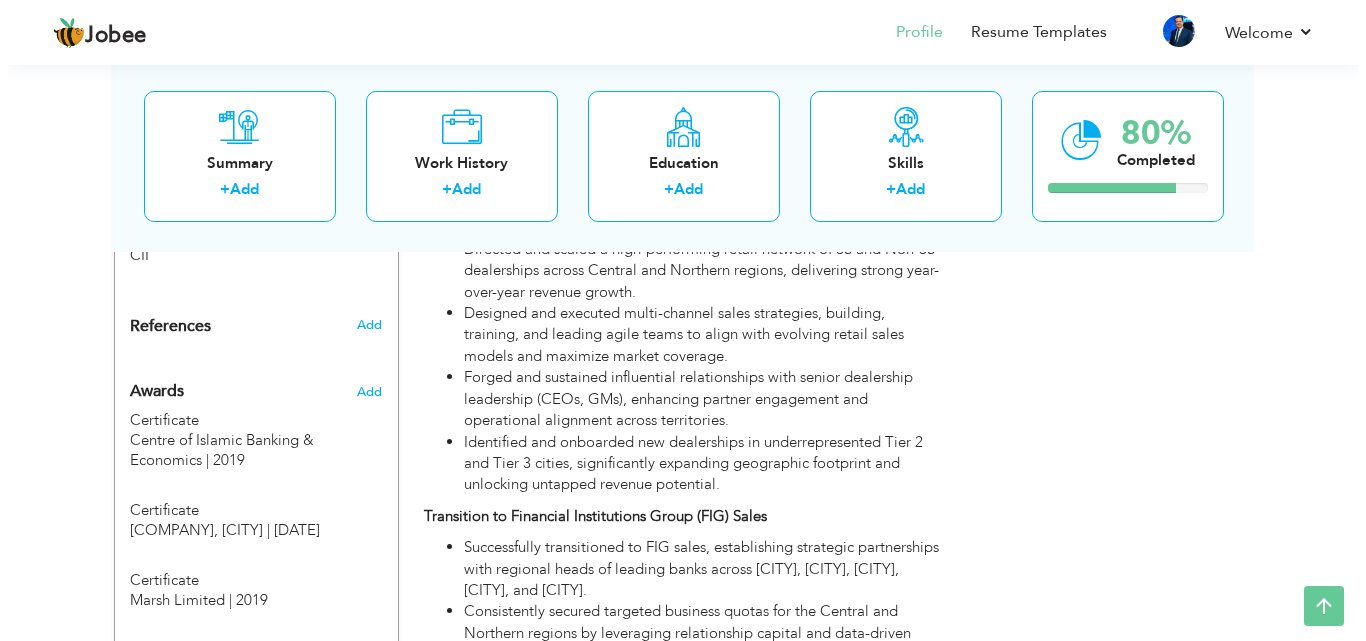 scroll, scrollTop: 1579, scrollLeft: 0, axis: vertical 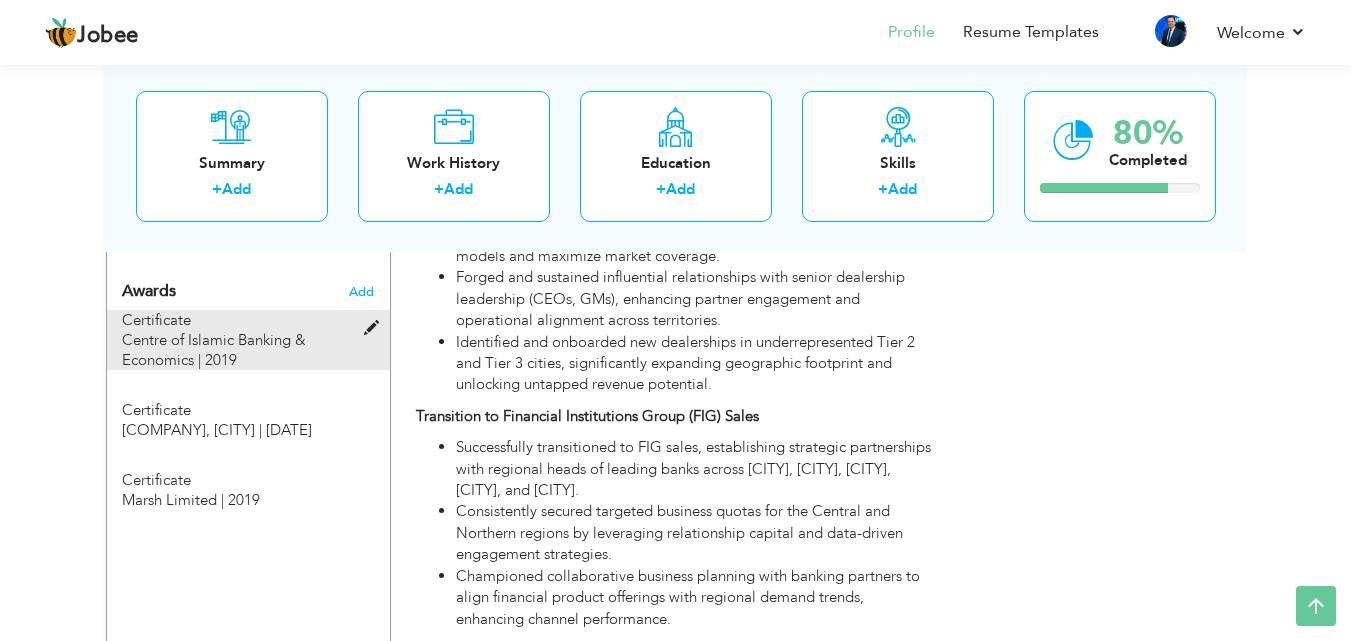 click at bounding box center [376, 328] 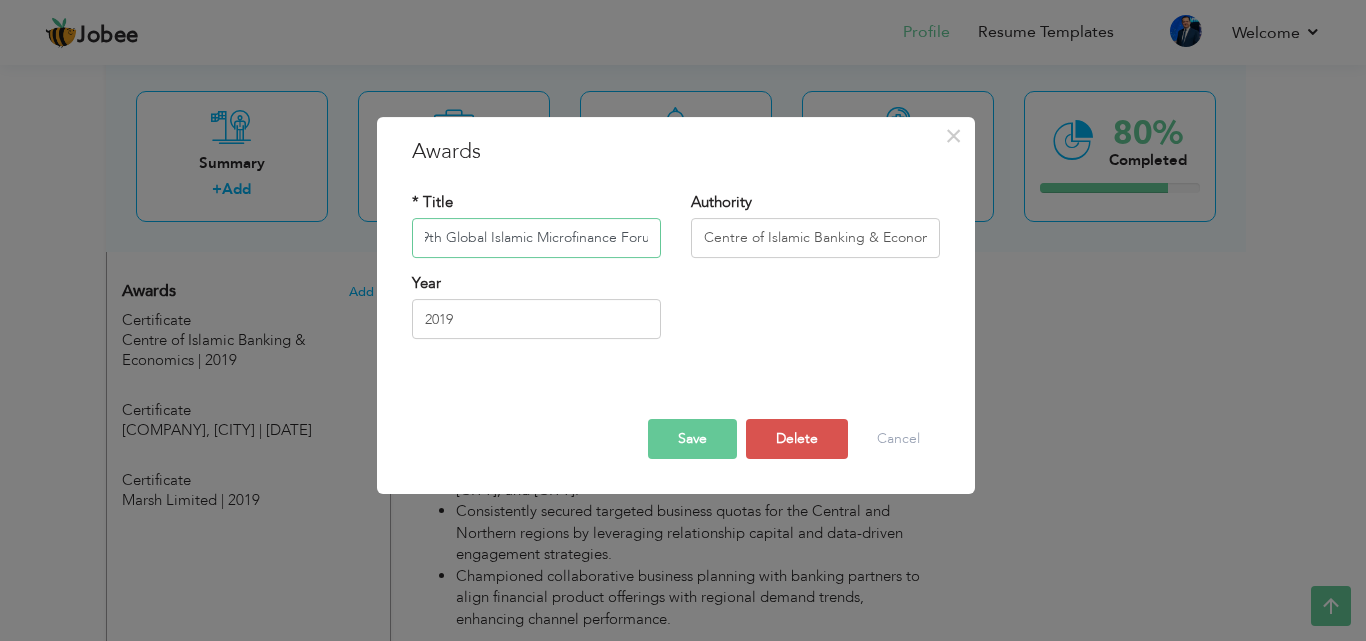 scroll, scrollTop: 0, scrollLeft: 100, axis: horizontal 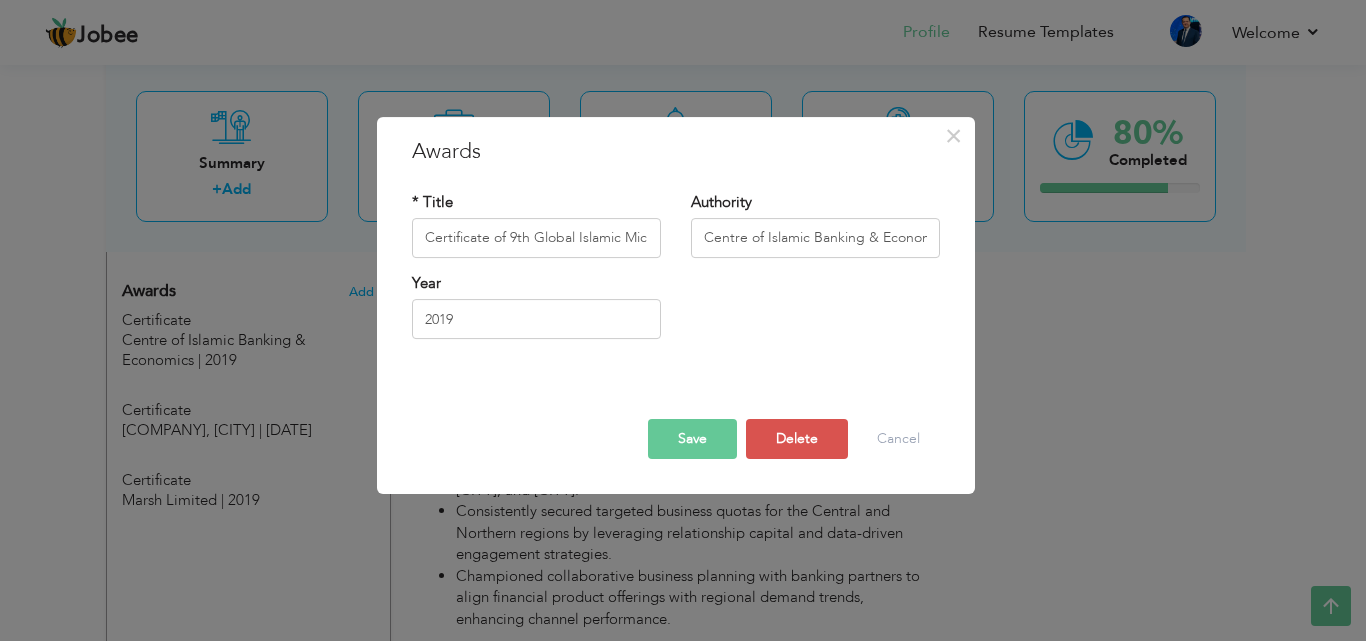 click on "Save" at bounding box center [692, 439] 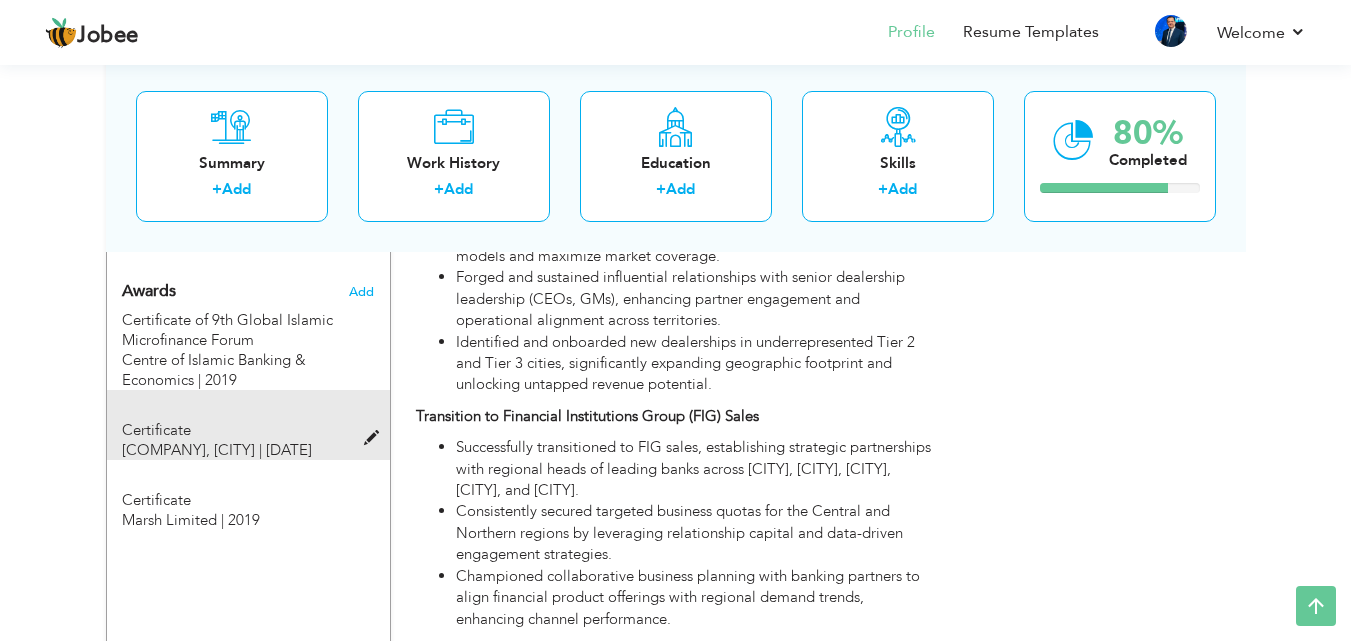 click at bounding box center [376, 438] 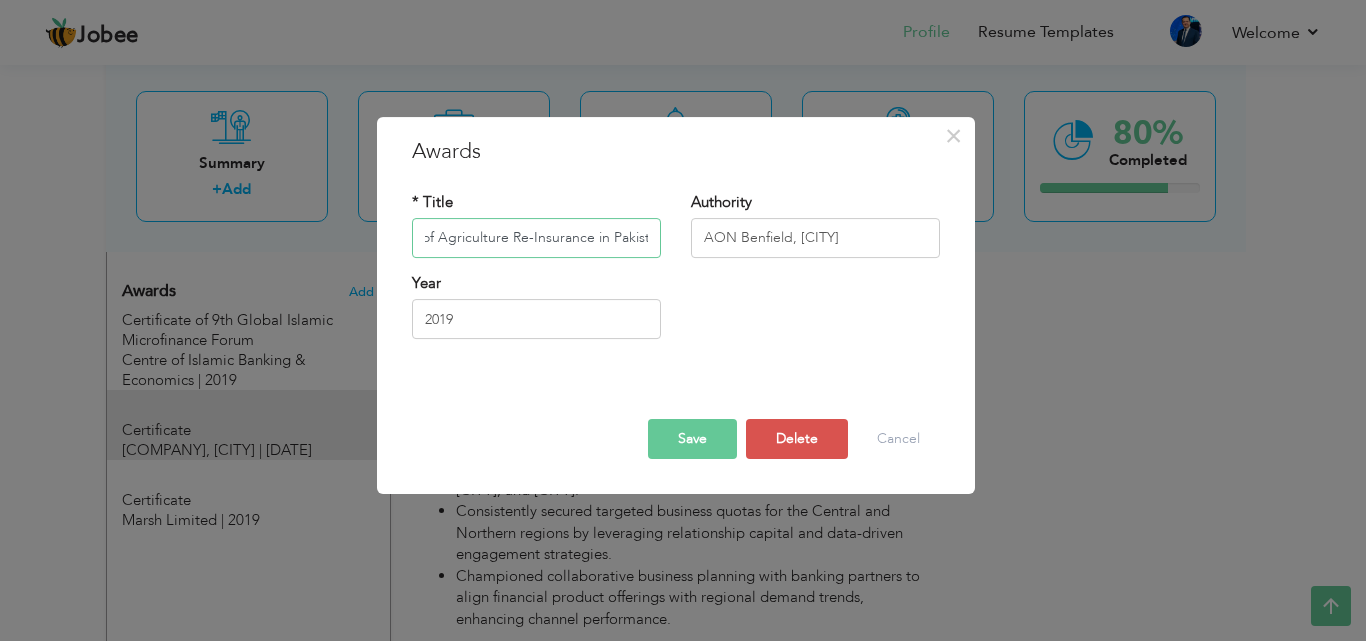 scroll, scrollTop: 0, scrollLeft: 135, axis: horizontal 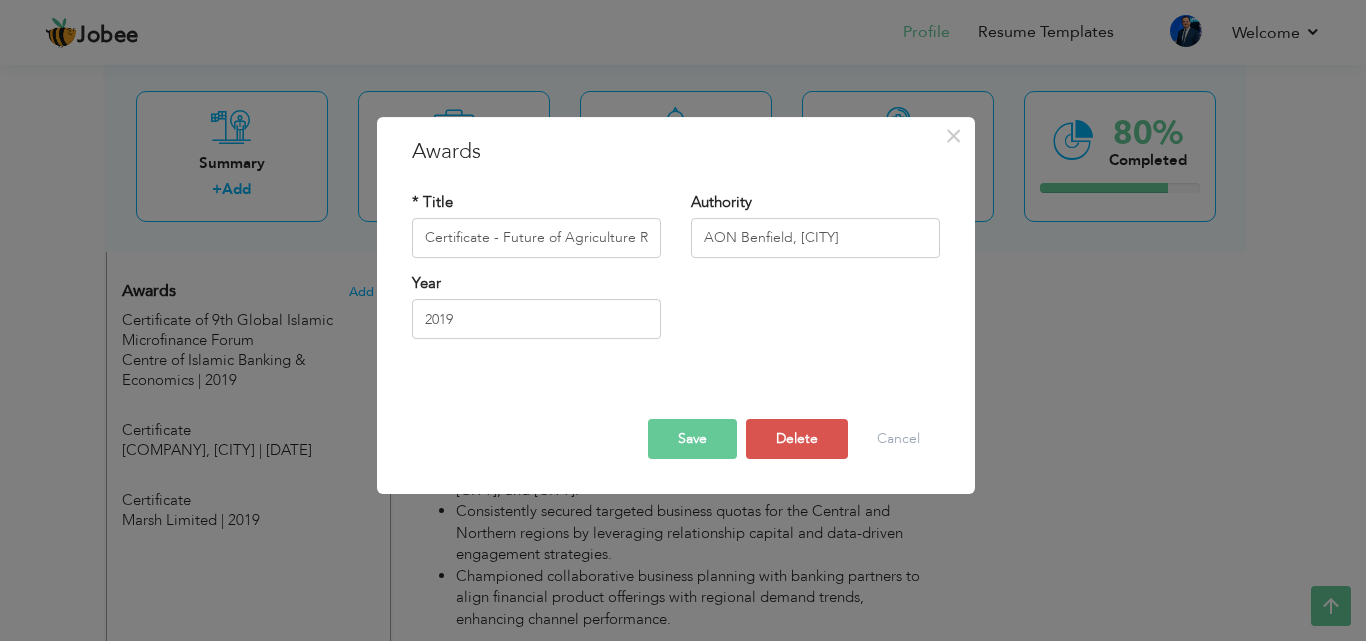 click on "Save" at bounding box center [692, 439] 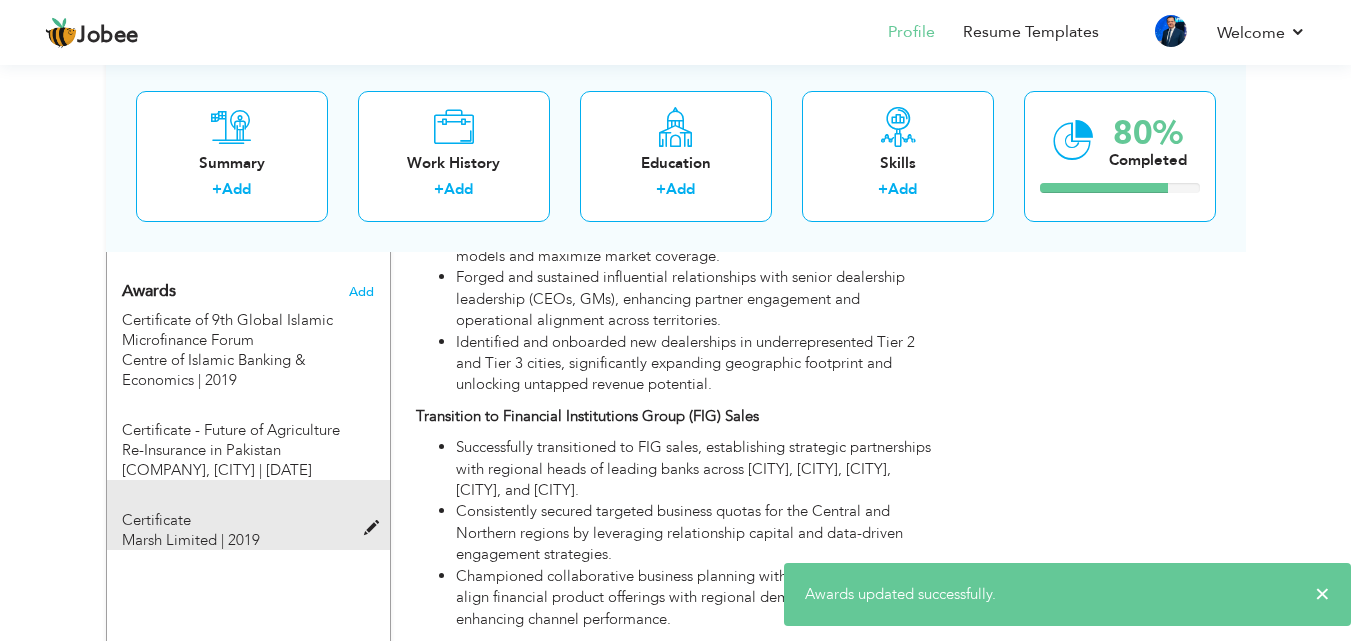 click at bounding box center (376, 528) 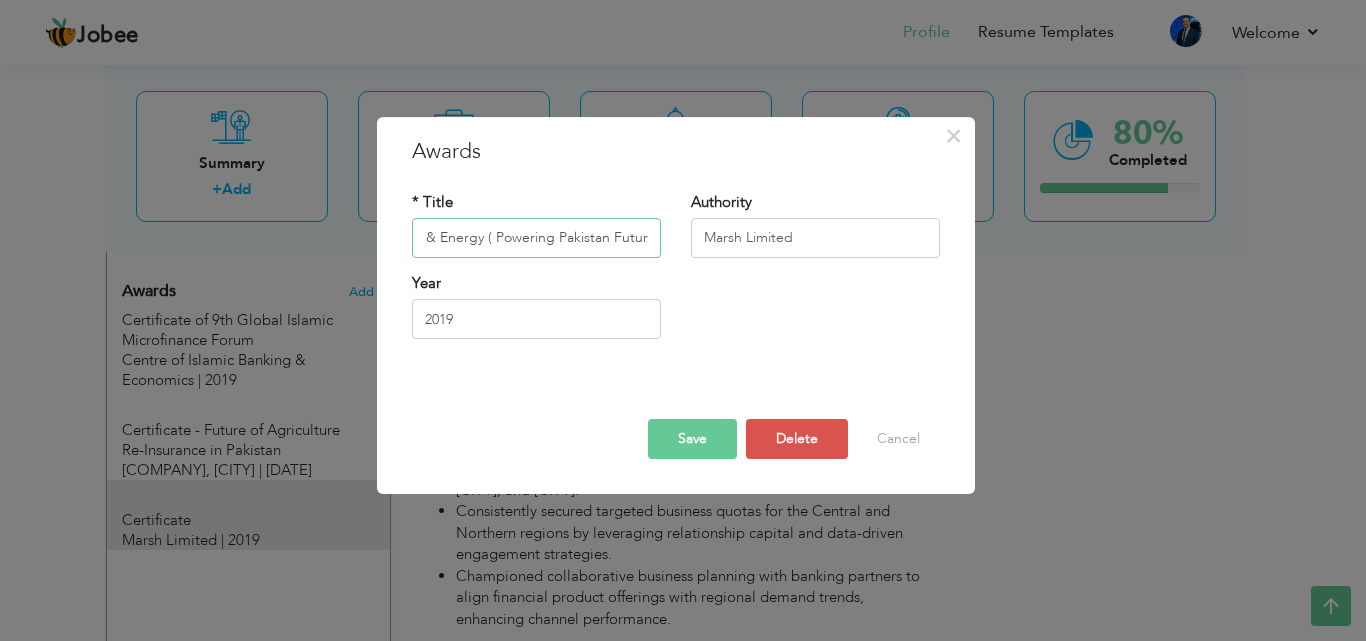scroll, scrollTop: 0, scrollLeft: 124, axis: horizontal 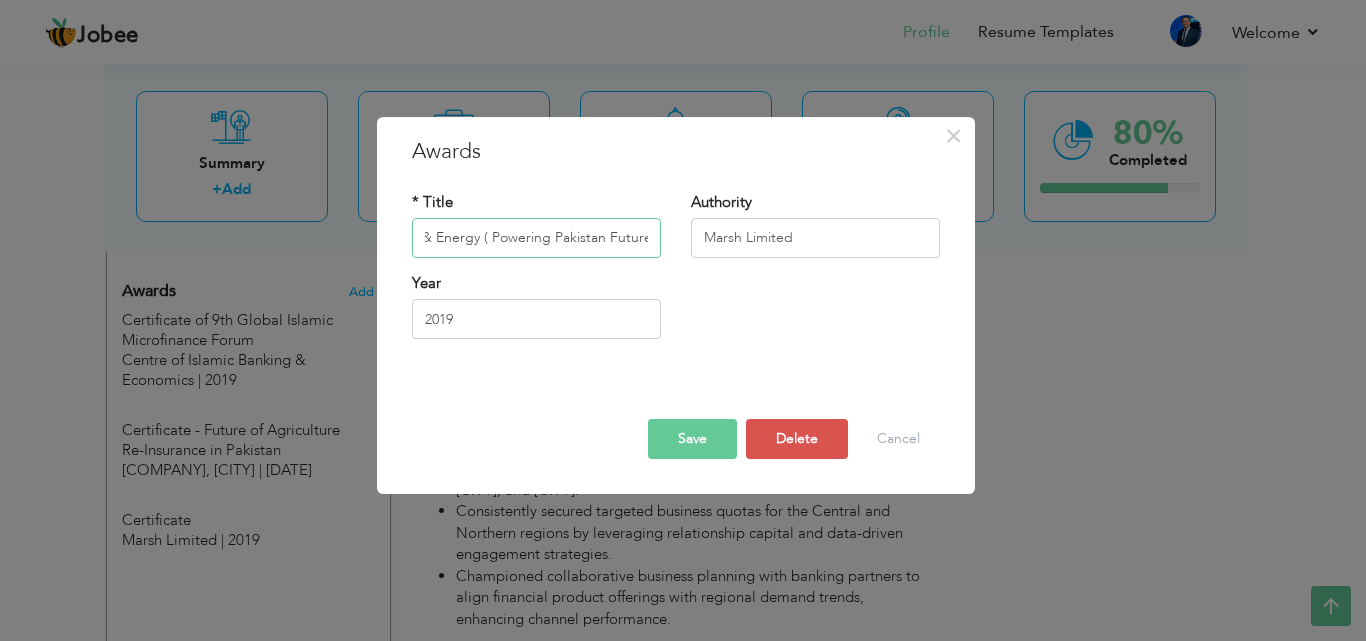 type on "Certificate - Power & Energy ( Powering Pakistan Future)" 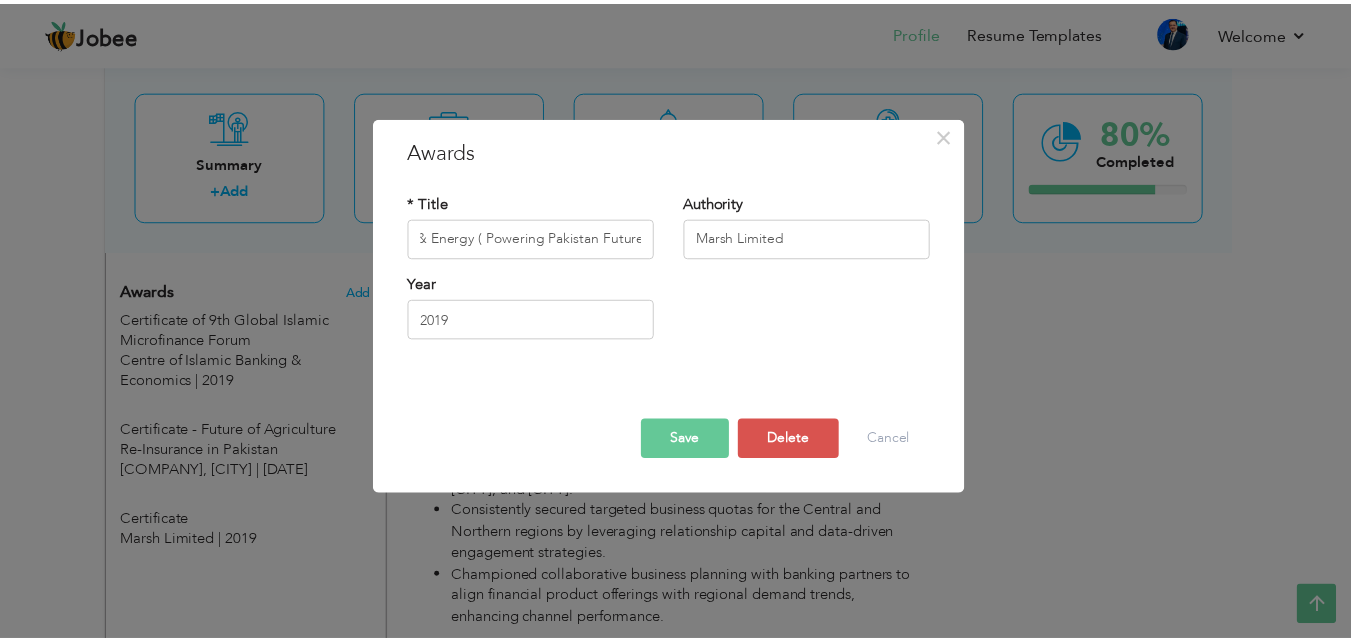 scroll, scrollTop: 0, scrollLeft: 0, axis: both 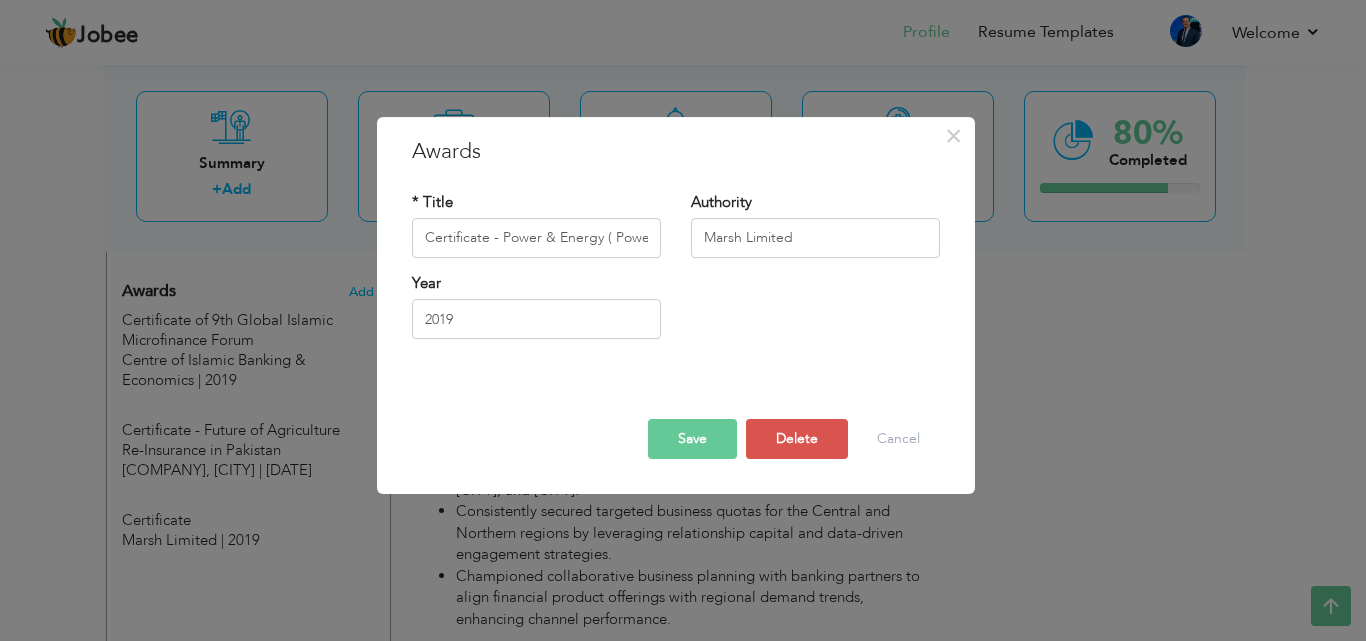click on "Save" at bounding box center (692, 439) 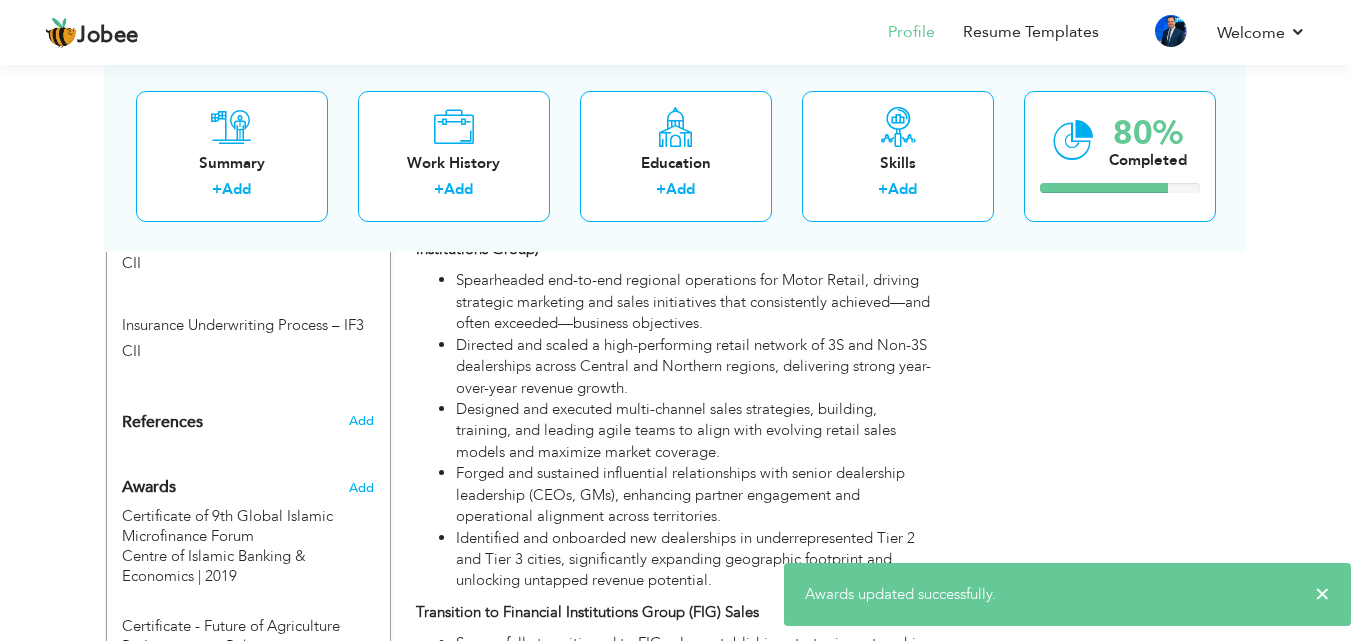 scroll, scrollTop: 1379, scrollLeft: 0, axis: vertical 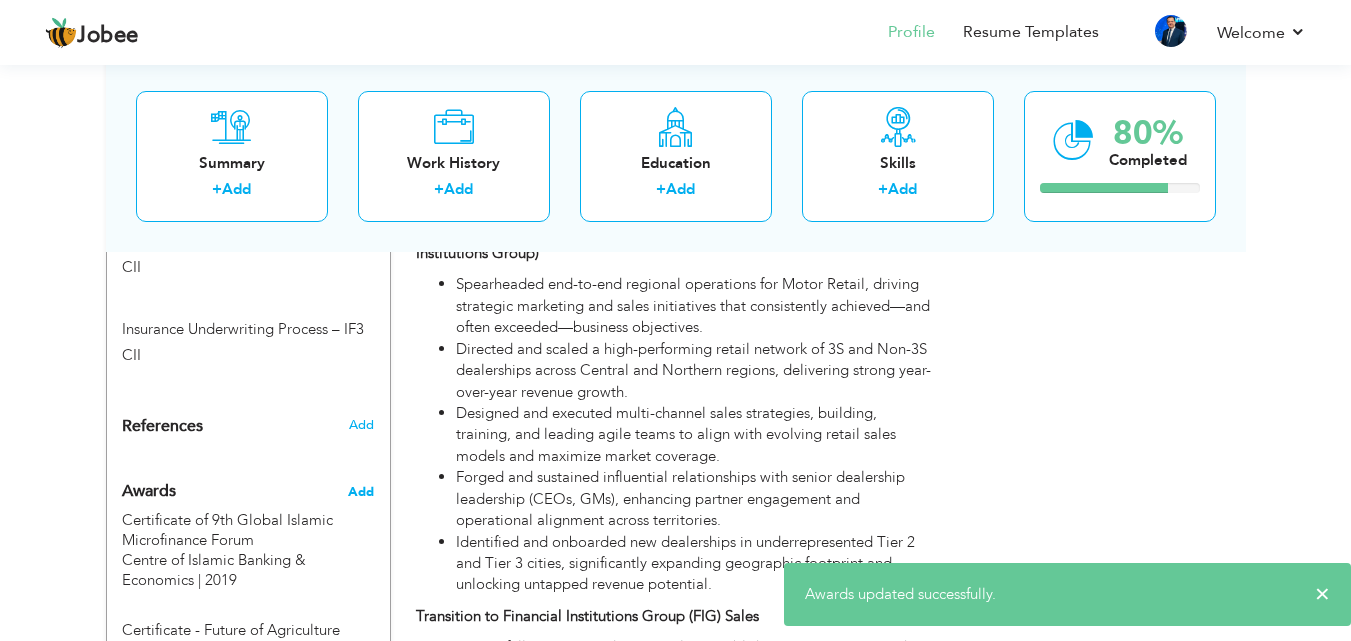 click on "Add" at bounding box center [361, 492] 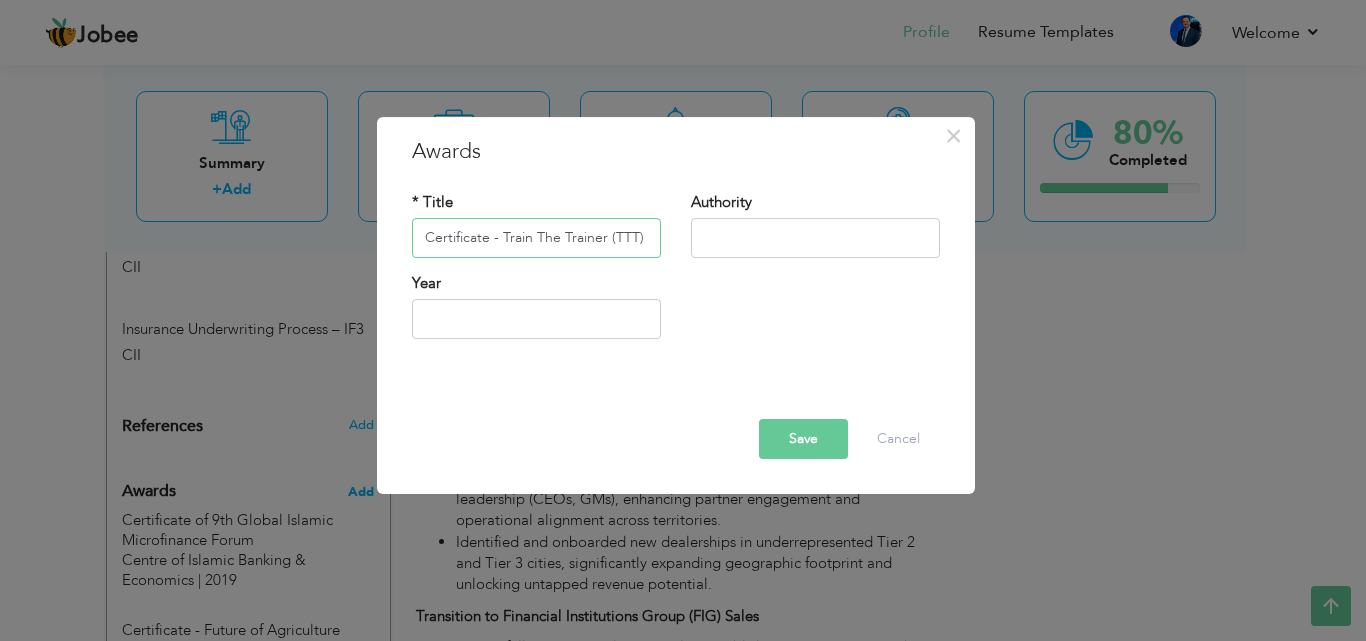 type on "Certificate - Train The Trainer (TTT)" 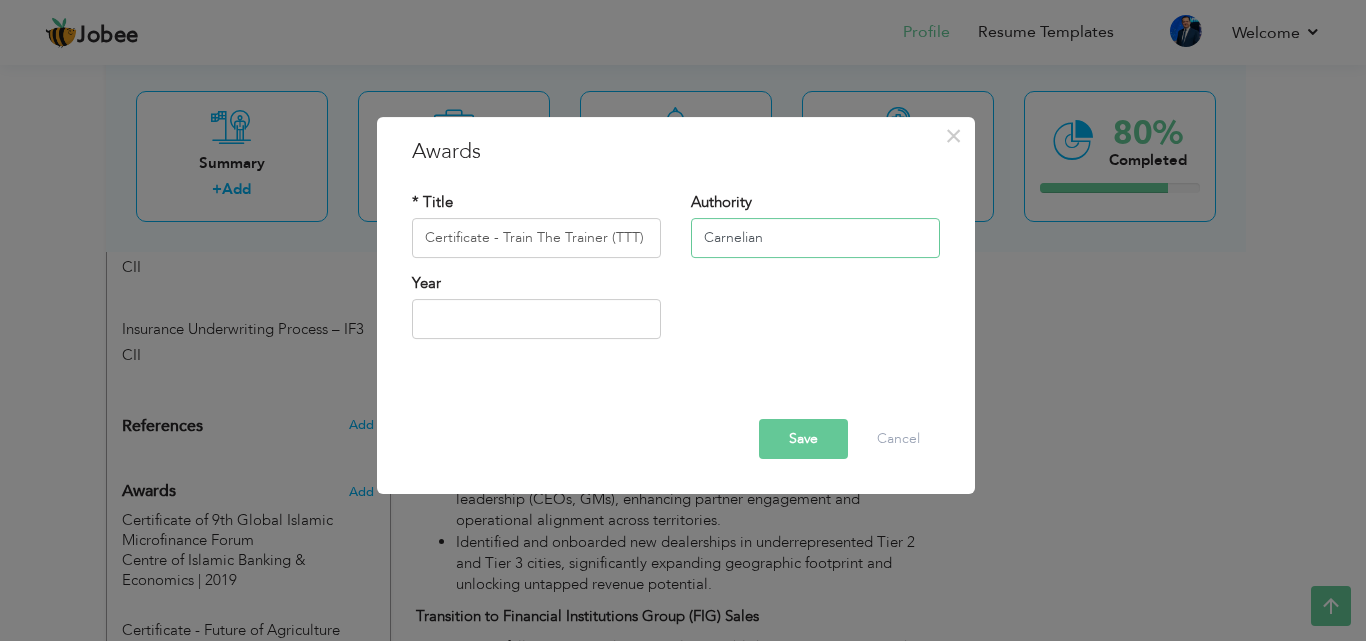 type on "Carnelian" 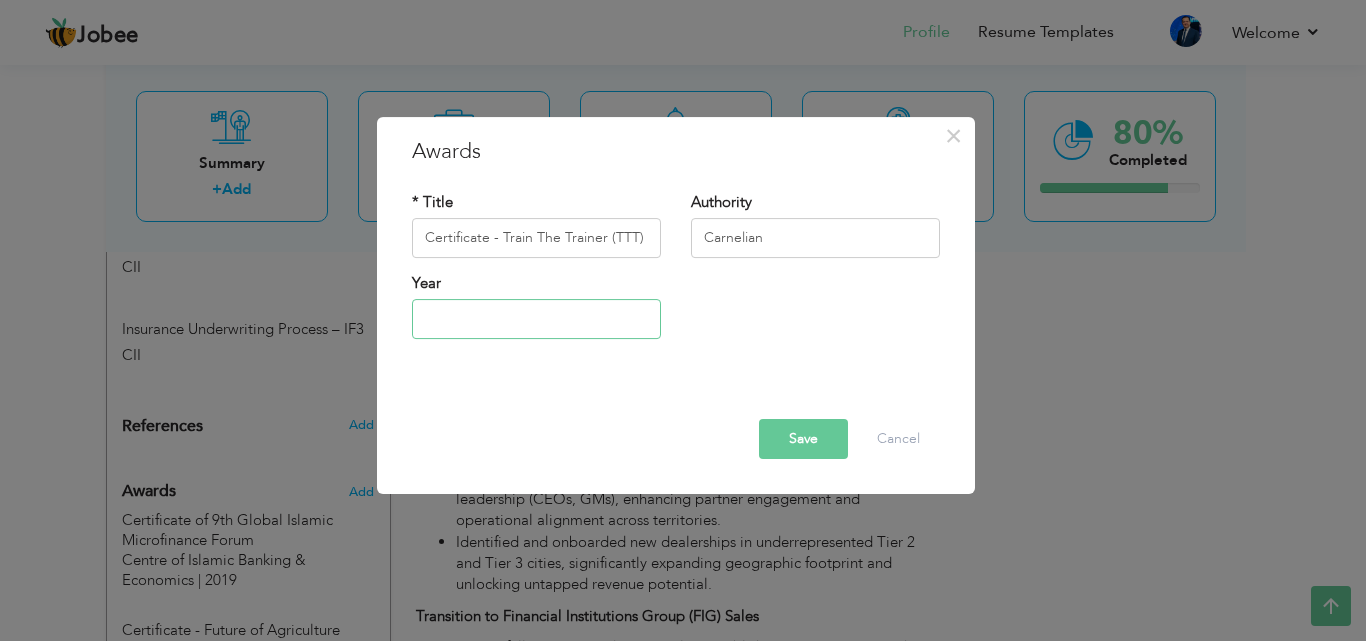 click at bounding box center [536, 319] 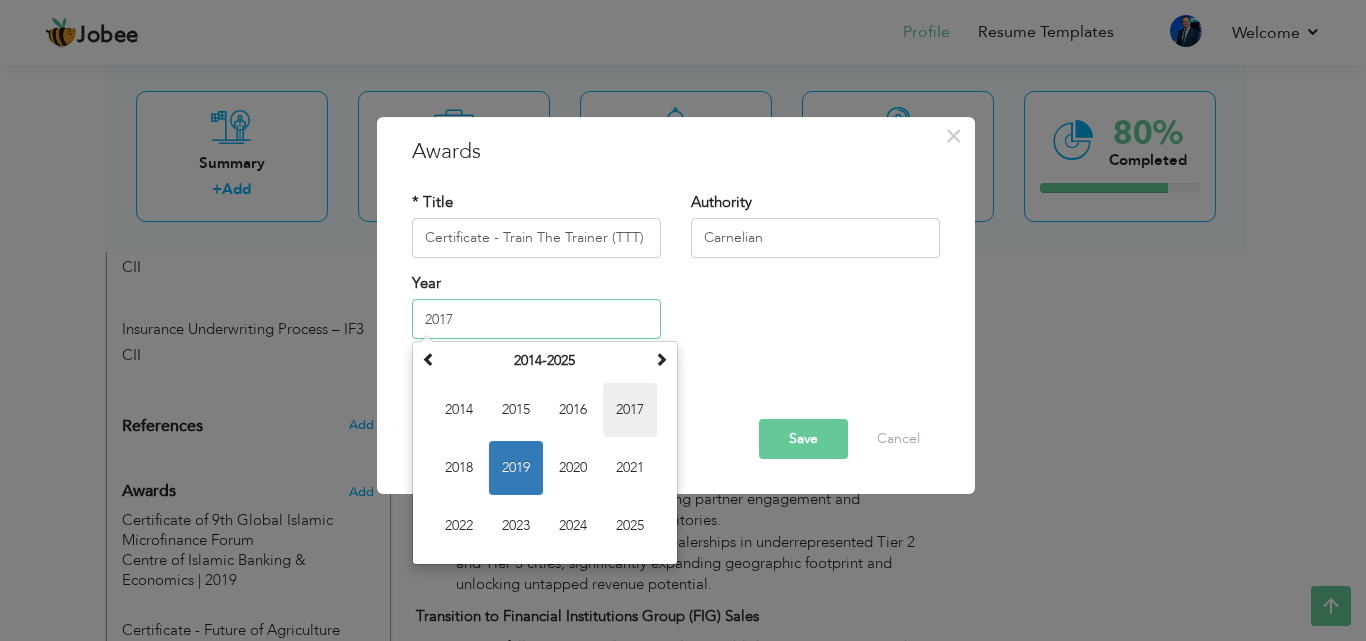 click on "2017" at bounding box center (630, 410) 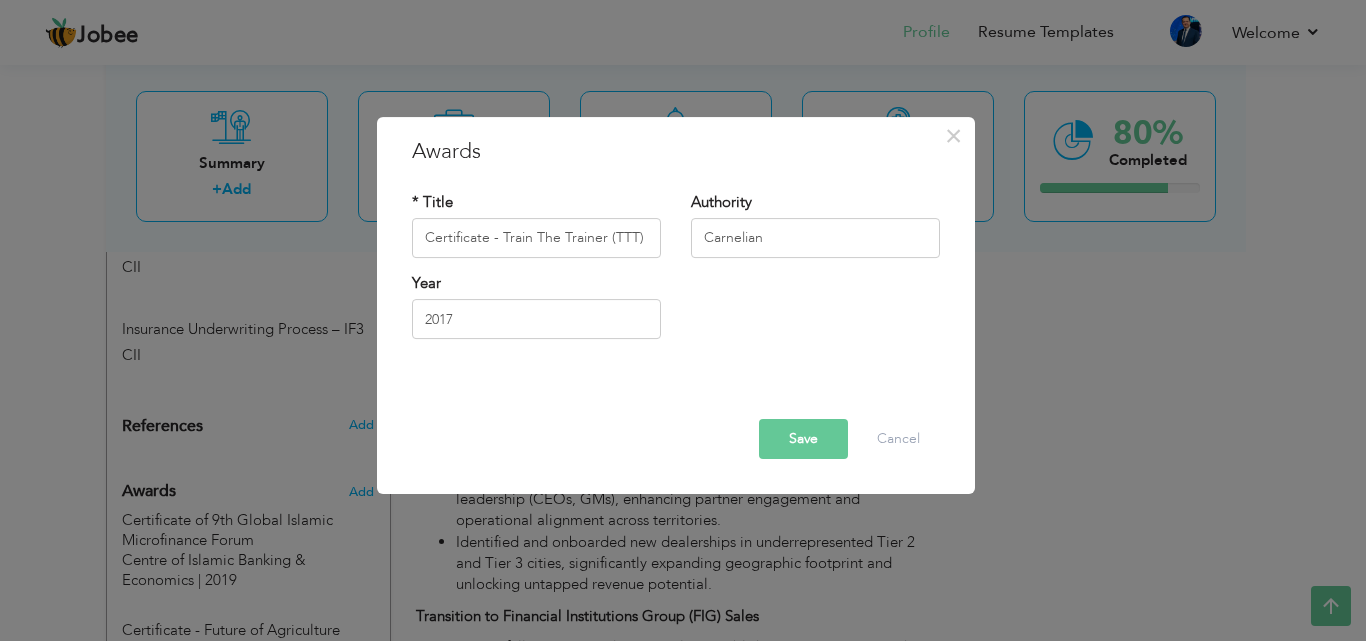 click on "Save" at bounding box center [803, 439] 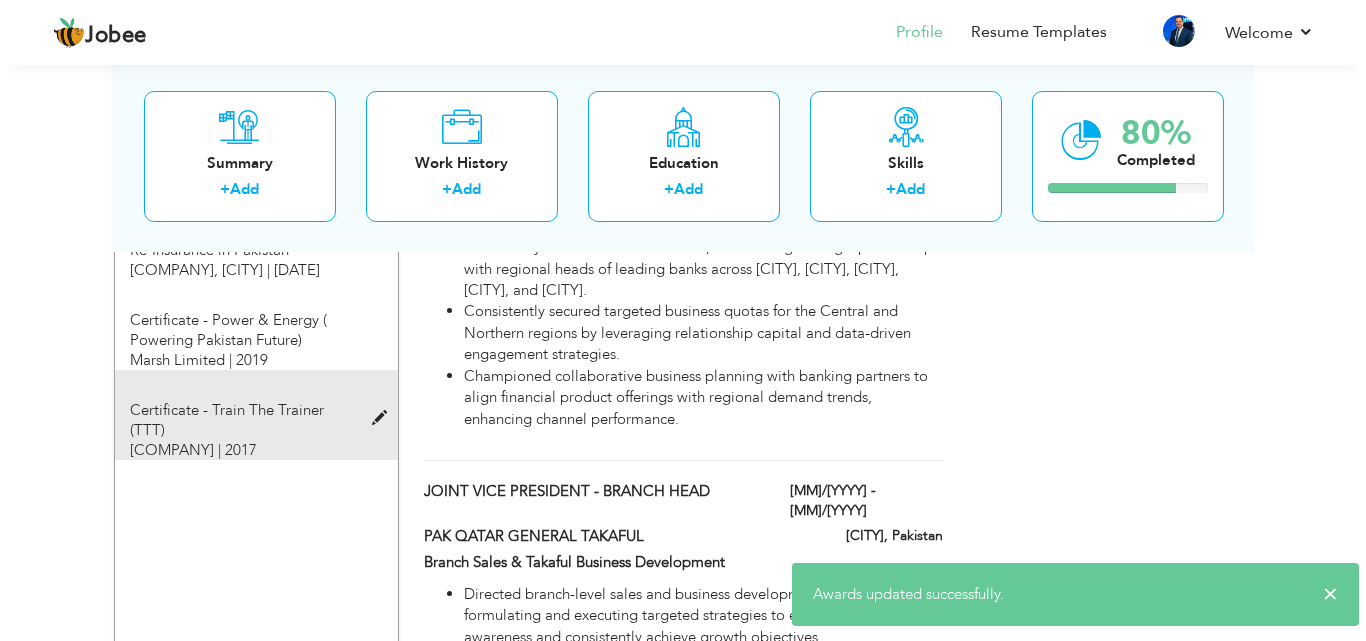 scroll, scrollTop: 1479, scrollLeft: 0, axis: vertical 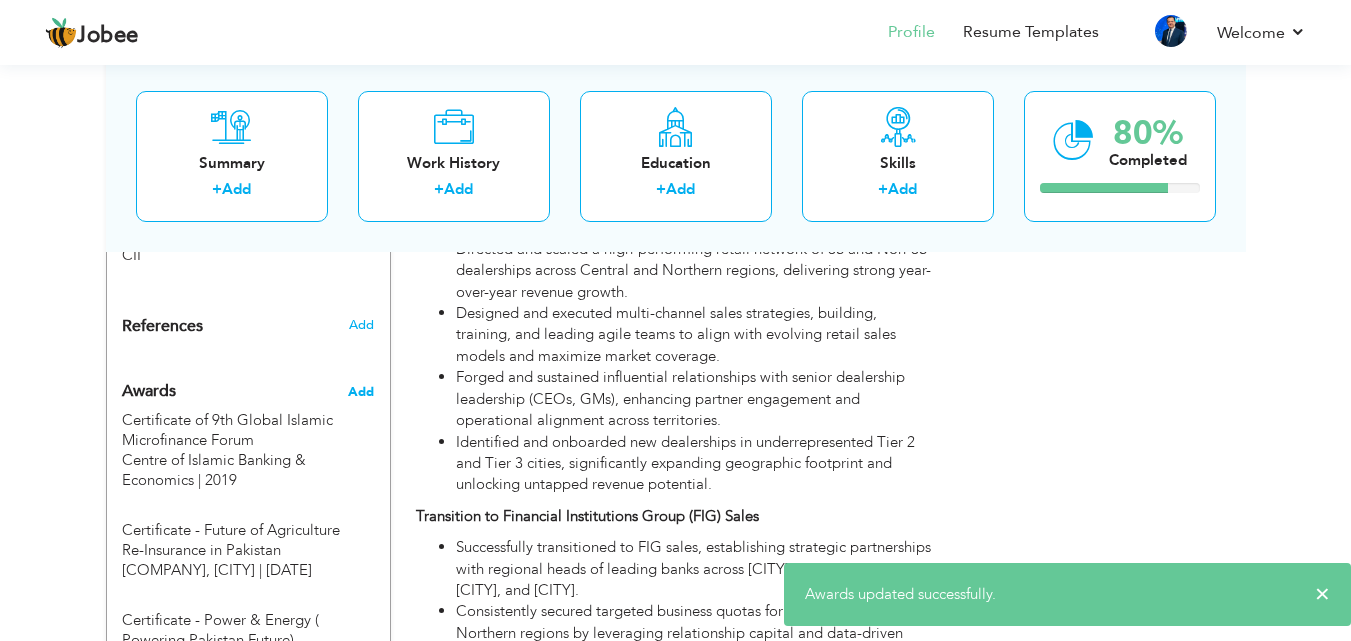 click on "Add" at bounding box center [361, 392] 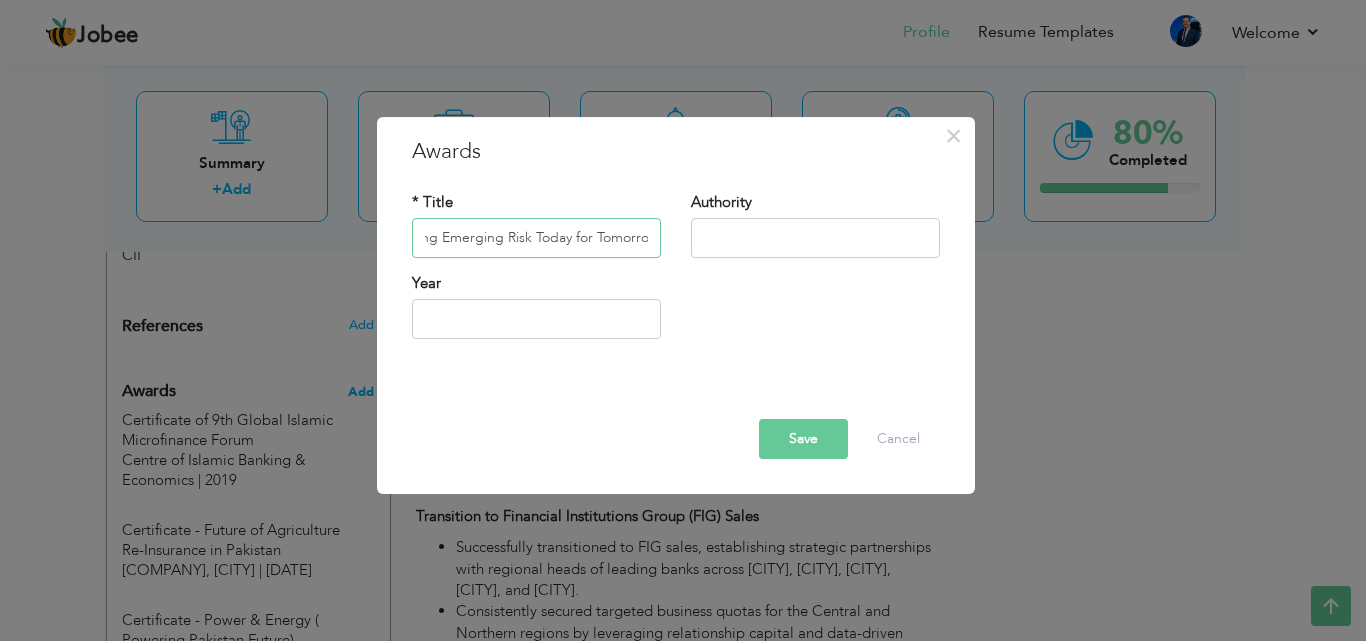 scroll, scrollTop: 0, scrollLeft: 137, axis: horizontal 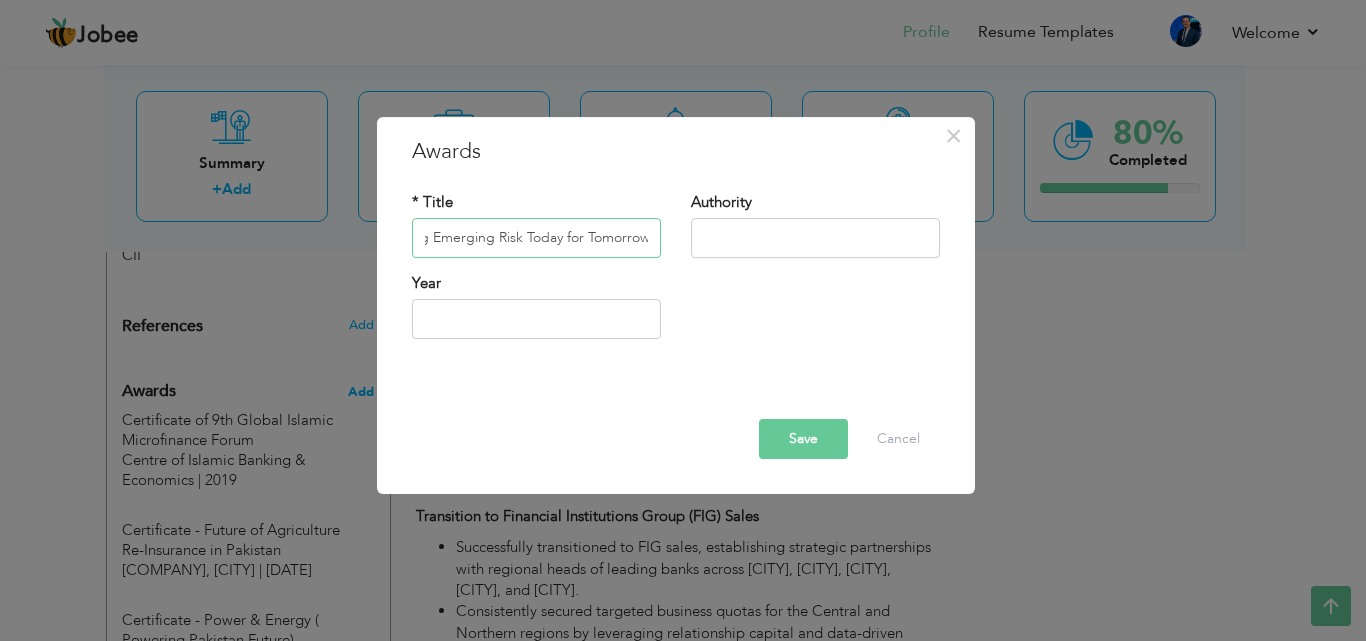 type on "Certificate - Managing Emerging Risk Today for Tomorrow" 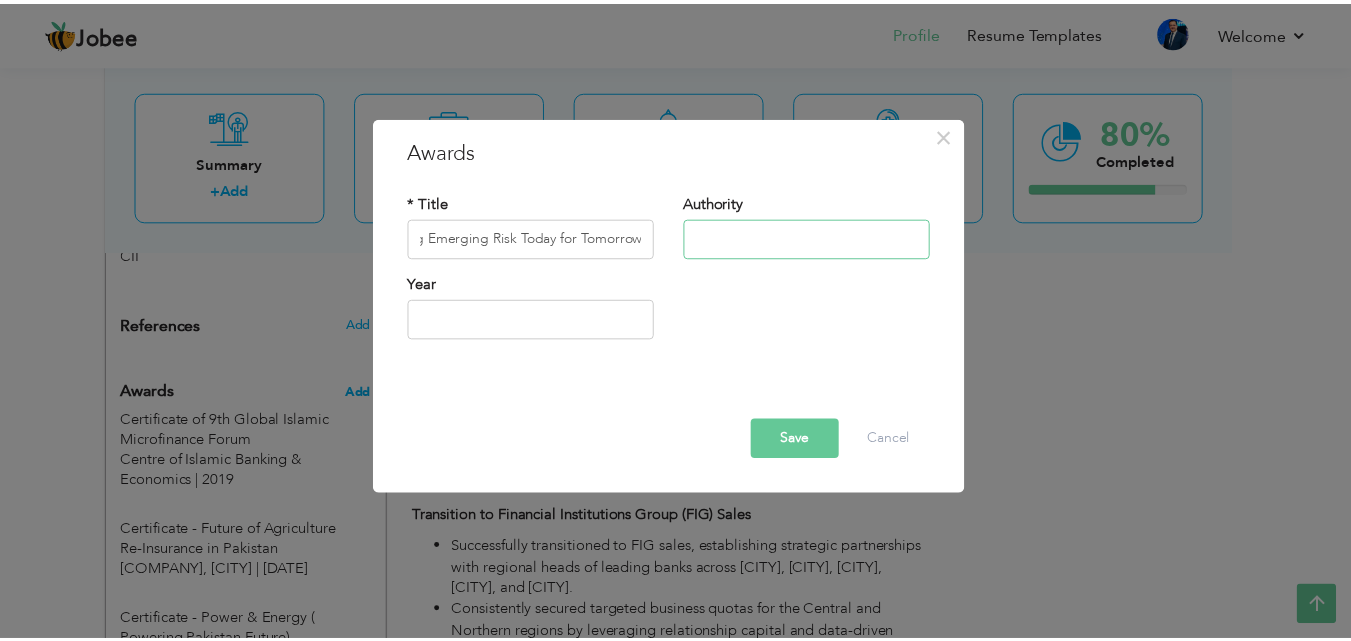 scroll, scrollTop: 0, scrollLeft: 0, axis: both 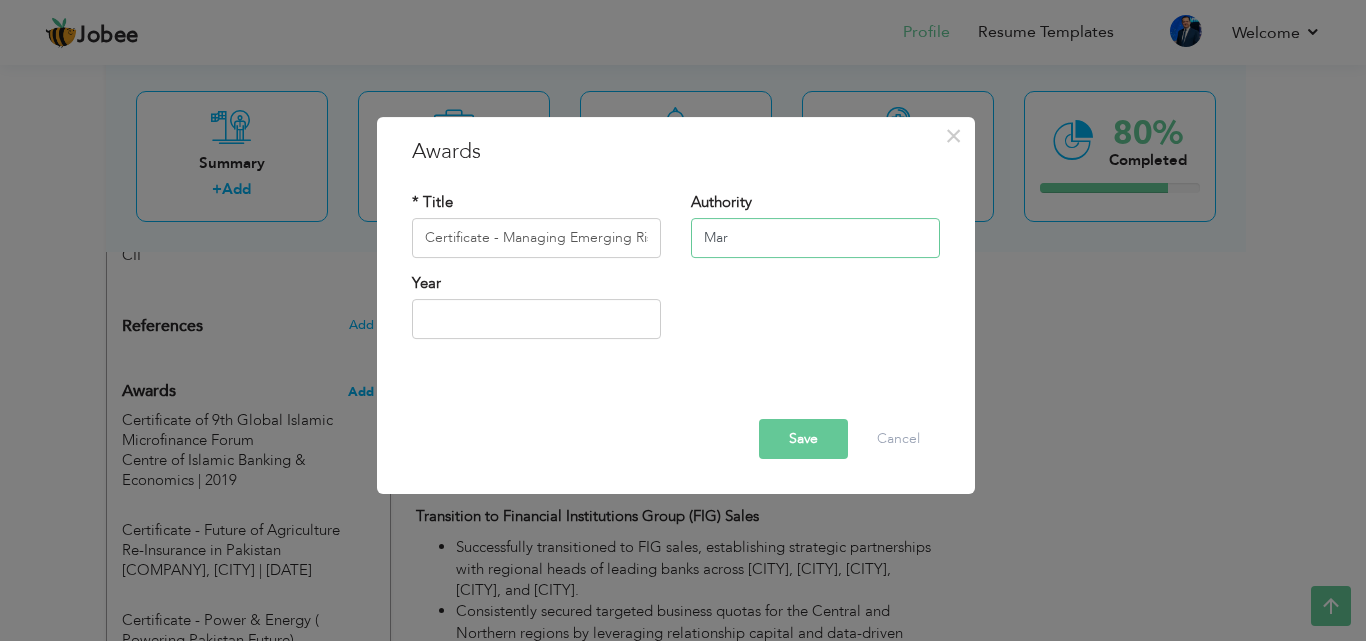 type on "Marsh Limited" 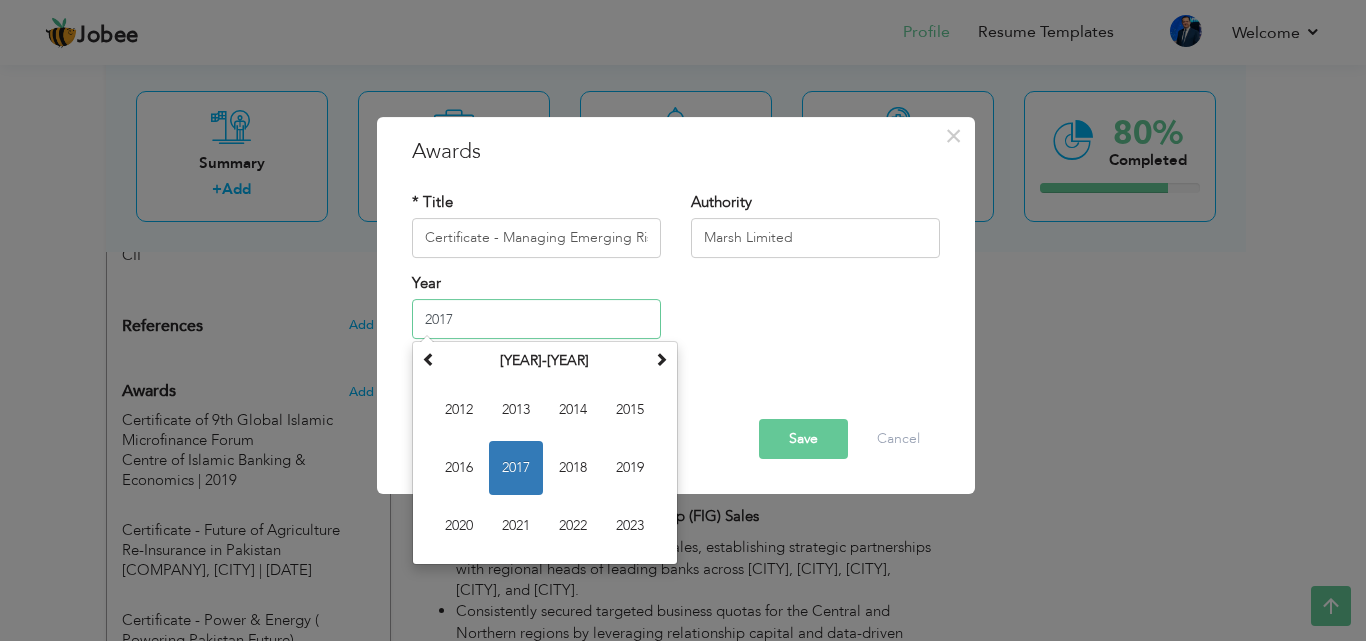 click on "2017" at bounding box center (516, 468) 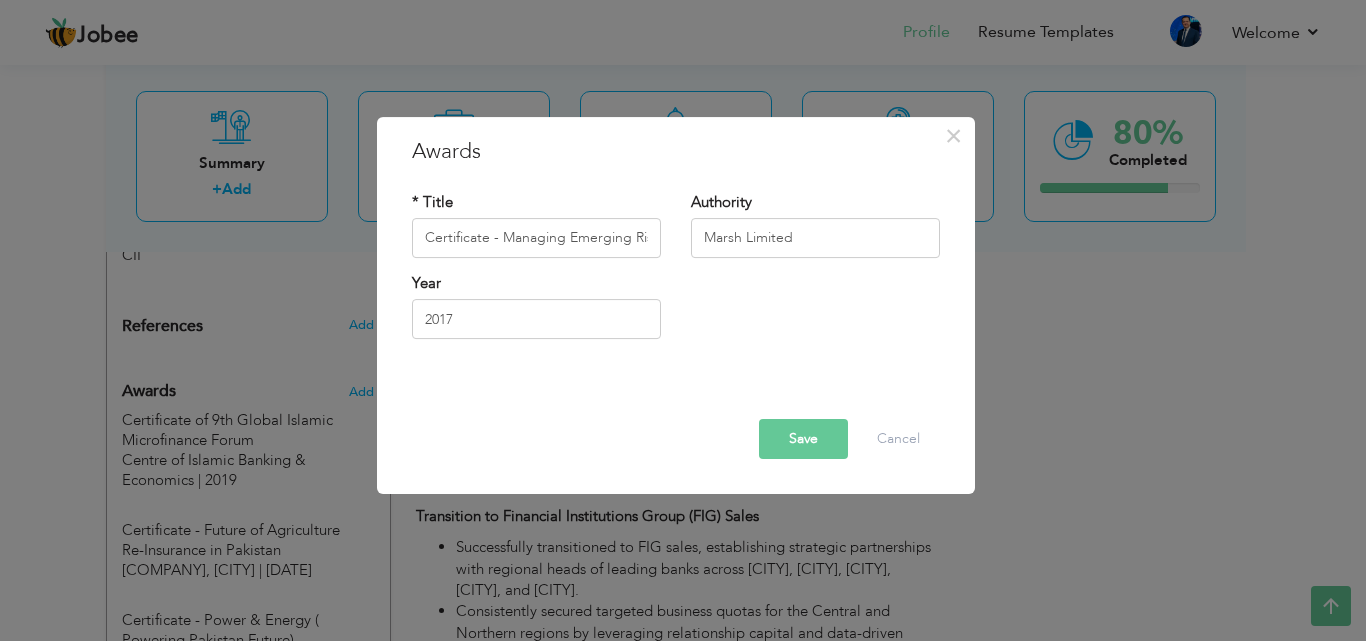click on "Save" at bounding box center [803, 439] 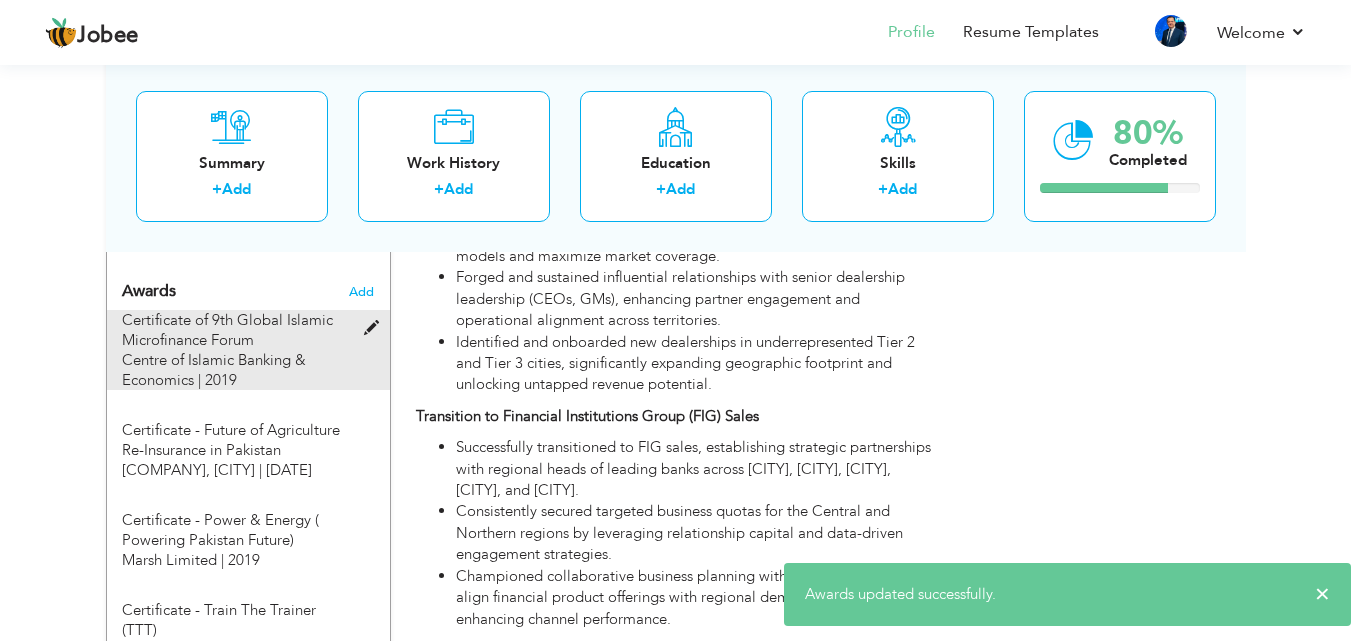 scroll, scrollTop: 1479, scrollLeft: 0, axis: vertical 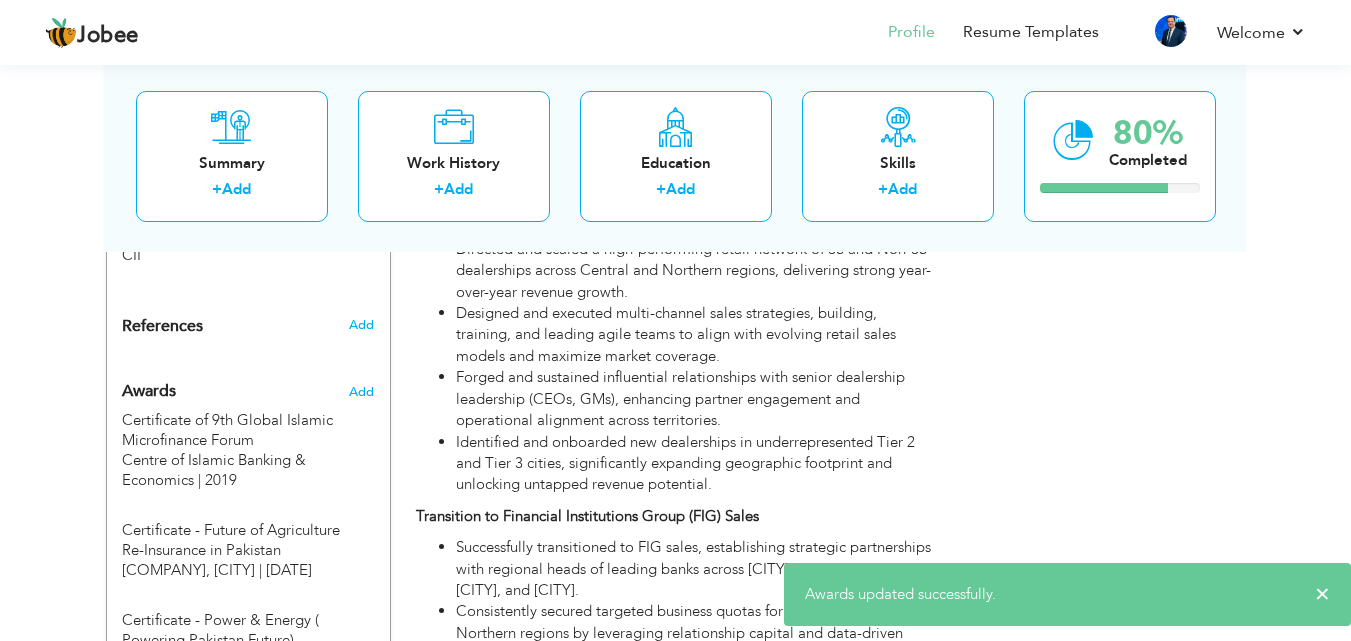 click on "Add" at bounding box center (361, 392) 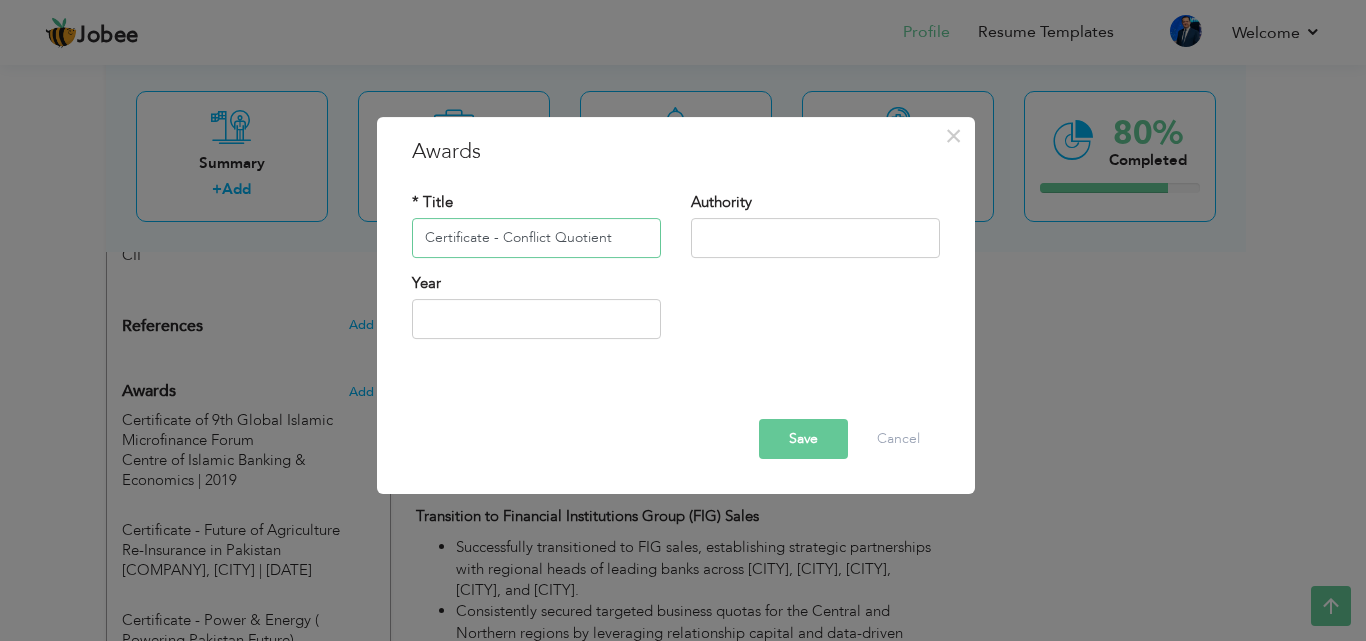 type on "Certificate - Conflict Quotient" 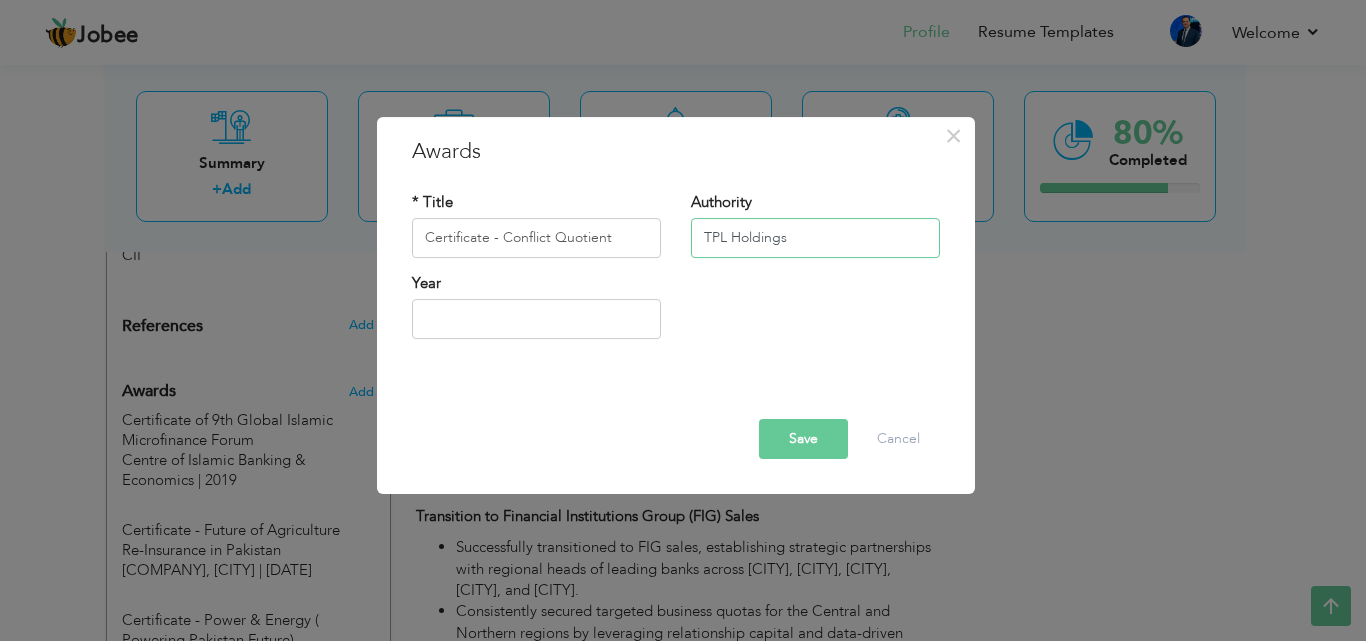 type on "TPL Holdings" 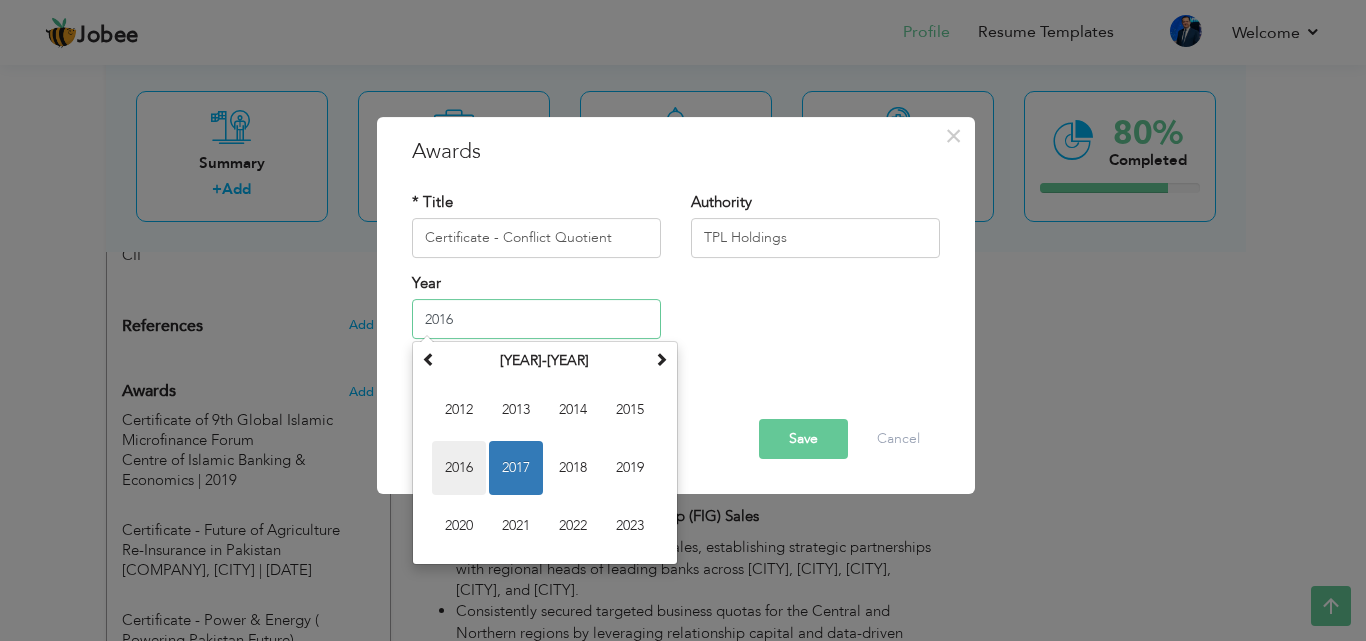 click on "2016" at bounding box center (459, 468) 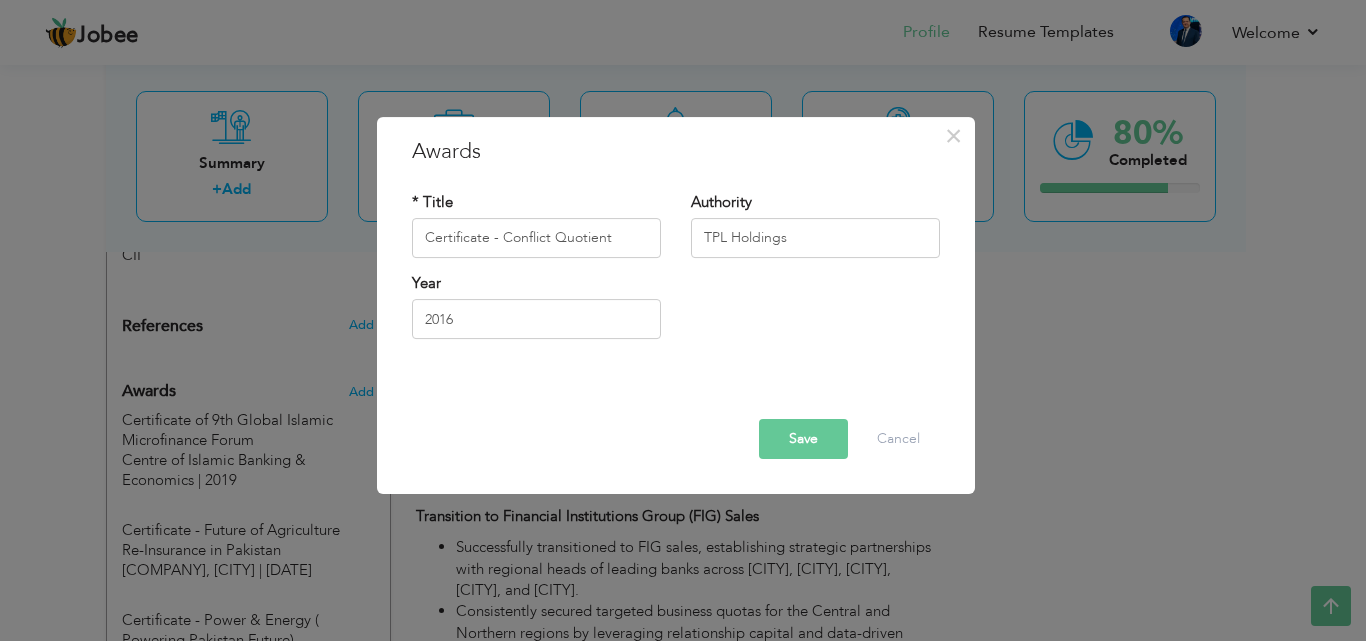 click on "Save" at bounding box center (803, 439) 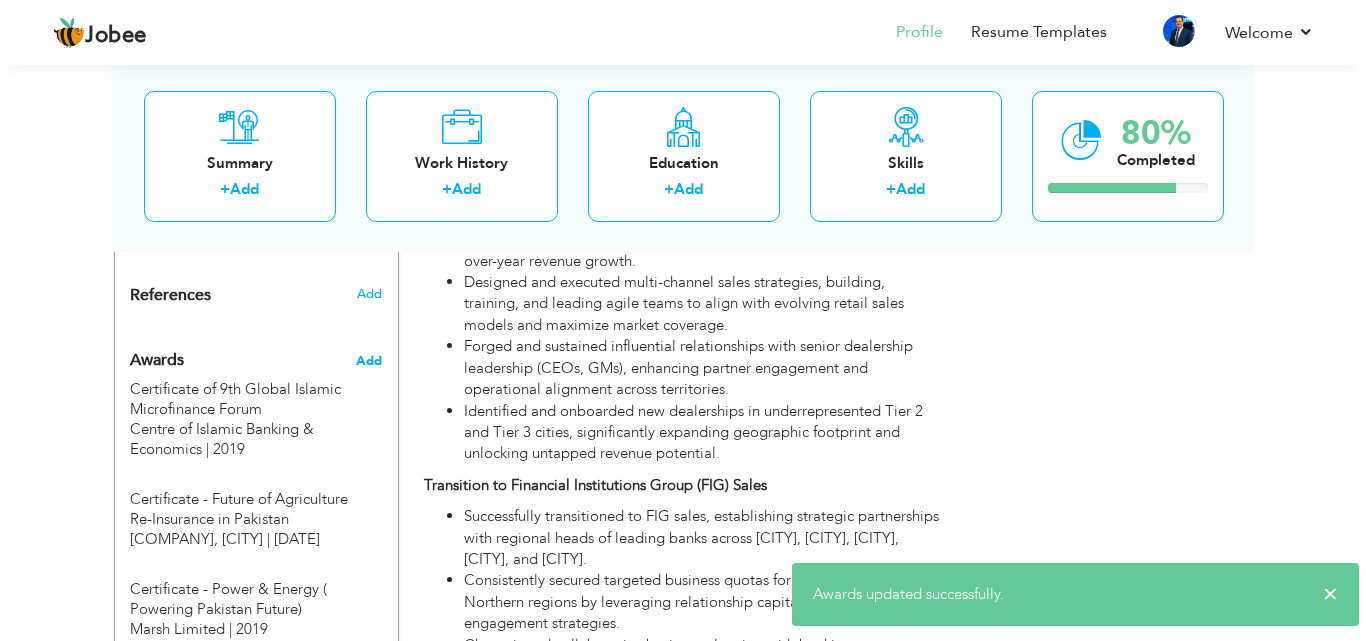 scroll, scrollTop: 1479, scrollLeft: 0, axis: vertical 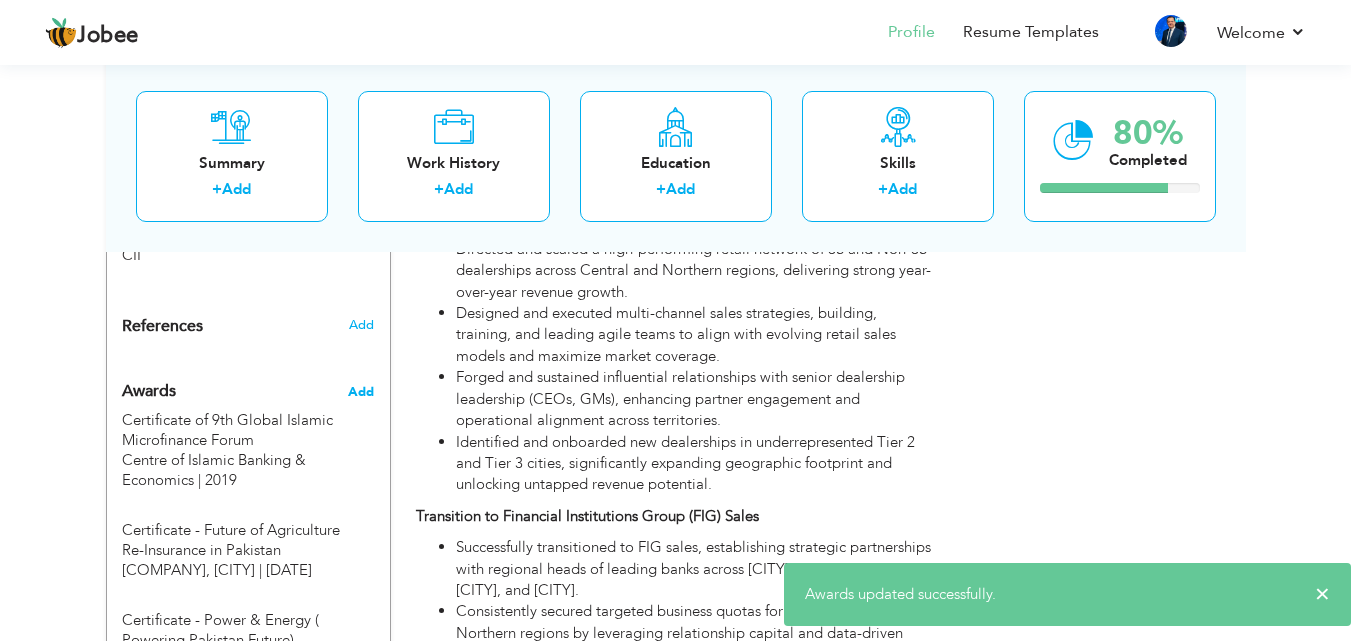 click on "Add" at bounding box center [361, 392] 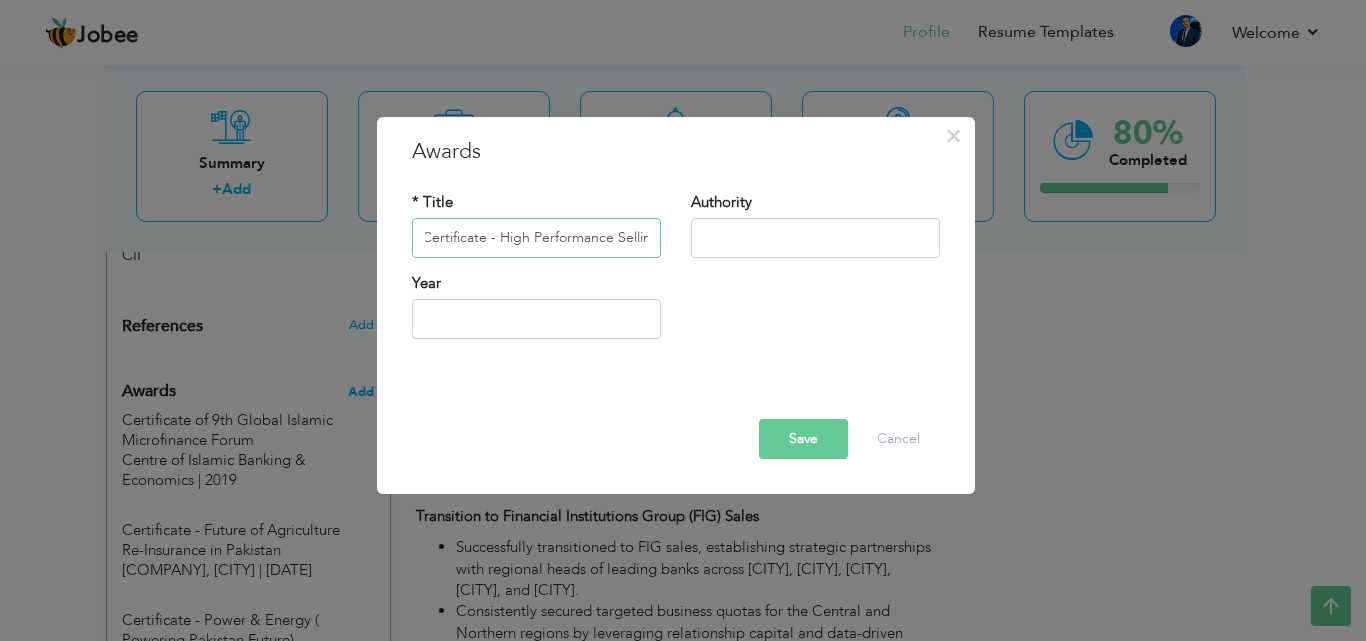 scroll, scrollTop: 0, scrollLeft: 11, axis: horizontal 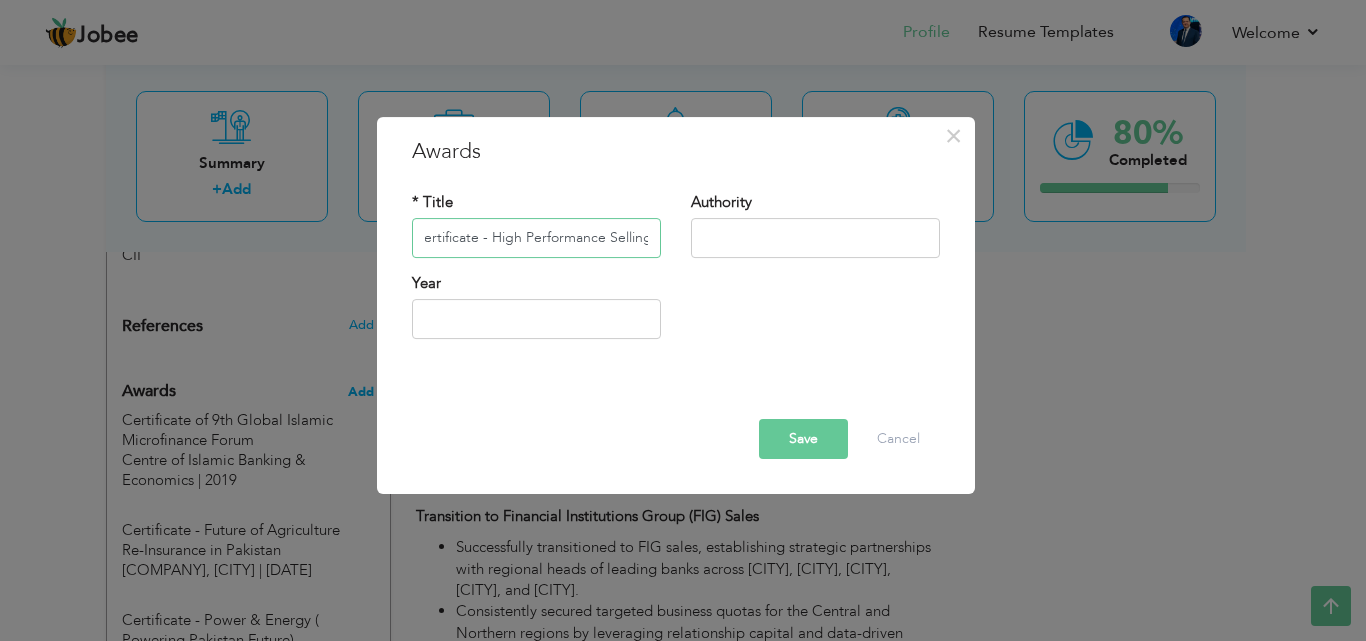 type on "Certificate - High Performance Selling" 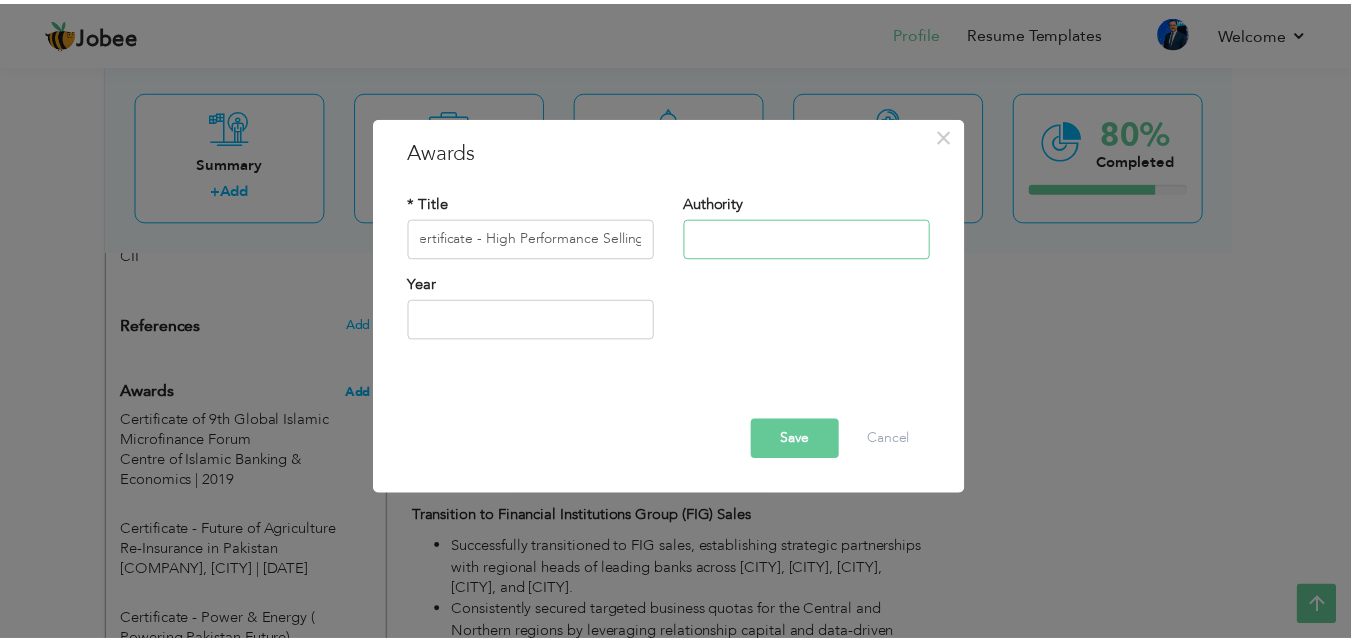scroll, scrollTop: 0, scrollLeft: 0, axis: both 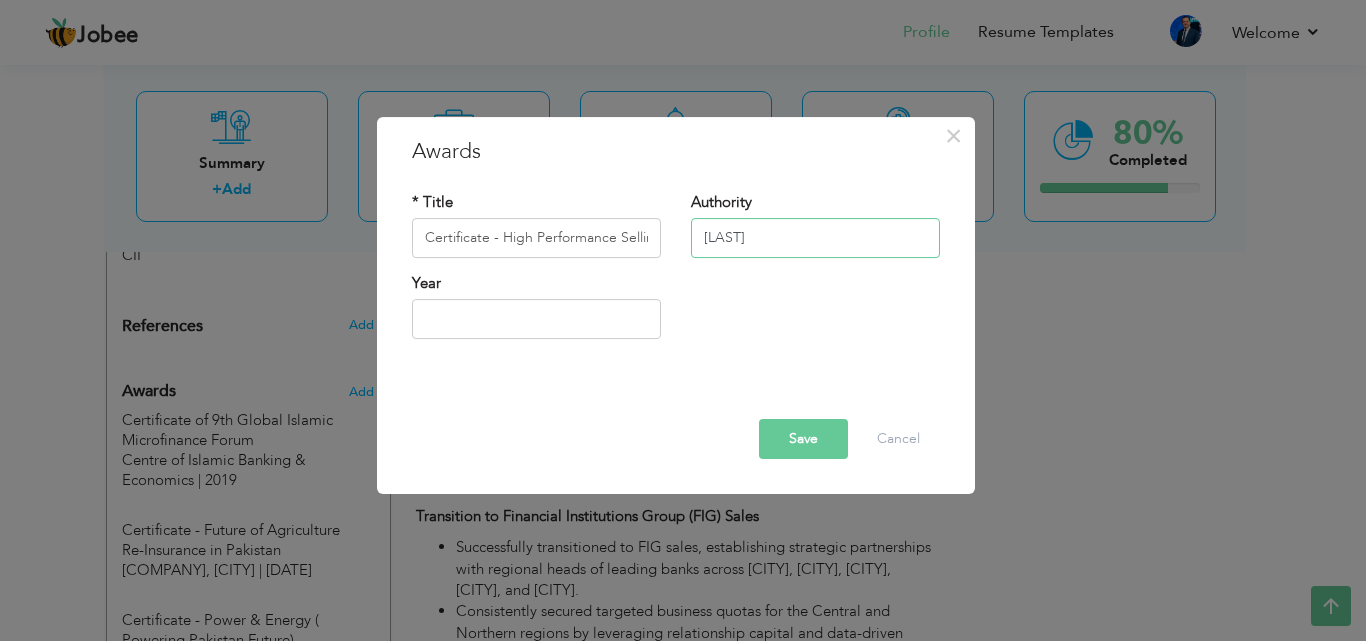 type on "[LAST]" 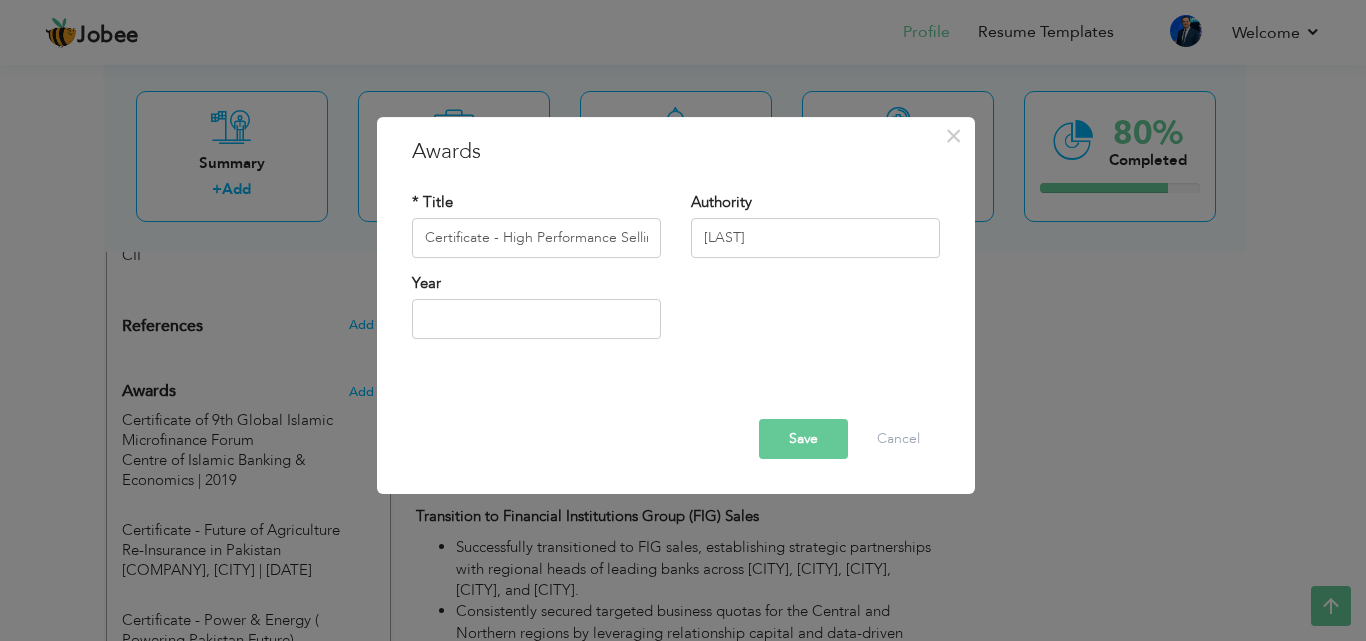 drag, startPoint x: 727, startPoint y: 243, endPoint x: 681, endPoint y: 277, distance: 57.201397 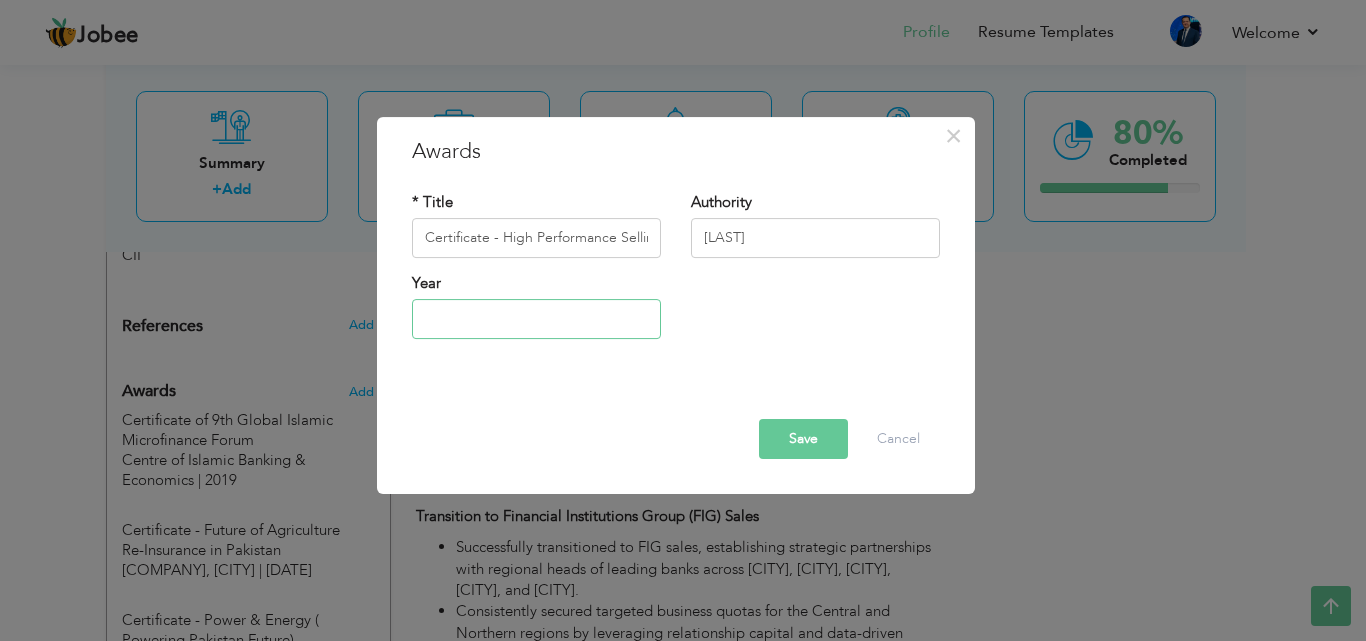 click at bounding box center (536, 319) 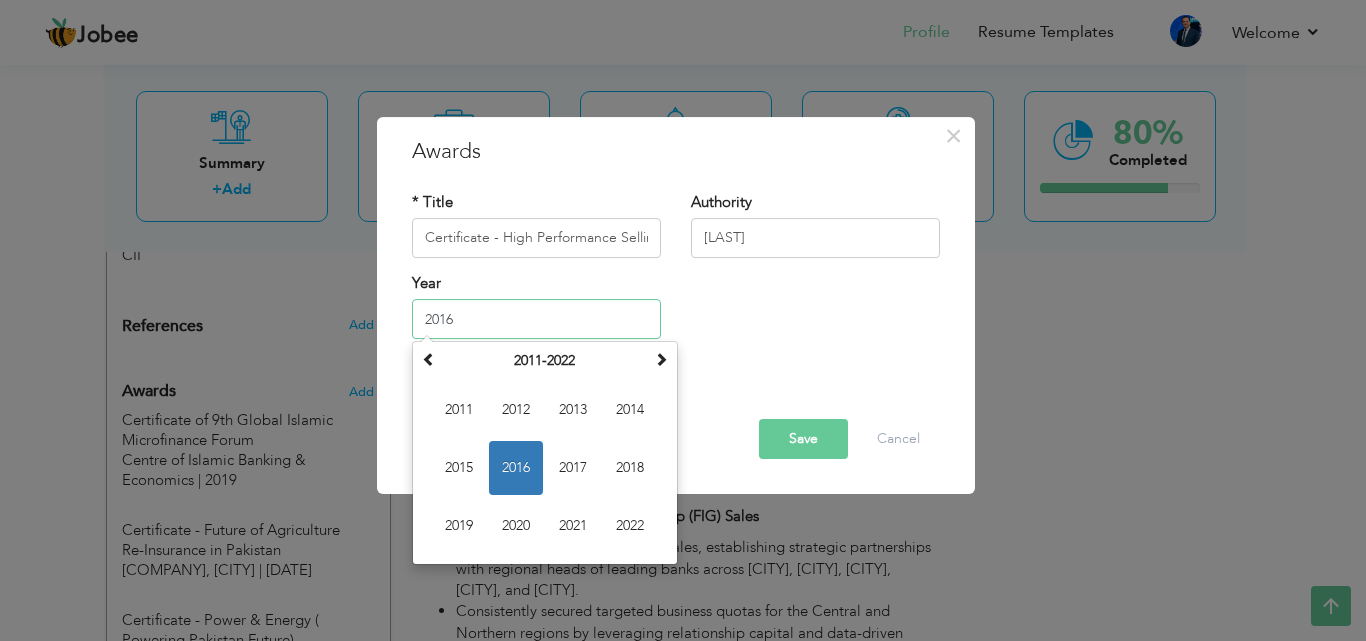 click on "2016" at bounding box center [516, 468] 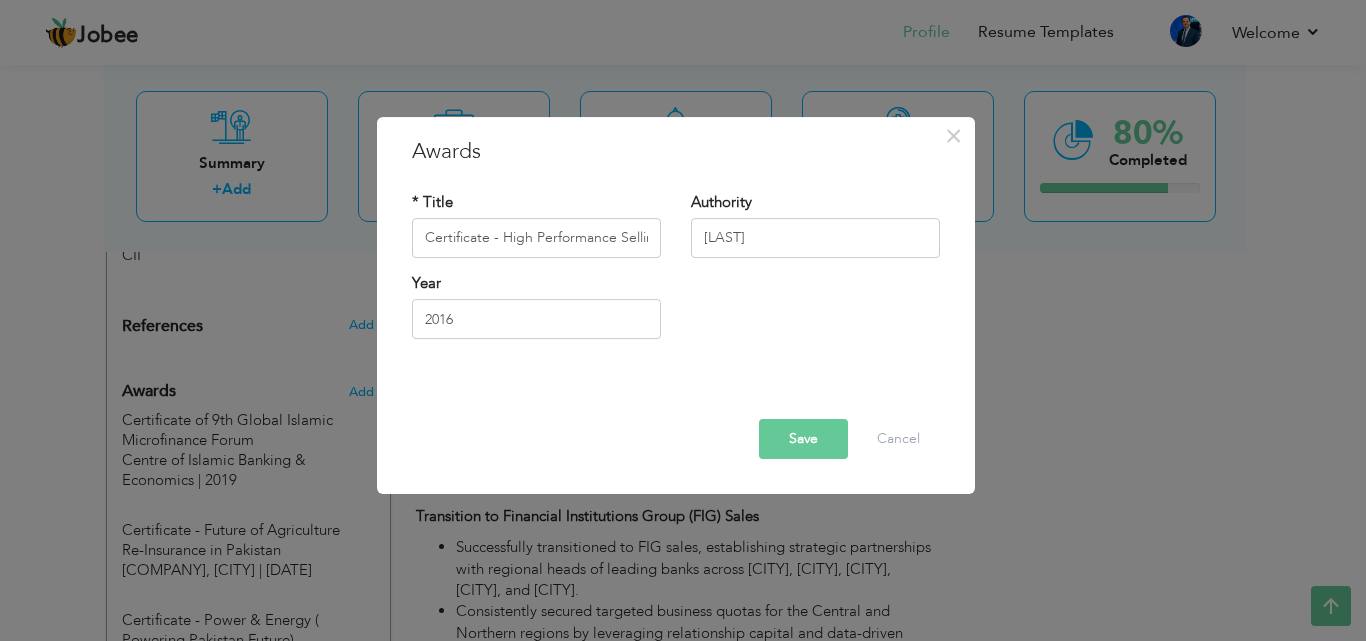 click on "Save" at bounding box center [803, 439] 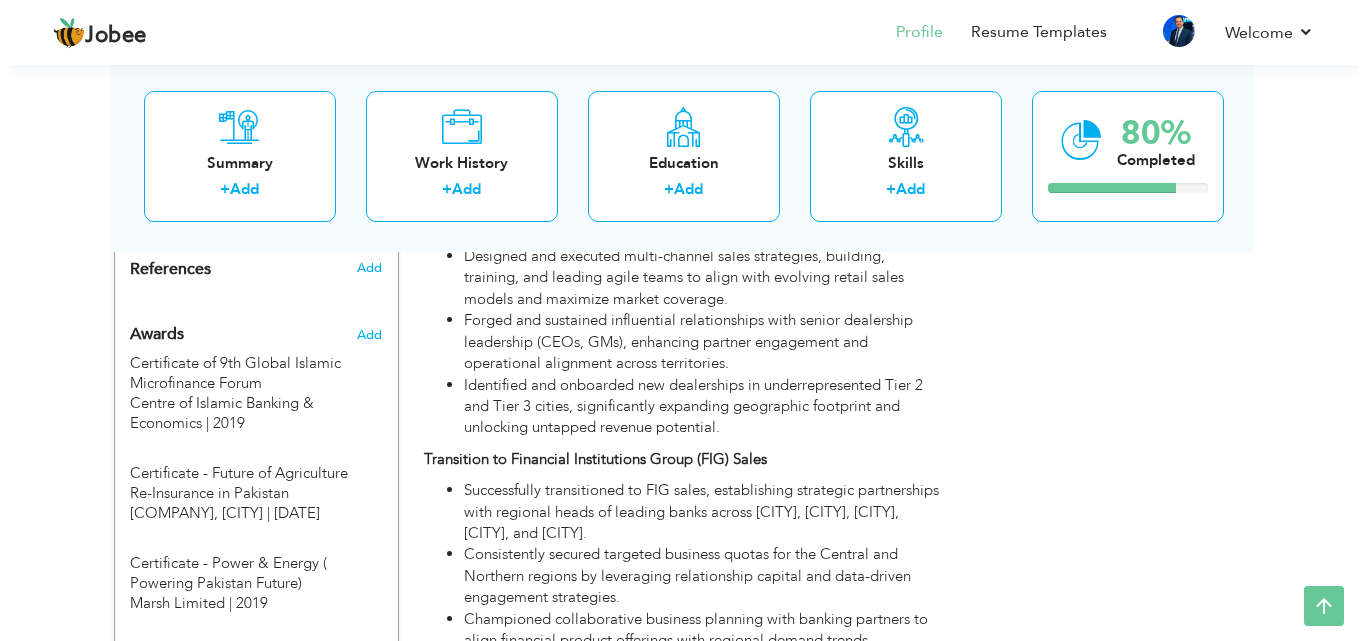 scroll, scrollTop: 1479, scrollLeft: 0, axis: vertical 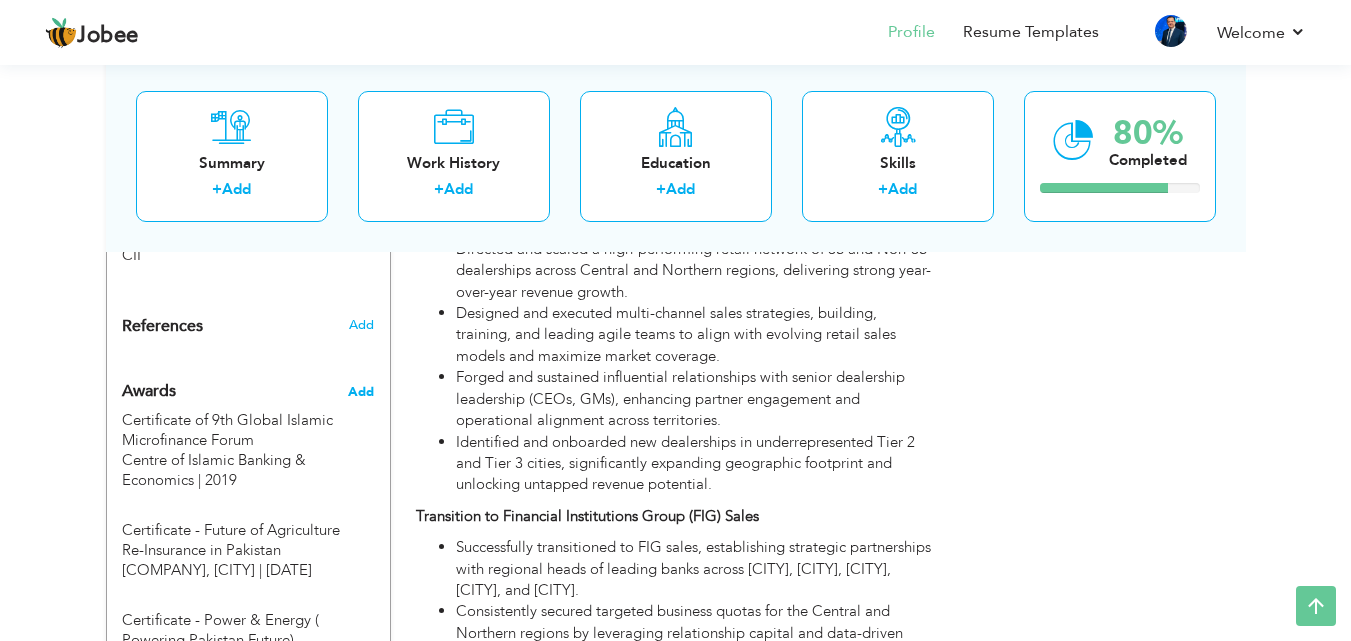click on "Add" at bounding box center (361, 392) 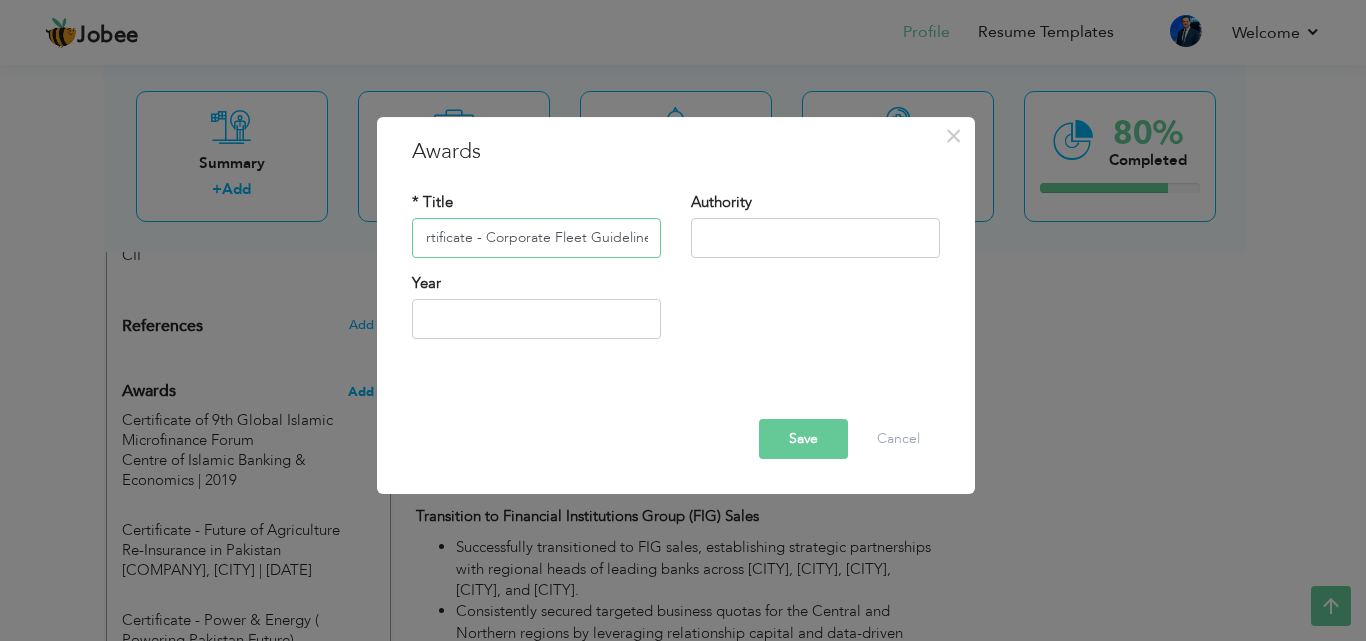 scroll, scrollTop: 0, scrollLeft: 20, axis: horizontal 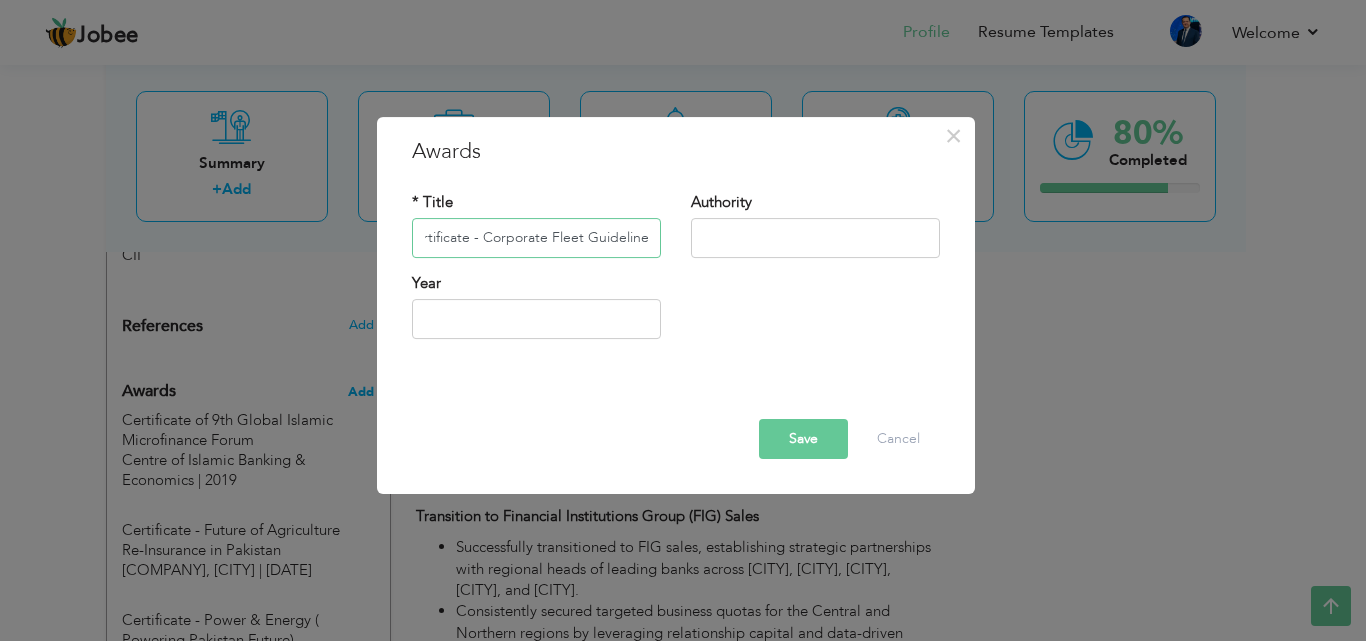 type on "Certificate - Corporate Fleet Guideline" 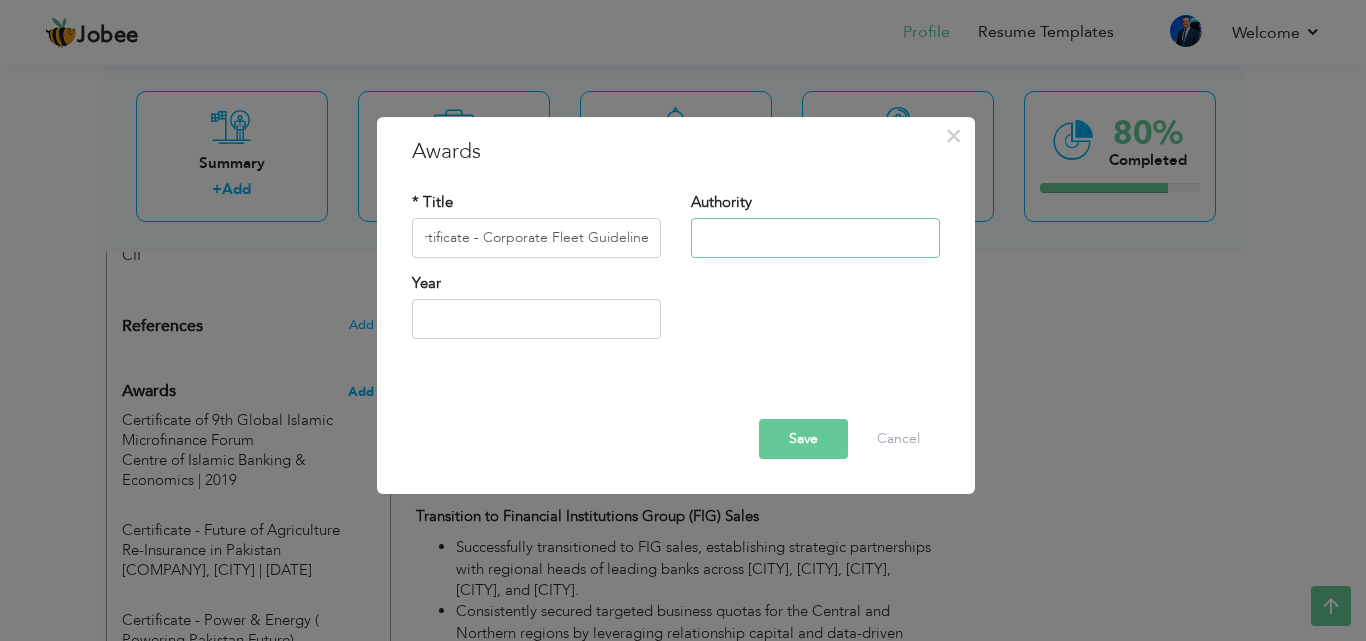 scroll, scrollTop: 0, scrollLeft: 0, axis: both 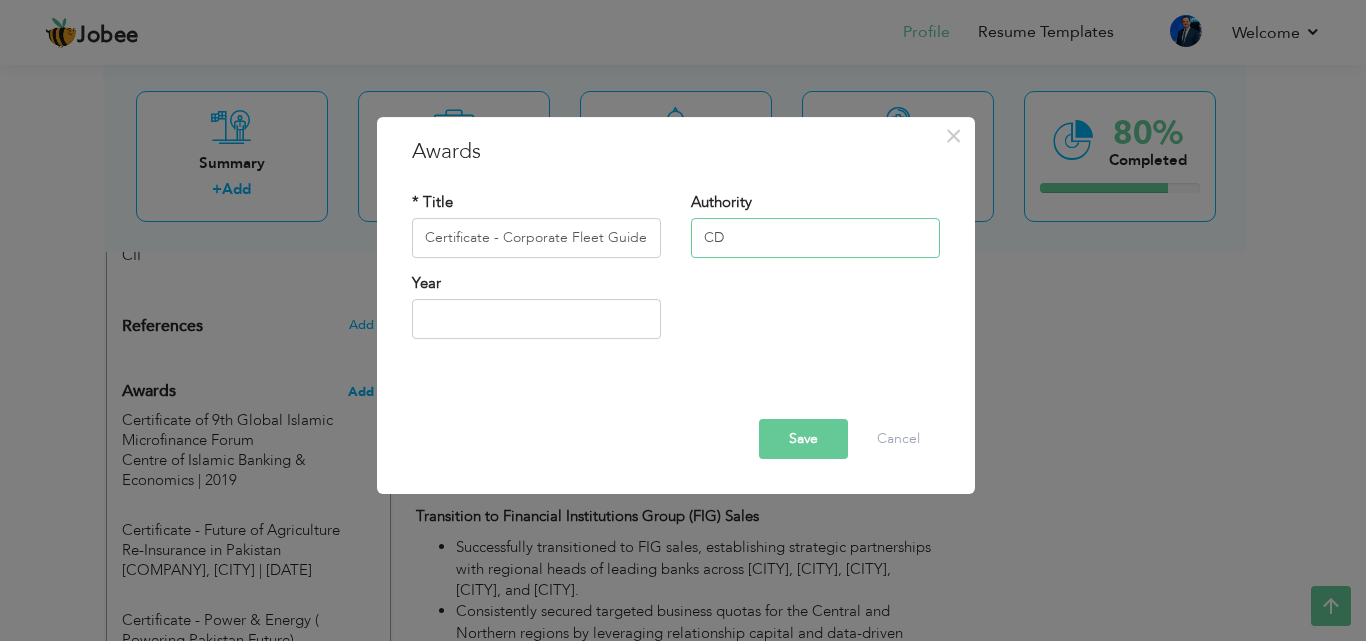 type on "C" 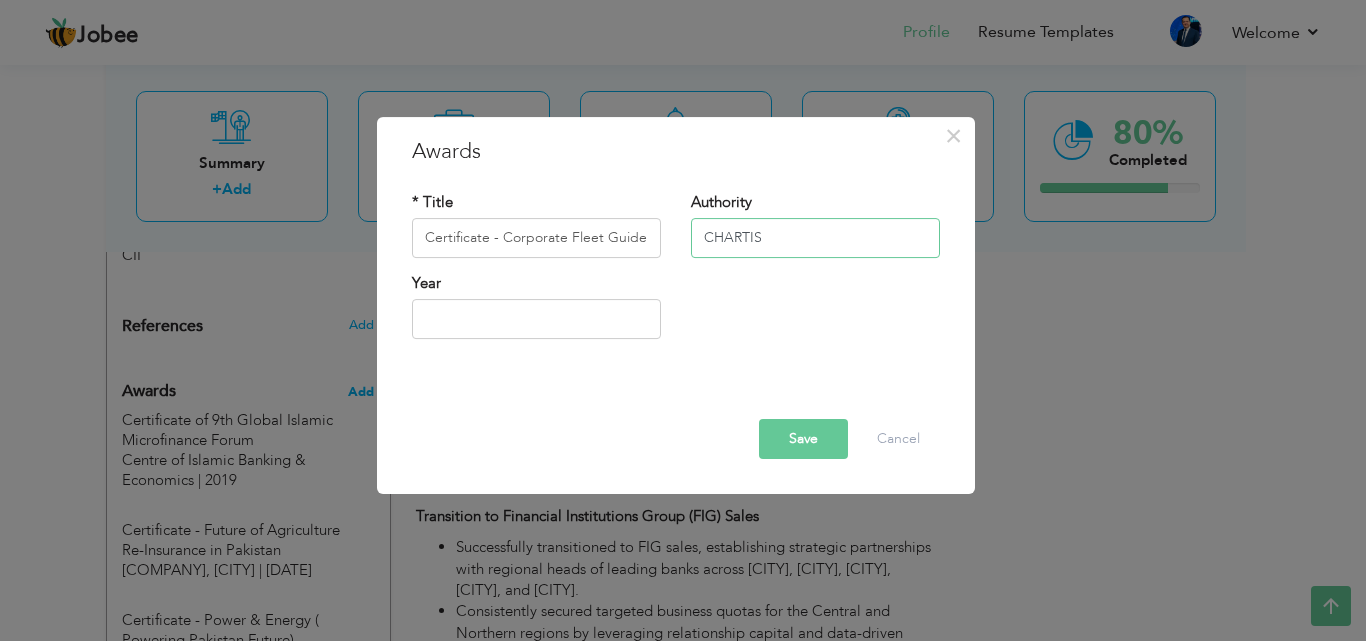 type on "CHARTIS" 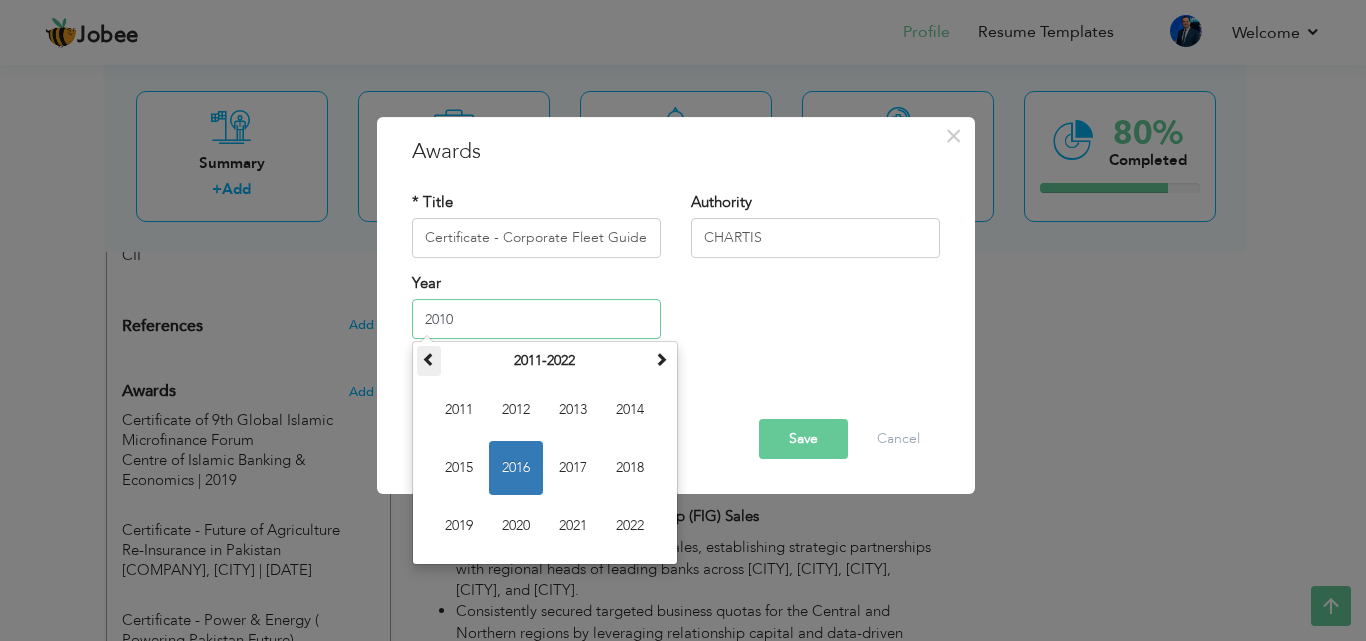 click at bounding box center [429, 359] 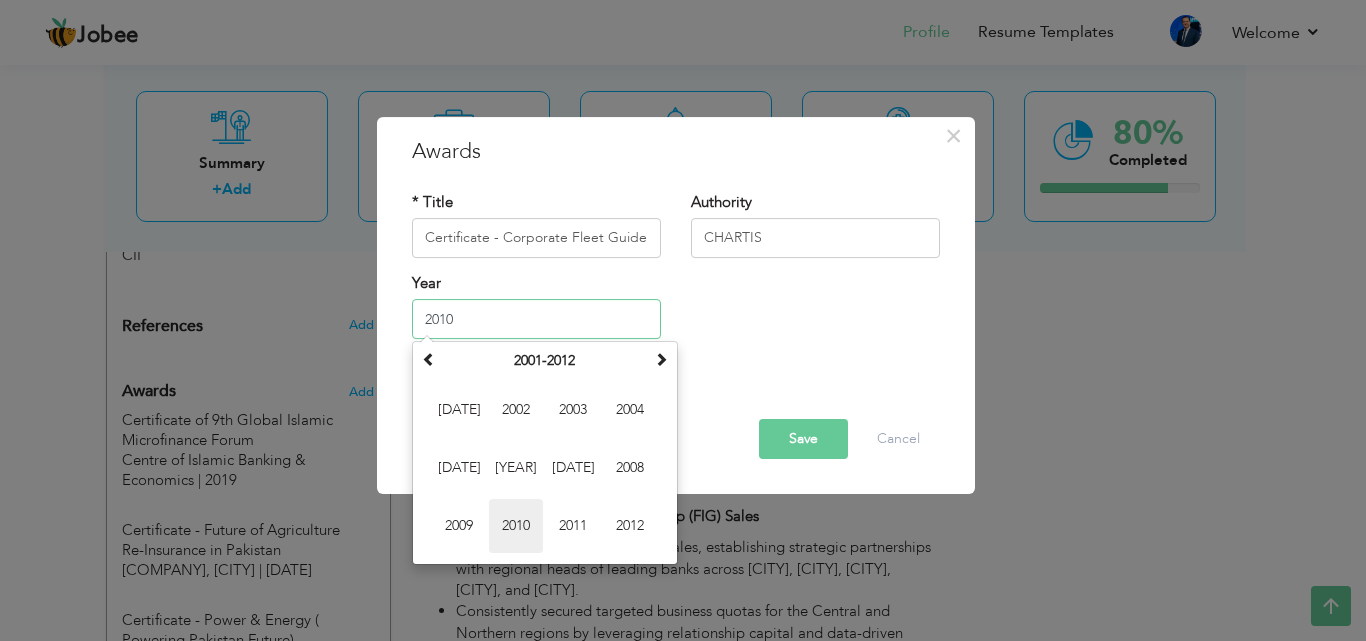 click on "2010" at bounding box center [516, 526] 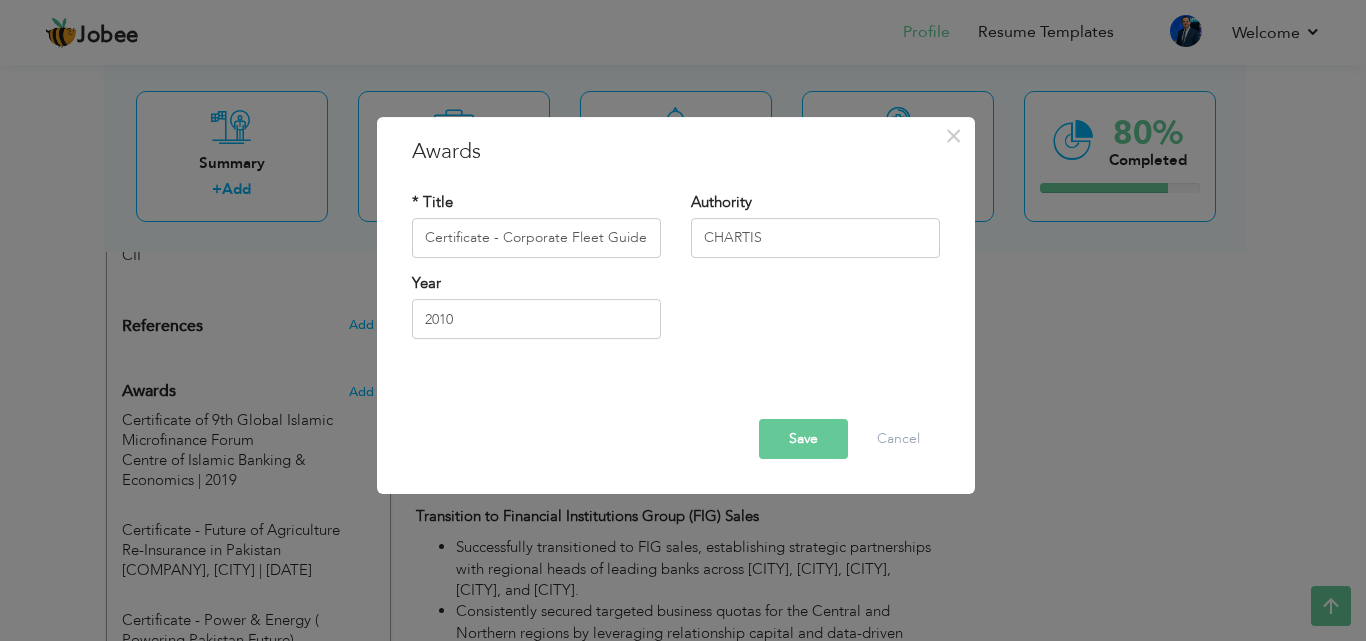 click on "Save" at bounding box center [803, 439] 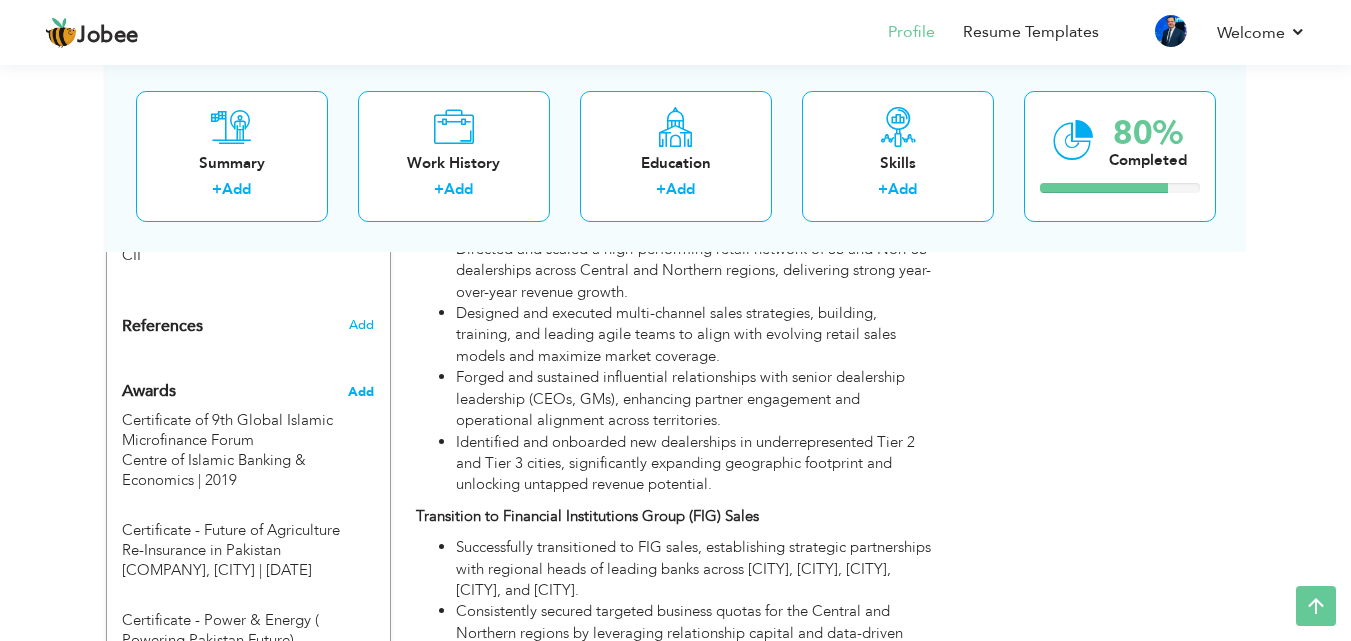 click on "Add" at bounding box center [361, 392] 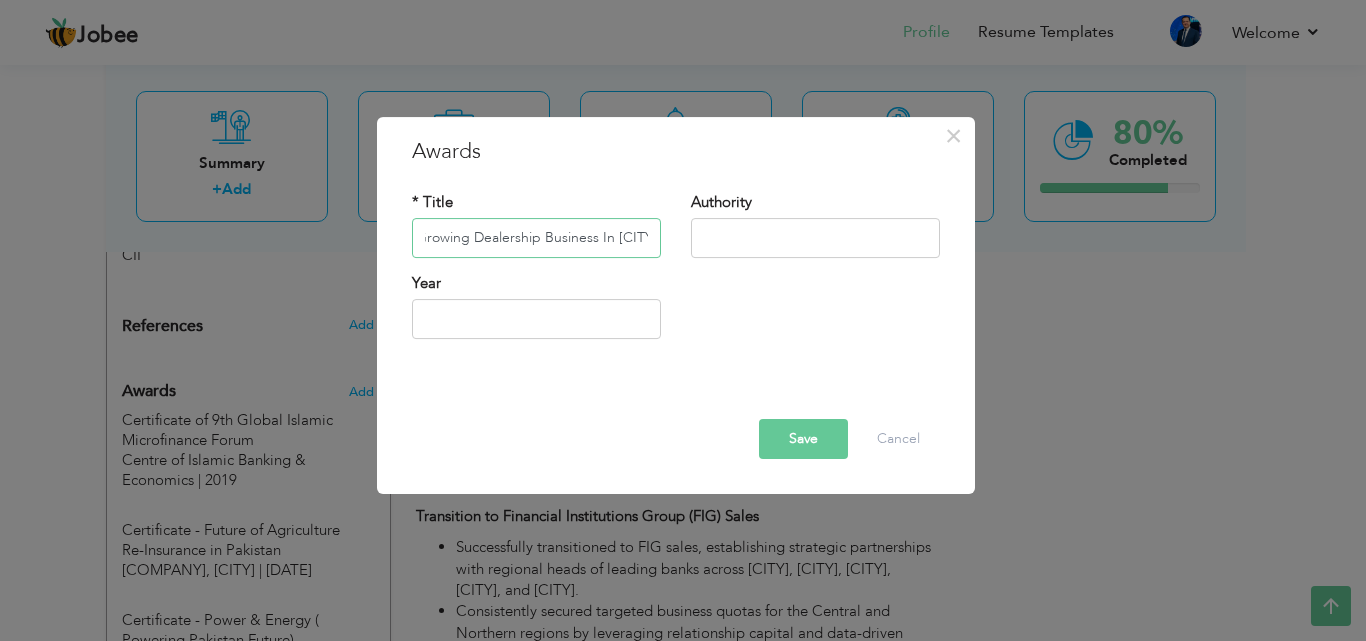 scroll, scrollTop: 0, scrollLeft: 214, axis: horizontal 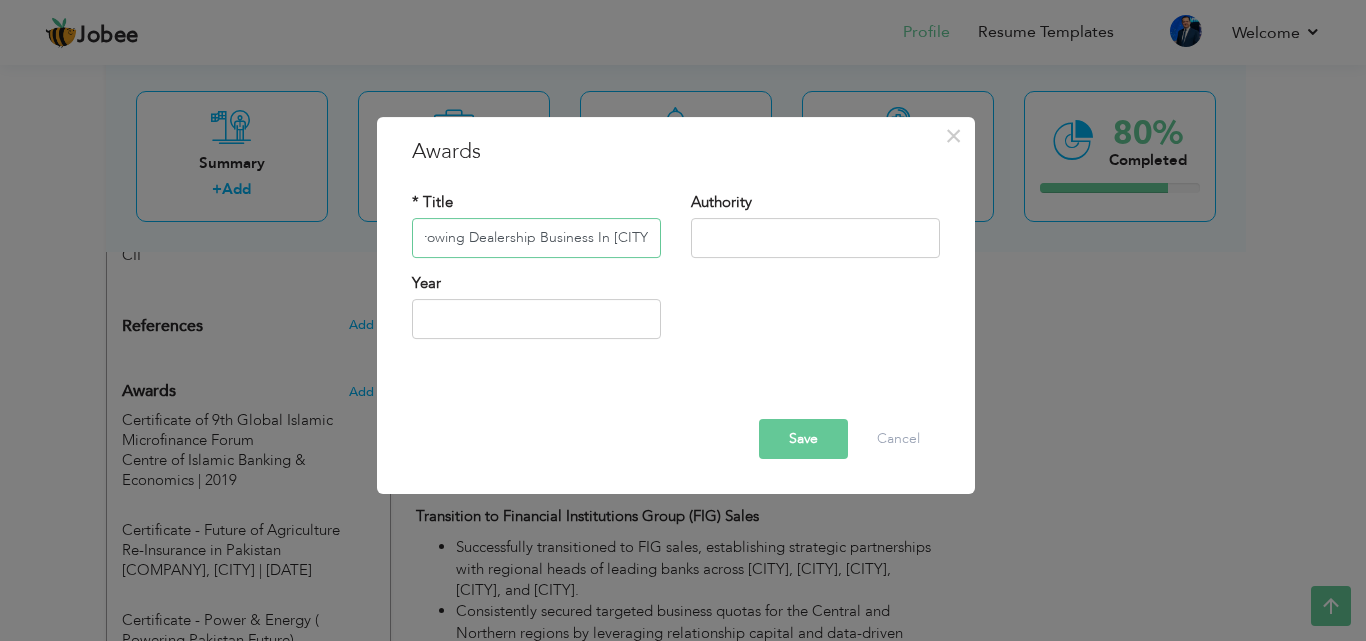type on "Certificate Of Appreciation For Growing Dealership Business In [CITY]" 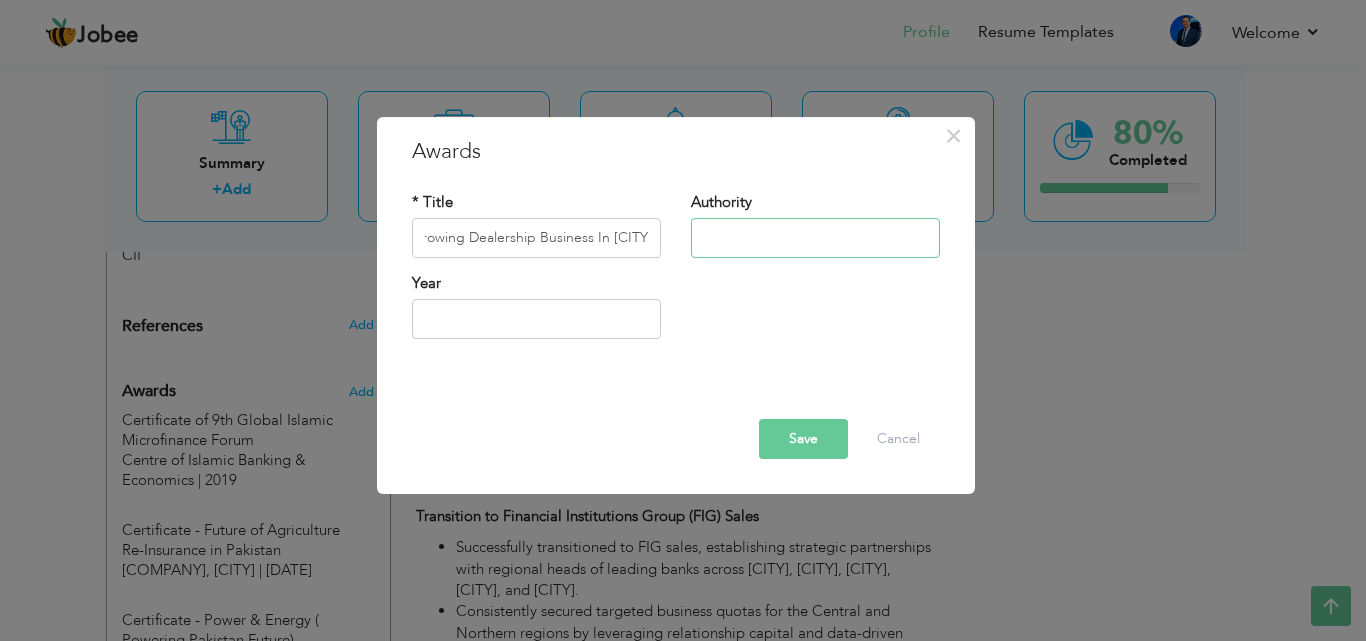 scroll, scrollTop: 0, scrollLeft: 0, axis: both 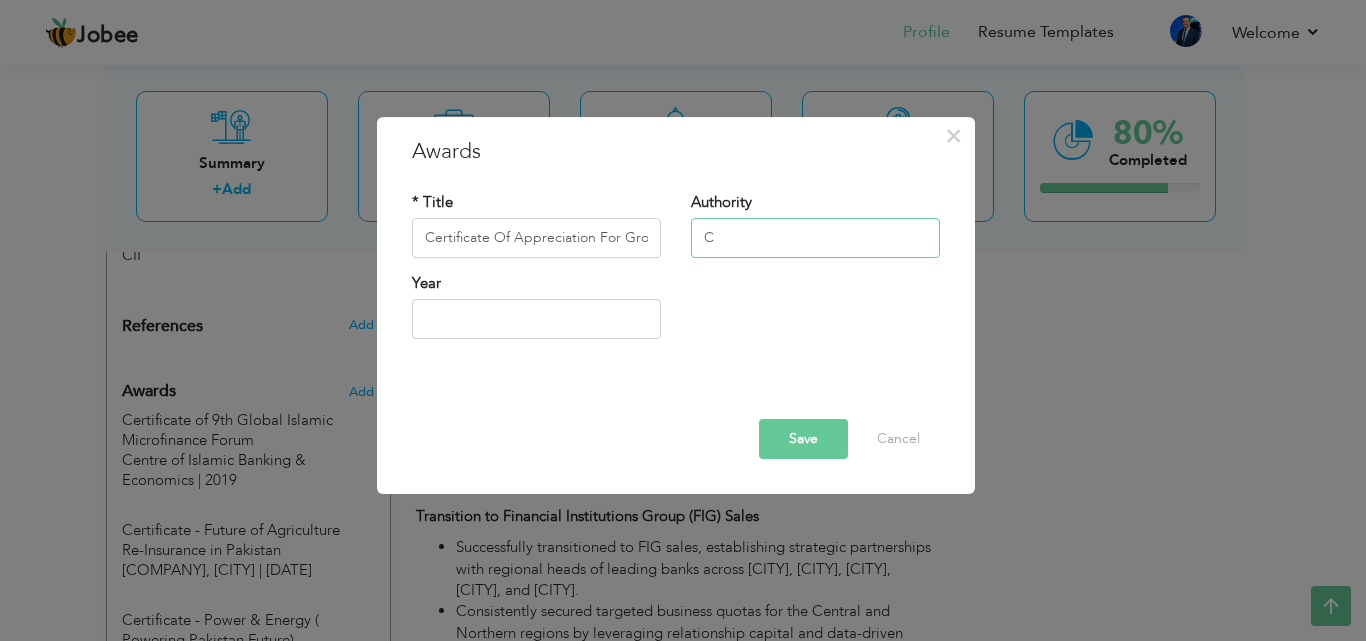 type on "CHARTIS" 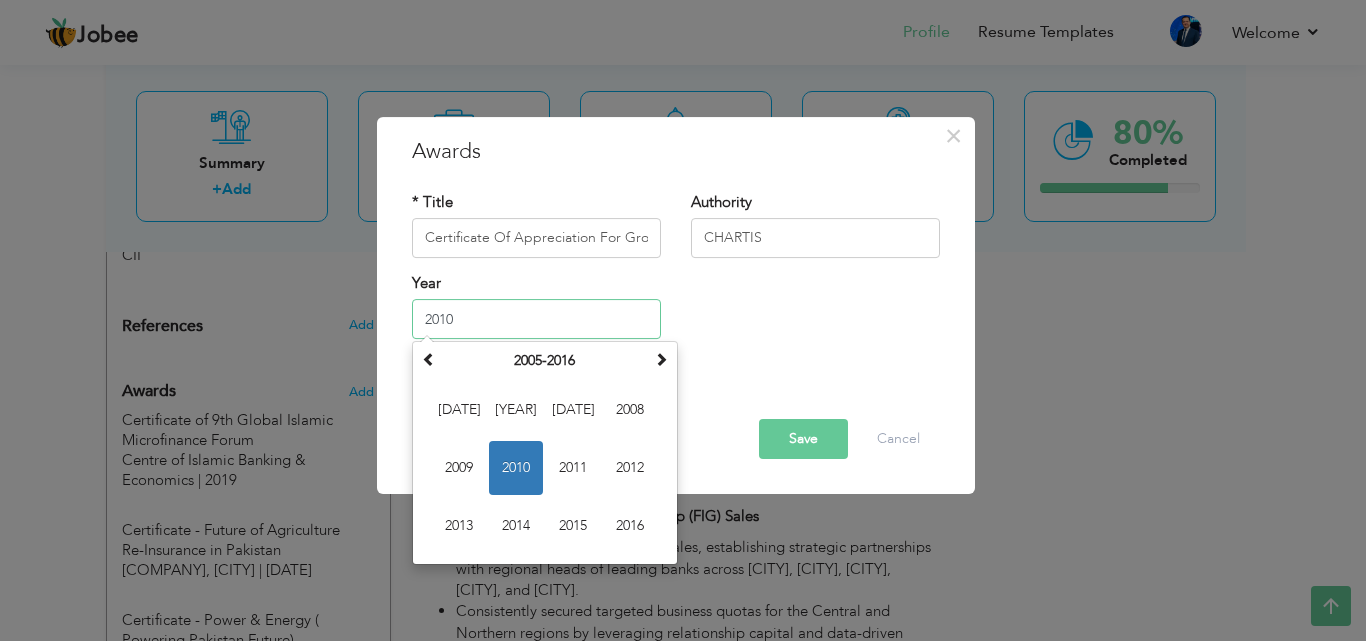 click on "2010" at bounding box center [516, 468] 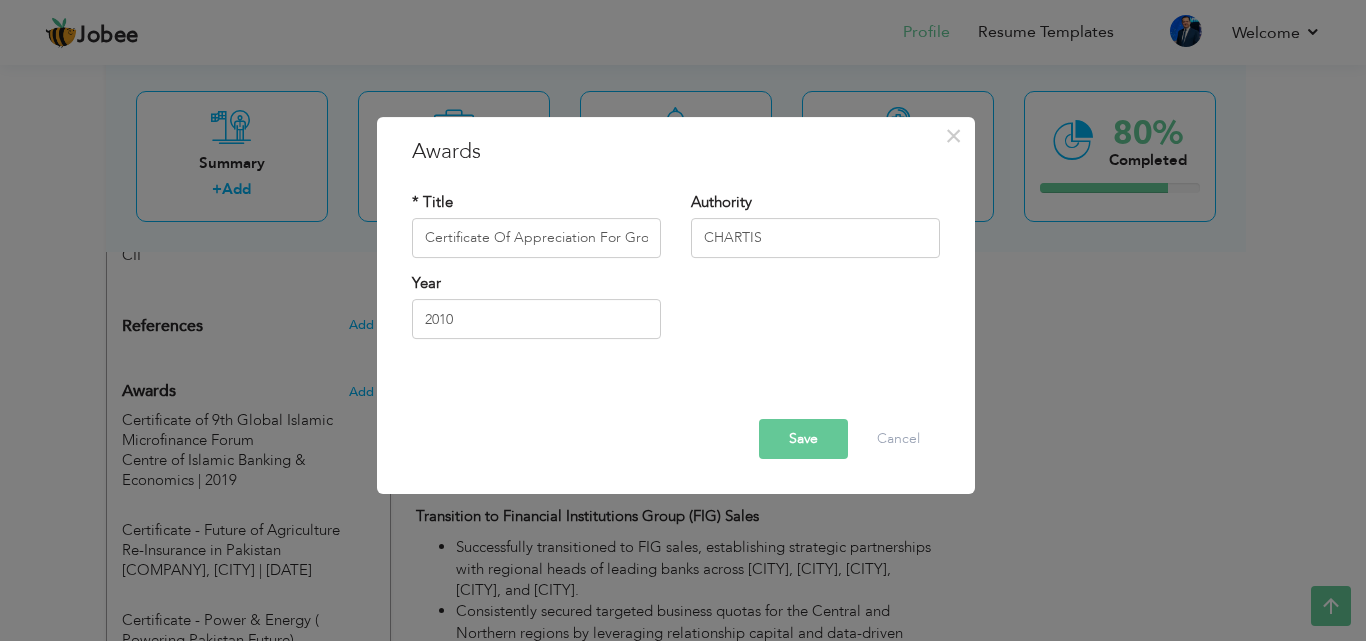 click on "Save" at bounding box center (803, 439) 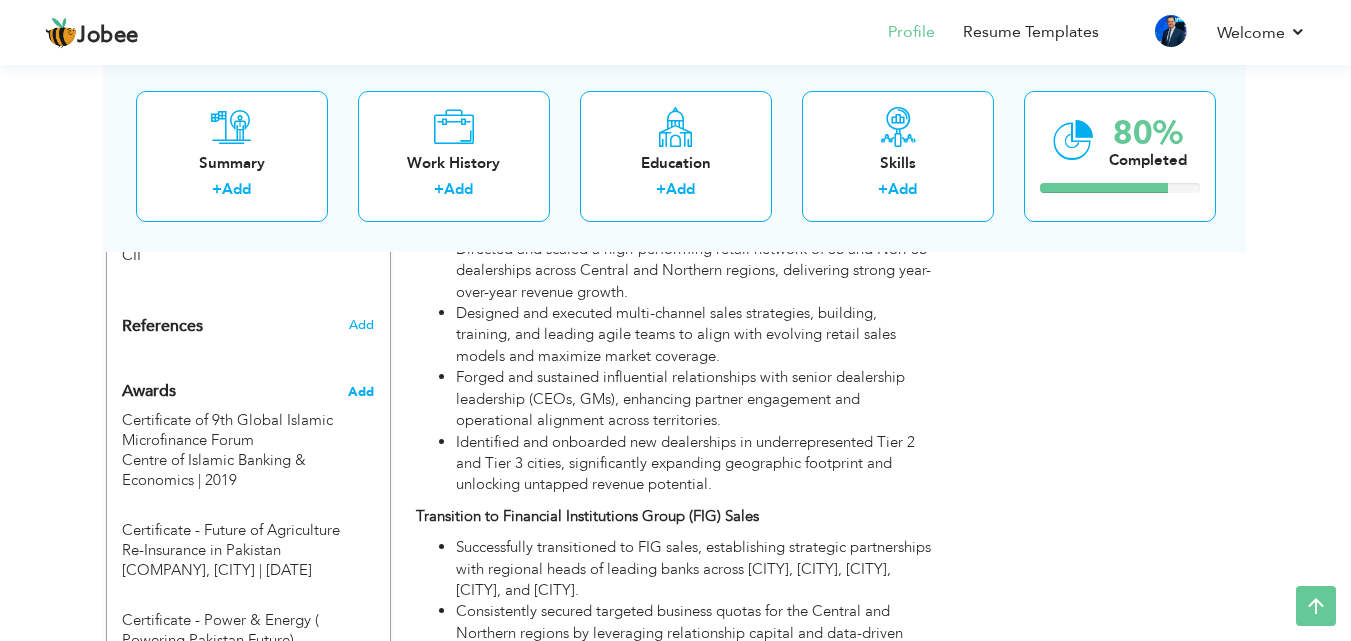 click on "Add" at bounding box center (361, 392) 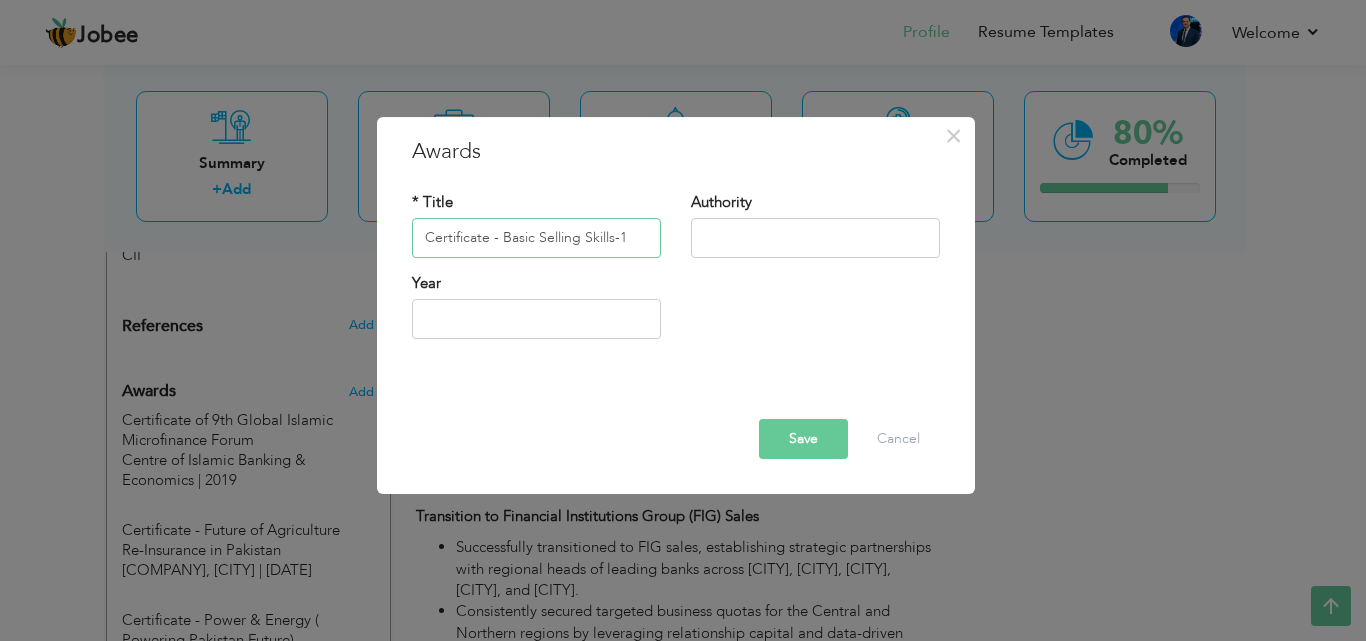 type on "Certificate - Basic Selling Skills-1" 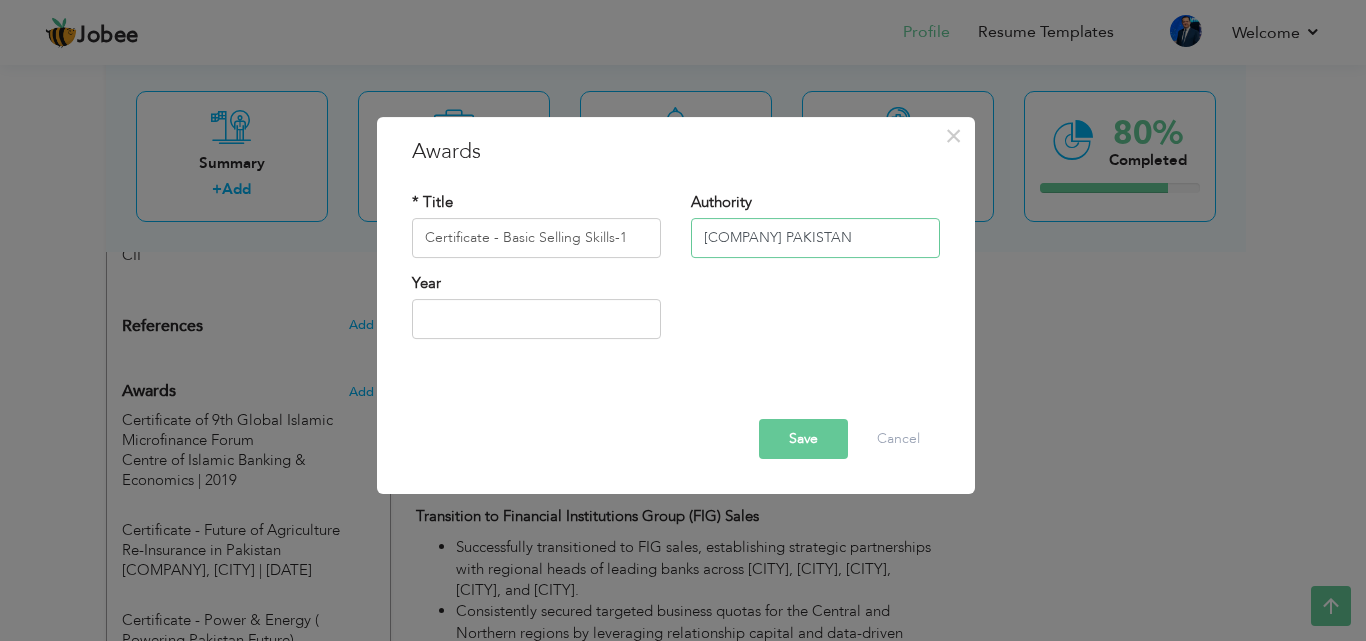 type on "[COMPANY] PAKISTAN" 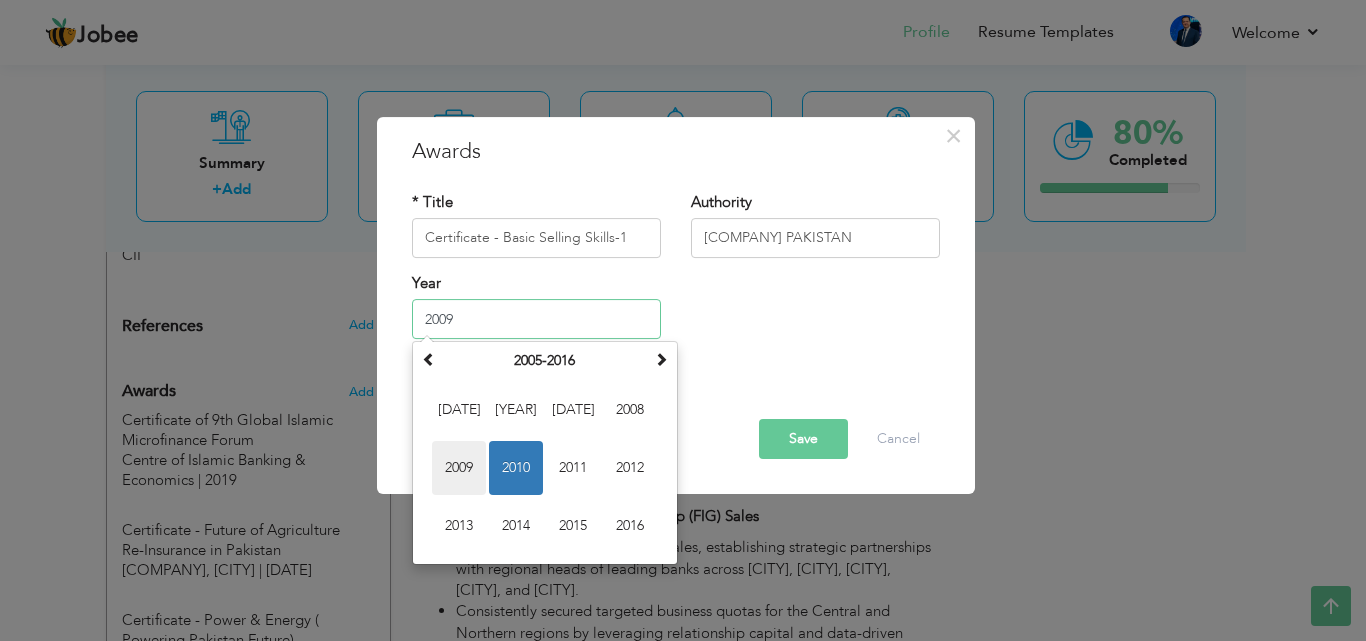 click on "2009" at bounding box center (459, 468) 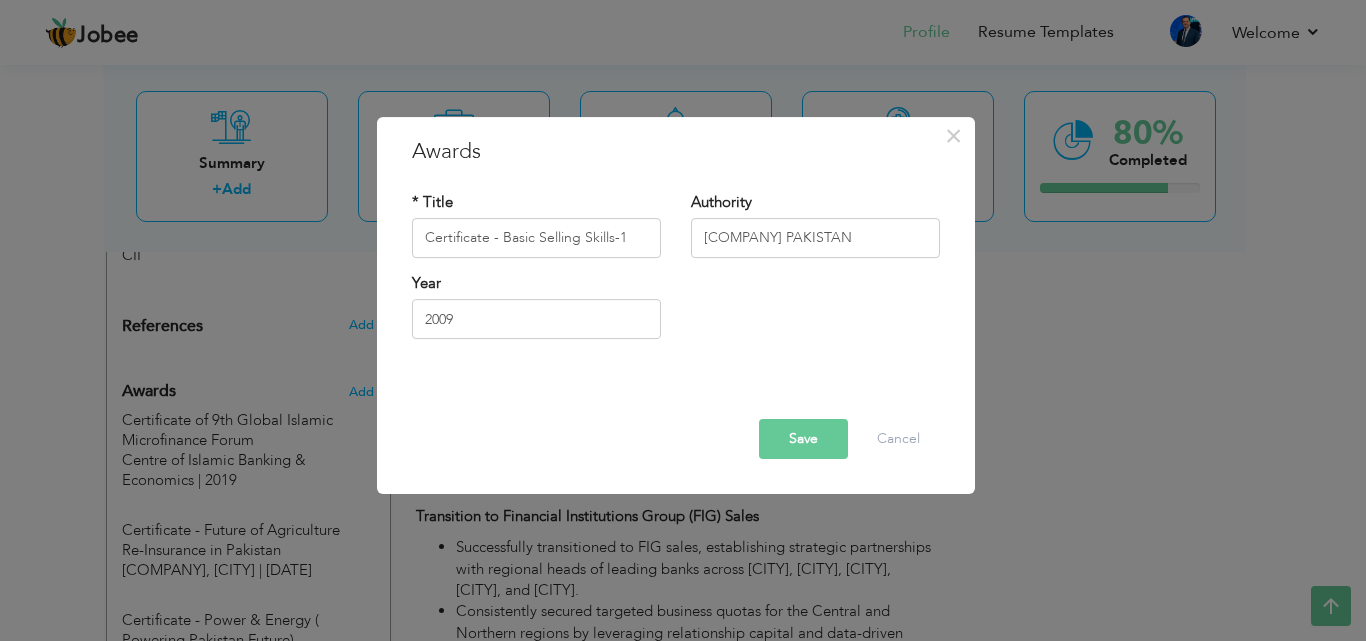 click on "Save" at bounding box center [803, 439] 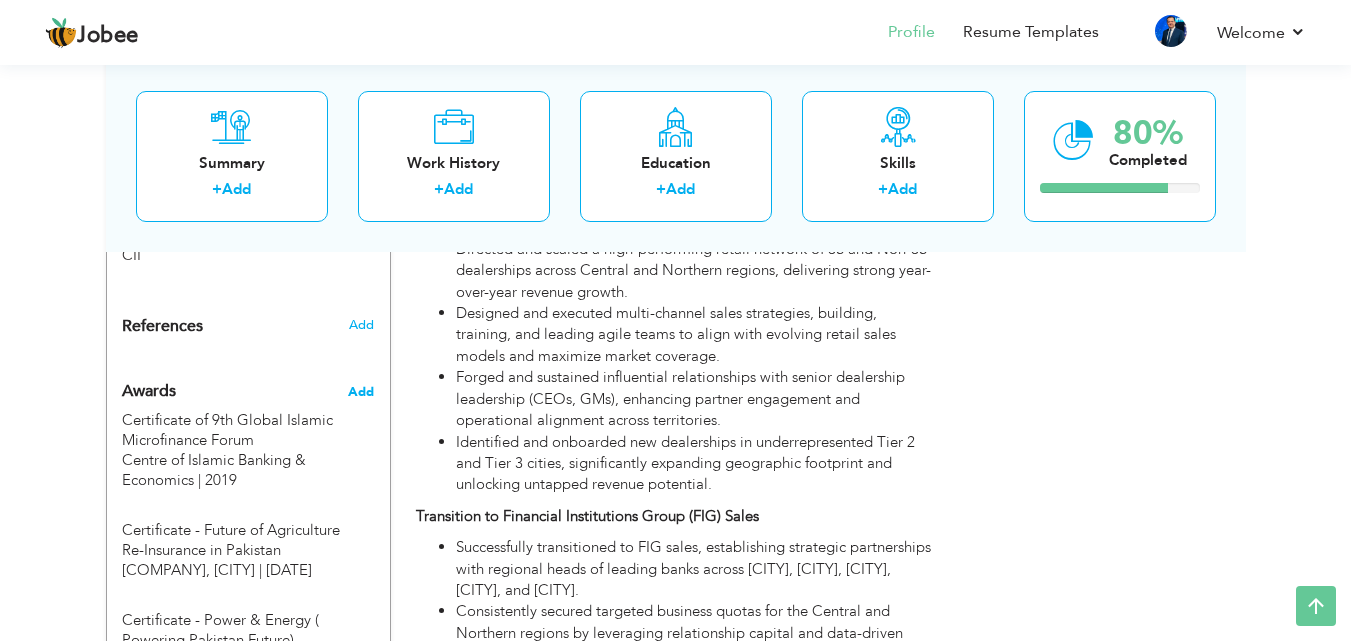 click on "Add" at bounding box center (361, 392) 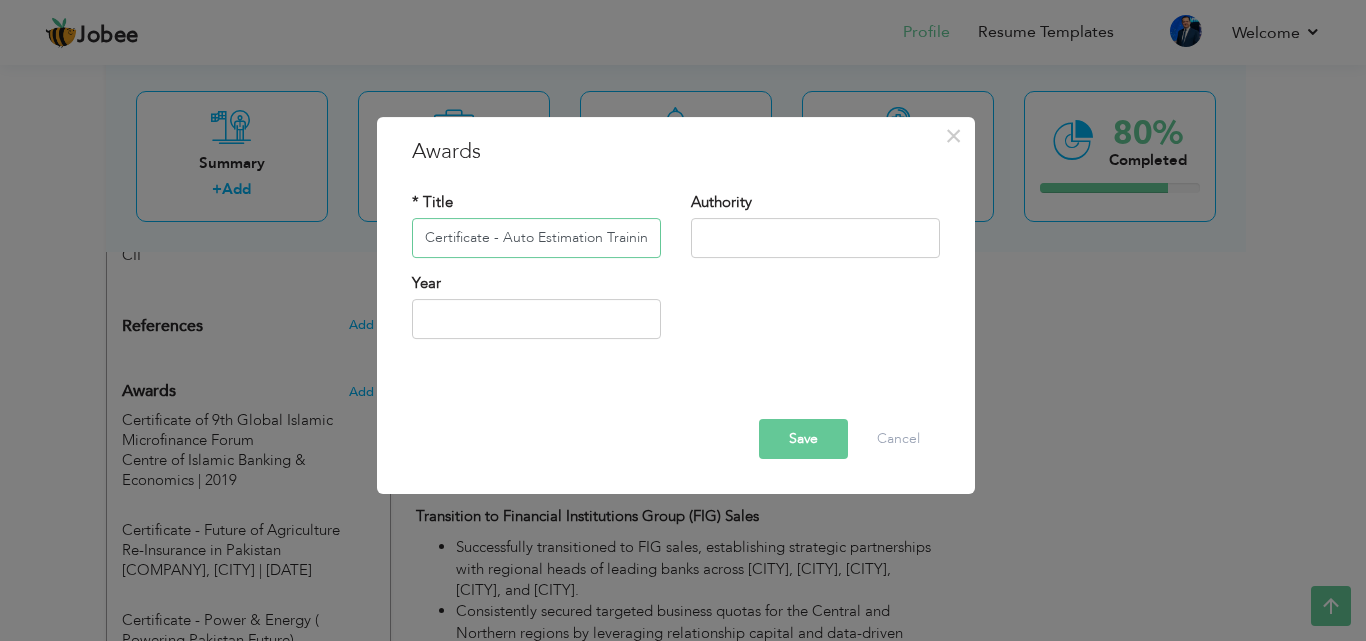 scroll, scrollTop: 0, scrollLeft: 6, axis: horizontal 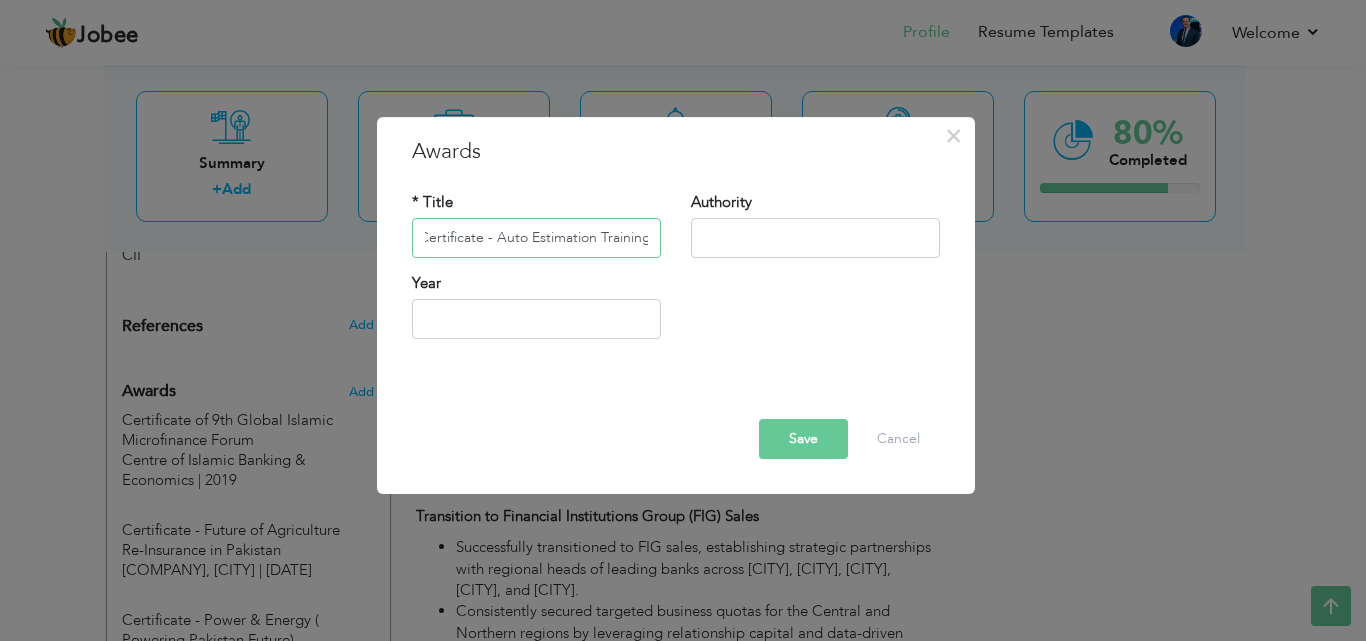 type on "Certificate - Auto Estimation Training" 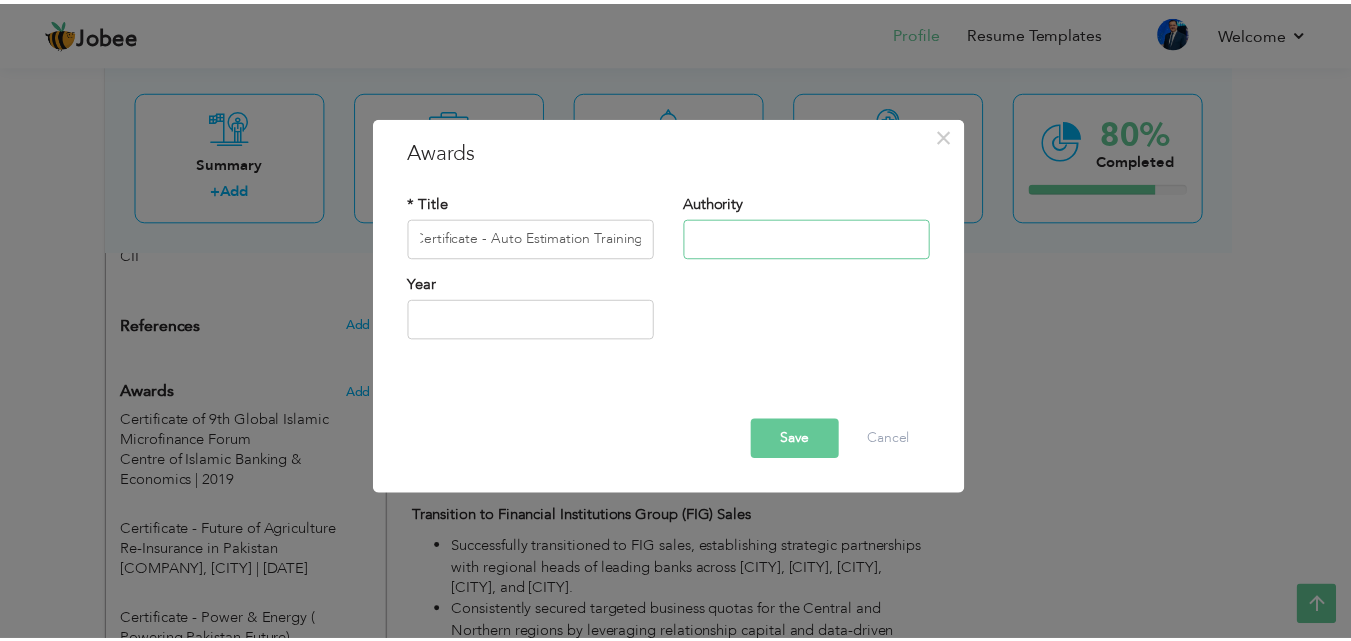 scroll, scrollTop: 0, scrollLeft: 0, axis: both 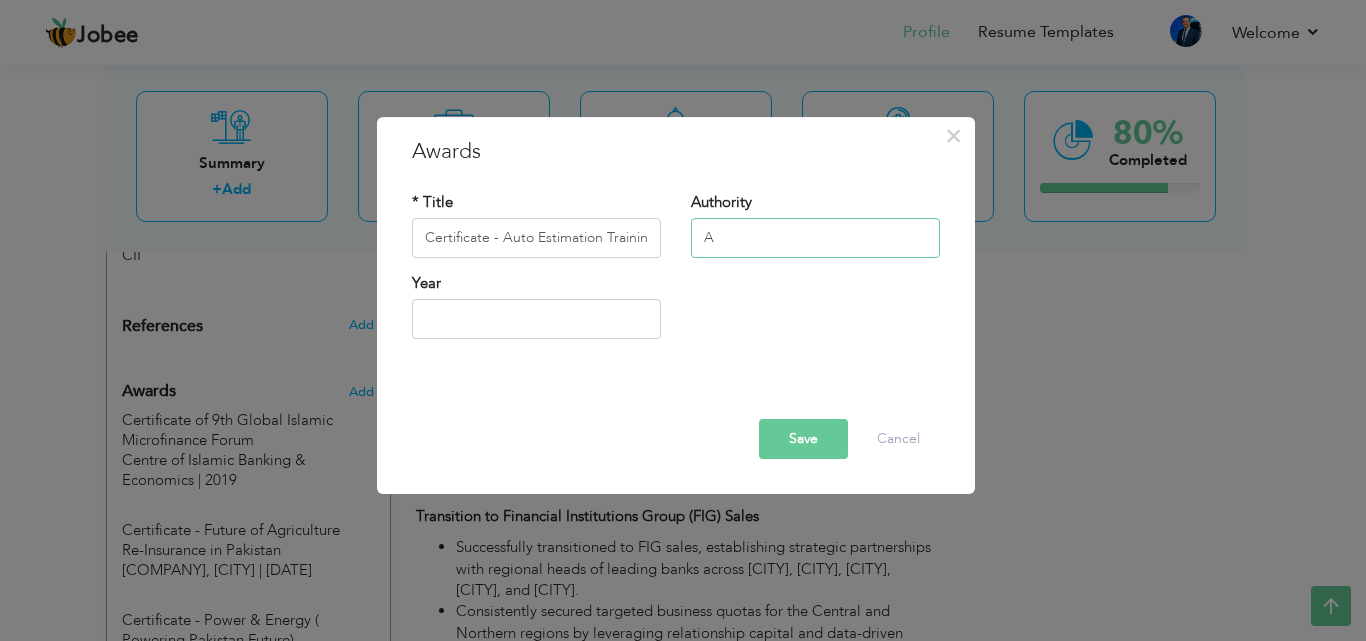 type on "[COMPANY] PAKISTAN" 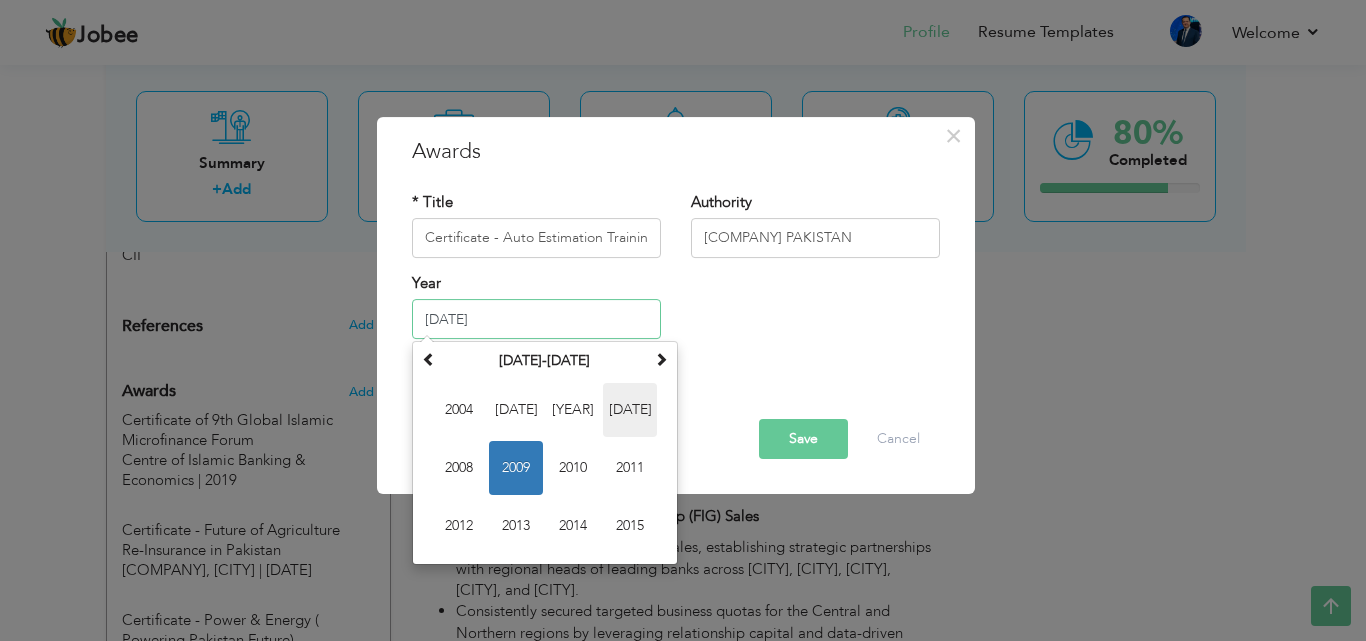 click on "[DATE]" at bounding box center [630, 410] 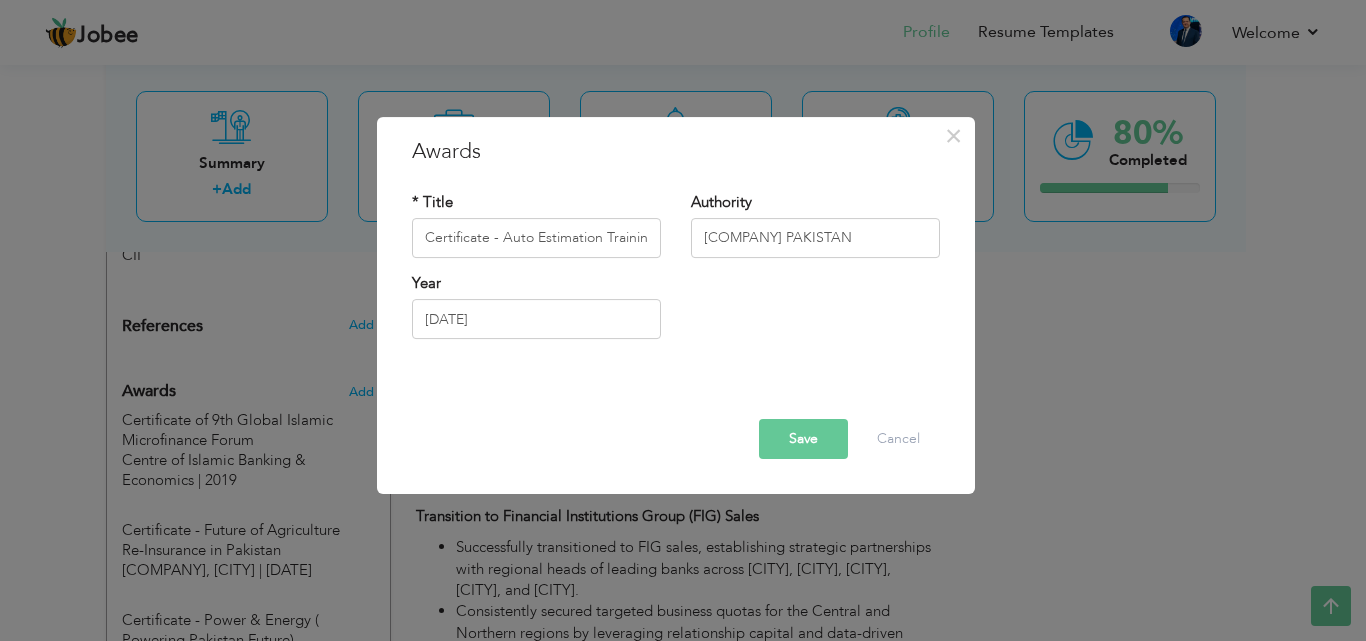 click on "Save" at bounding box center [803, 439] 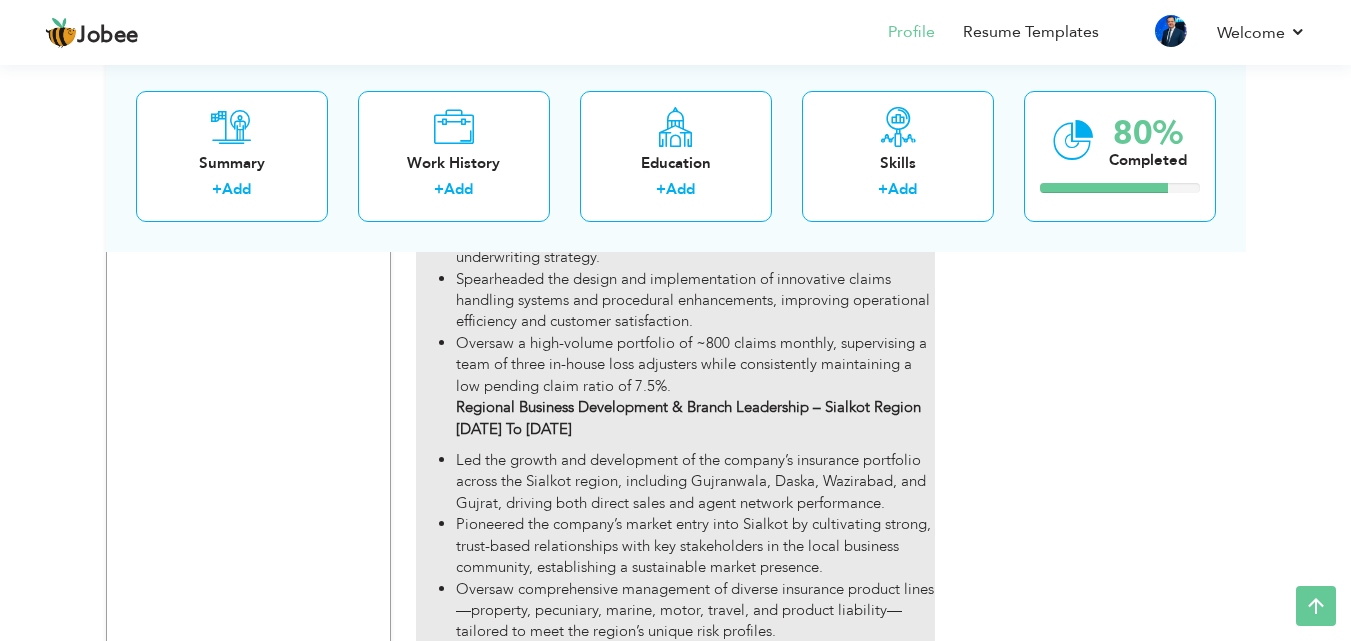 scroll, scrollTop: 2979, scrollLeft: 0, axis: vertical 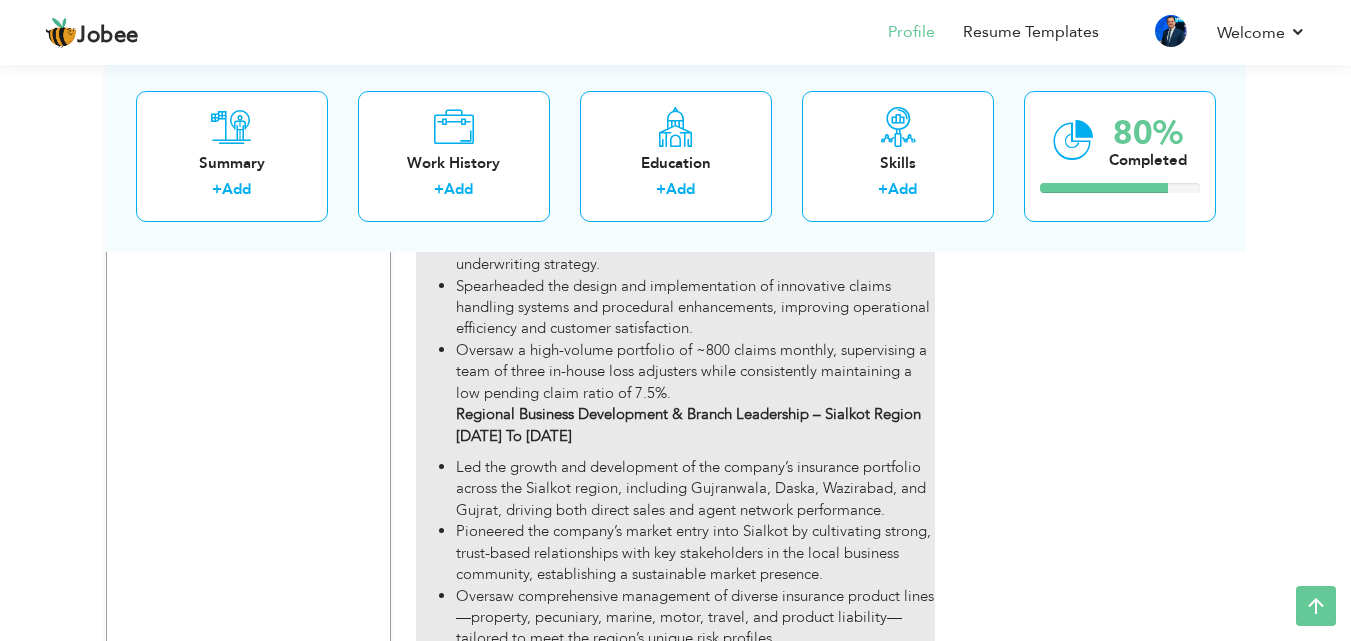 click on "Regional Business Development & Branch Leadership – Sialkot Region [DATE] To [DATE]" at bounding box center [688, 424] 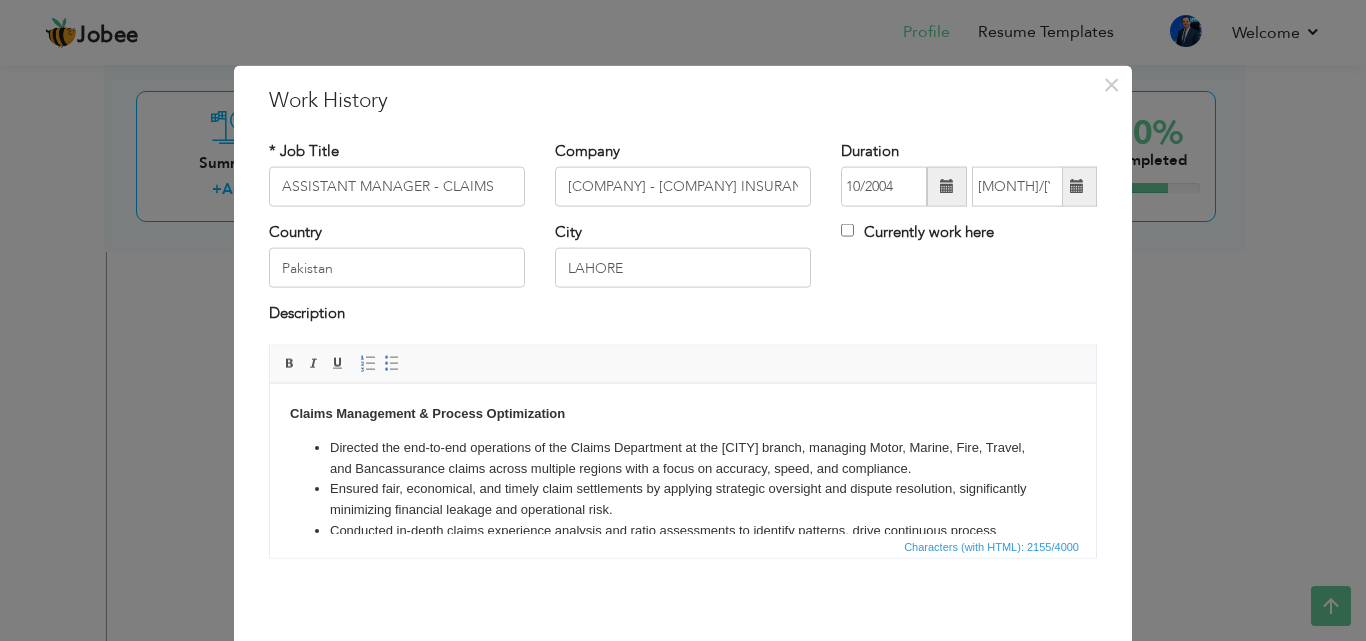 click at bounding box center [1077, 187] 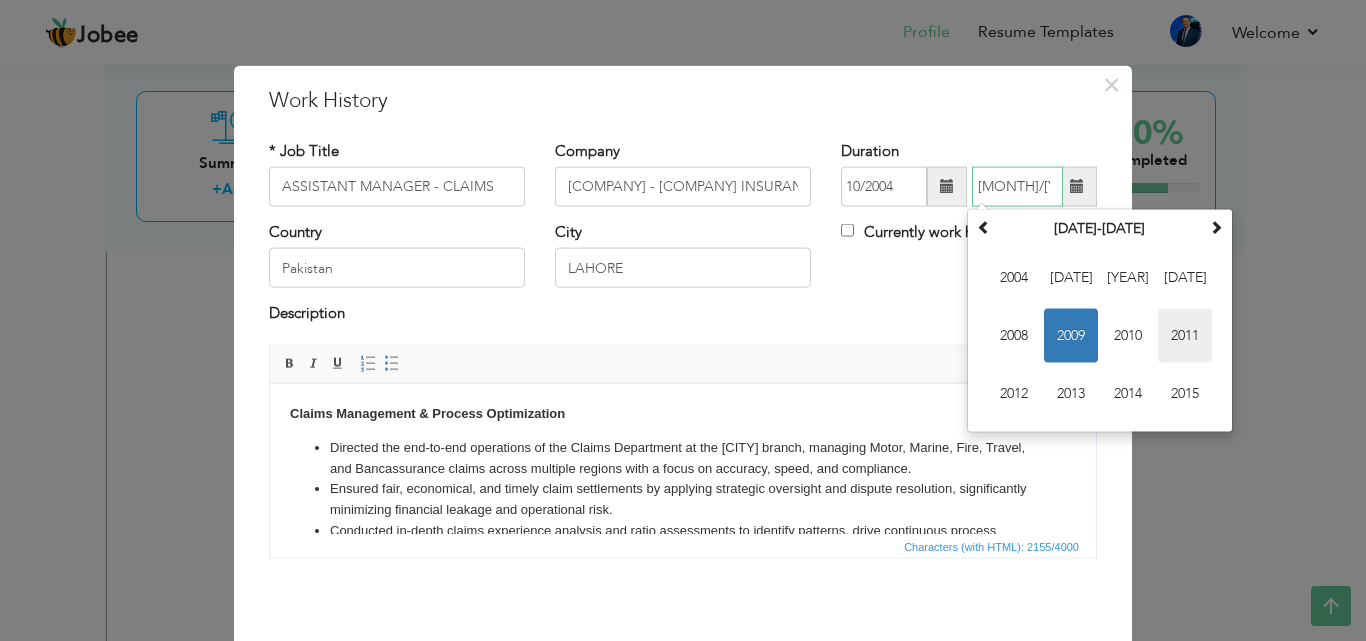 click on "2011" at bounding box center (1185, 336) 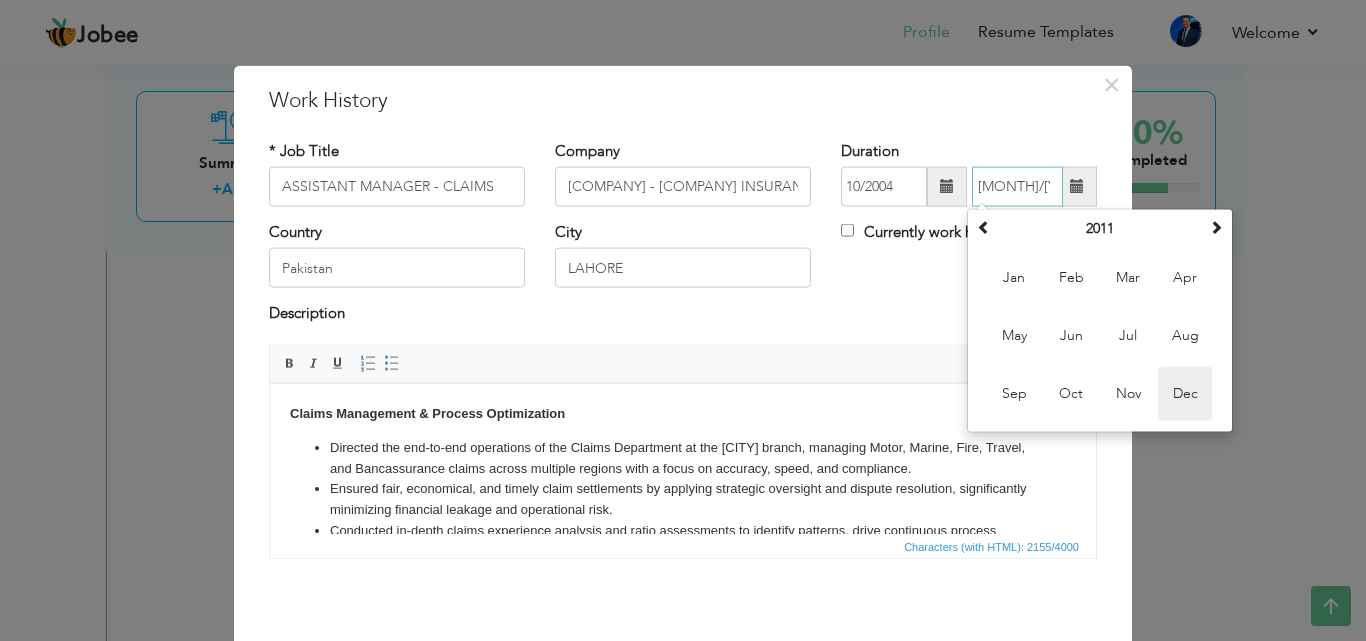 click on "Dec" at bounding box center (1185, 394) 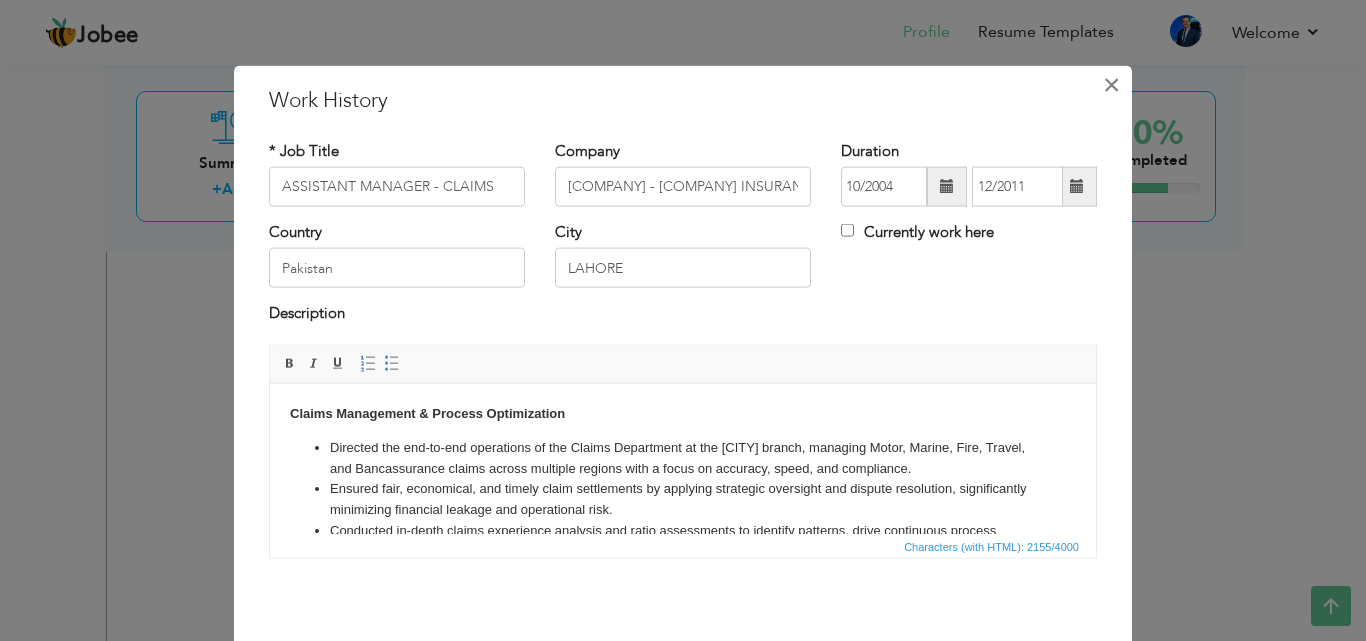 click on "×" at bounding box center [1111, 84] 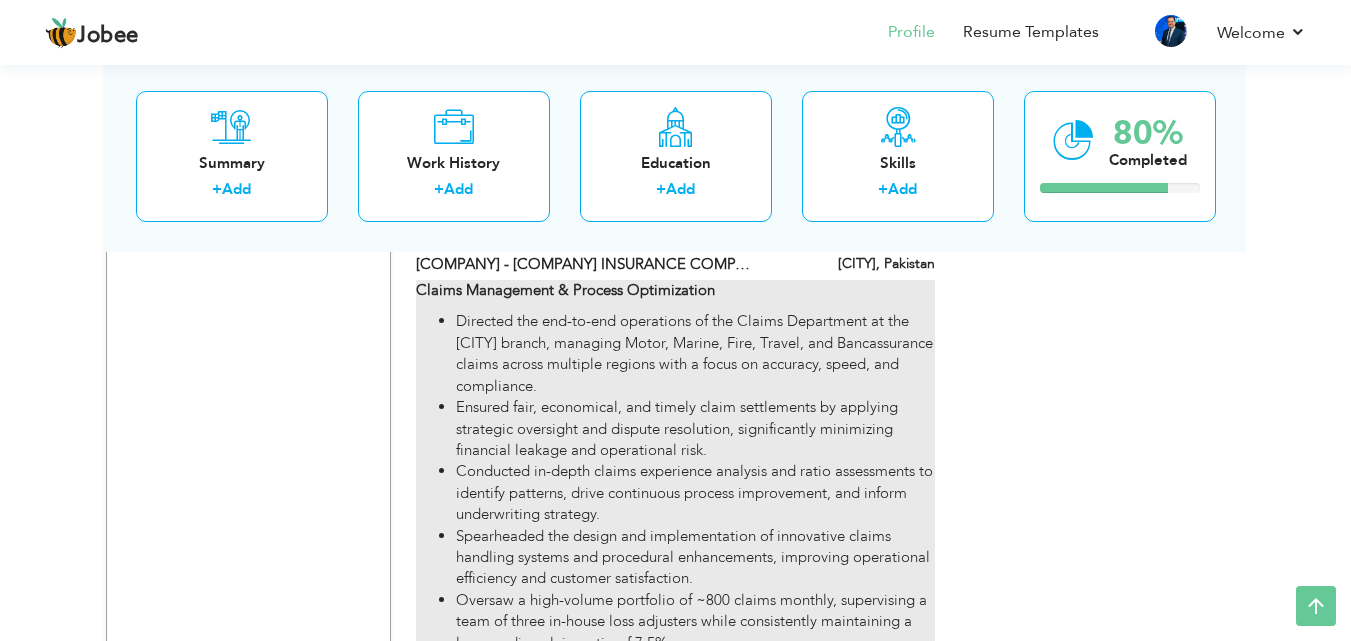scroll, scrollTop: 2679, scrollLeft: 0, axis: vertical 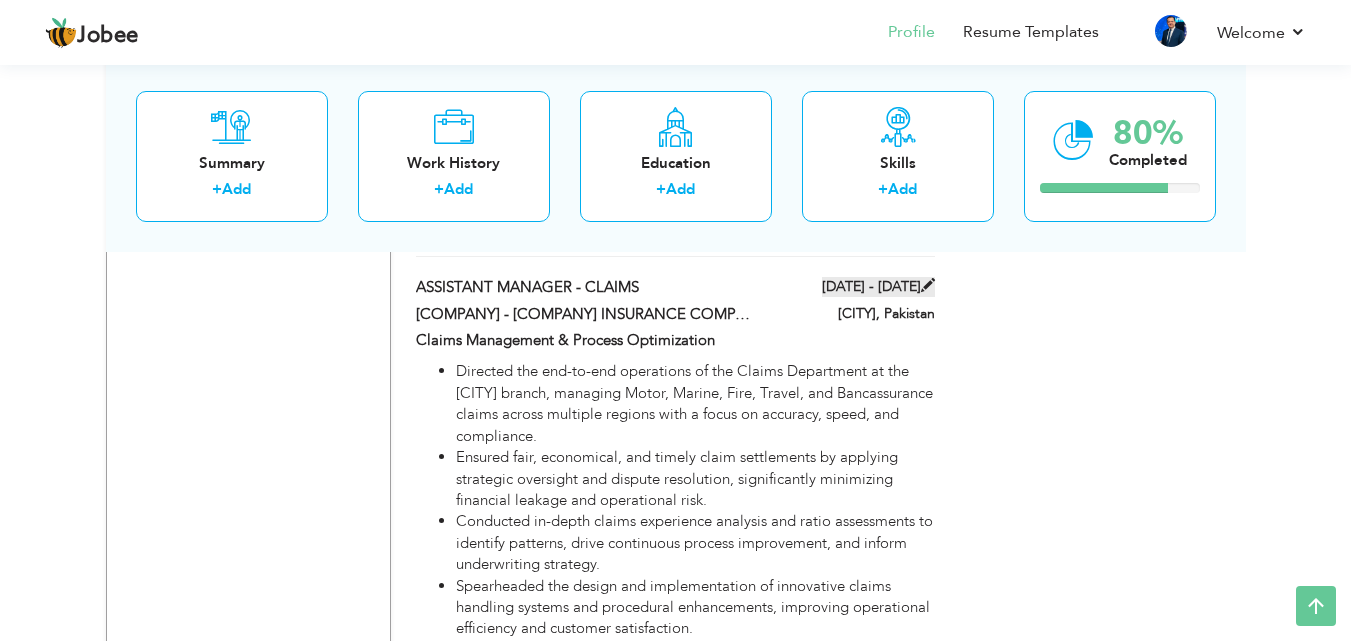 click on "[DATE] - [DATE]" at bounding box center [878, 287] 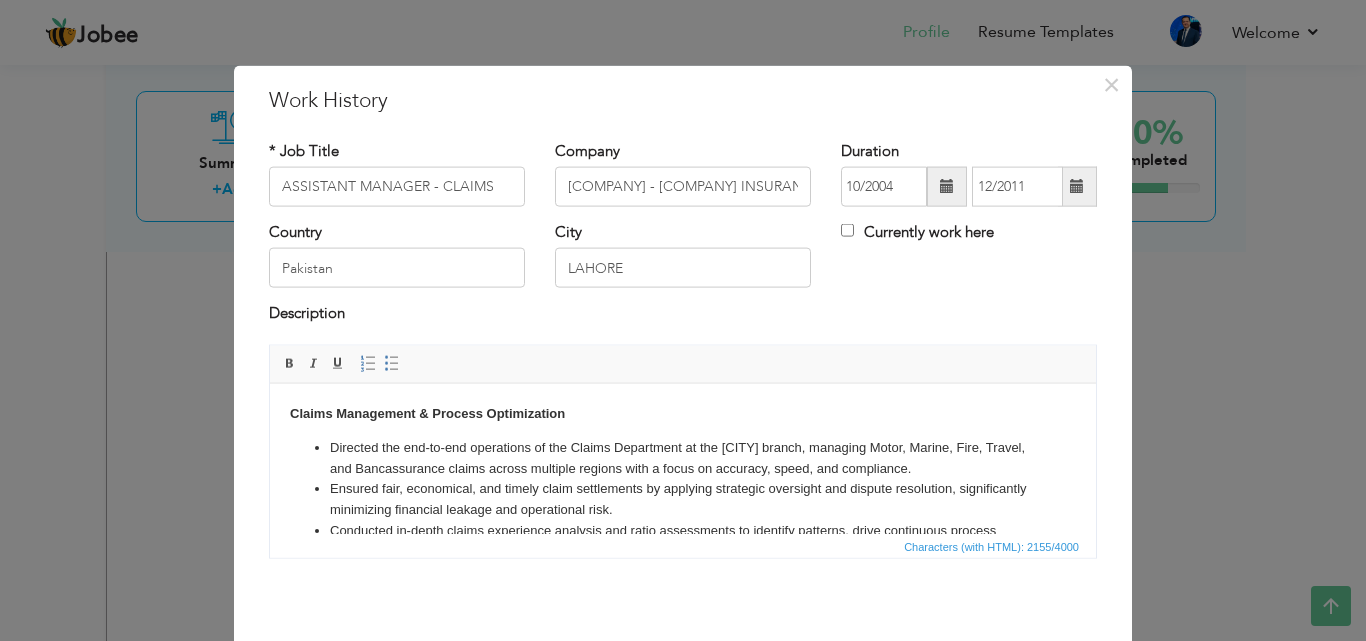 click at bounding box center [1077, 186] 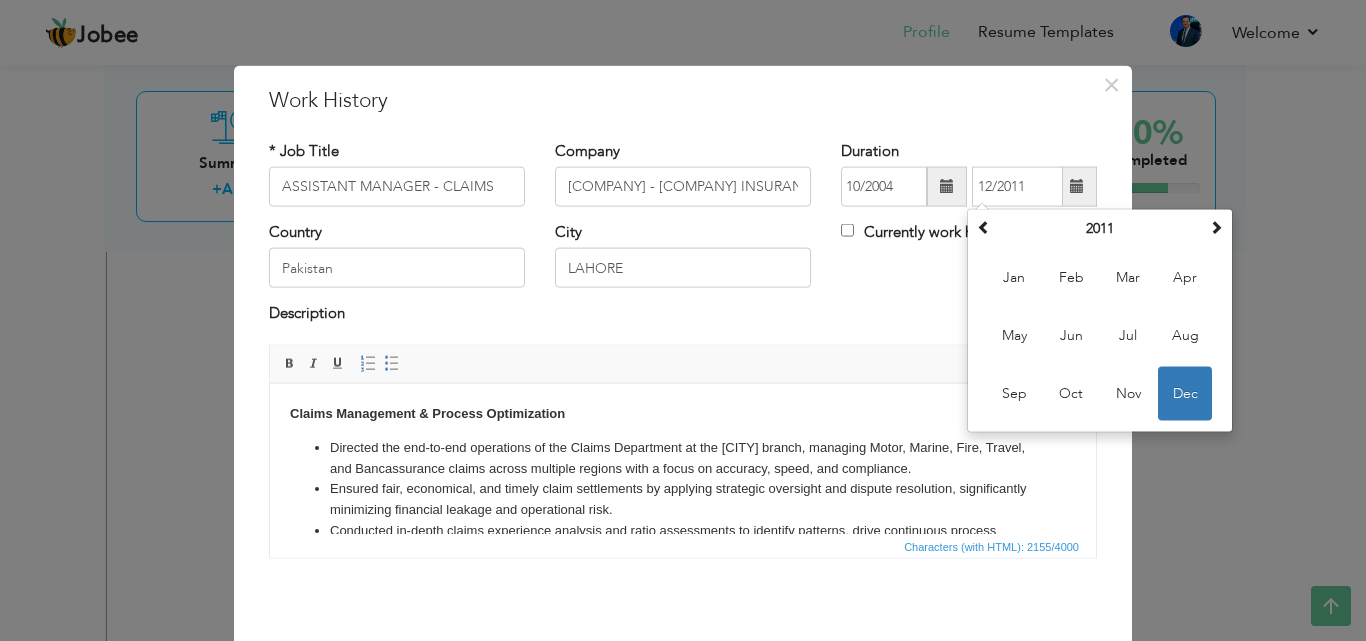 click on "Editor toolbars Basic Styles   Bold   Italic   Underline Paragraph   Insert/Remove Numbered List   Insert/Remove Bulleted List" at bounding box center [683, 364] 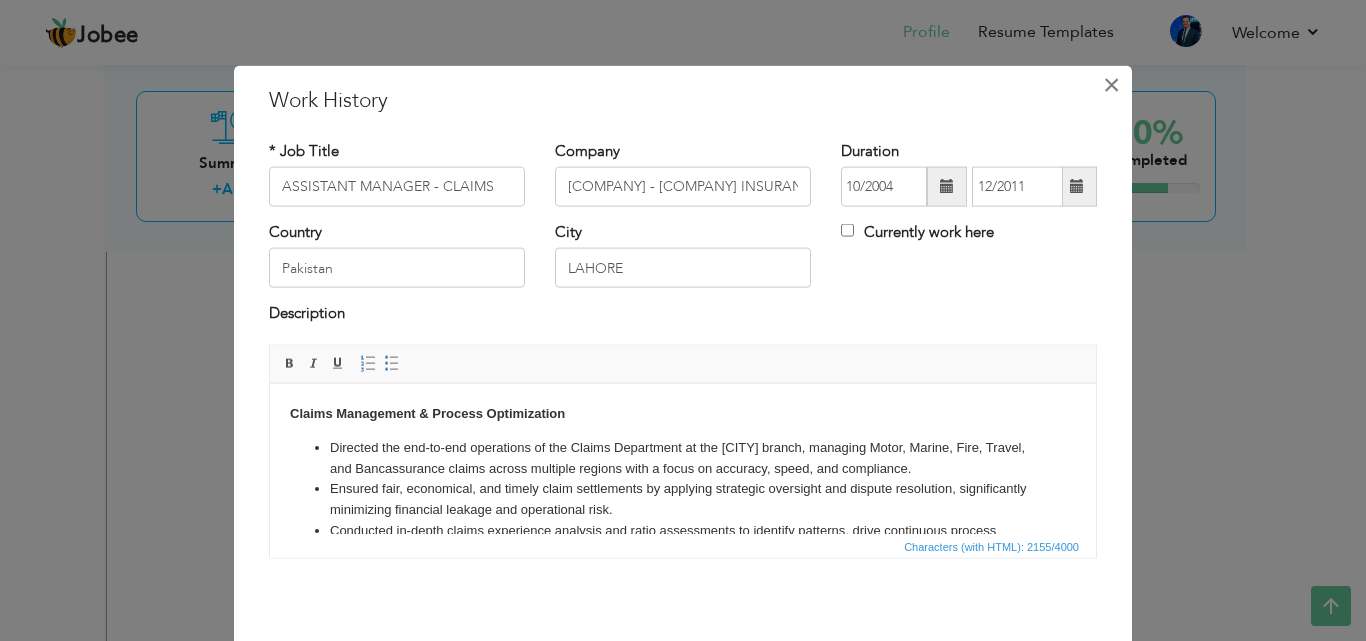 click on "×" at bounding box center [1111, 84] 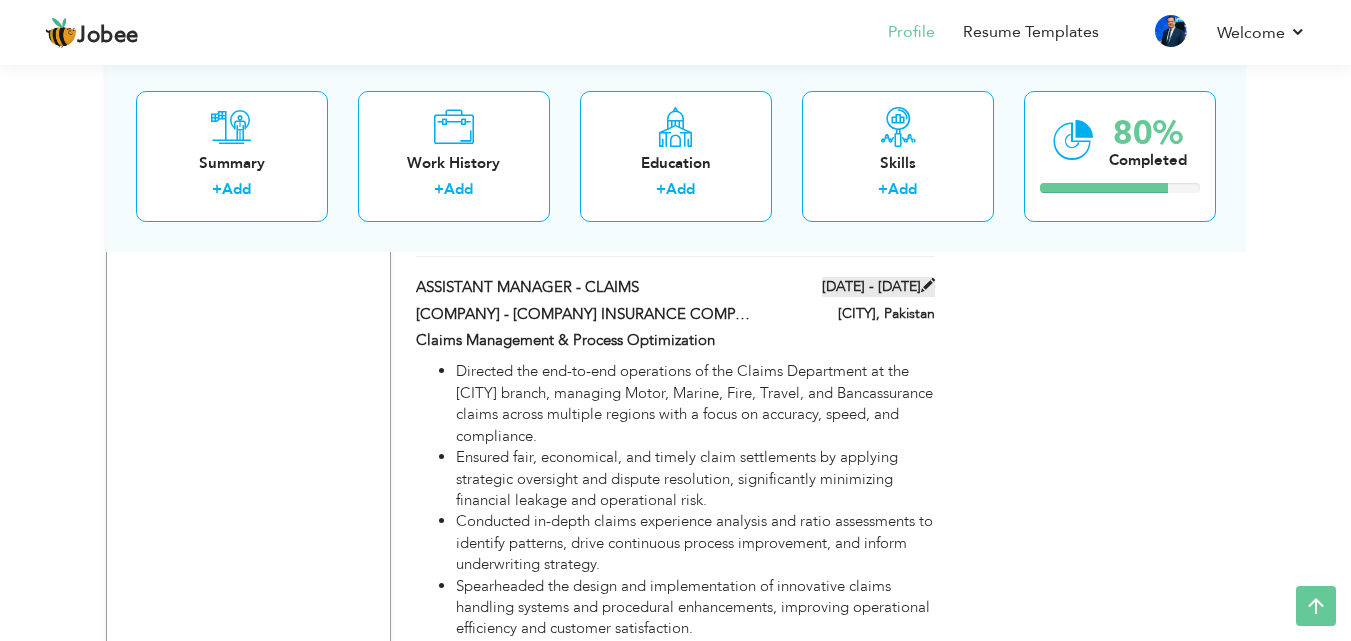 click at bounding box center (928, 285) 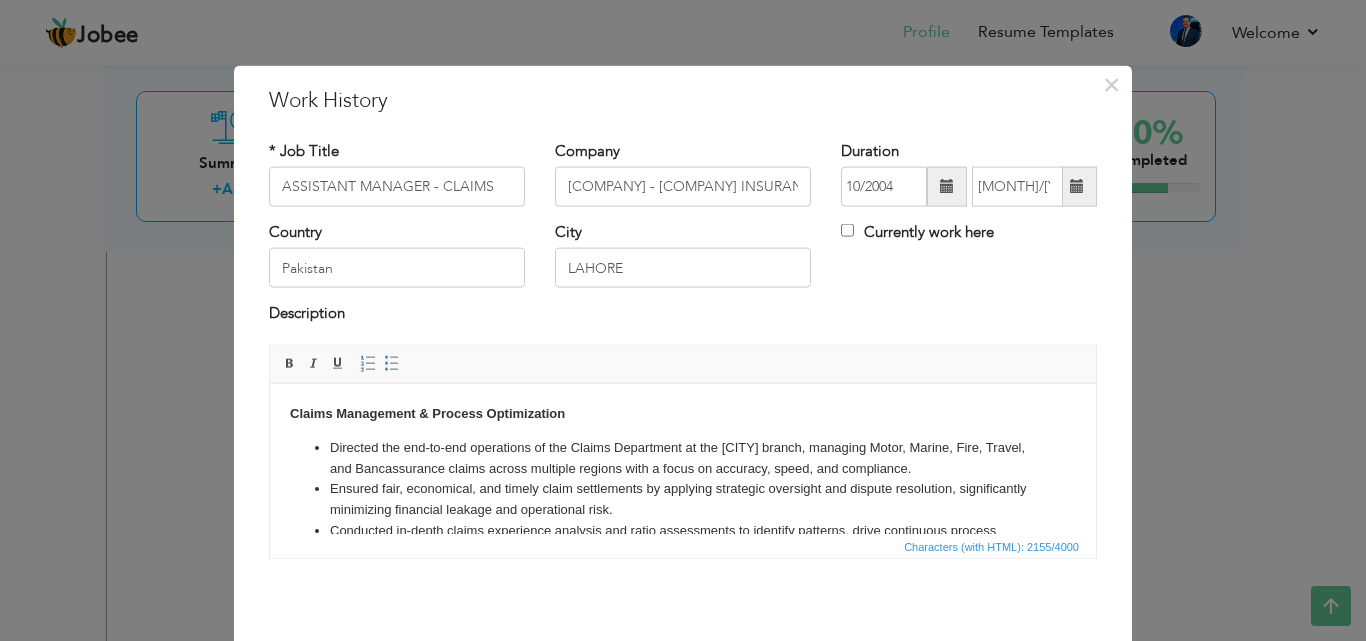 click at bounding box center (1077, 186) 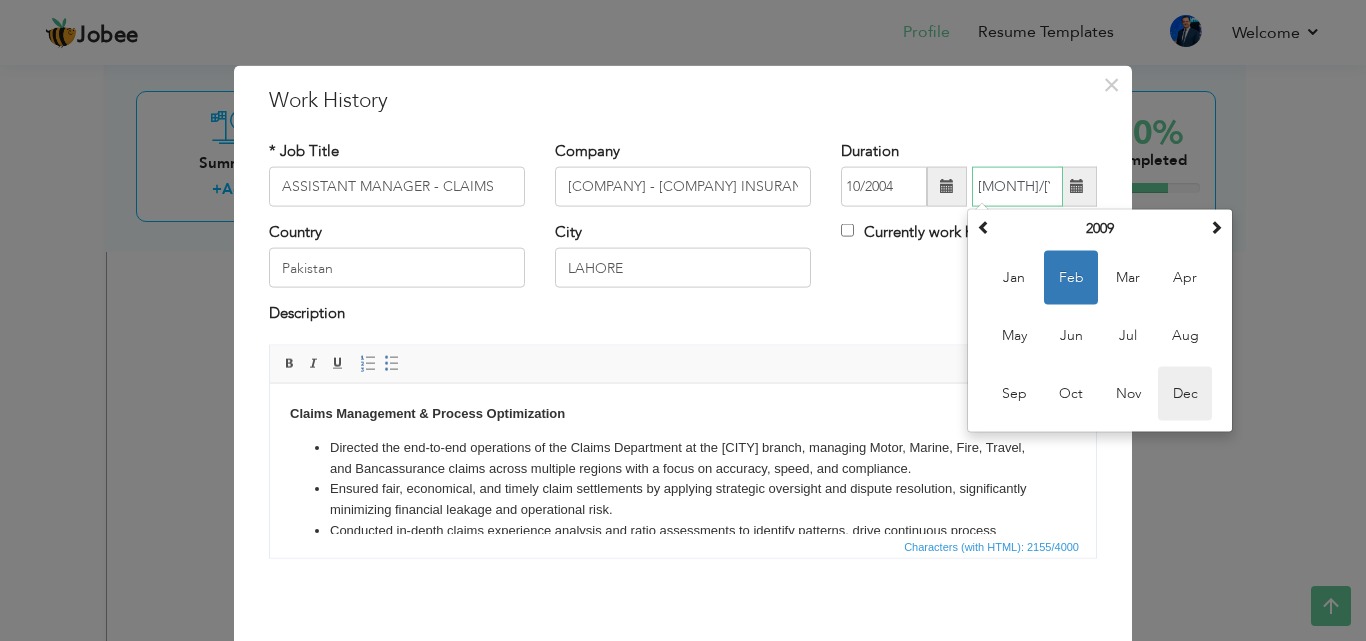 click on "Dec" at bounding box center (1185, 394) 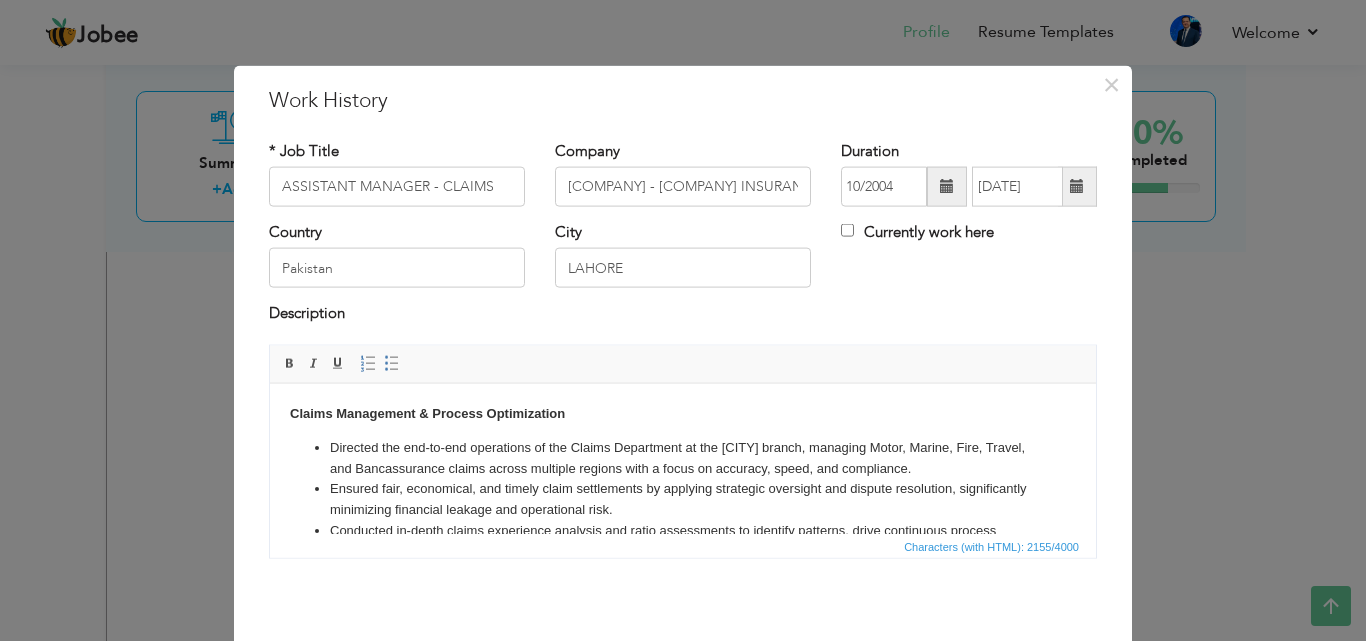 click at bounding box center (1077, 186) 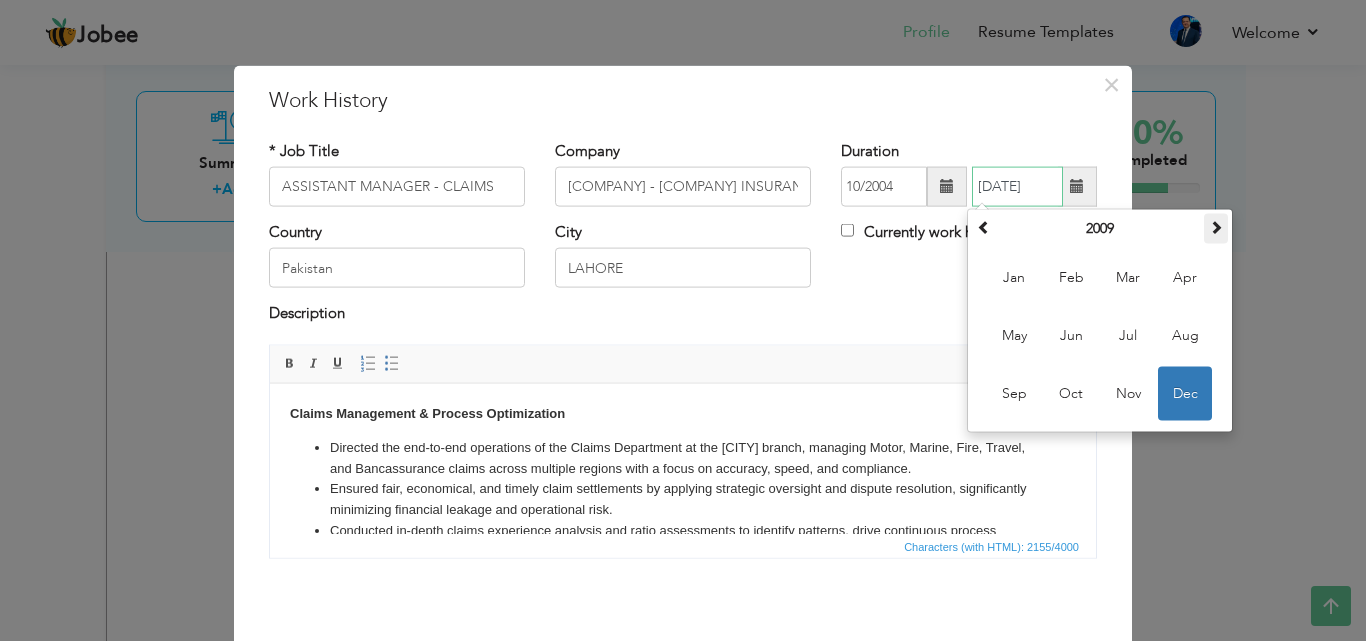 click at bounding box center (1216, 227) 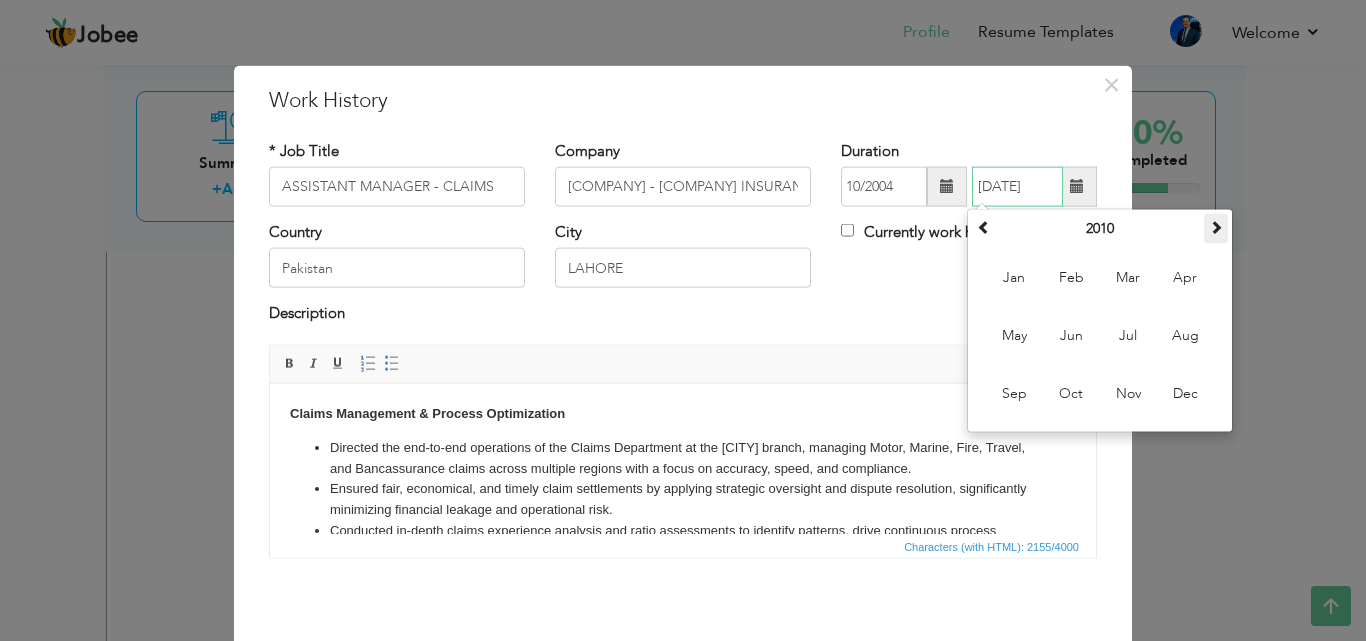 click at bounding box center [1216, 227] 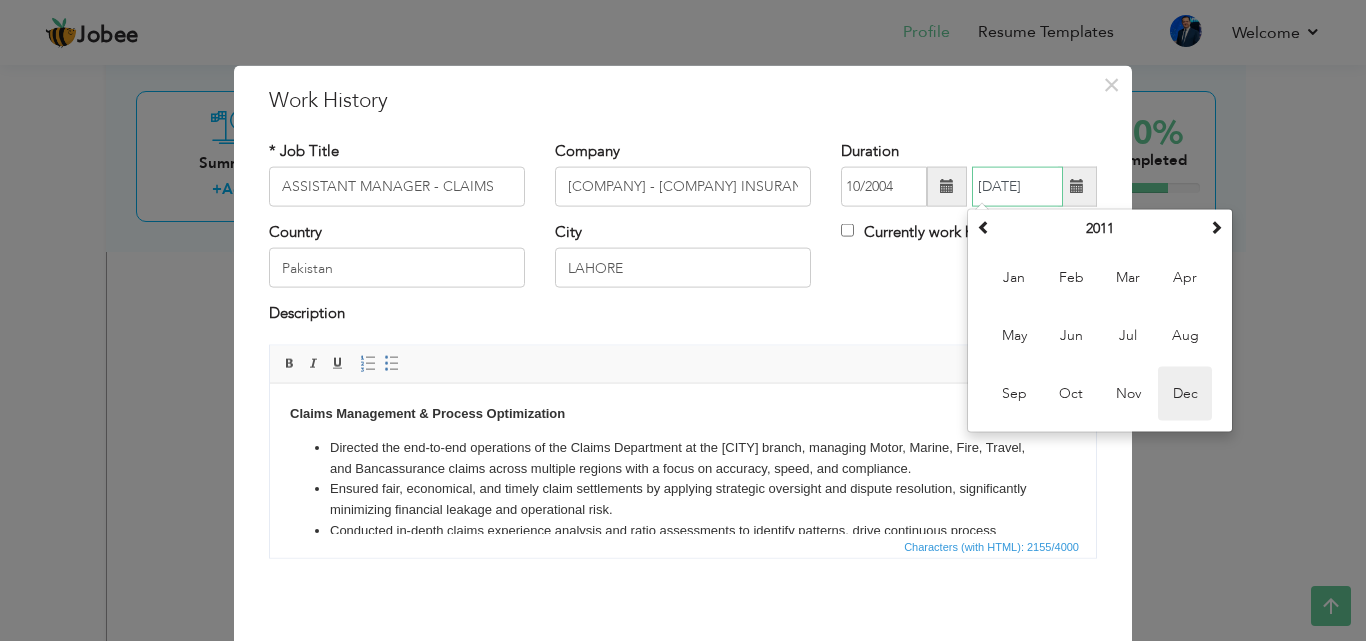 click on "Dec" at bounding box center (1185, 394) 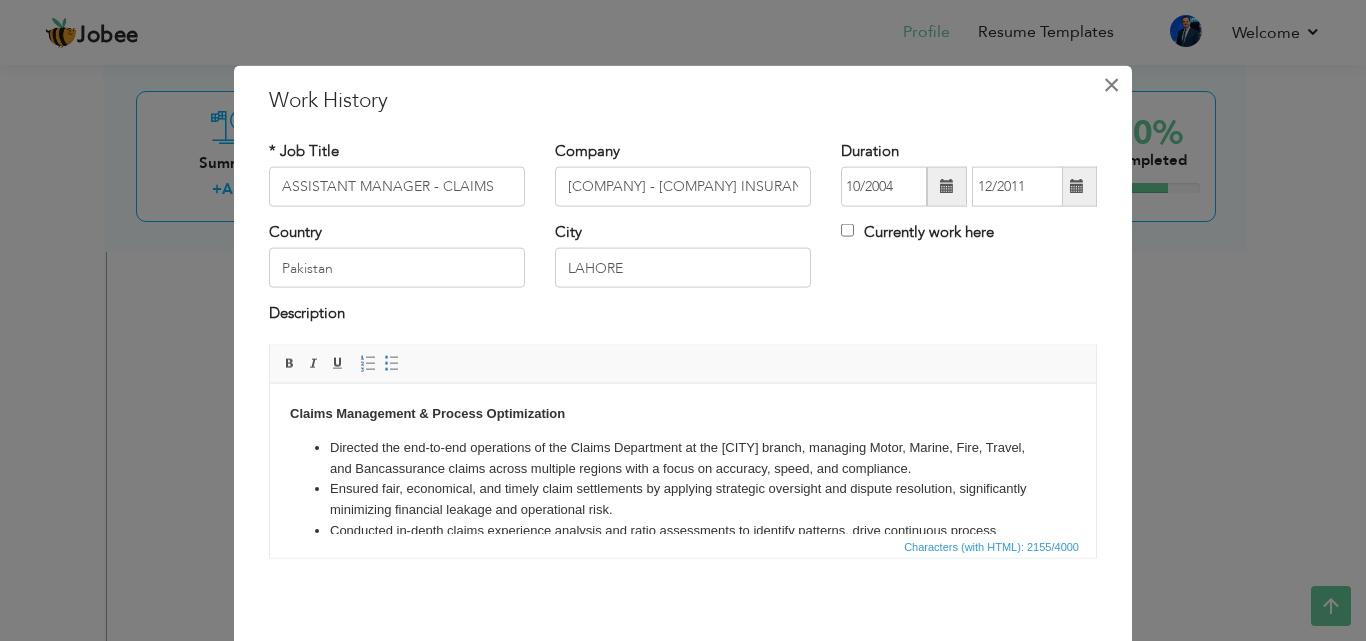 click on "×" at bounding box center [1111, 84] 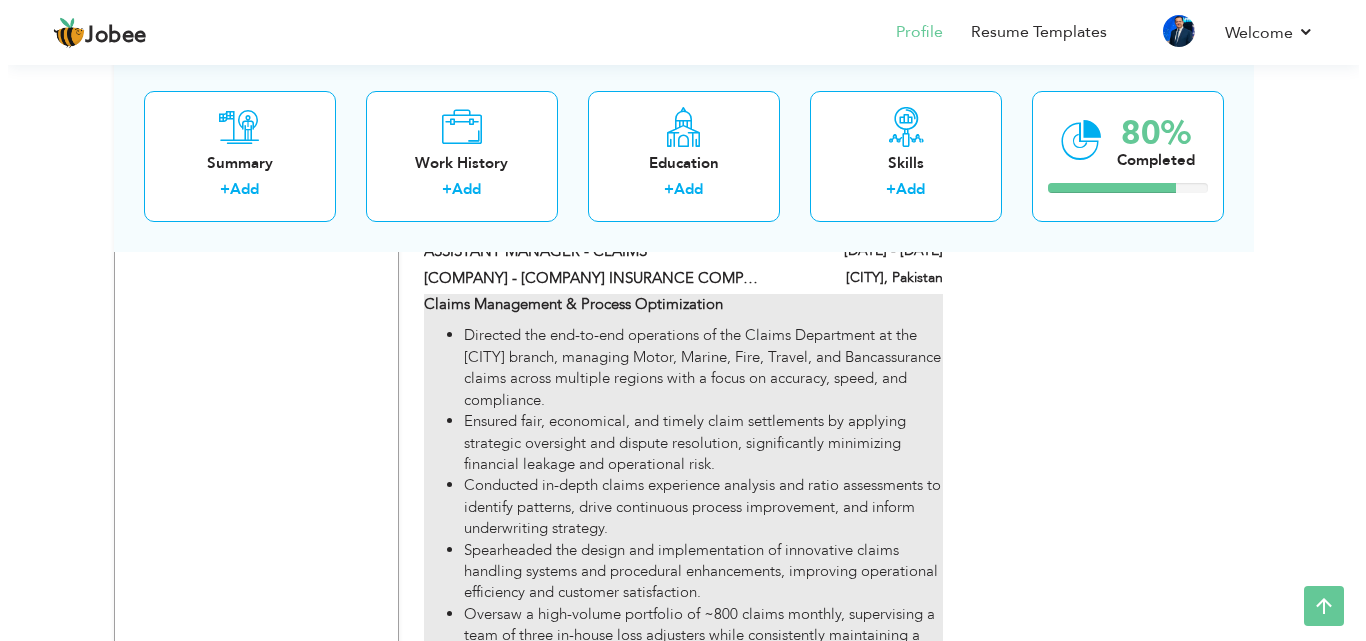 scroll, scrollTop: 2679, scrollLeft: 0, axis: vertical 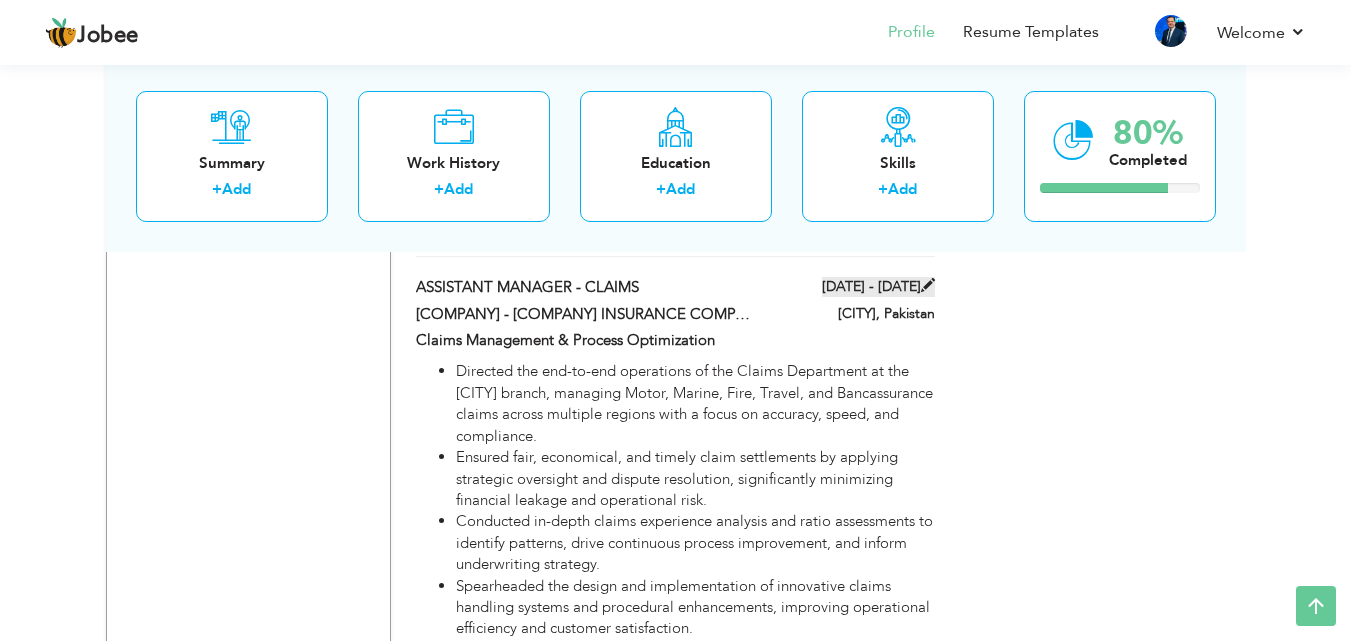 click on "[DATE] - [DATE]" at bounding box center (878, 287) 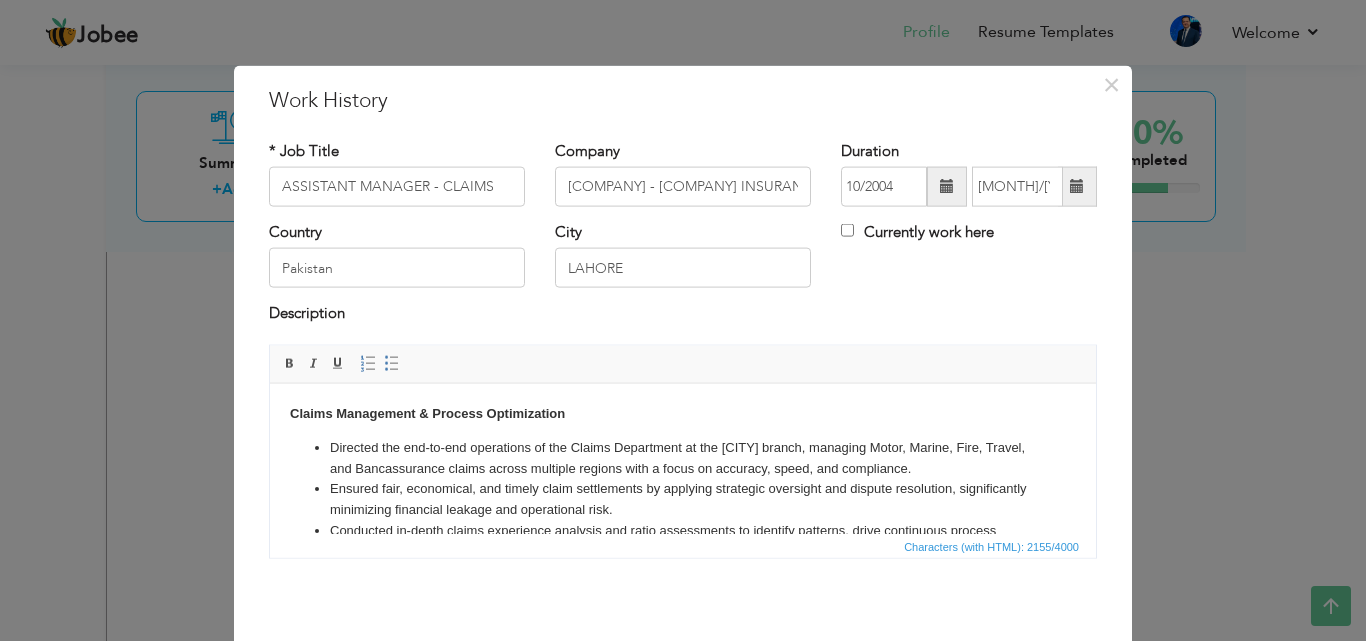 click at bounding box center [1077, 187] 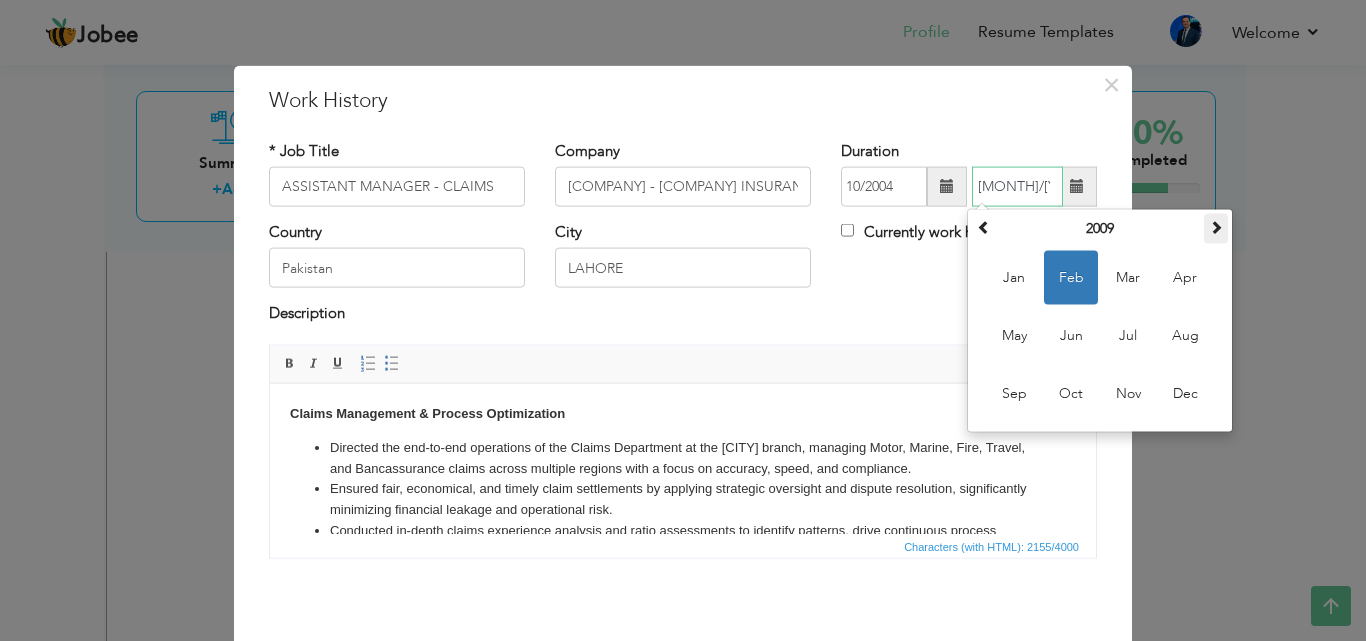 click at bounding box center [1216, 227] 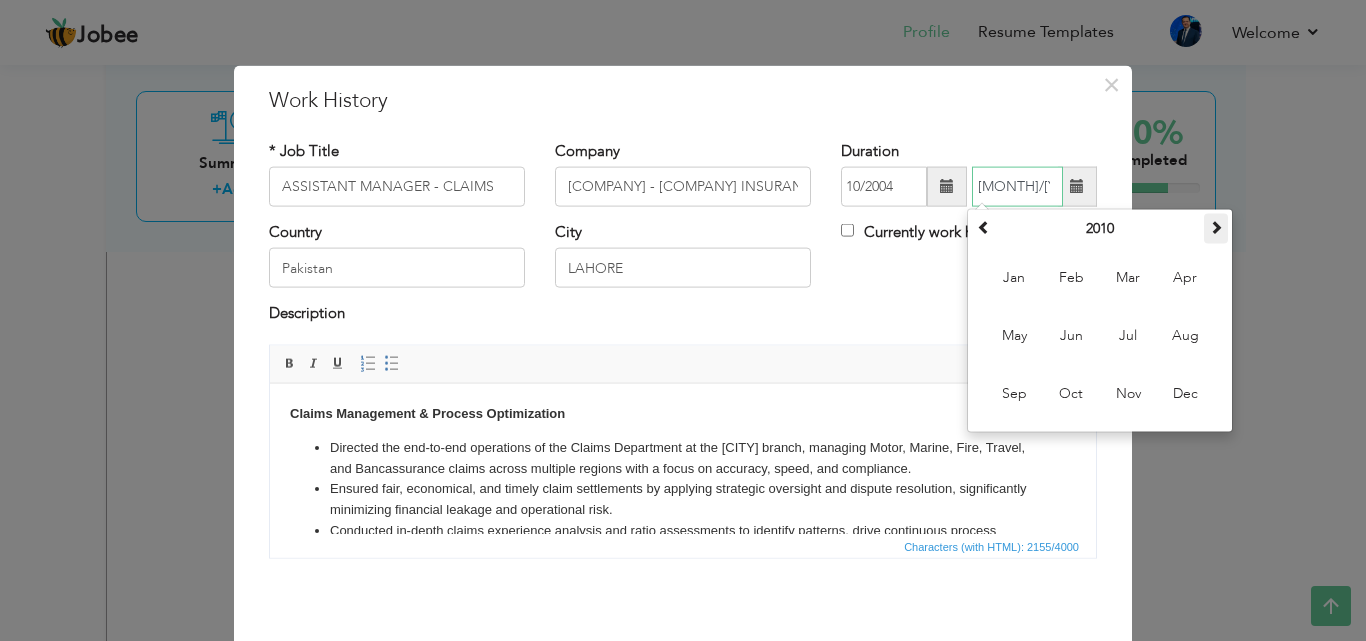 click at bounding box center [1216, 227] 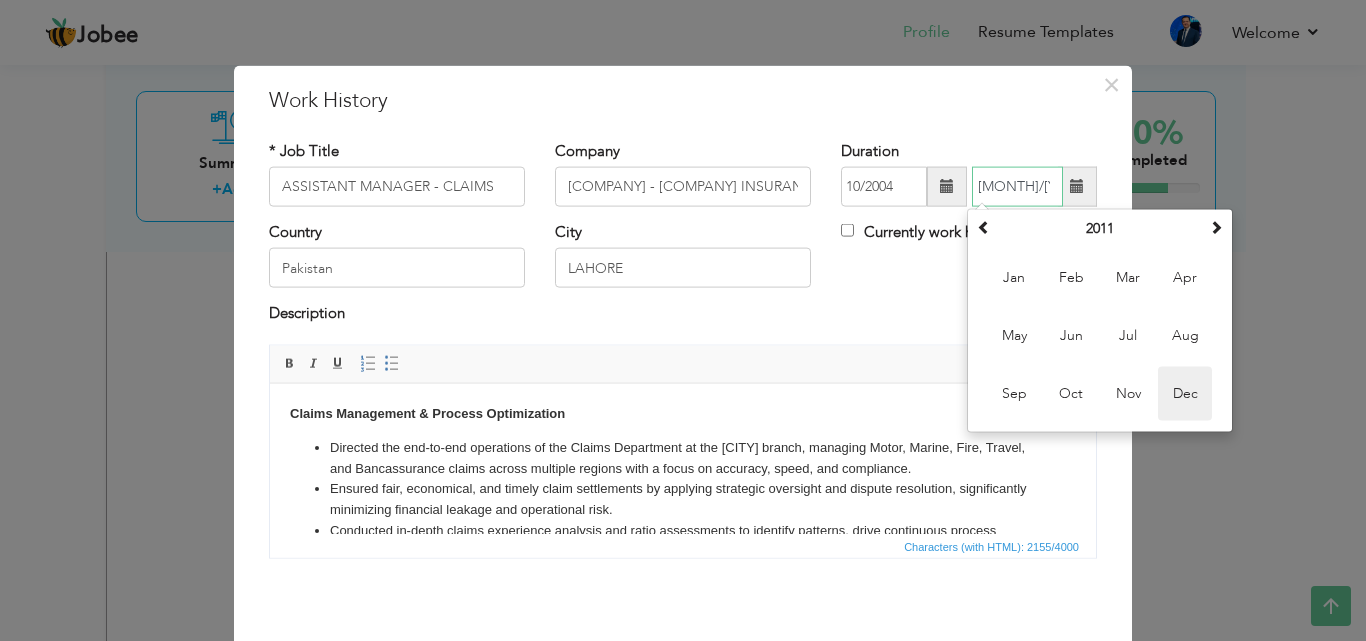 click on "Dec" at bounding box center [1185, 394] 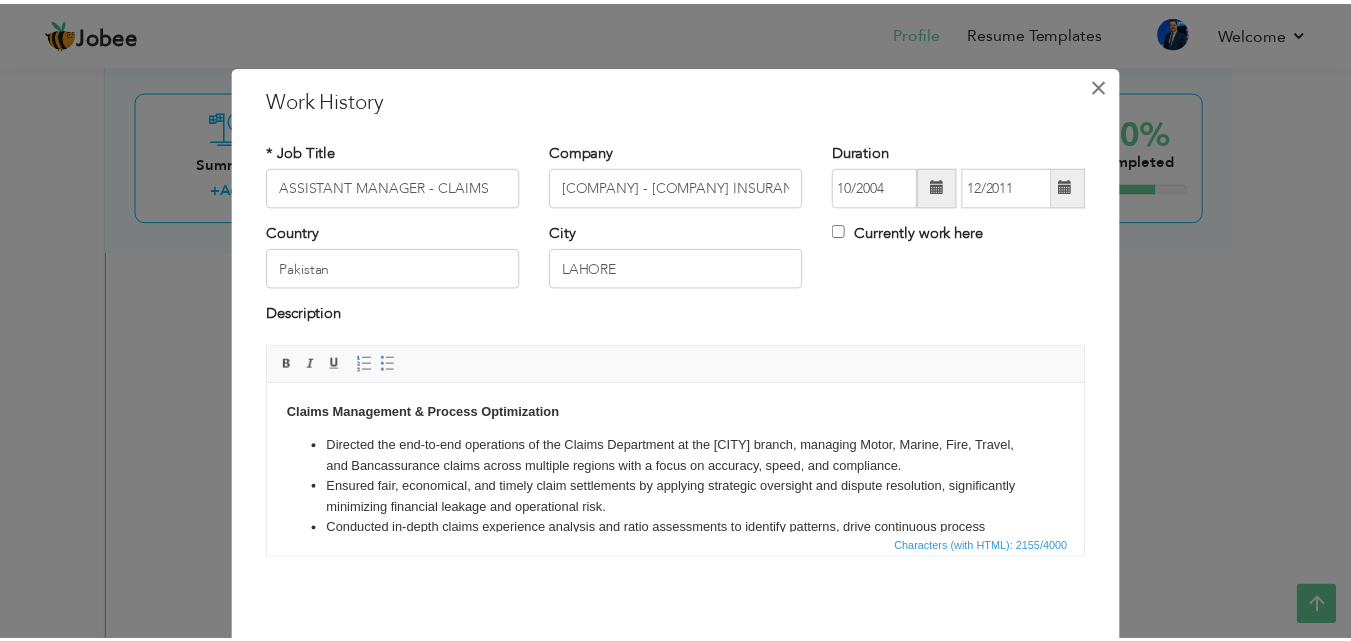 scroll, scrollTop: 0, scrollLeft: 0, axis: both 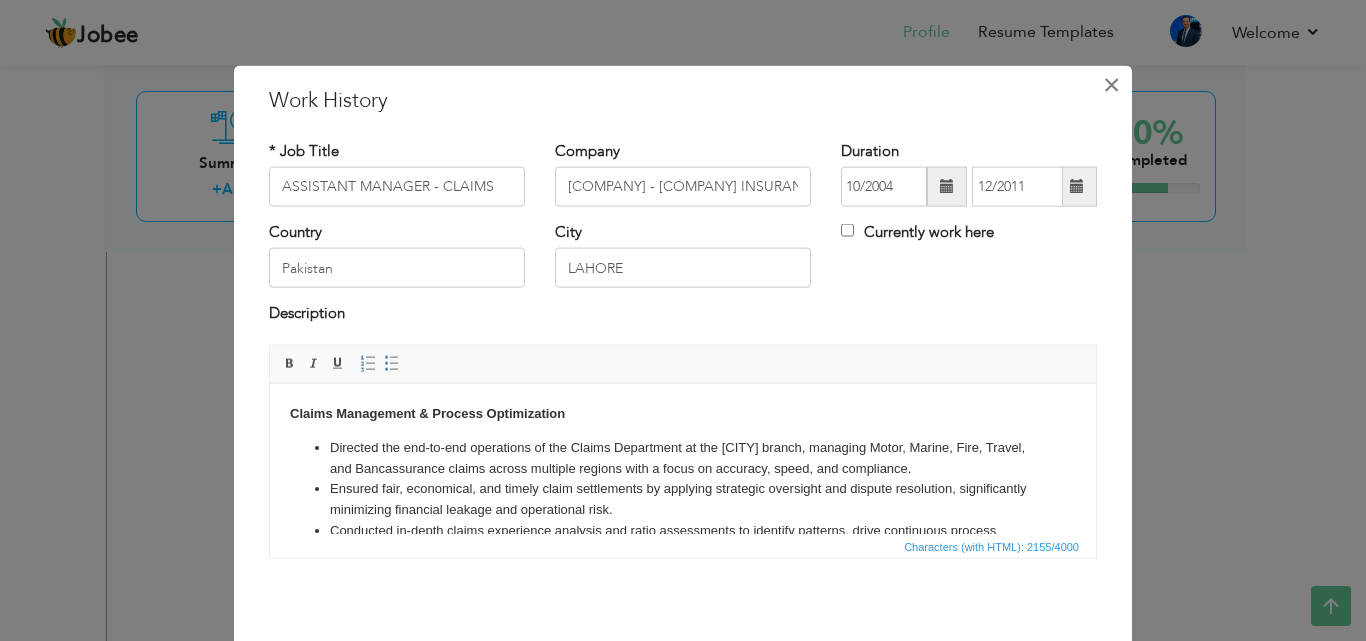 click on "×" at bounding box center [1111, 84] 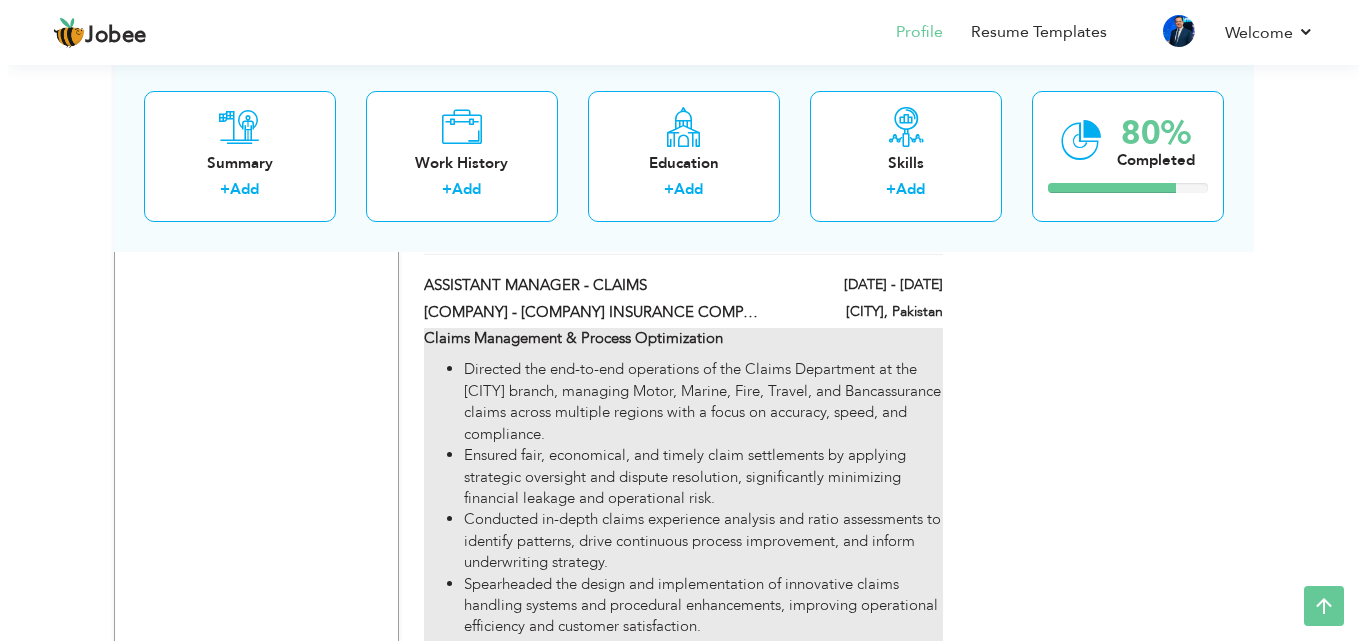 scroll, scrollTop: 2679, scrollLeft: 0, axis: vertical 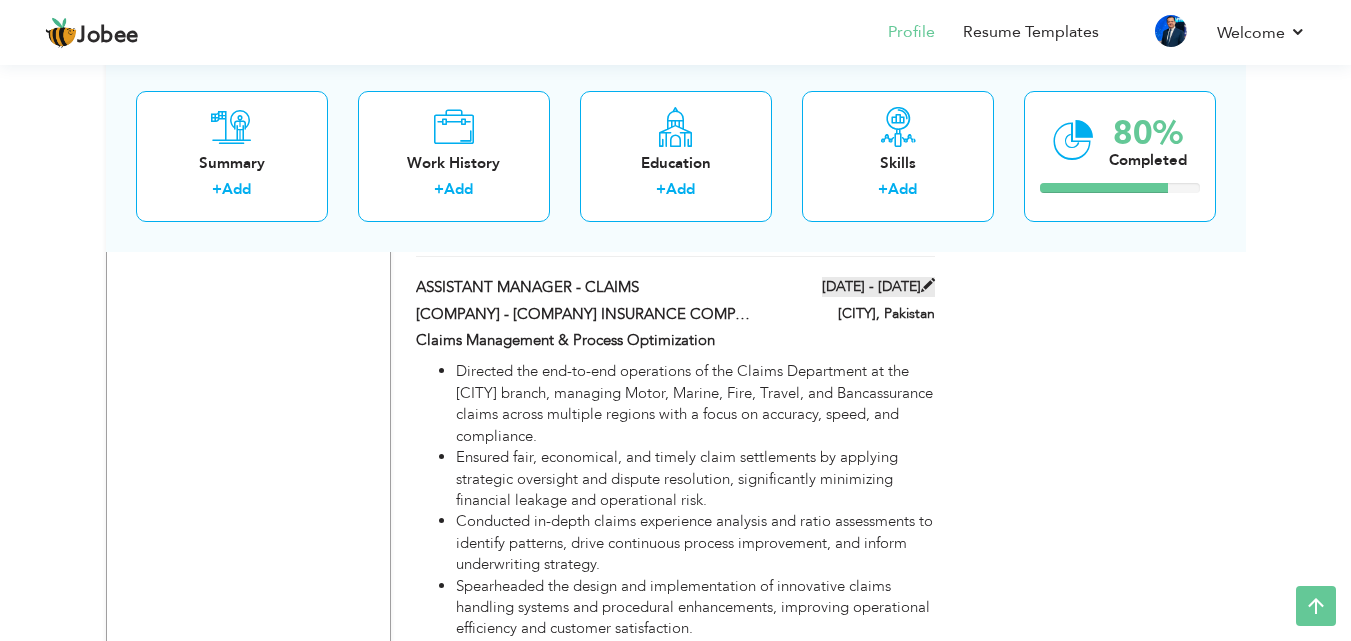 click at bounding box center [928, 285] 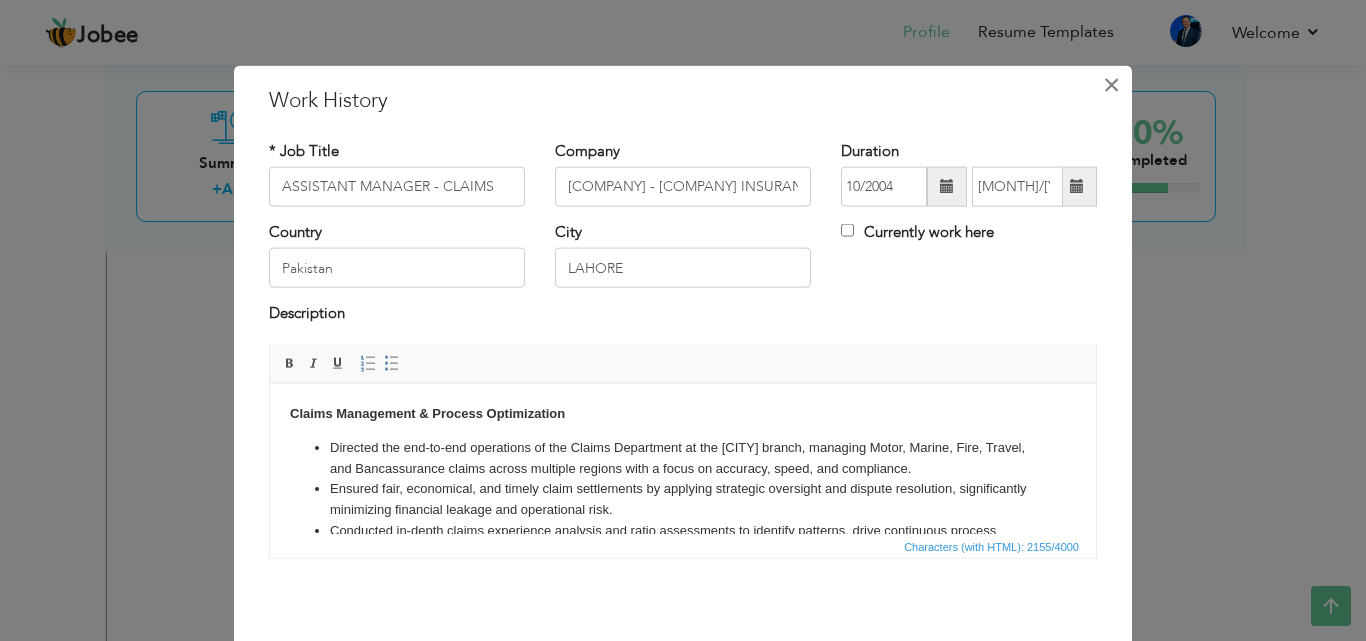 click on "×" at bounding box center (1111, 84) 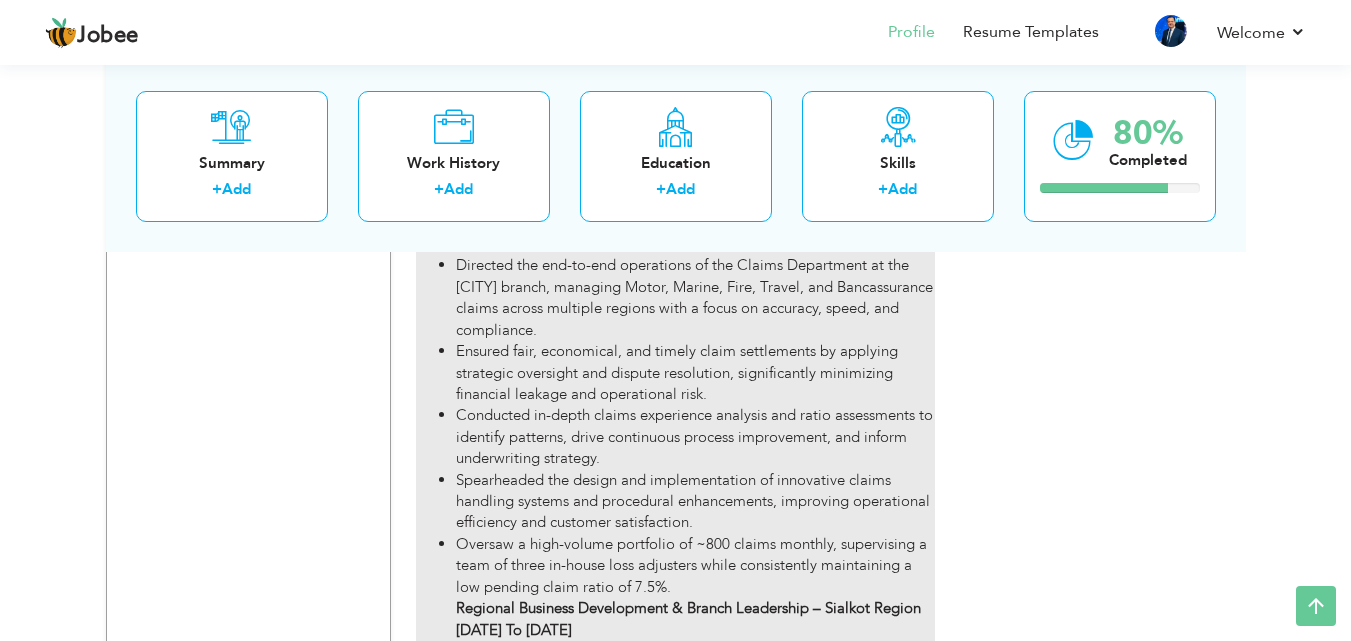 scroll, scrollTop: 2979, scrollLeft: 0, axis: vertical 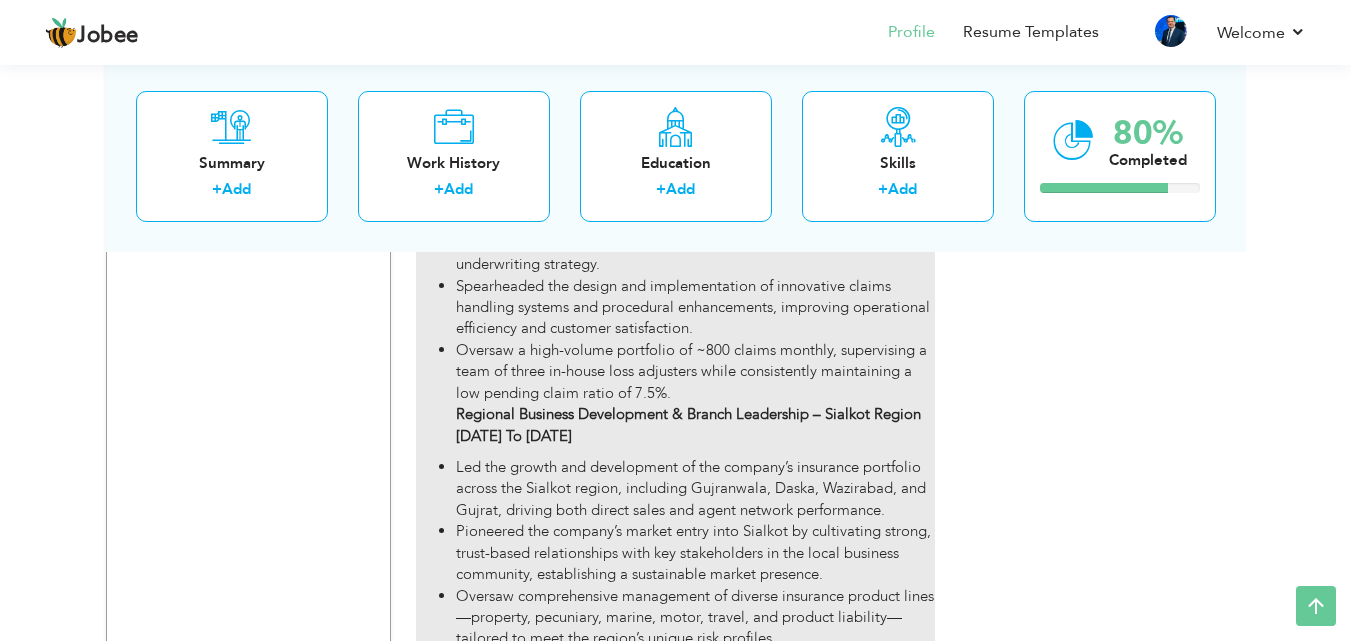 click on "Regional Business Development & Branch Leadership – Sialkot Region [DATE] To [DATE]" at bounding box center (688, 424) 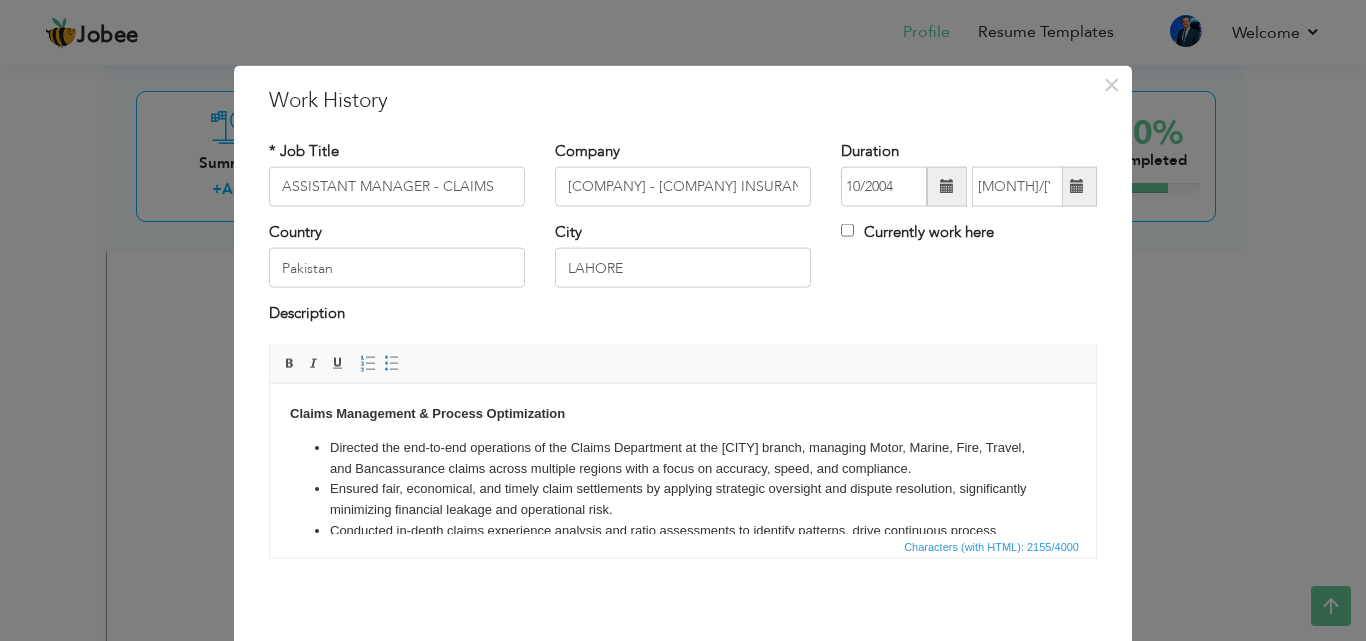 click at bounding box center (1077, 186) 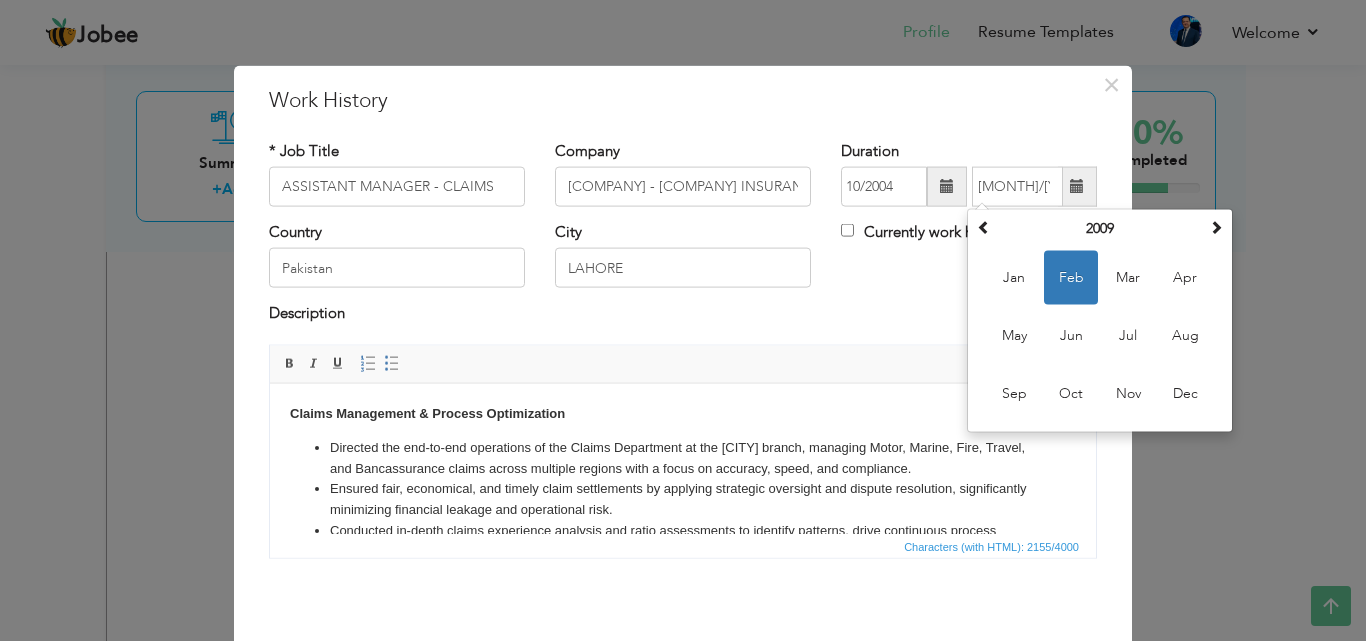 click on "Description" at bounding box center (683, 316) 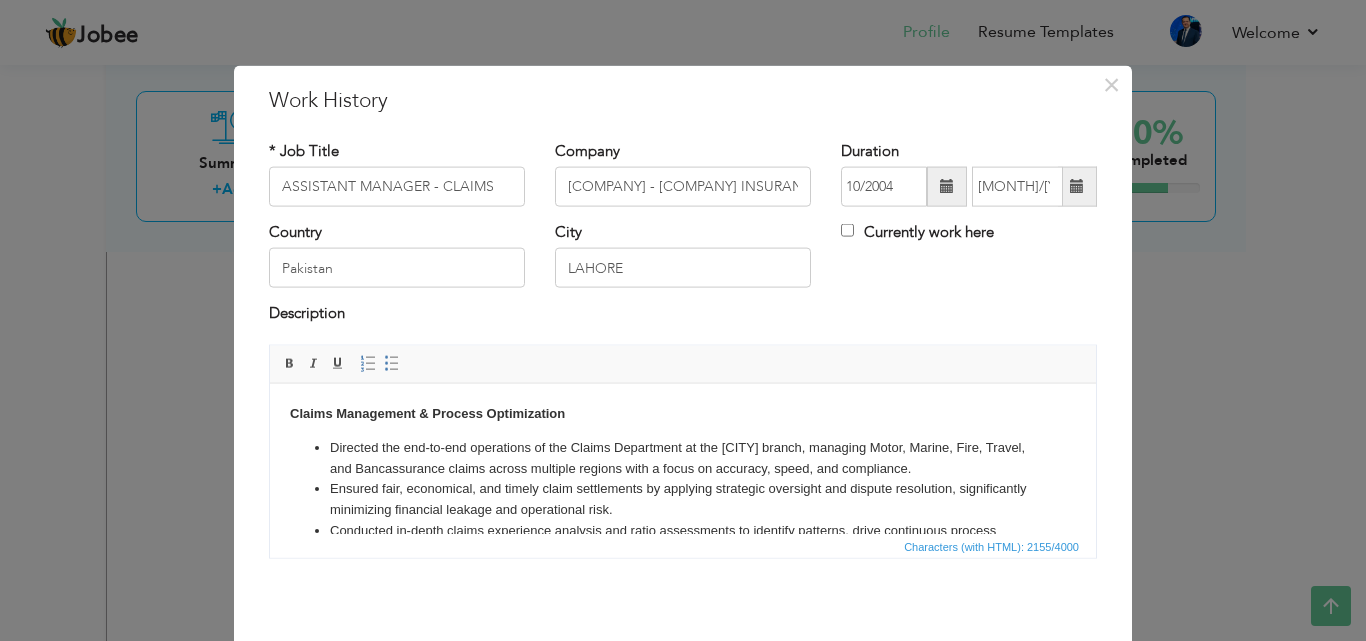 click at bounding box center (947, 187) 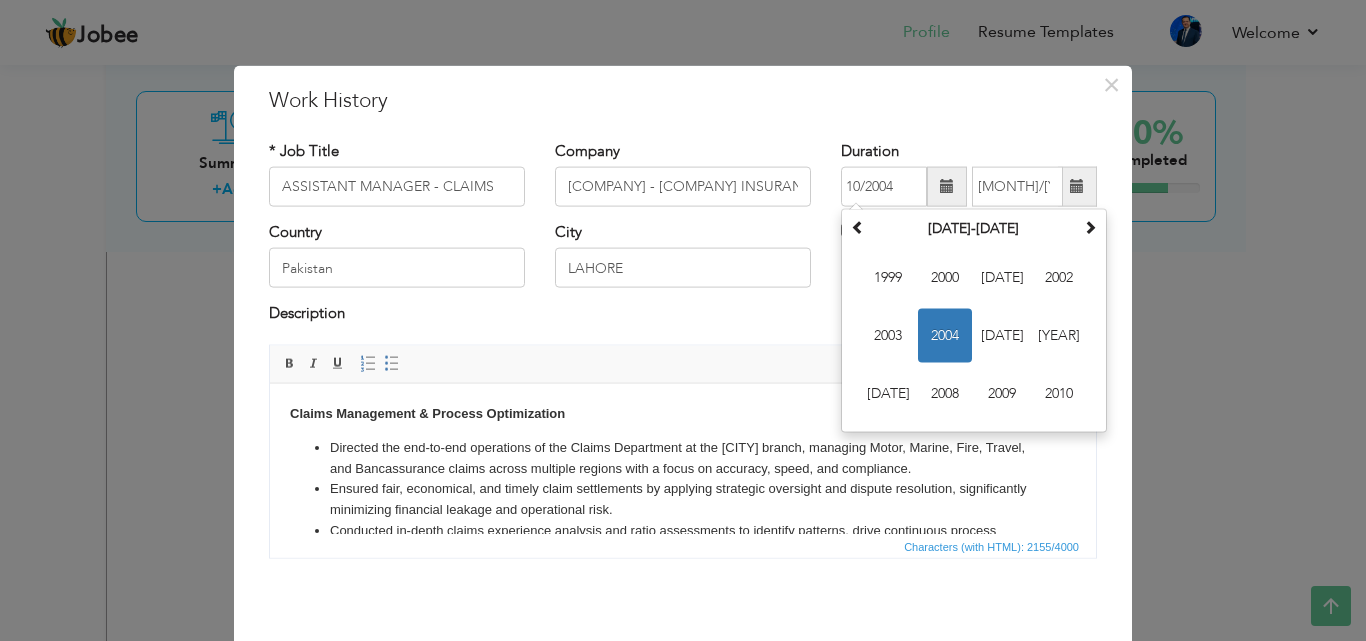 click at bounding box center [947, 187] 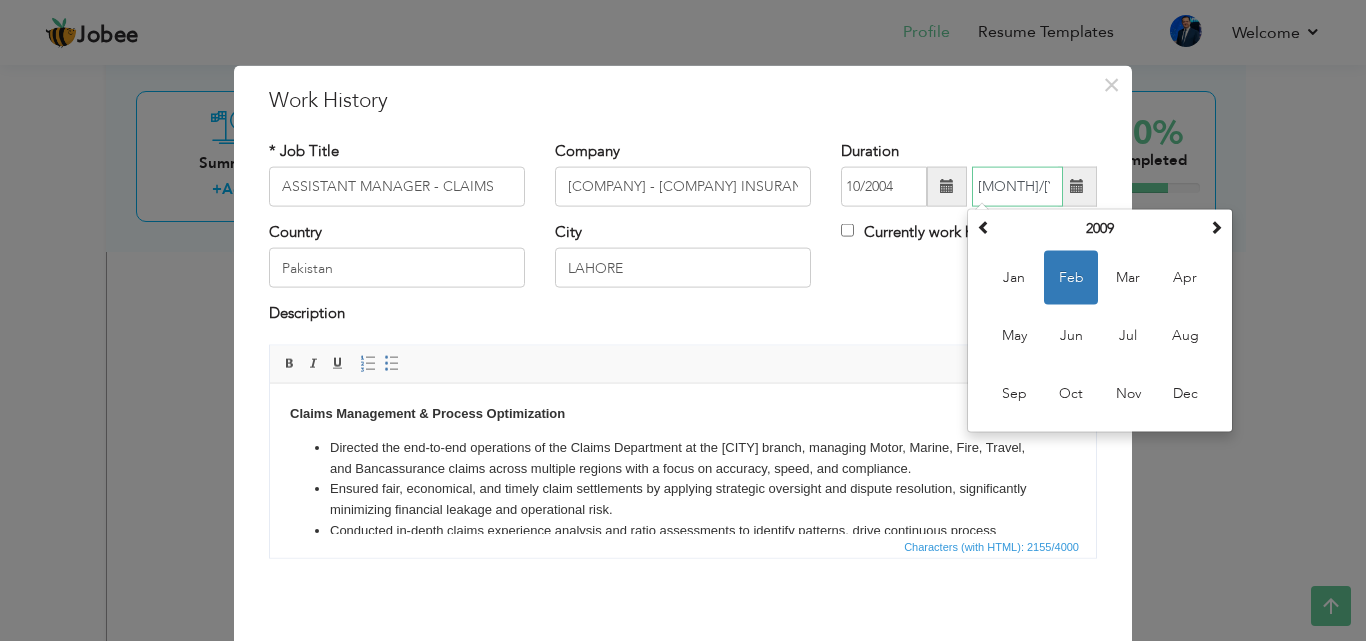 click on "[MONTH]/[YEAR]" at bounding box center (1017, 187) 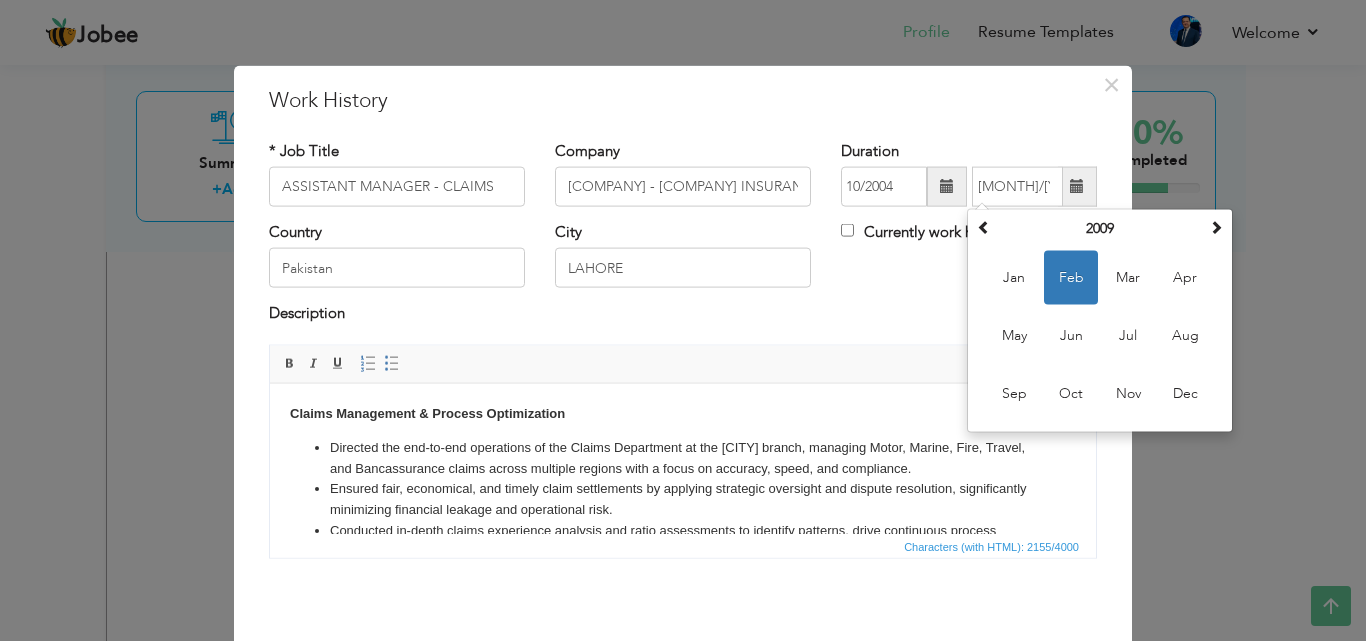click on "Country
Pakistan
City
[CITY]
Currently work here" at bounding box center [683, 262] 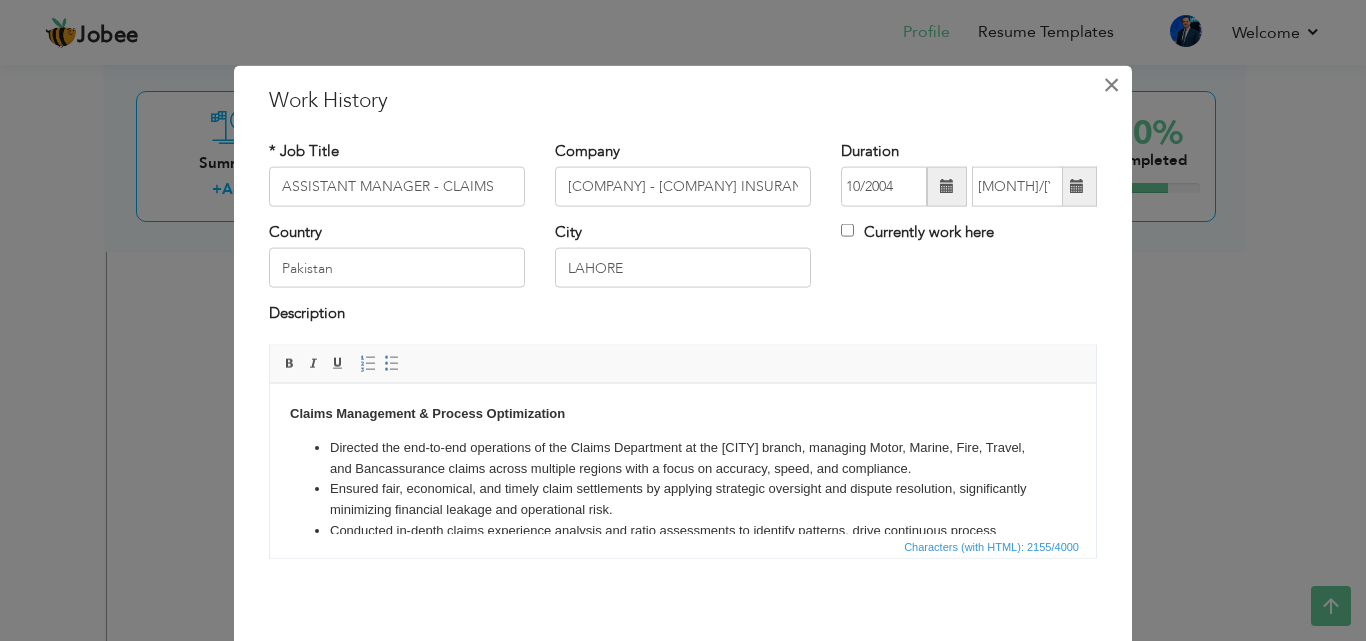 click on "×" at bounding box center (1111, 84) 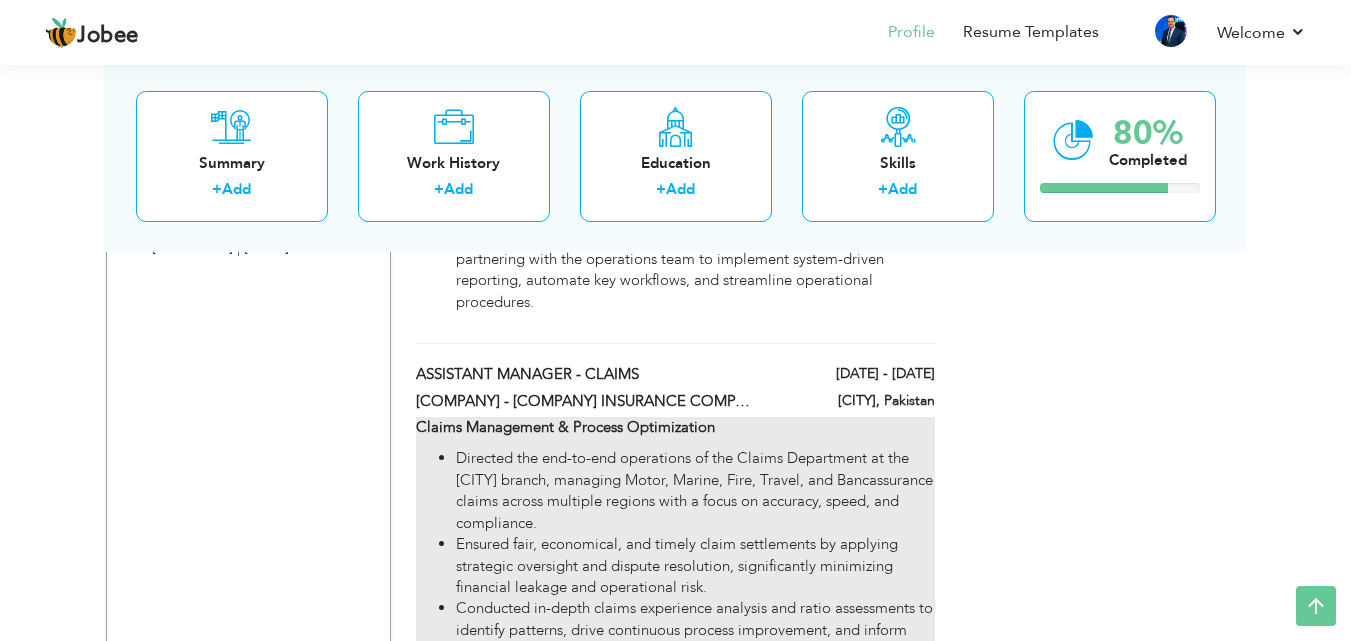 scroll, scrollTop: 2579, scrollLeft: 0, axis: vertical 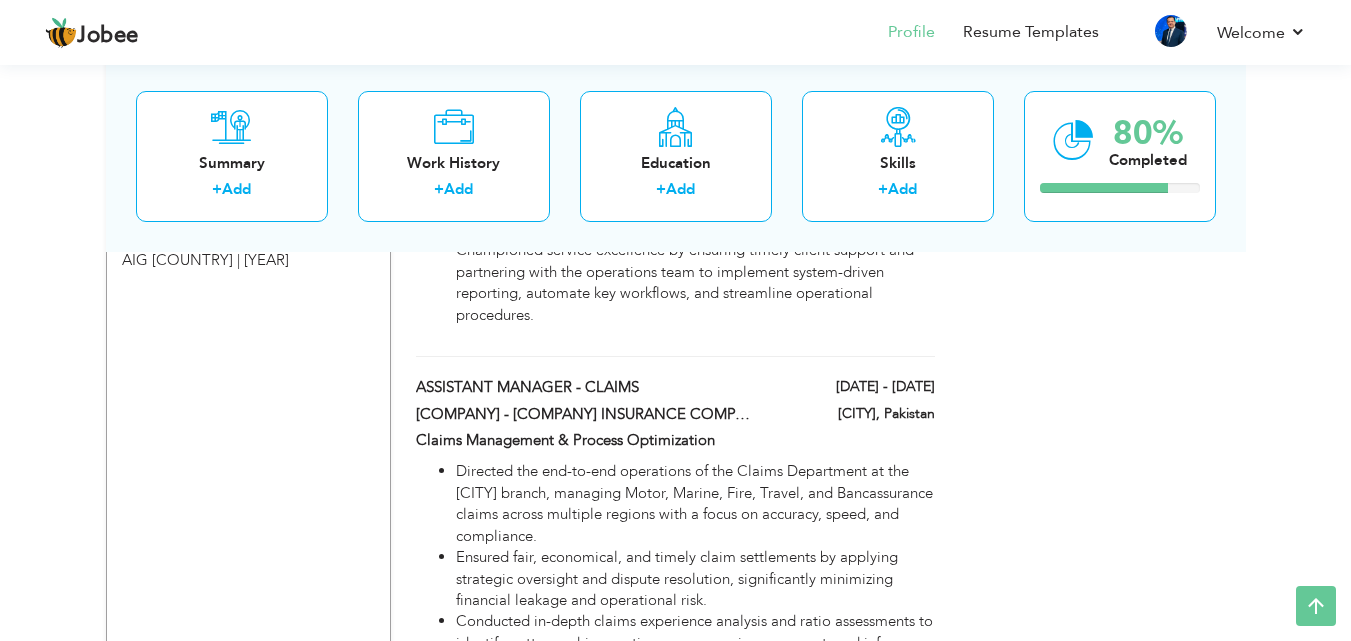 click on "MANAGER SALES
12/2011 - 12/2012
MANAGER SALES
12/2011 - 12/2012
[COMPANY] LTD
[CITY], Pakistan
[COMPANY] LTD" at bounding box center [675, 192] 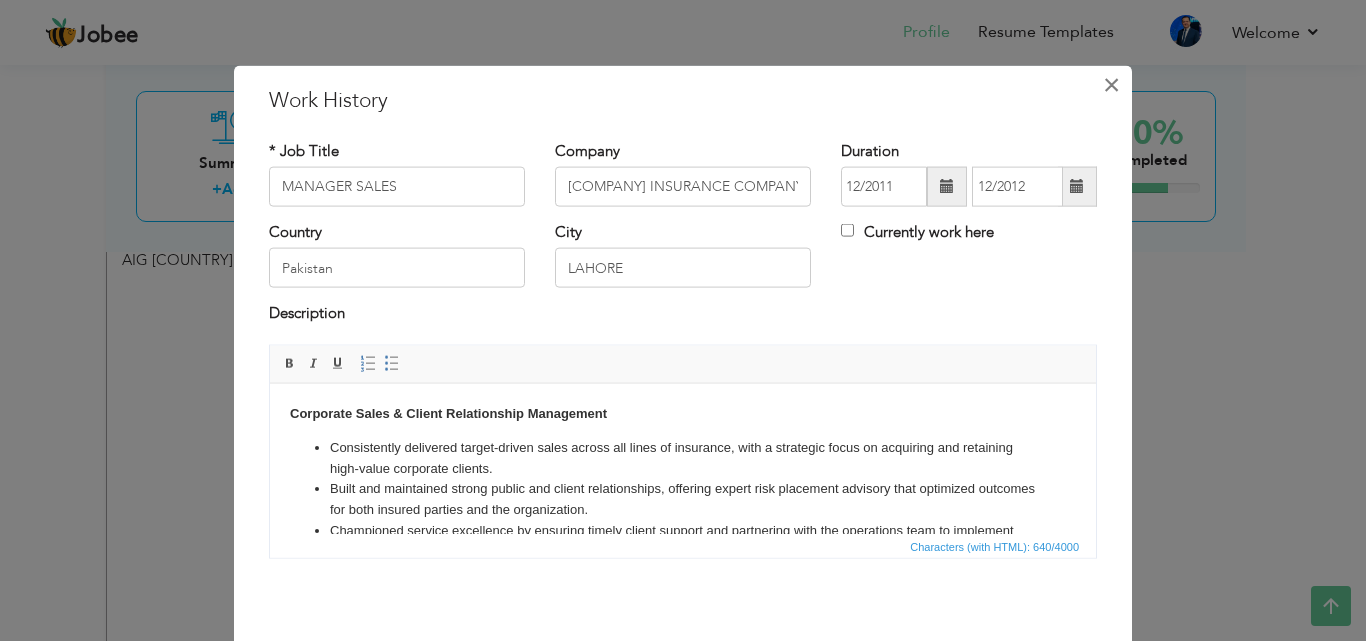 click on "×" at bounding box center [1111, 84] 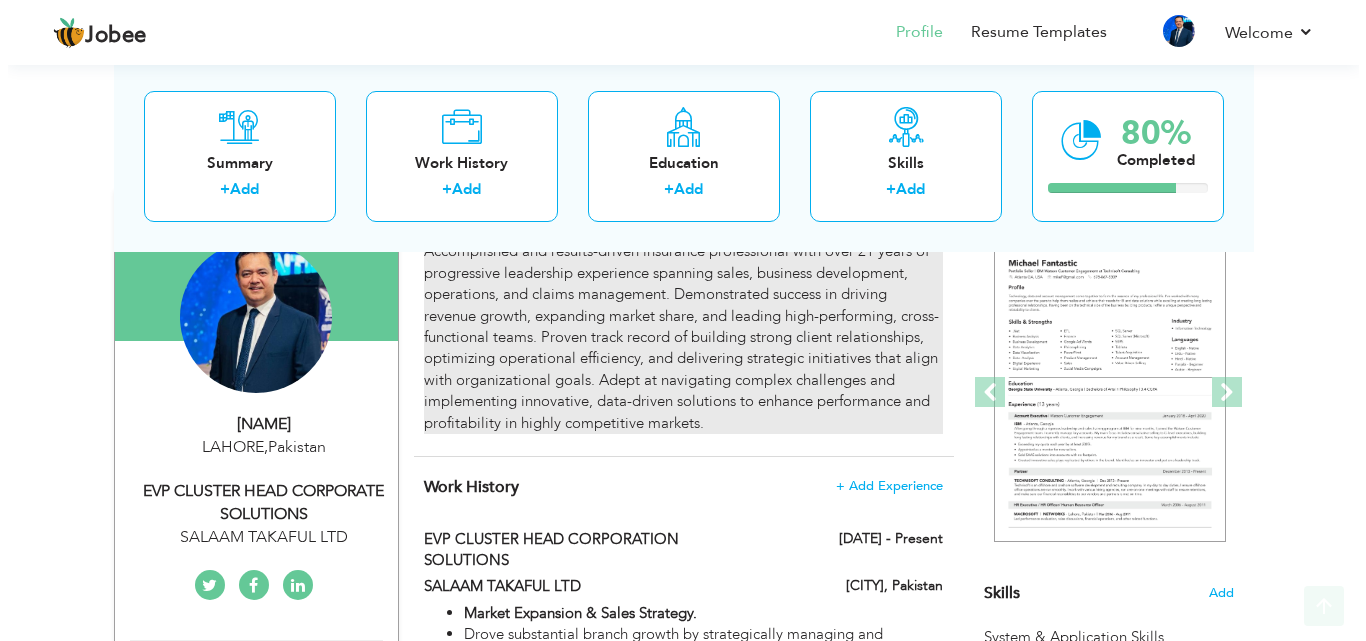 scroll, scrollTop: 379, scrollLeft: 0, axis: vertical 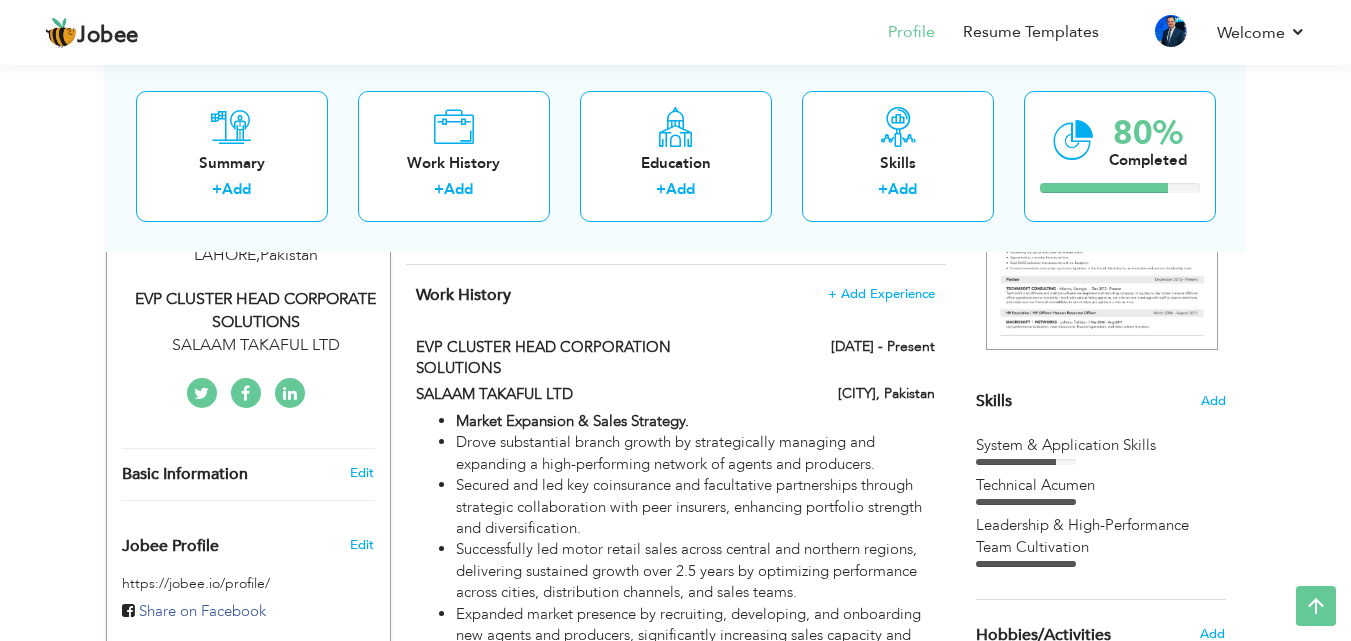 click on "Work History" at bounding box center (463, 295) 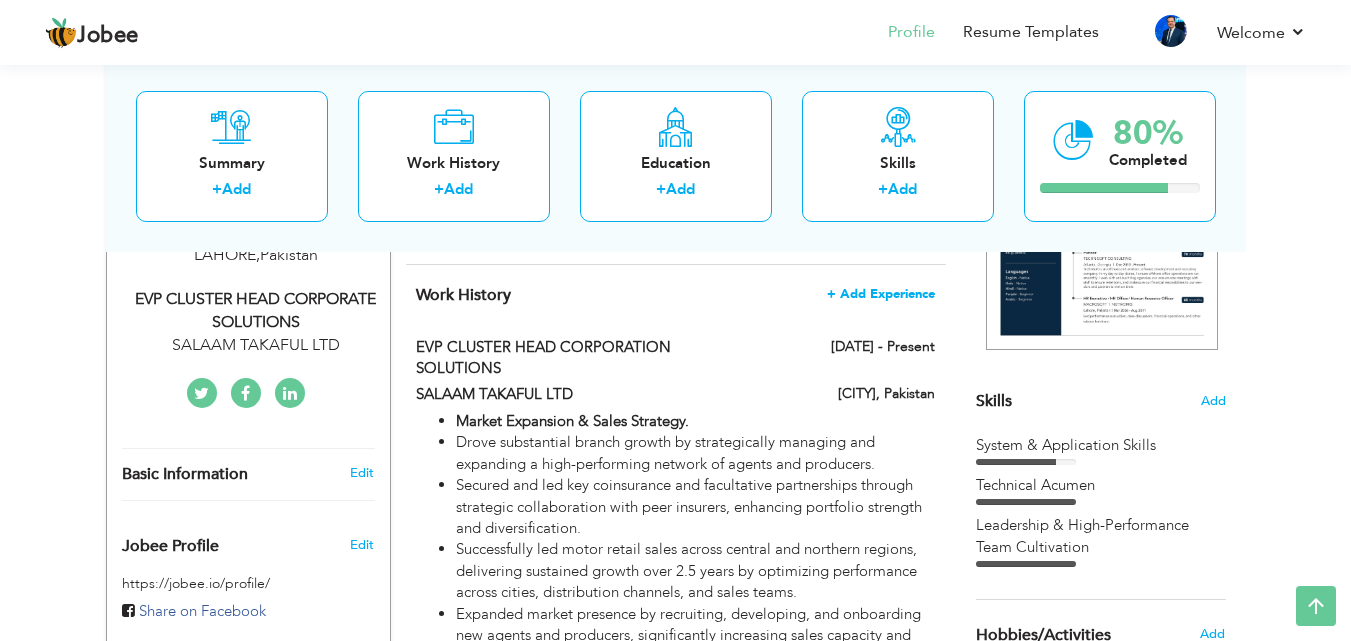 click on "+ Add Experience" at bounding box center [881, 294] 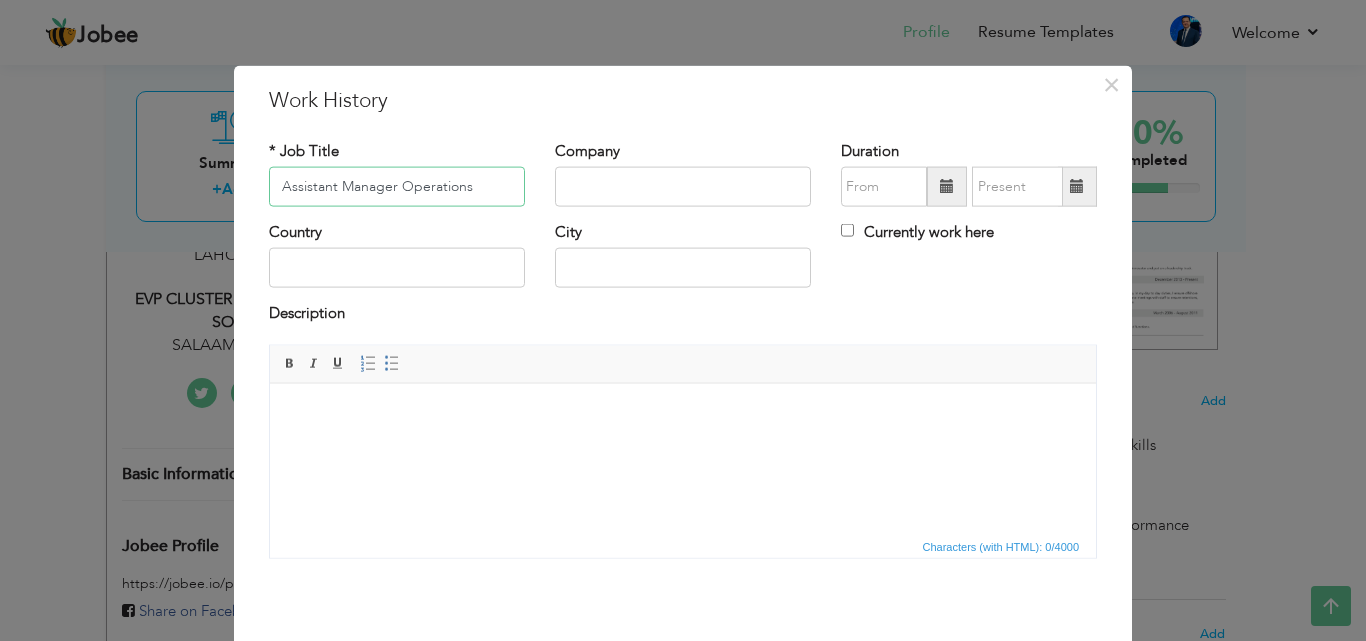 type on "Assistant Manager Operations" 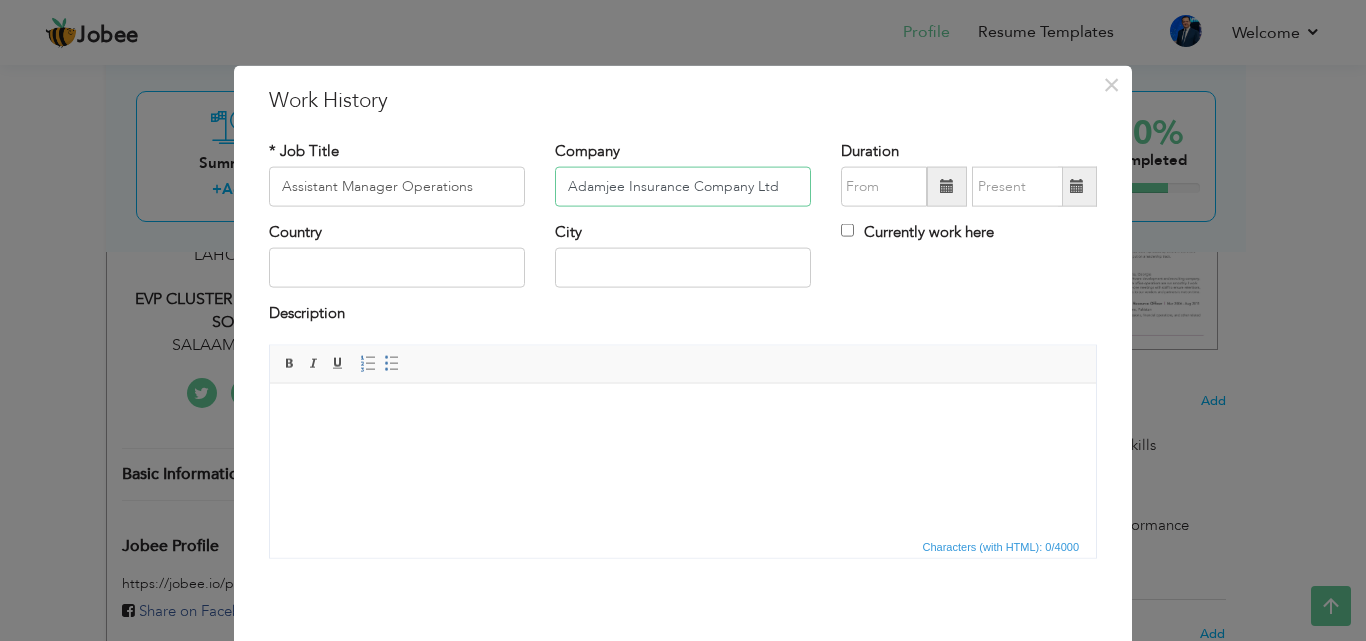 type on "Adamjee Insurance Company Ltd" 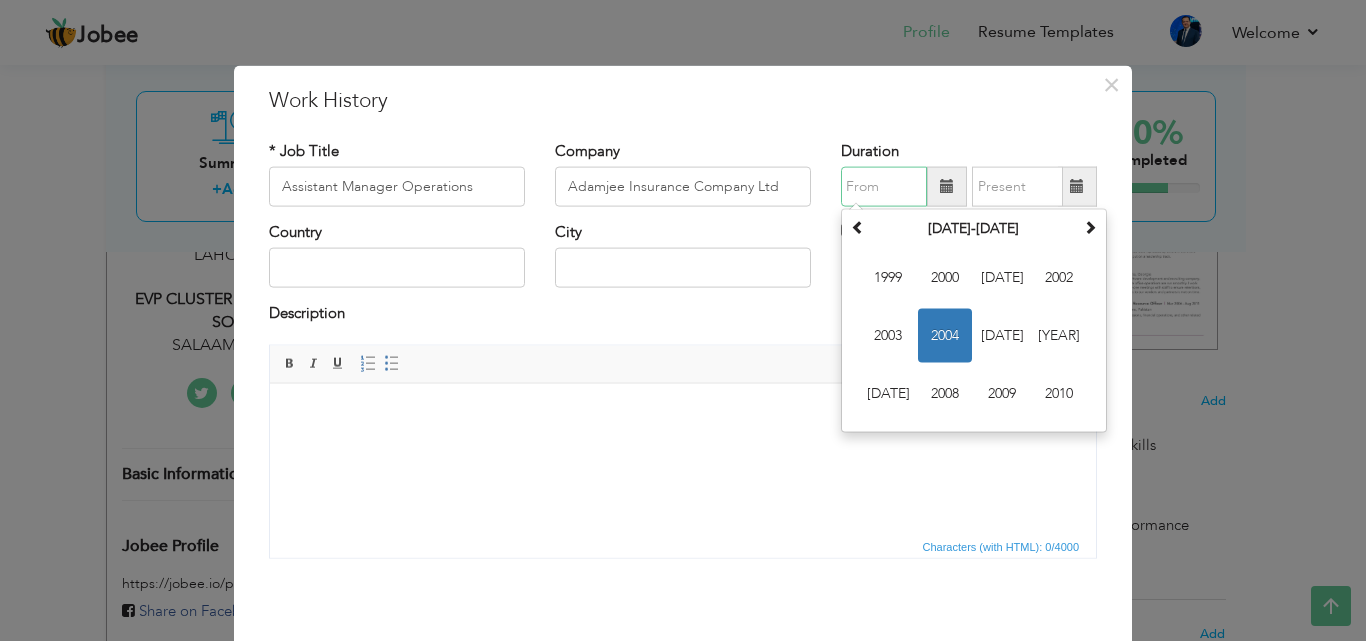 click at bounding box center (884, 187) 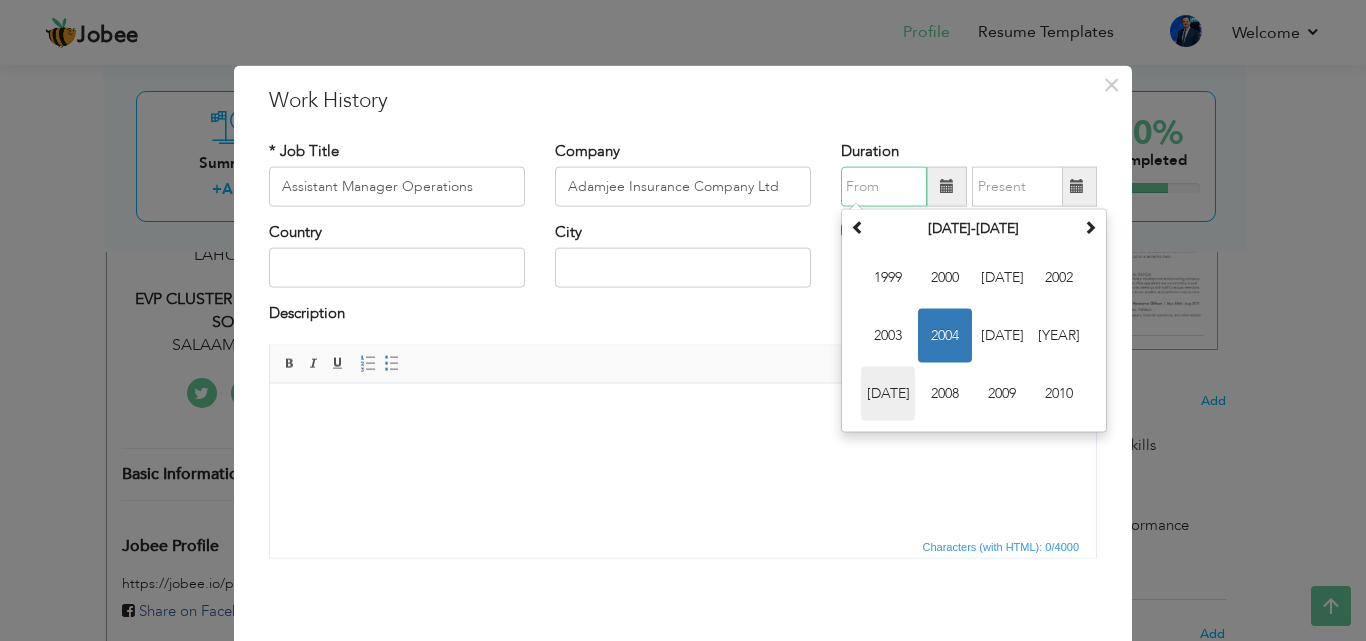click on "[DATE]" at bounding box center [888, 394] 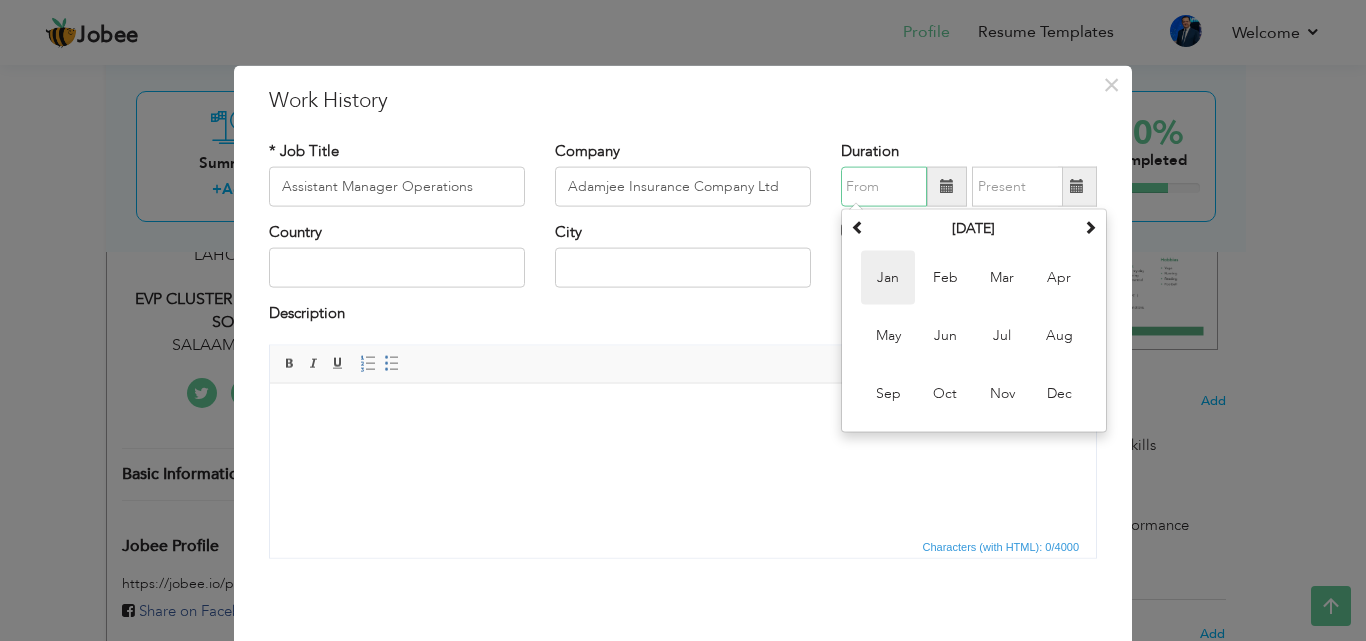 click on "Jan" at bounding box center [888, 278] 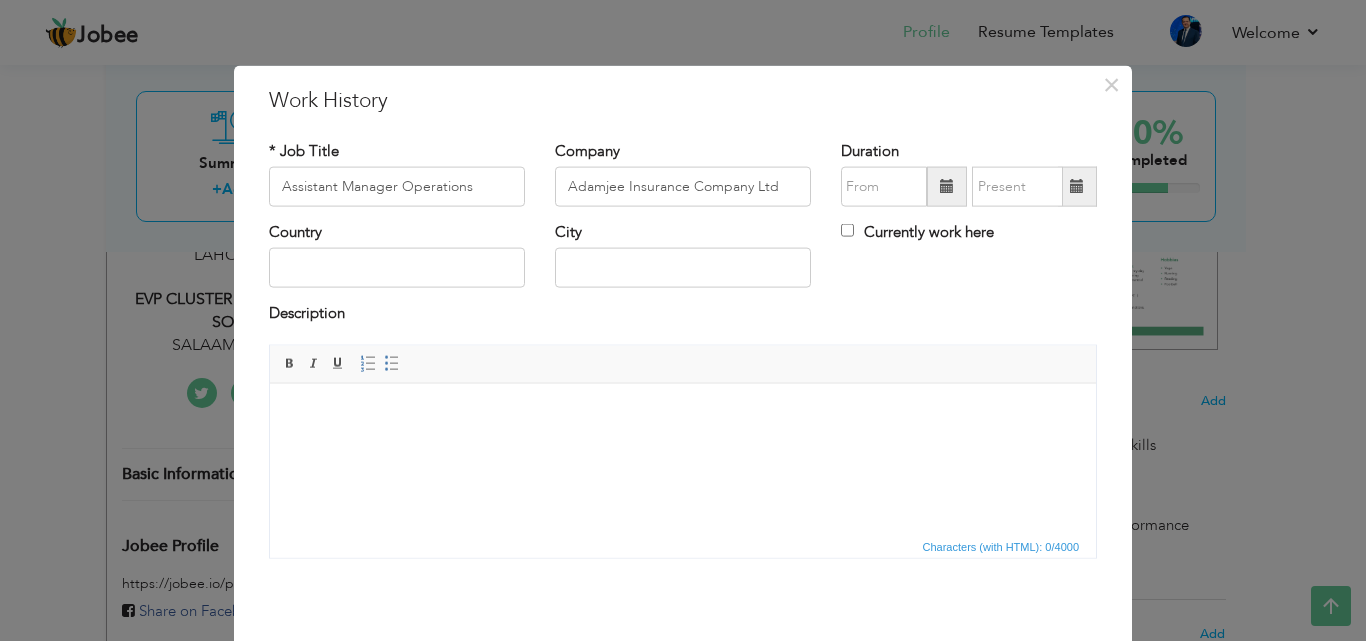 type on "[DATE]" 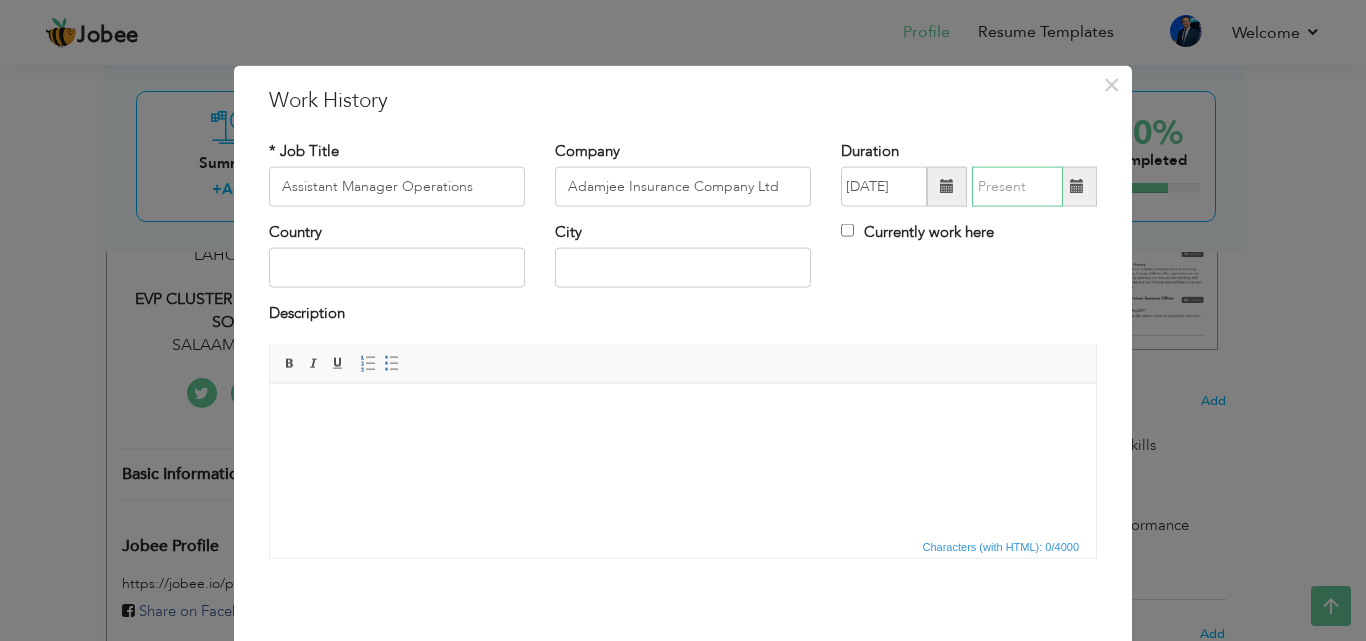 click at bounding box center (1017, 187) 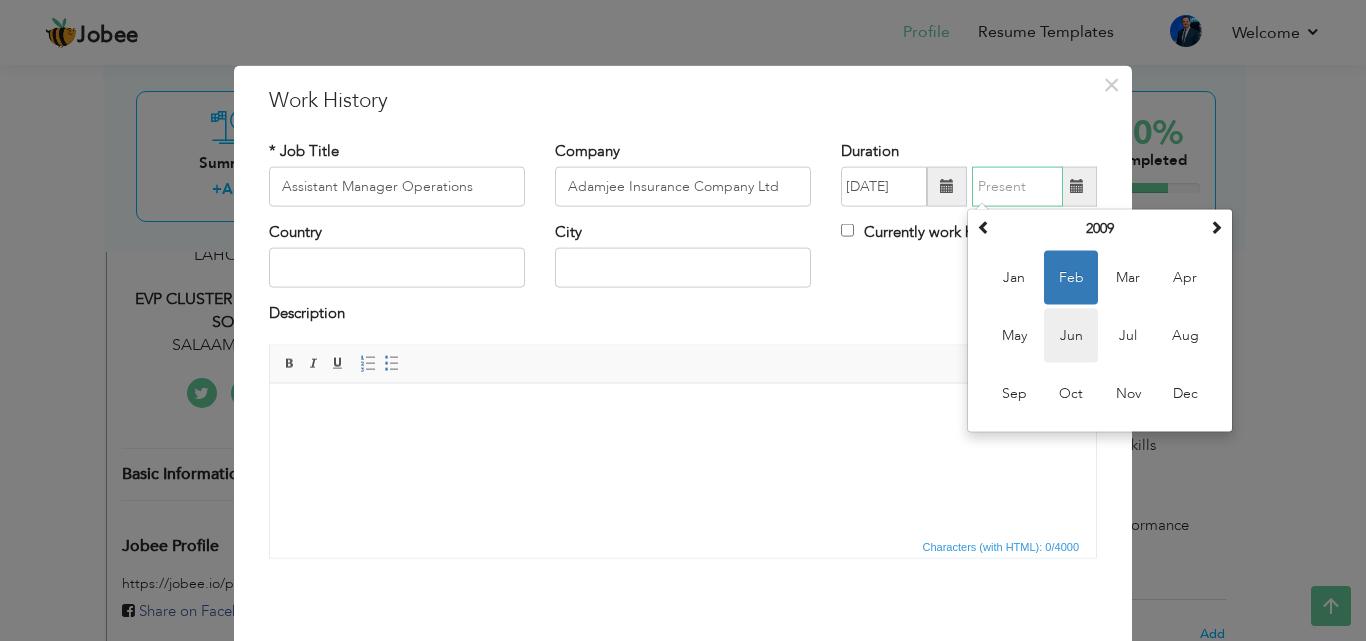click on "Jun" at bounding box center (1071, 336) 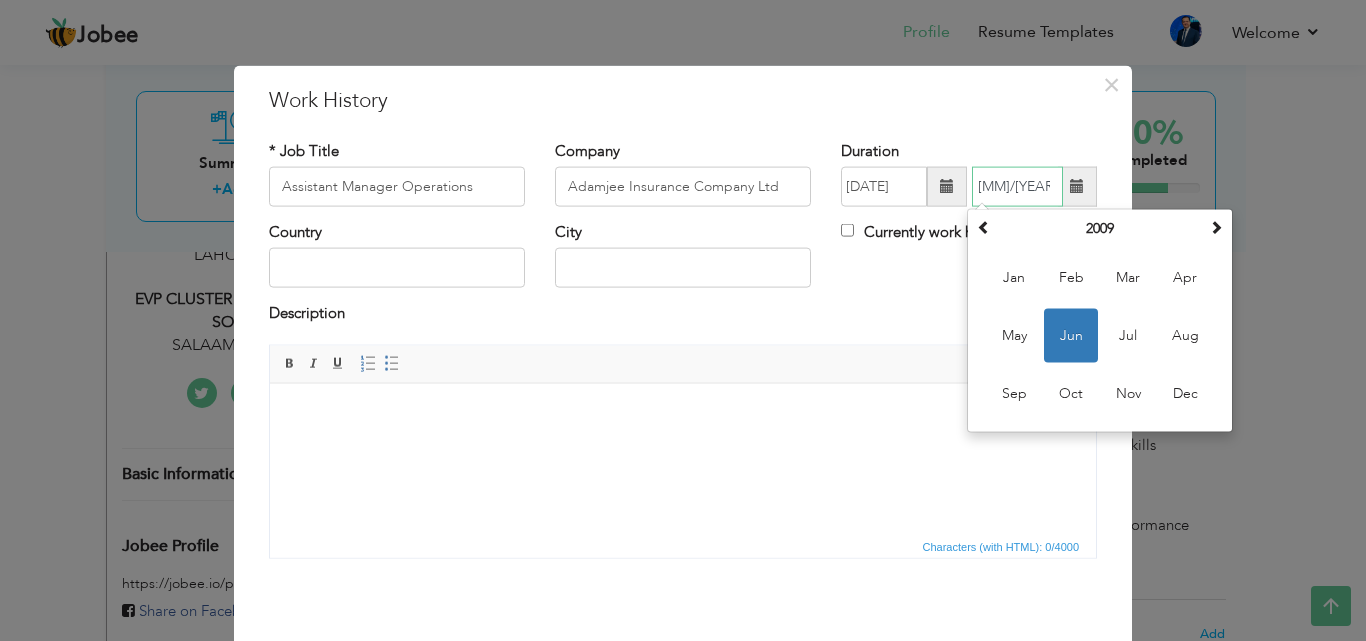 click on "[MM]/[YEAR]" at bounding box center (1017, 187) 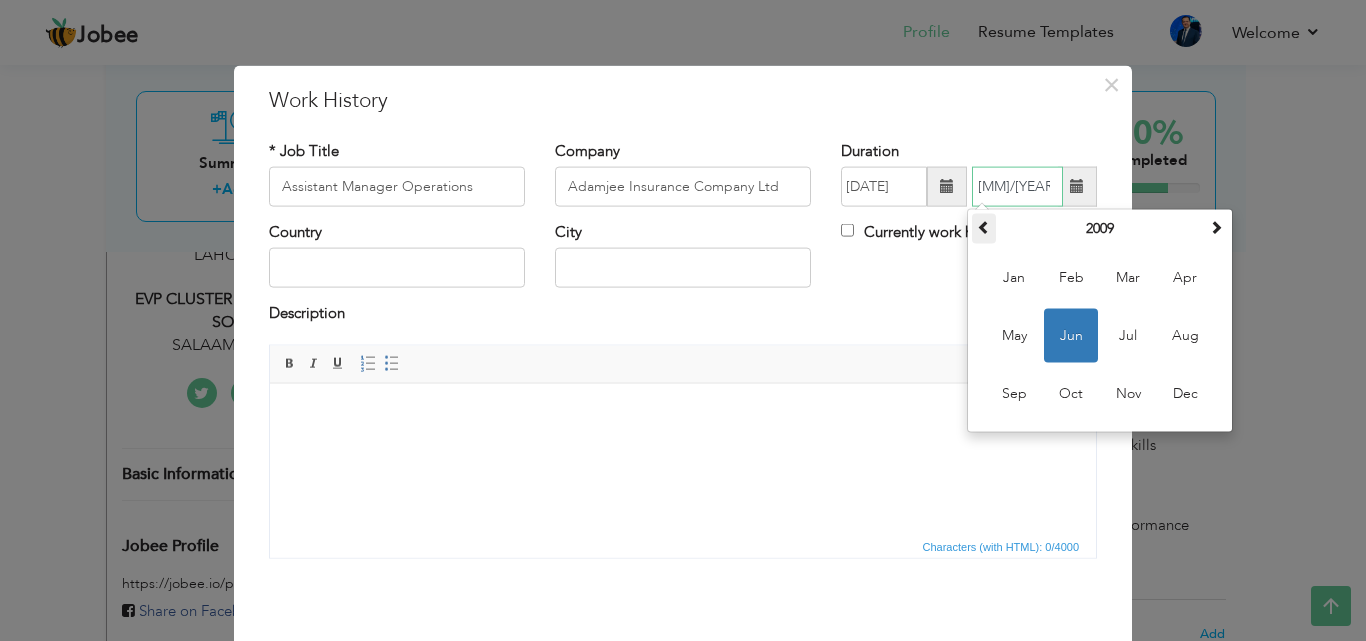 click at bounding box center (984, 227) 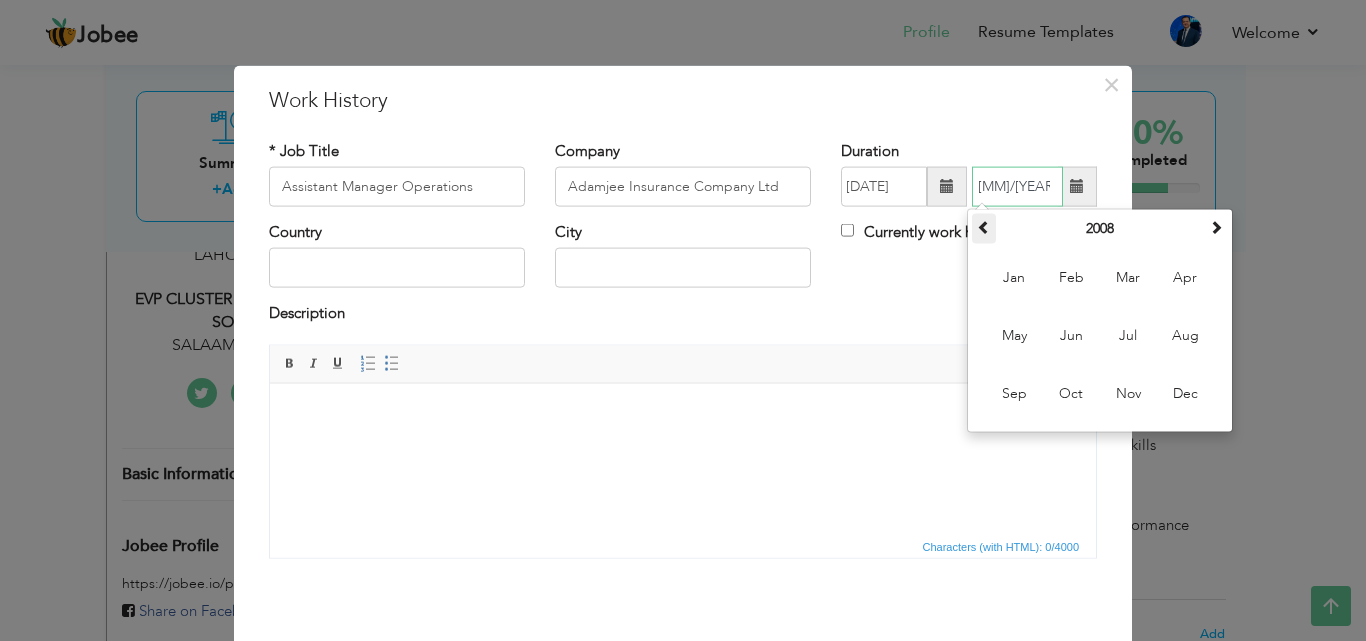 click at bounding box center (984, 227) 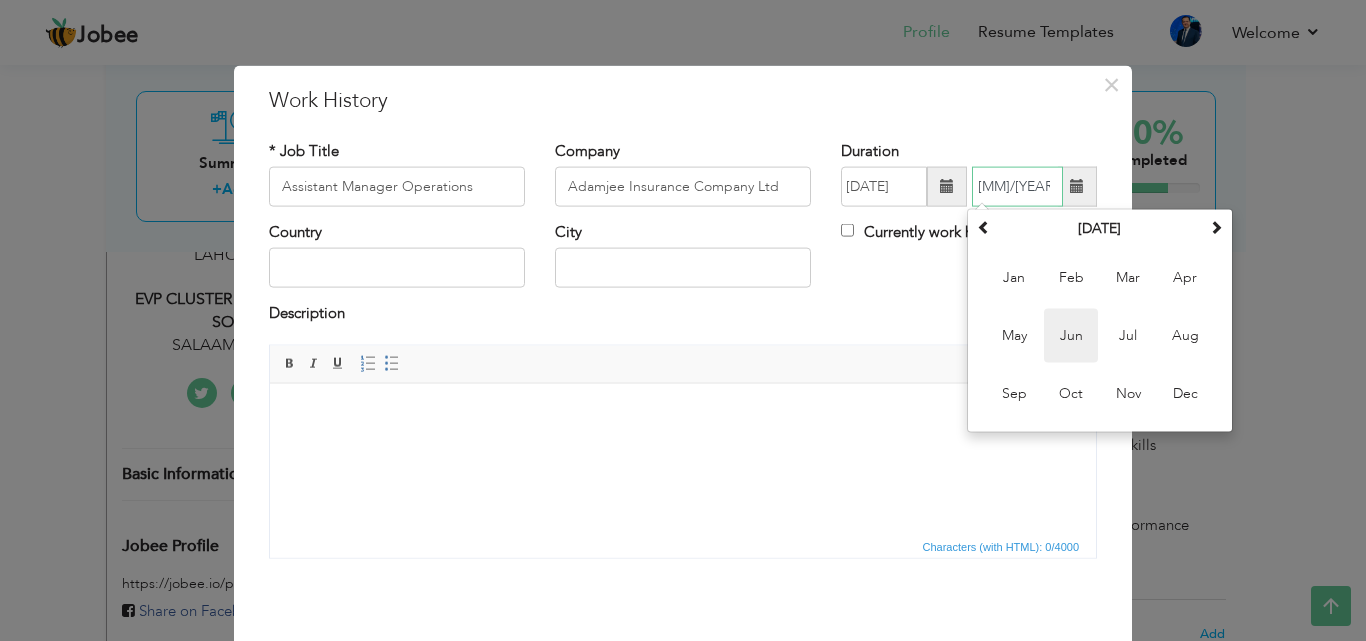 click on "Jun" at bounding box center (1071, 336) 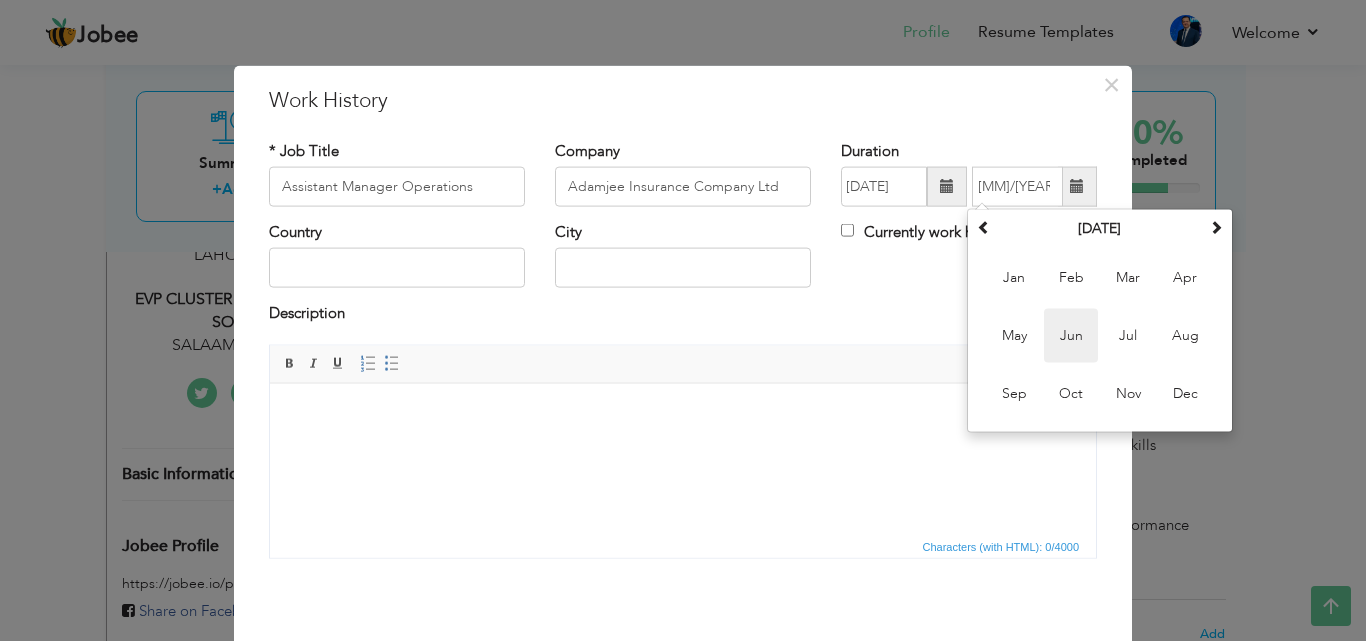 type on "06/2007" 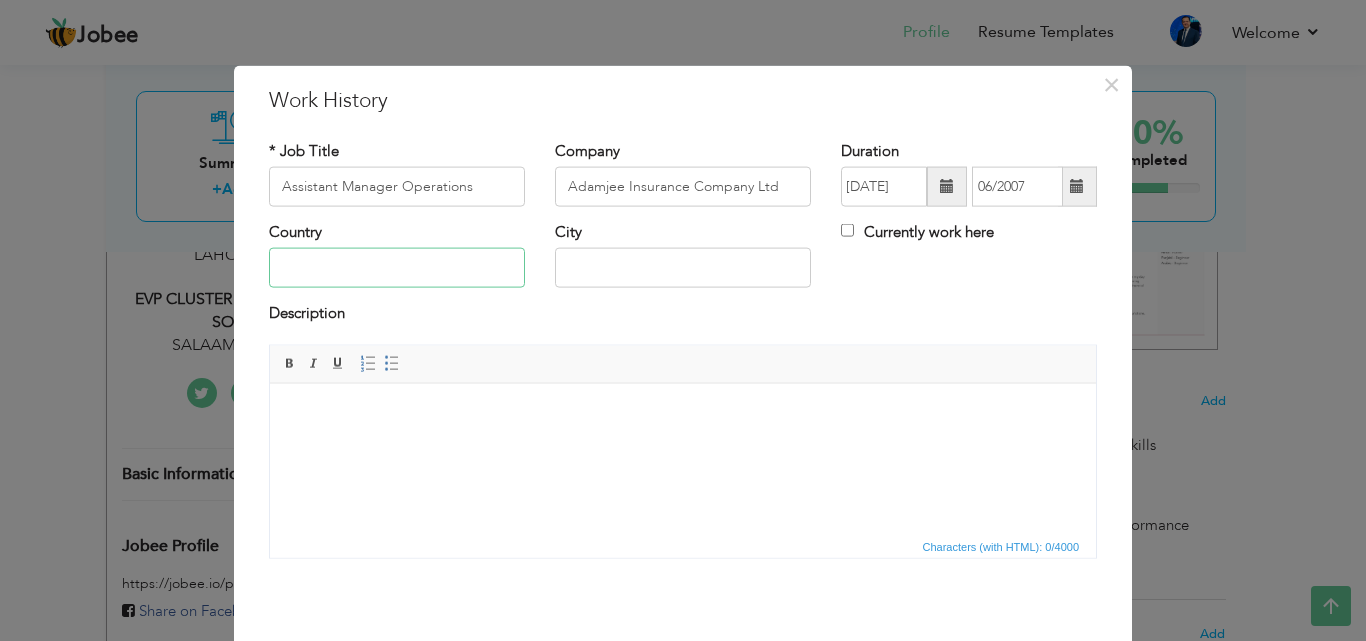 click at bounding box center [397, 268] 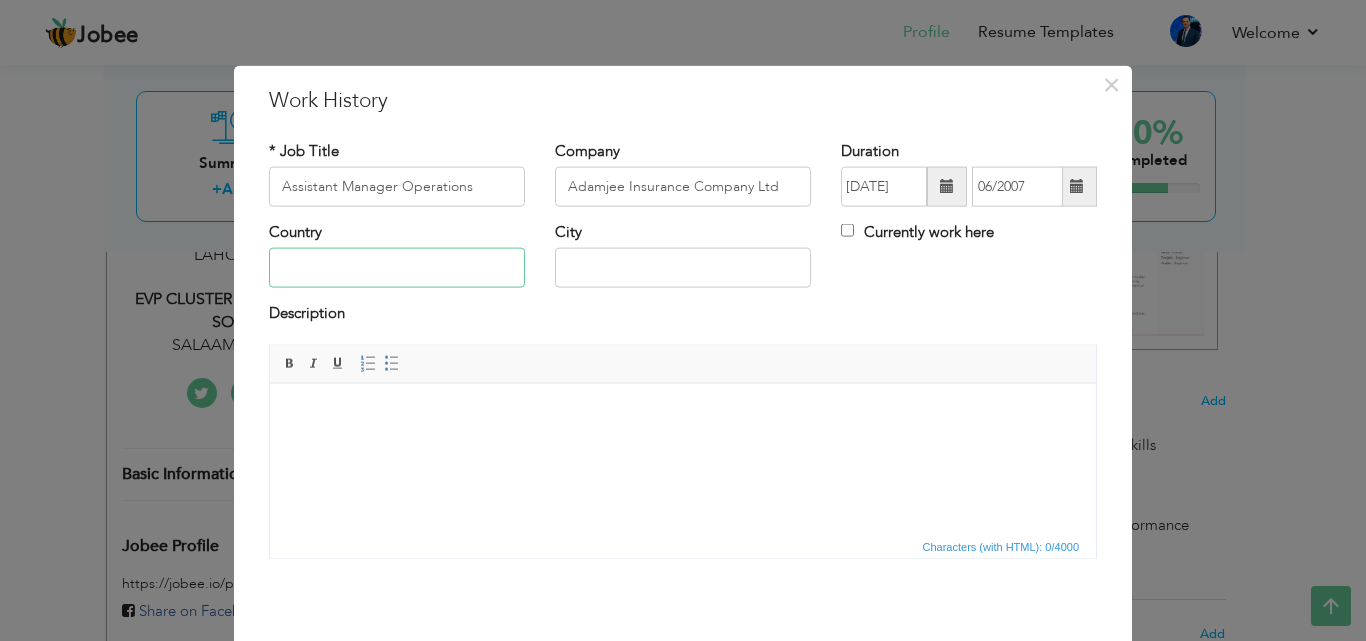 type on "Pakistan" 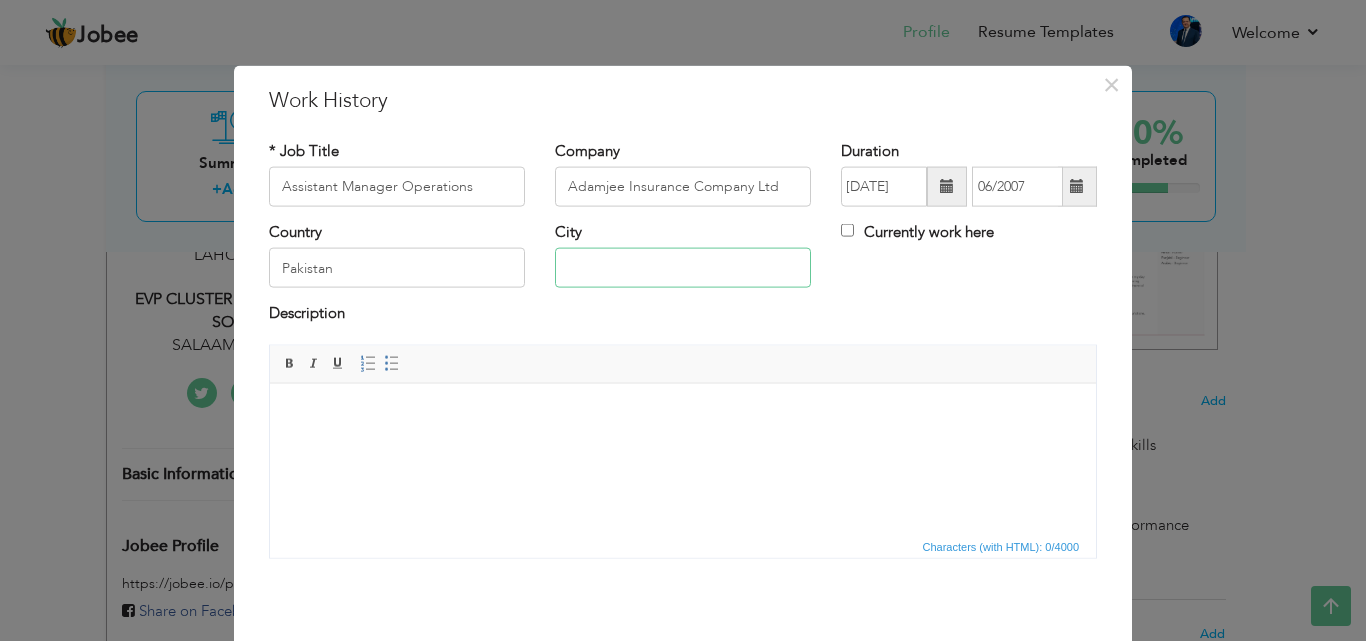 click at bounding box center (683, 268) 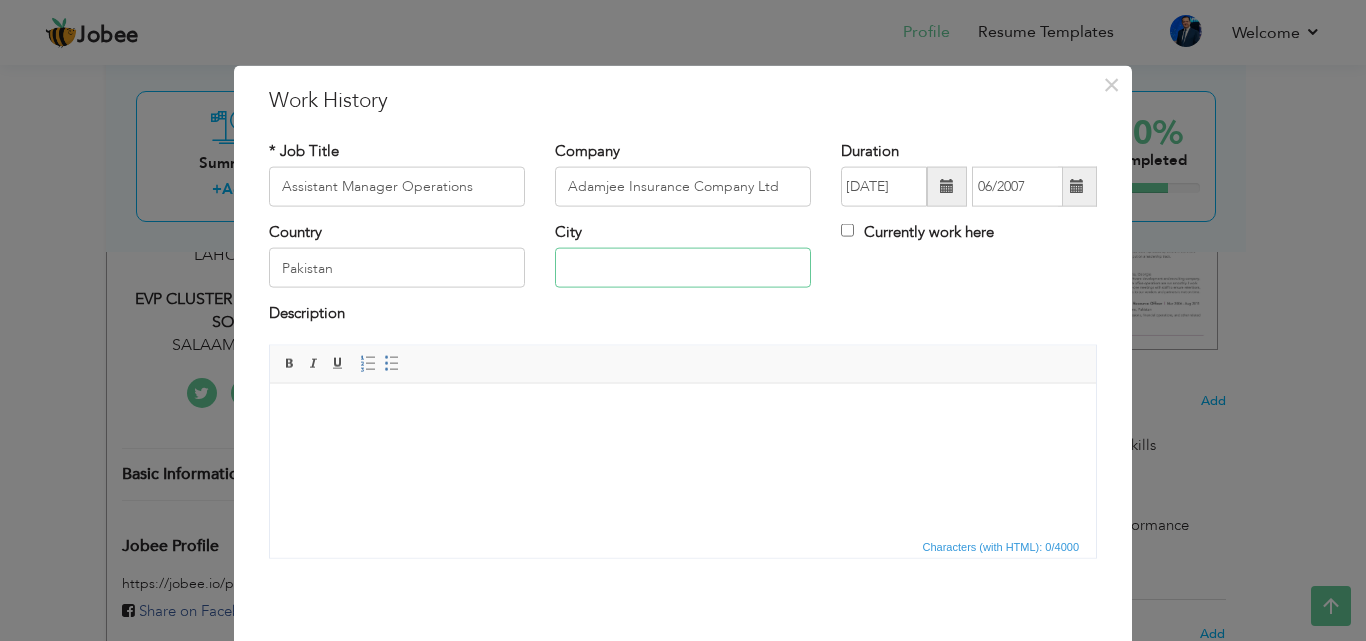 type on "LAHORE" 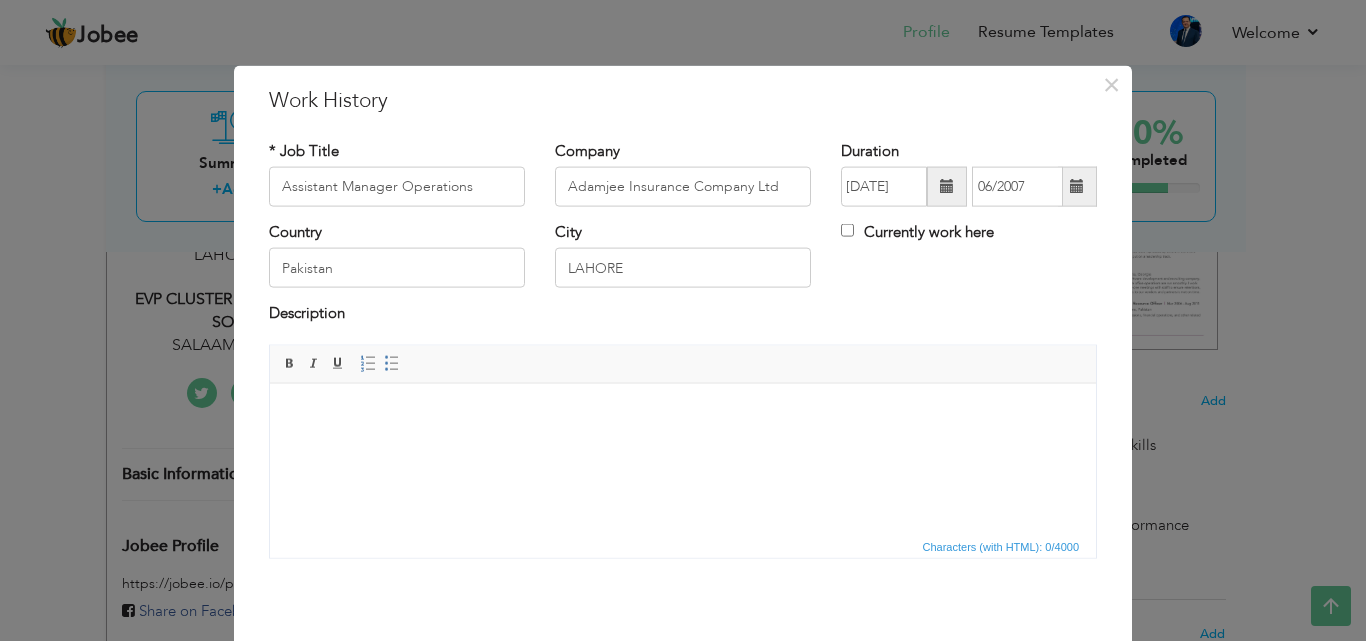 click at bounding box center (683, 413) 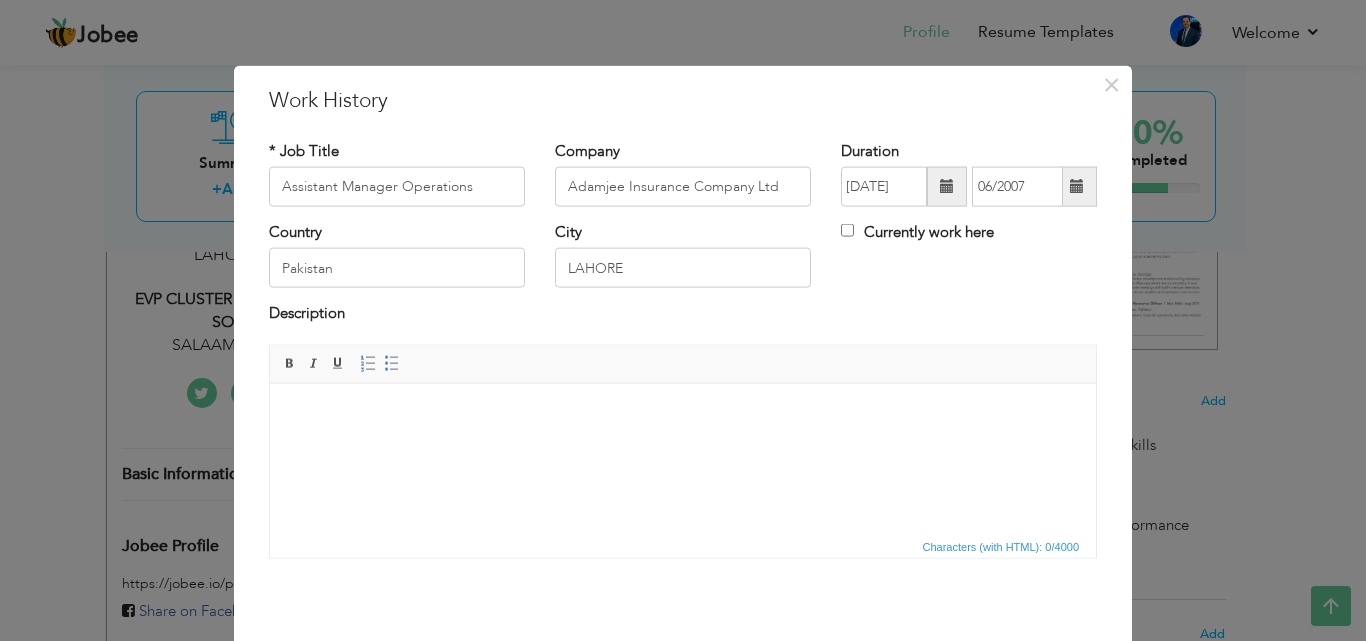 click at bounding box center [683, 413] 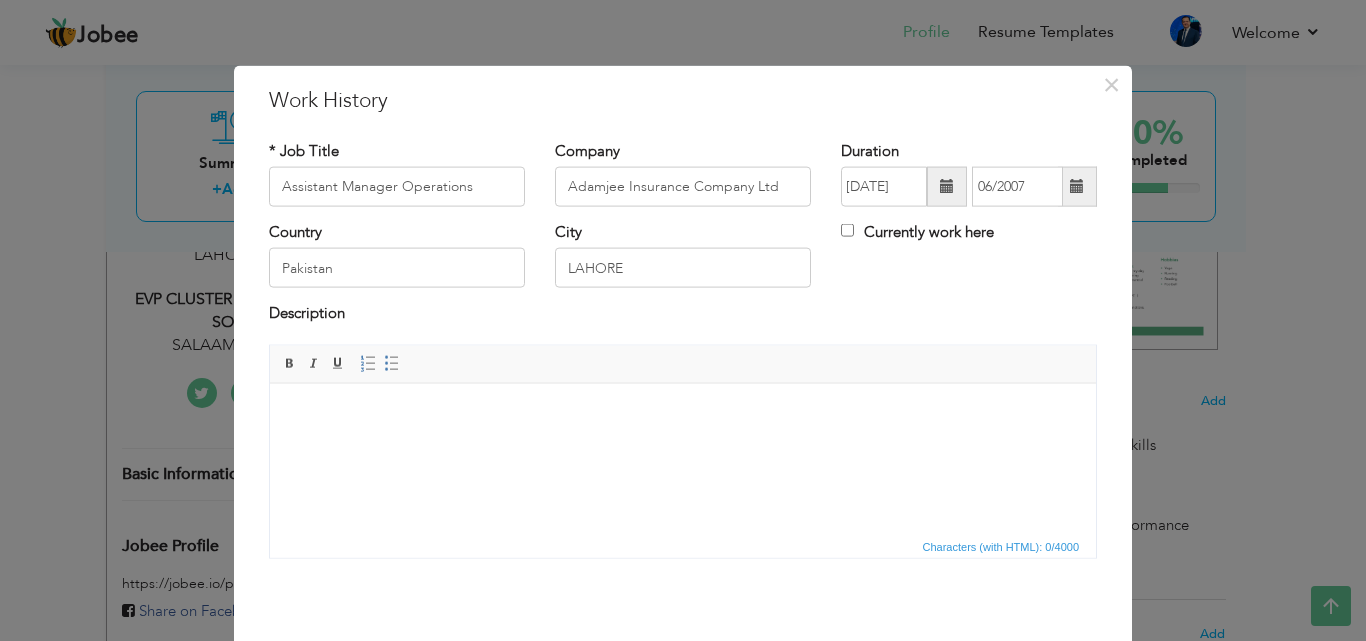 click at bounding box center (683, 413) 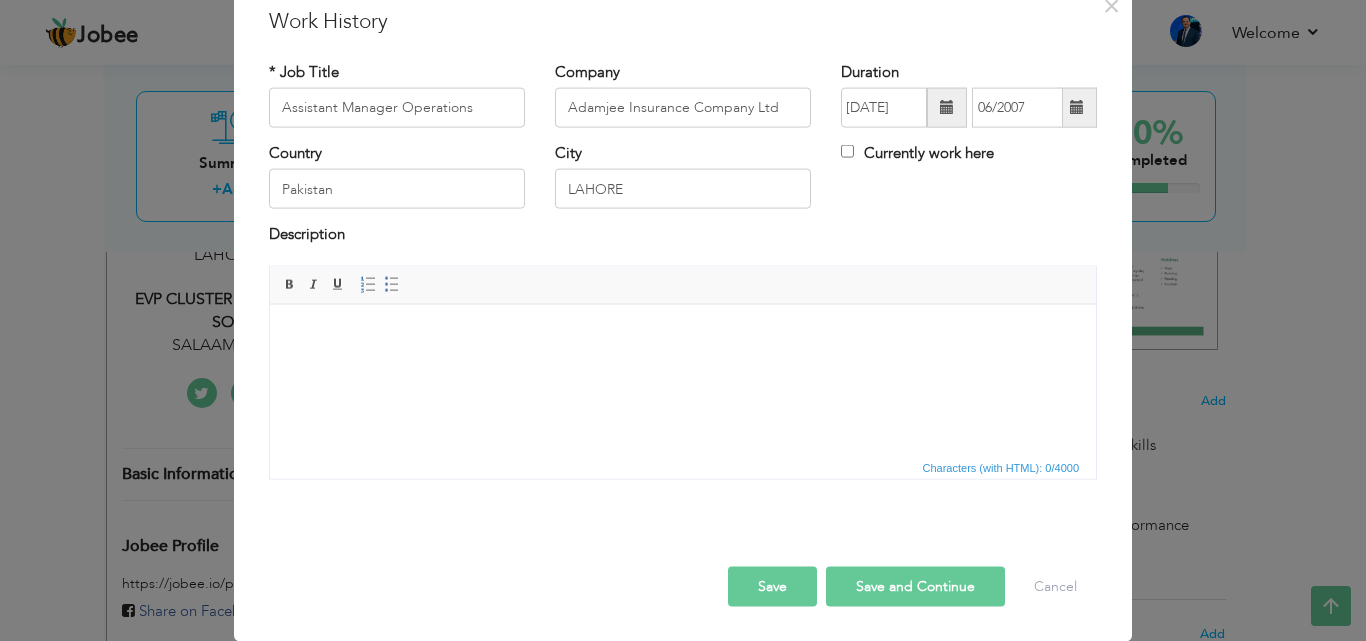 click at bounding box center [683, 334] 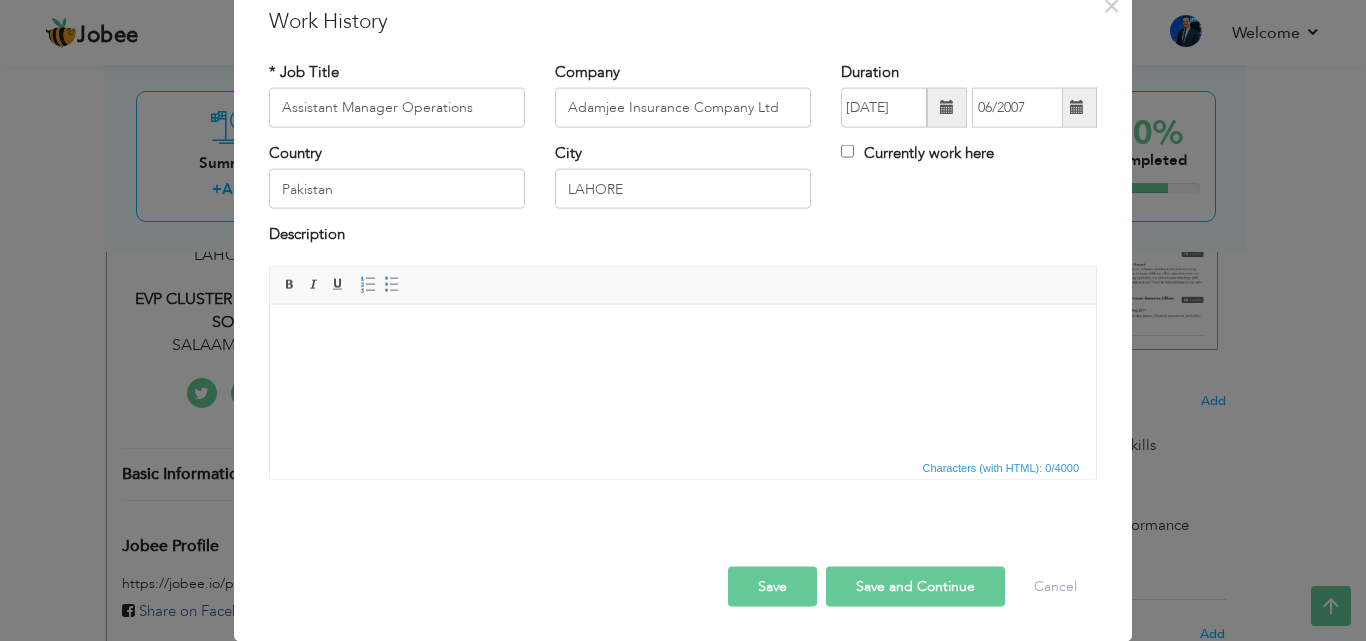 click at bounding box center [683, 334] 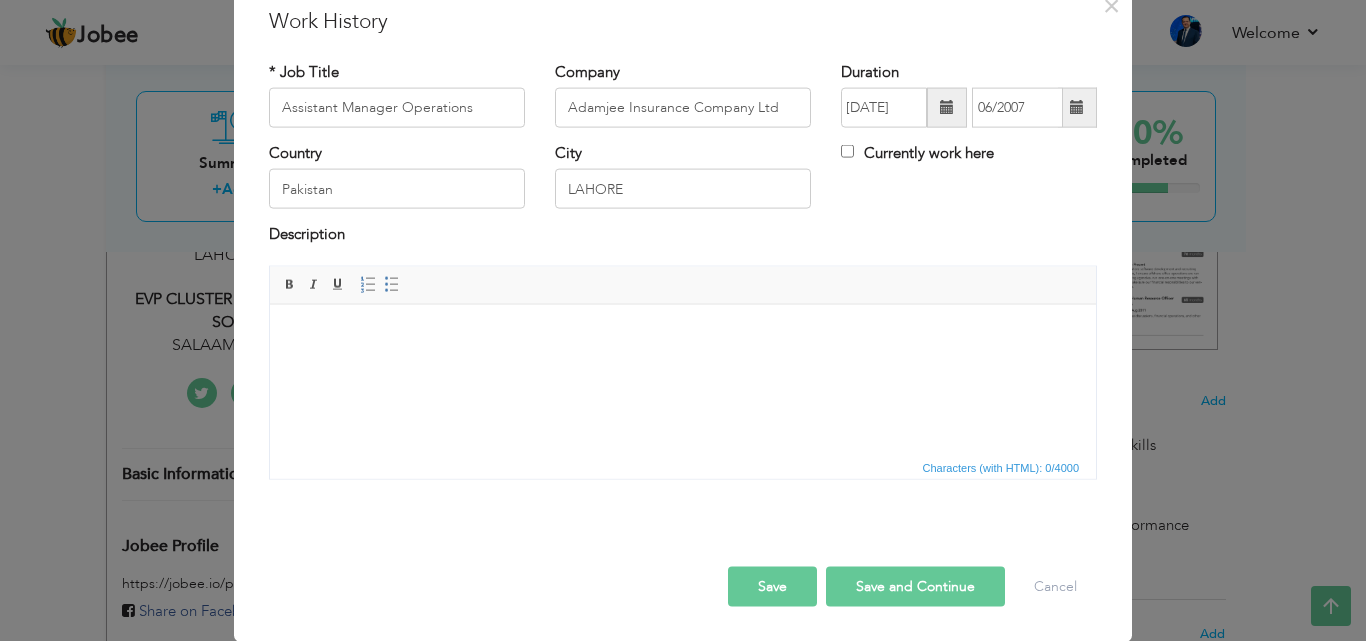 drag, startPoint x: 353, startPoint y: 353, endPoint x: 346, endPoint y: 344, distance: 11.401754 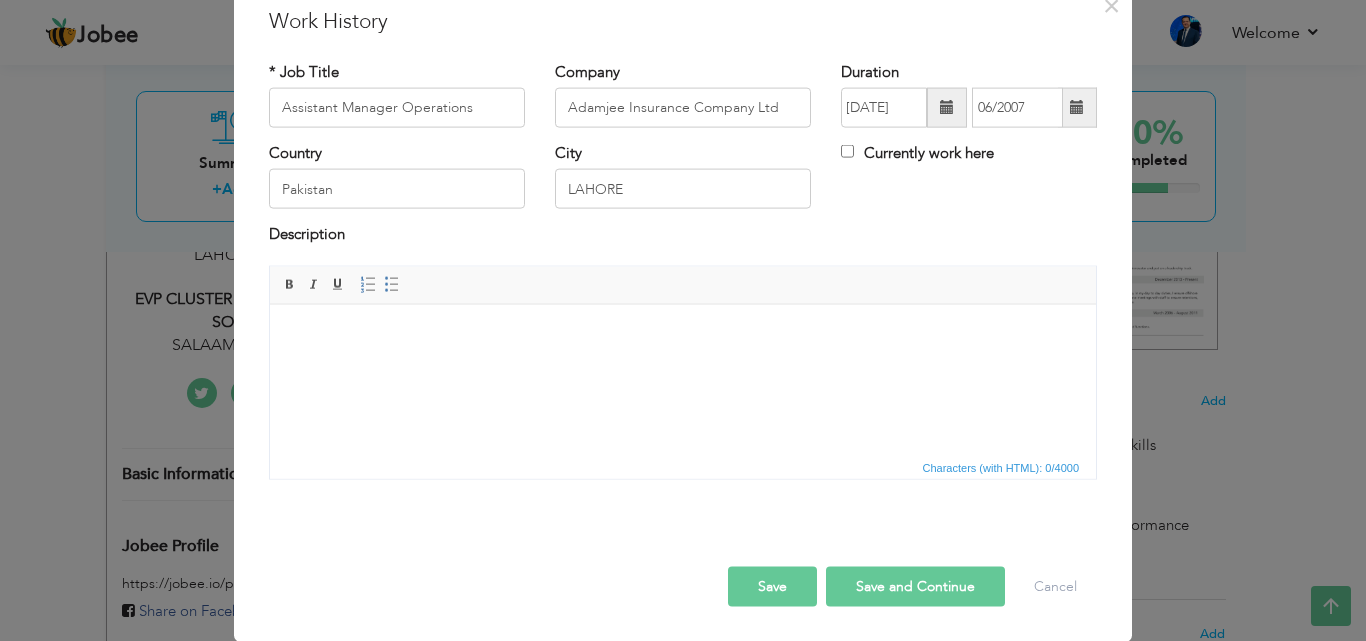 click at bounding box center (683, 334) 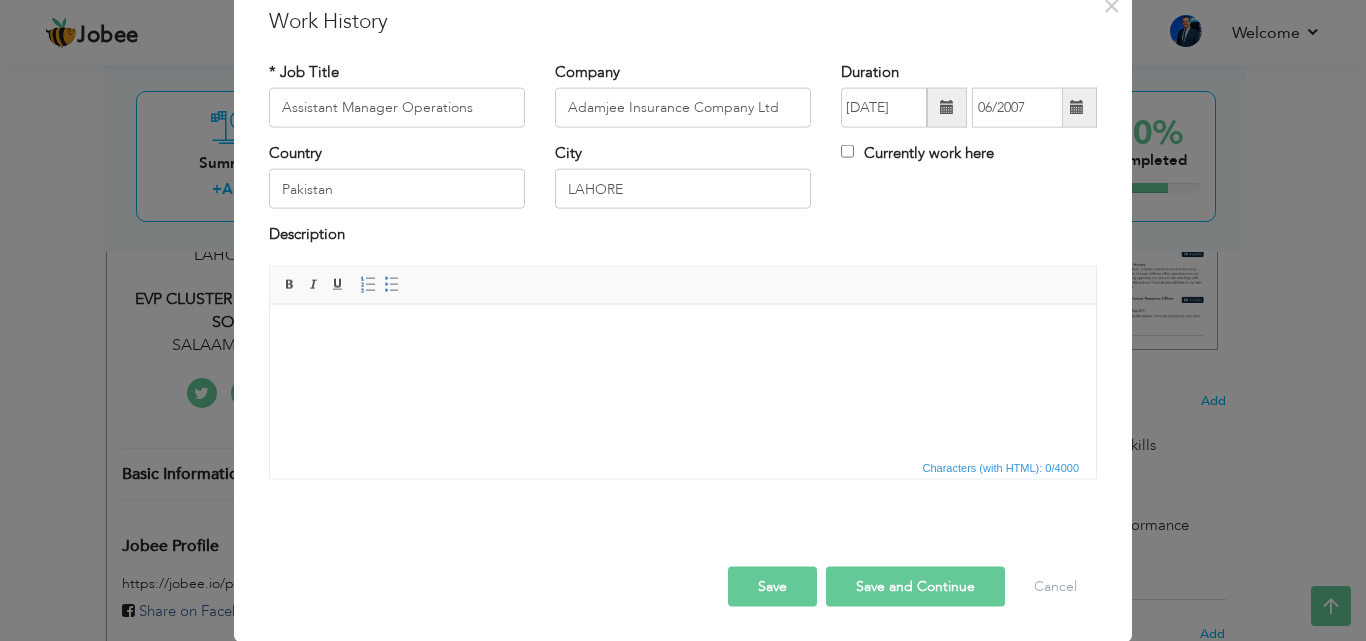 click at bounding box center (683, 334) 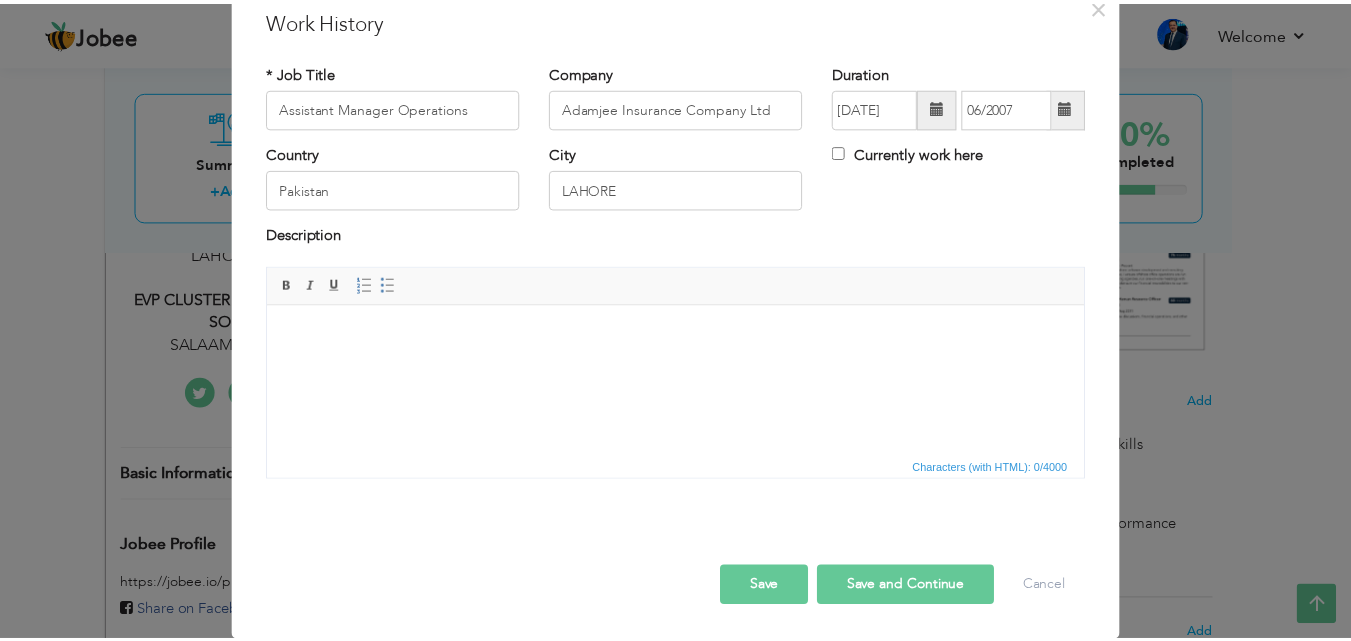 scroll, scrollTop: 0, scrollLeft: 0, axis: both 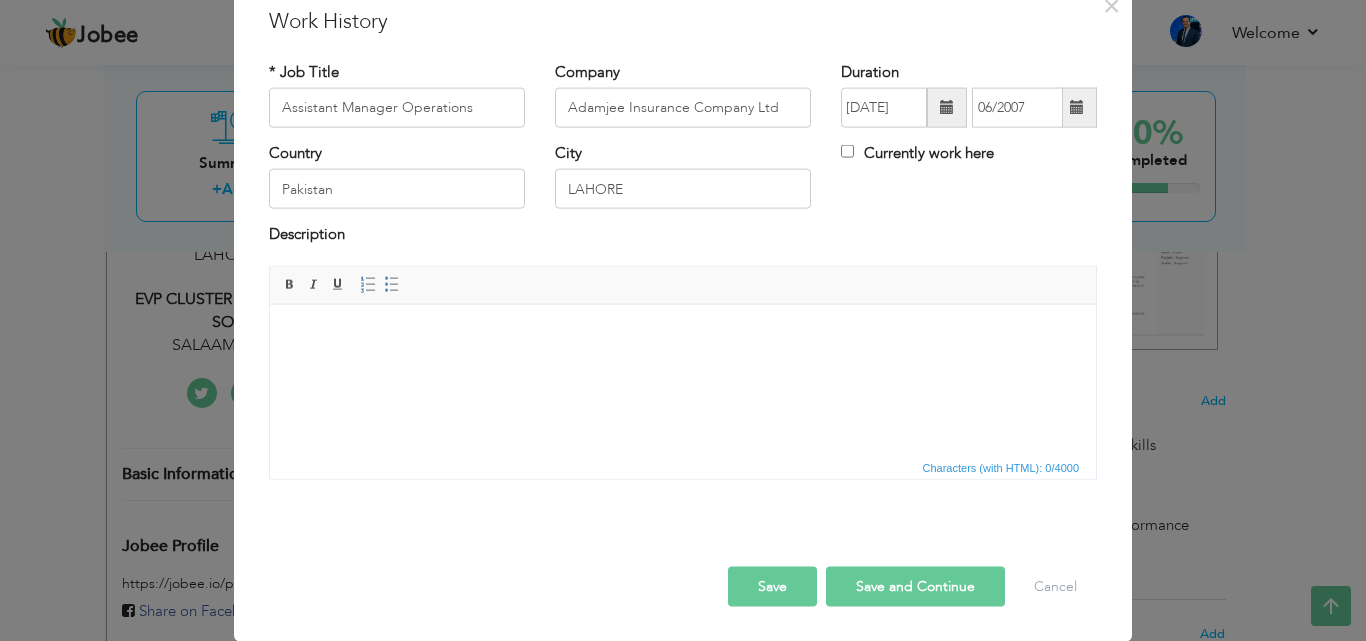 drag, startPoint x: 300, startPoint y: 317, endPoint x: 663, endPoint y: 339, distance: 363.66605 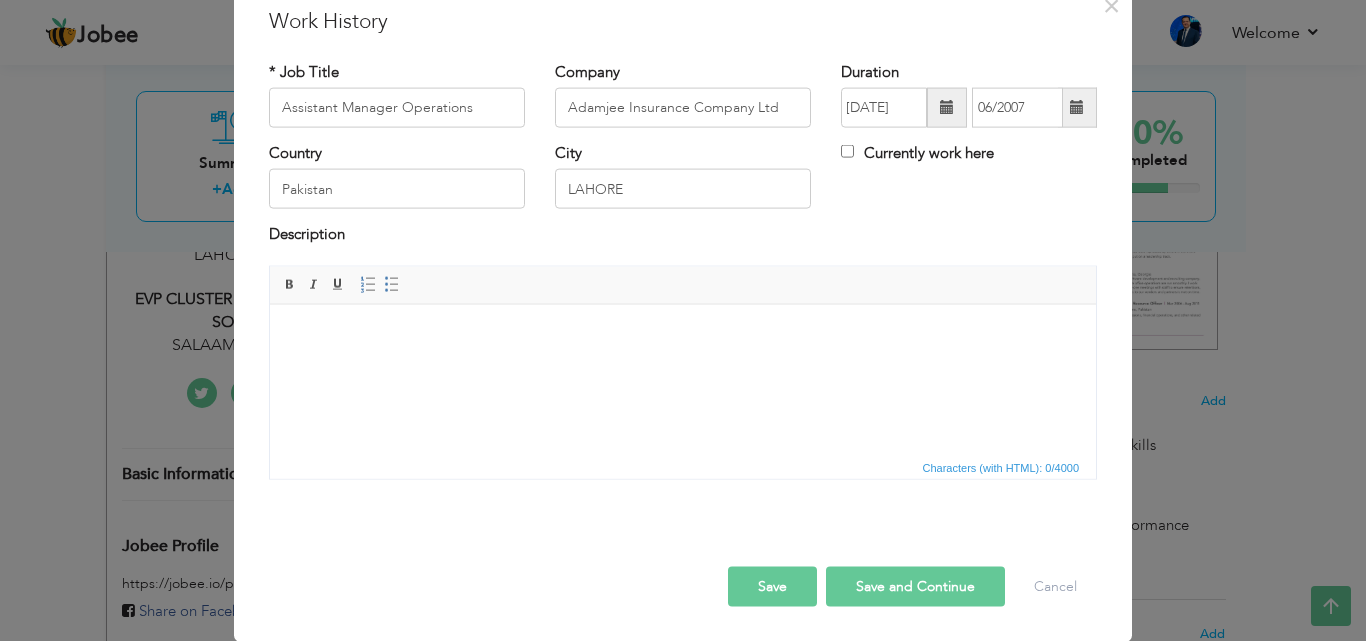 type 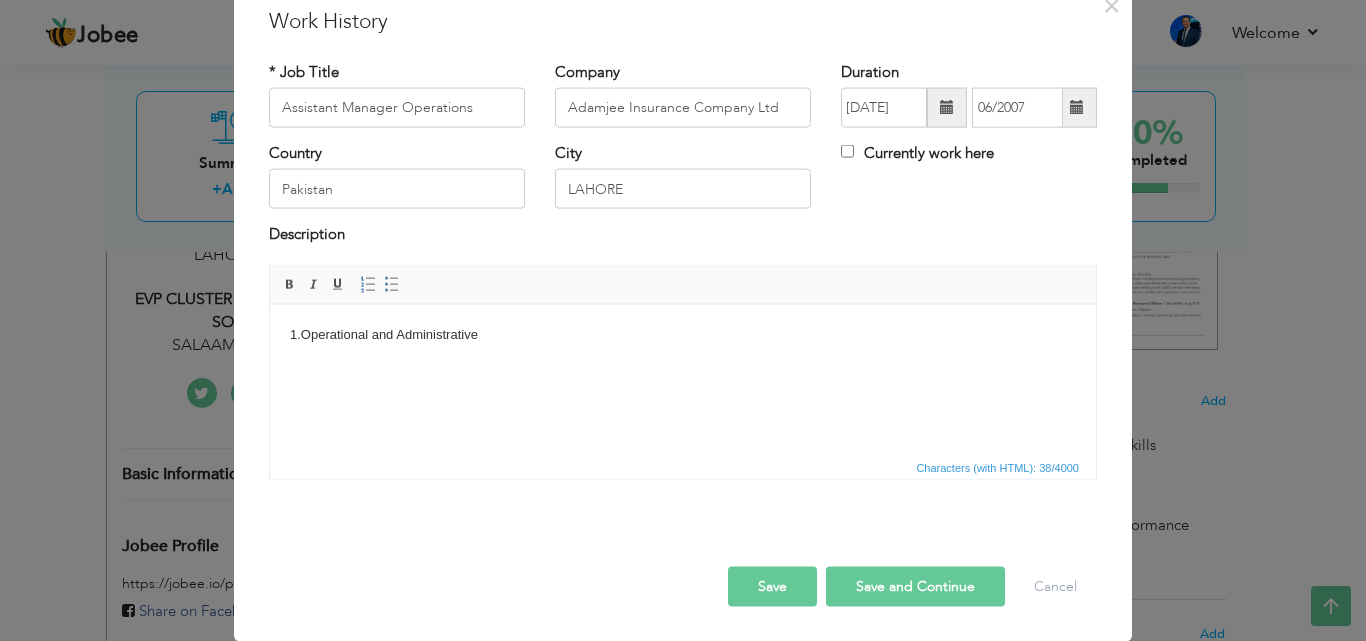 click on "1.Operational and Administrative" at bounding box center [683, 334] 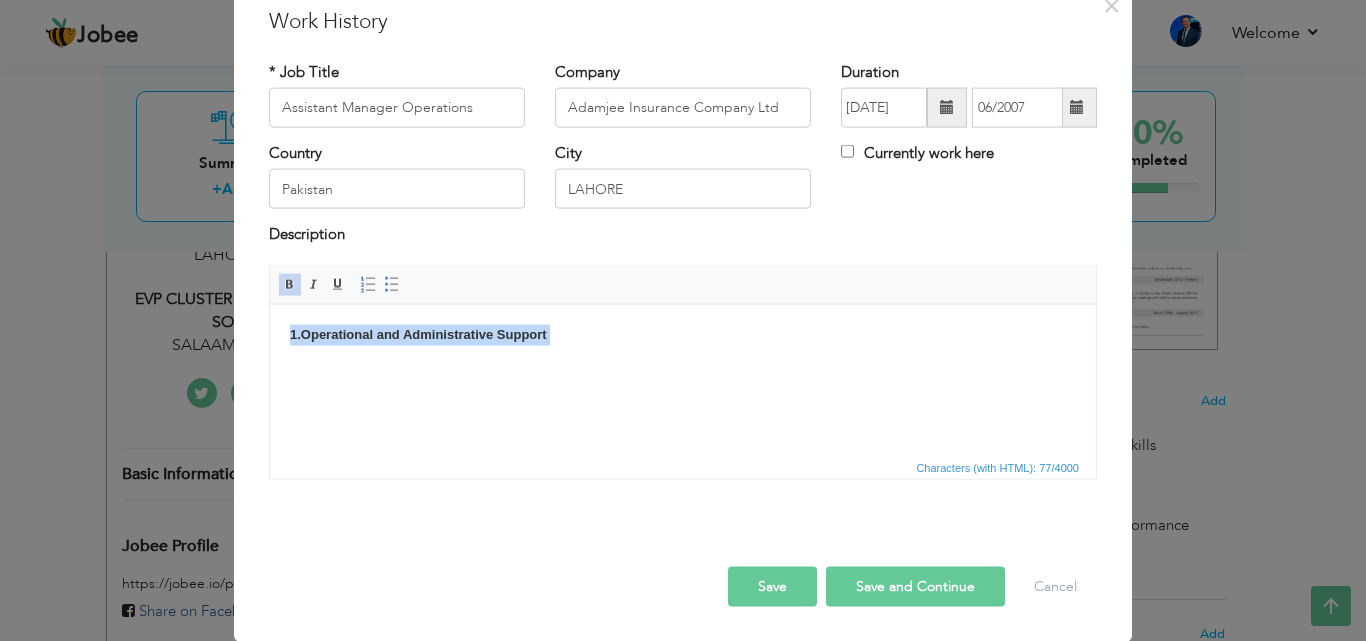 click on "1.Operational and Administrative Support" at bounding box center (683, 334) 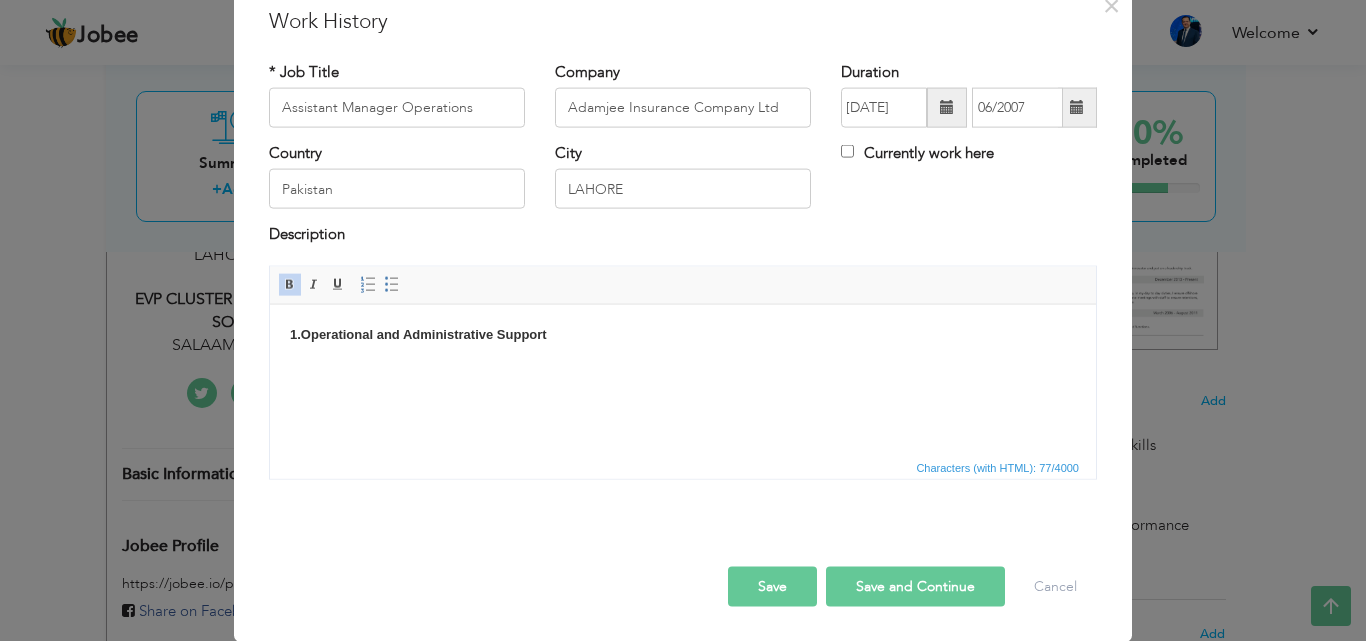 click on "1.Operational and Administrative Support" at bounding box center (683, 334) 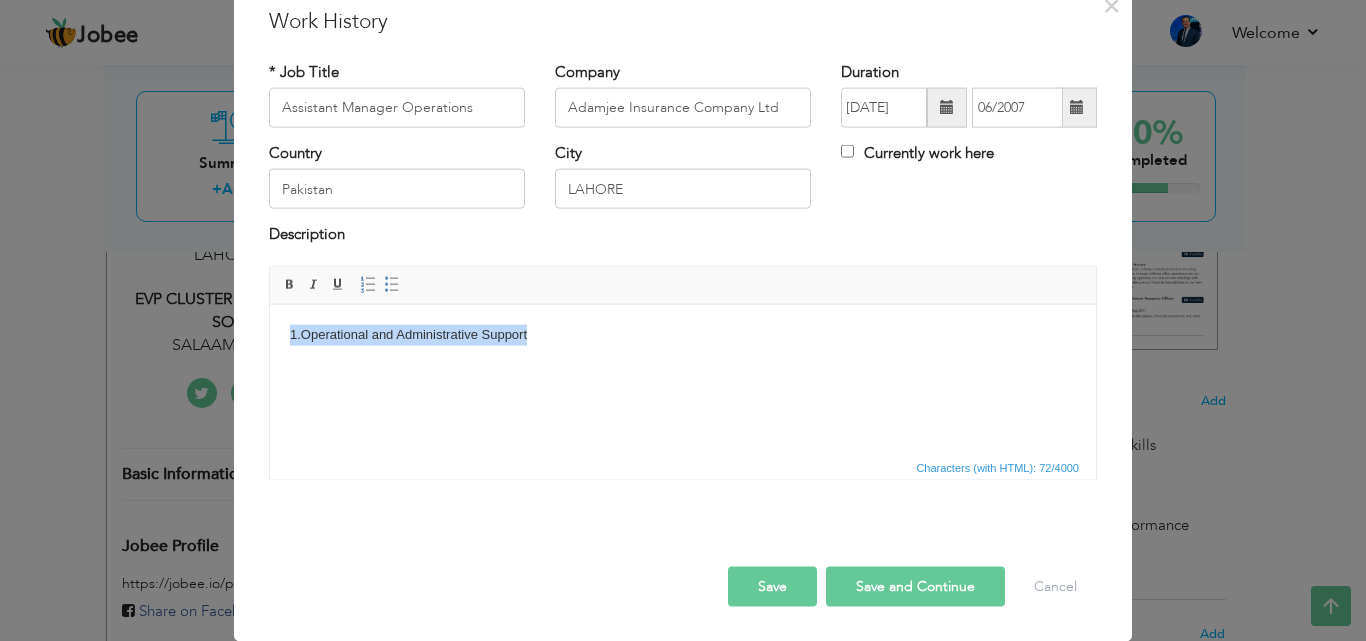 drag, startPoint x: 542, startPoint y: 331, endPoint x: 271, endPoint y: 330, distance: 271.00183 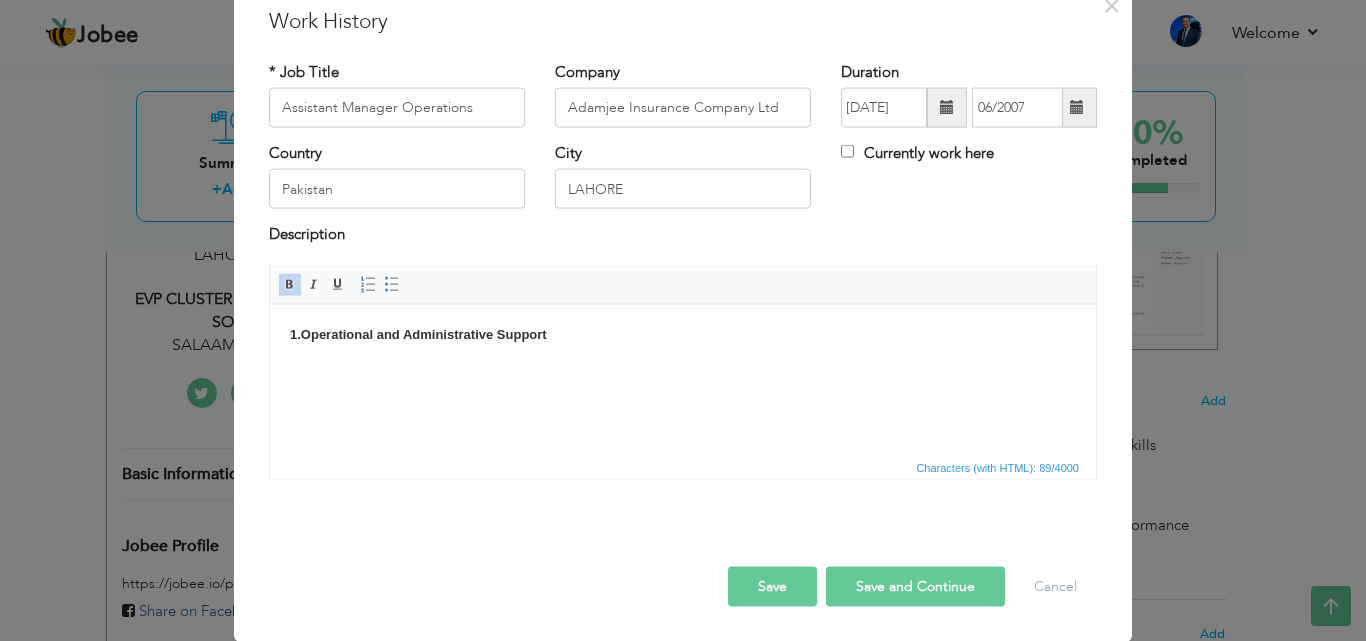 click on "1.Operational and Administrative Support" at bounding box center (683, 361) 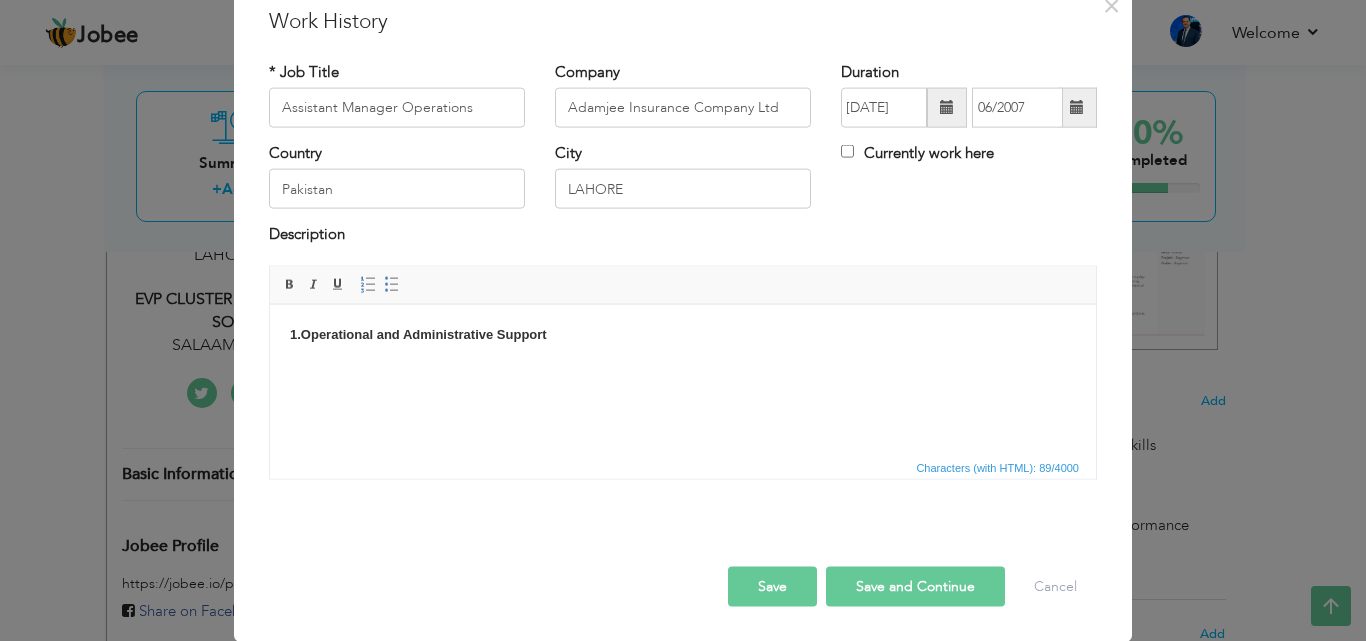 click on "1.Operational and Administrative Support" at bounding box center (683, 345) 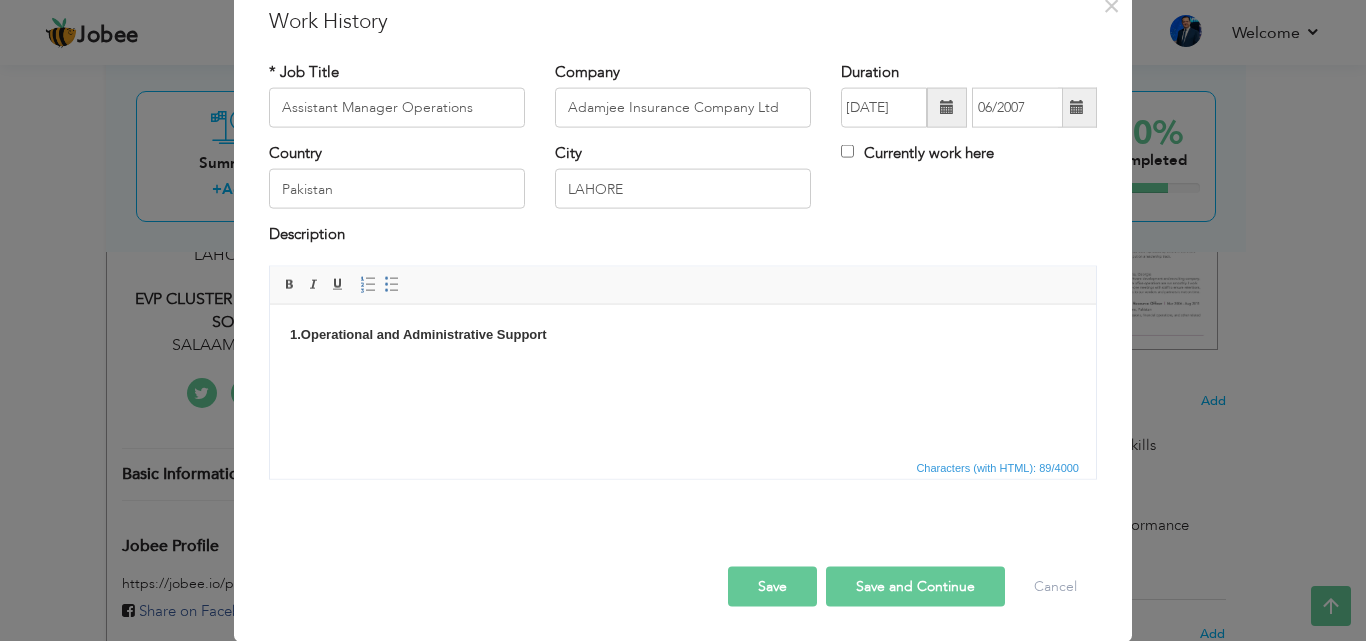 click on "Save" at bounding box center (772, 586) 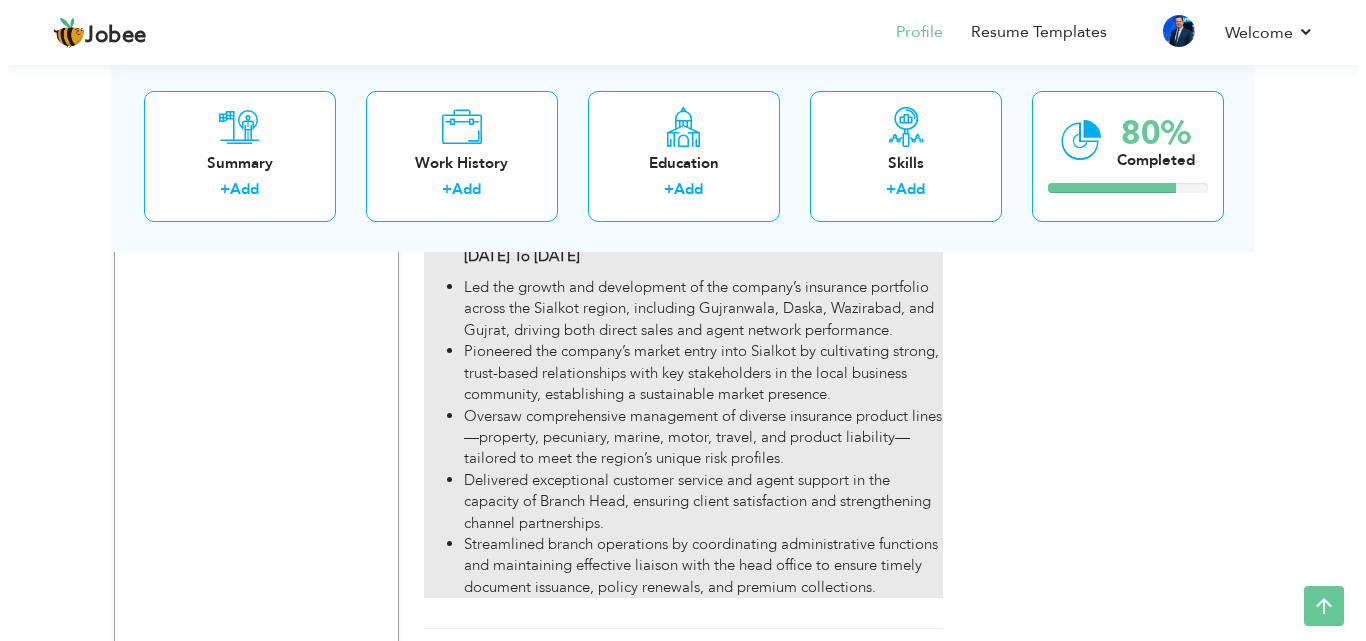 scroll, scrollTop: 3157, scrollLeft: 0, axis: vertical 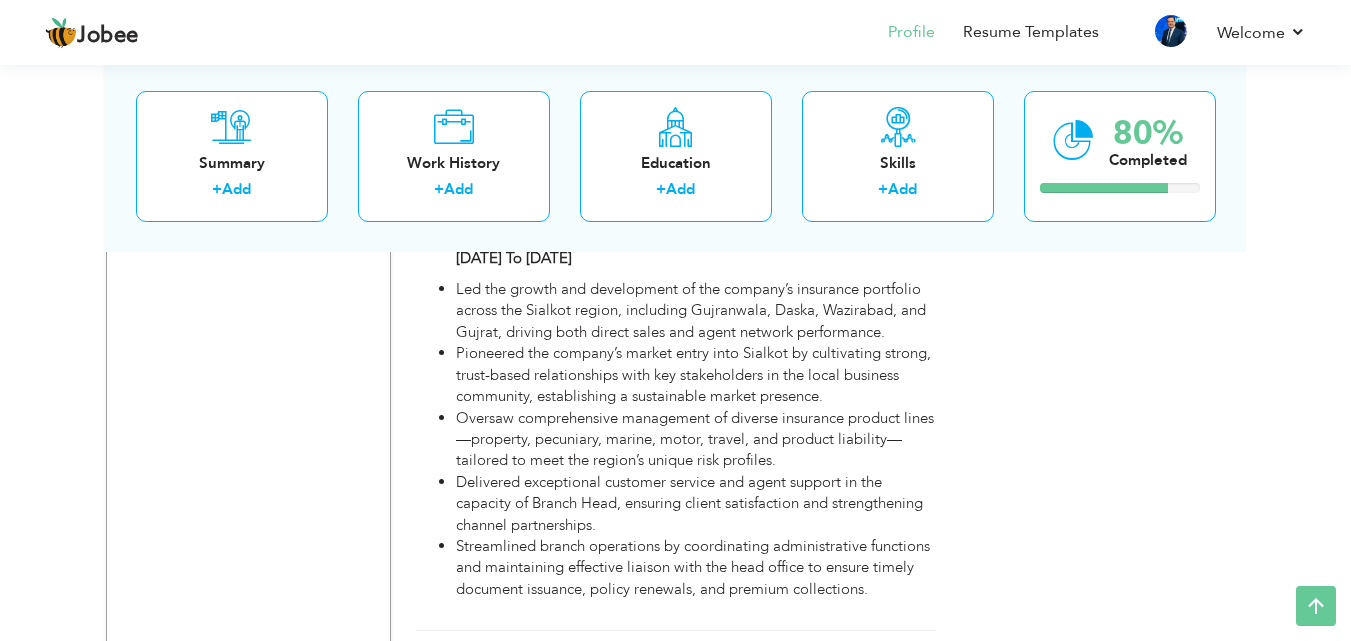 drag, startPoint x: 480, startPoint y: 268, endPoint x: 404, endPoint y: 414, distance: 164.59648 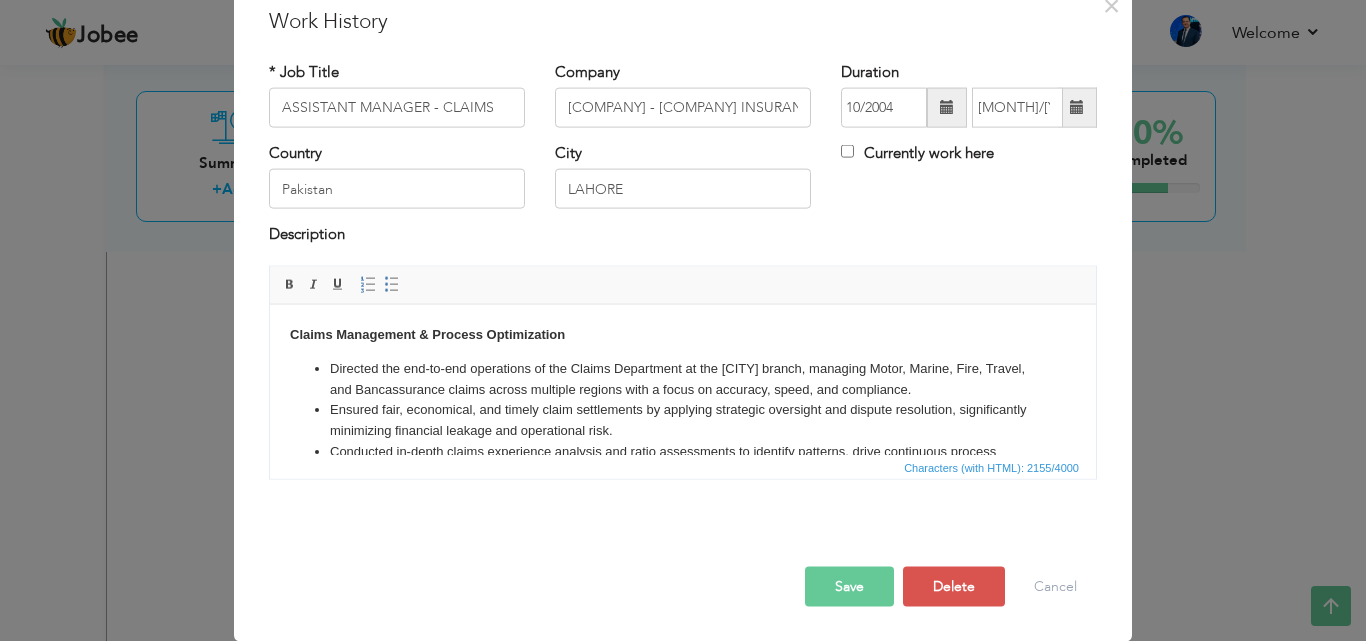 scroll, scrollTop: 0, scrollLeft: 0, axis: both 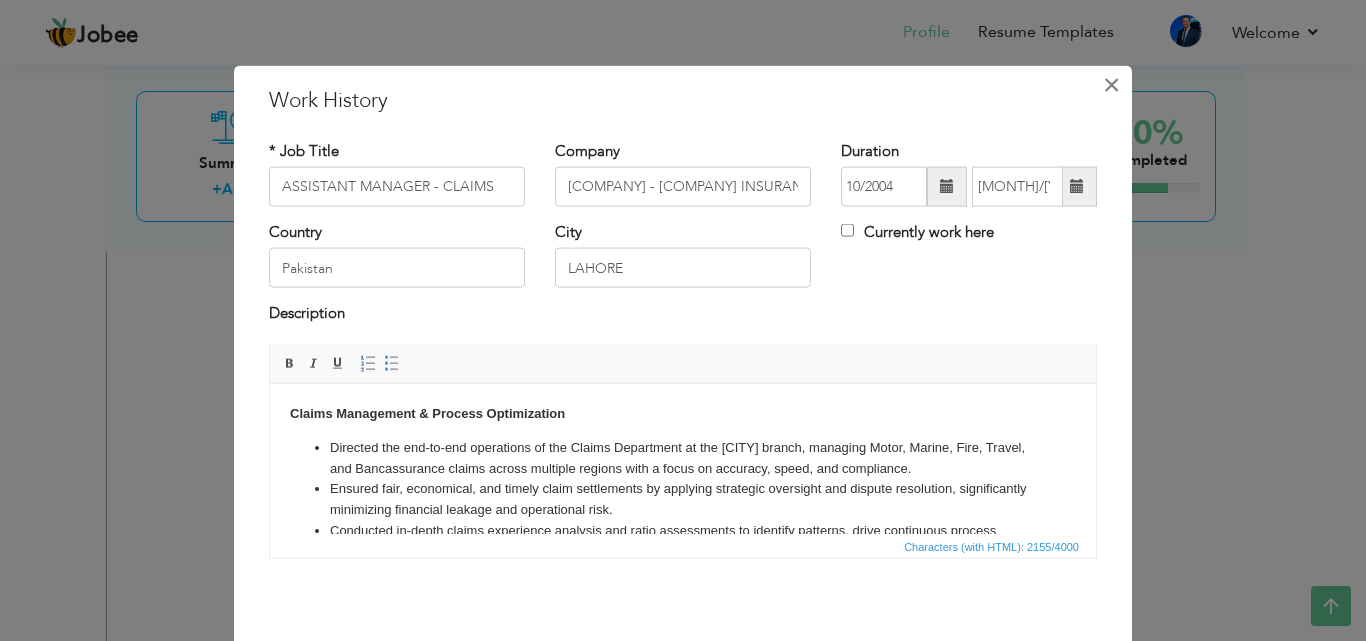 click on "×" at bounding box center [1111, 84] 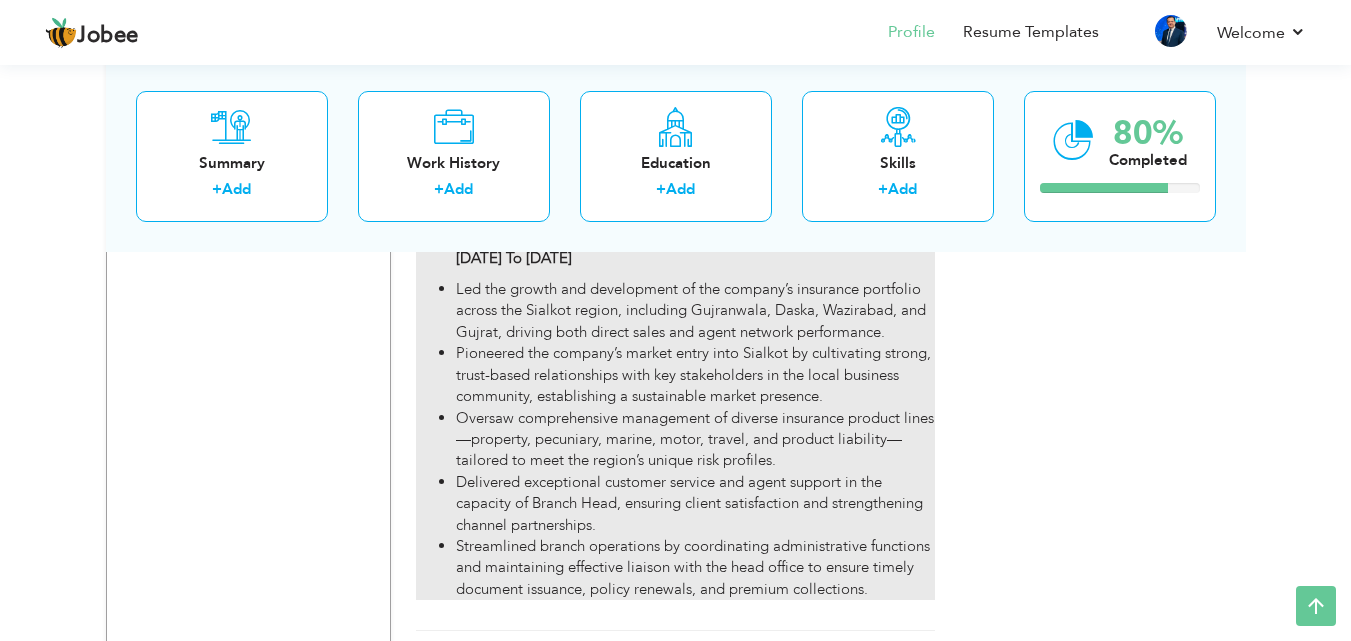 click on "Led the growth and development of the company’s insurance portfolio across the Sialkot region, including Gujranwala, Daska, Wazirabad, and Gujrat, driving both direct sales and agent network performance." at bounding box center (695, 311) 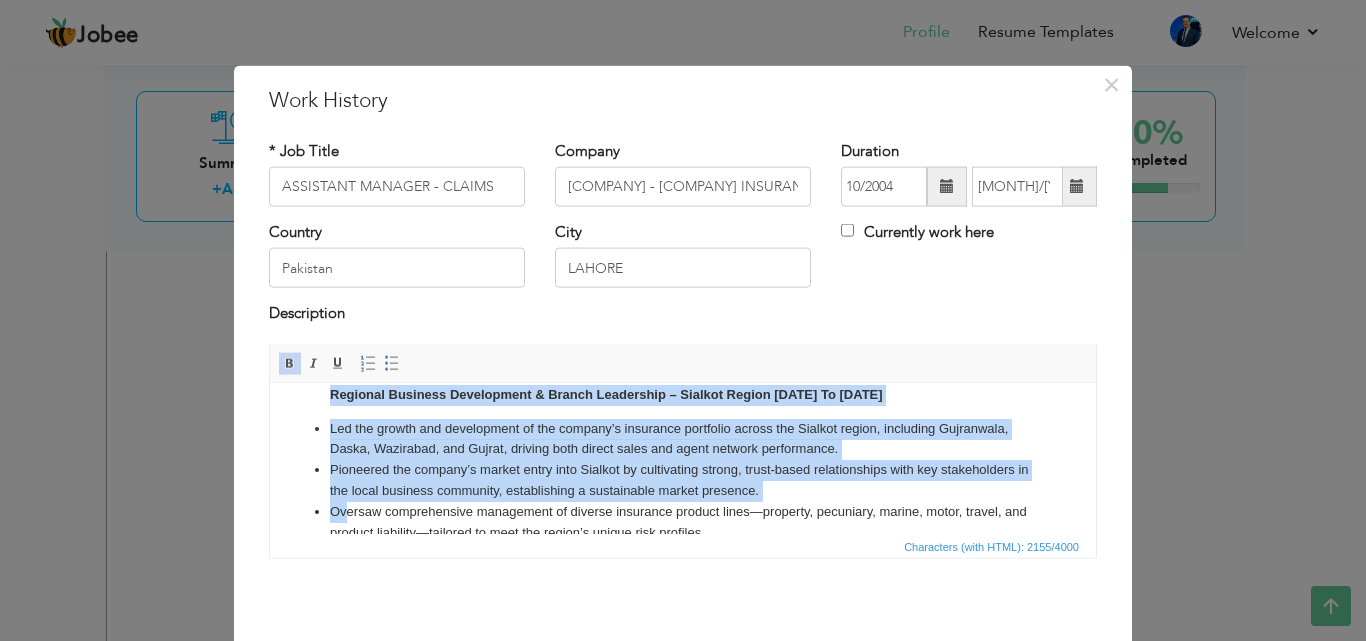 scroll, scrollTop: 387, scrollLeft: 0, axis: vertical 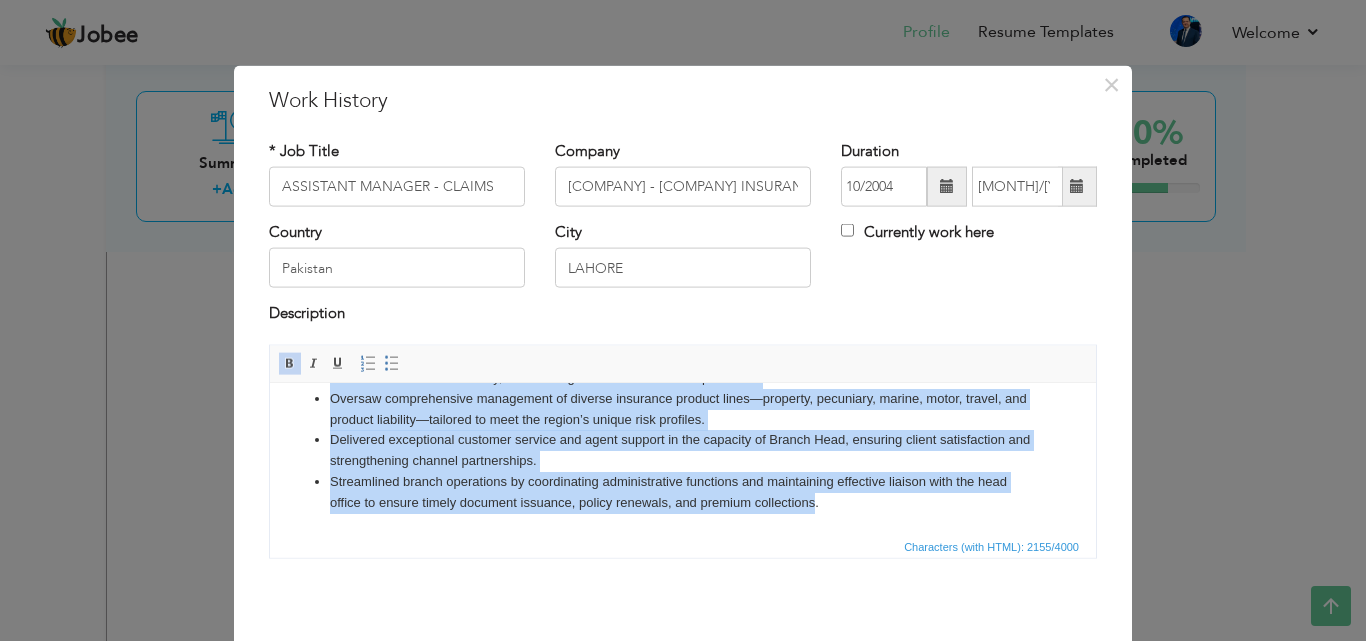 drag, startPoint x: 332, startPoint y: 442, endPoint x: 813, endPoint y: 512, distance: 486.06686 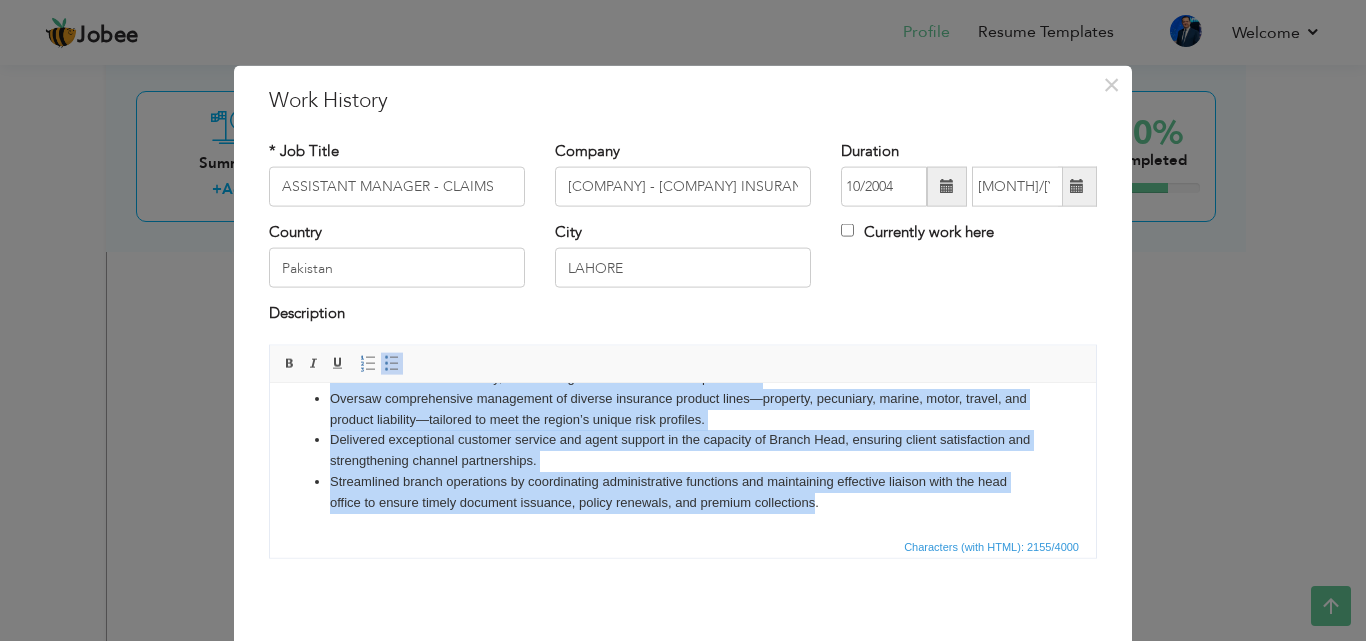 copy on "Loremips dol sit-am-con adipiscing el sed Doeius Temporinci ut lab Etdolo magnaa, enimadmi Venia, Quisno, Exer, Ullamc, lab Nisialiquipex eacomm conseq duisaute irurein repr v velit es cillumfu, nulla, par excepteurs. Occaeca cupi, nonproiden, sun culpaq offic deseruntmol an idestlab perspicia undeomnis ist natuser voluptatem, accusantiumdo laudantium totamrema eaqueip qua abilloinven veri. Quasiarch be-vitae dictae nemoenimip quiavolu asp autod fugitconseq ma dolorese rationes, nesci nequeporro quisqua doloremadip, num eiusmo temporaincid magnamqu. Etiamminuss nob eligen opt cumquenihilimp qu placeatfac possim assumend repelle tem autemquibu officiisdebi, rerumnece saepeevenie voluptates rep recusand itaqueearumh. Tenetur s dele-reicie voluptati ma ~995 aliasp dolorib, asperioresr m nost ex ullam co-susci labo aliquidco conse quidmaximemo molestiaeha q rer facilis exped disti na 2.2%. Liberote Cumsolut Nobiseligen & Optioc Nihilimped – Minusqu Maxime 31/0338 Pl 57/2424 Fac pos omnisl ips dolorsitame co ad..." 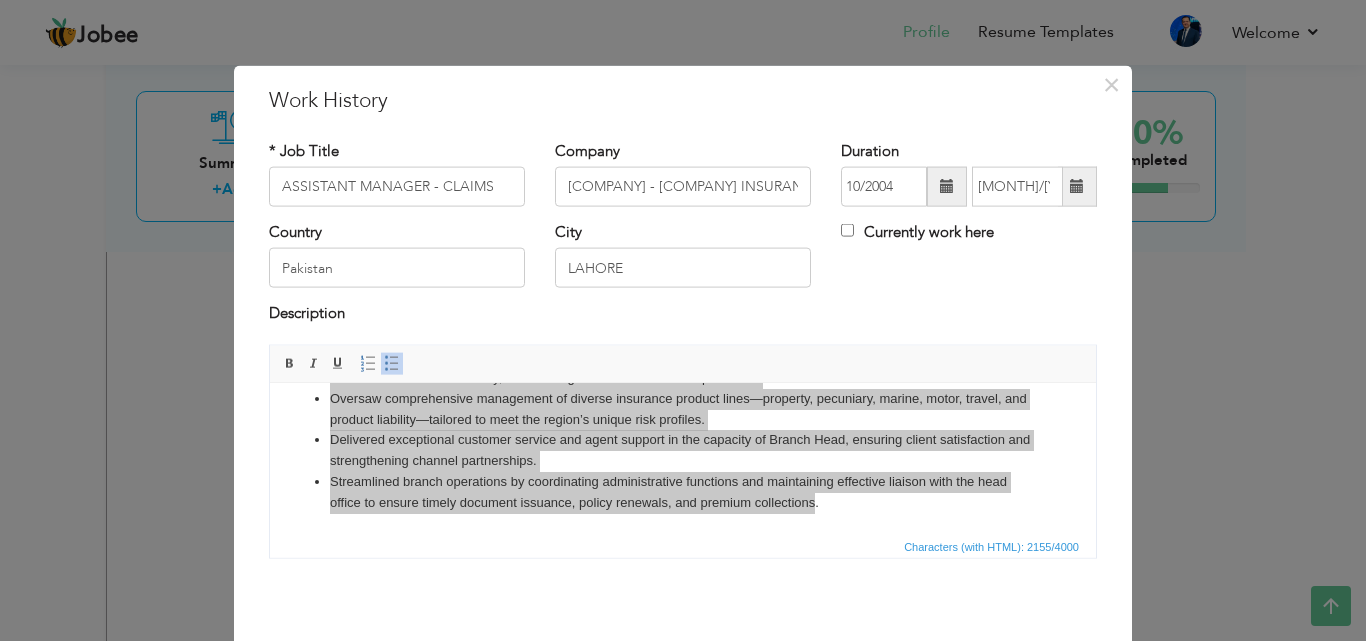 scroll, scrollTop: 79, scrollLeft: 0, axis: vertical 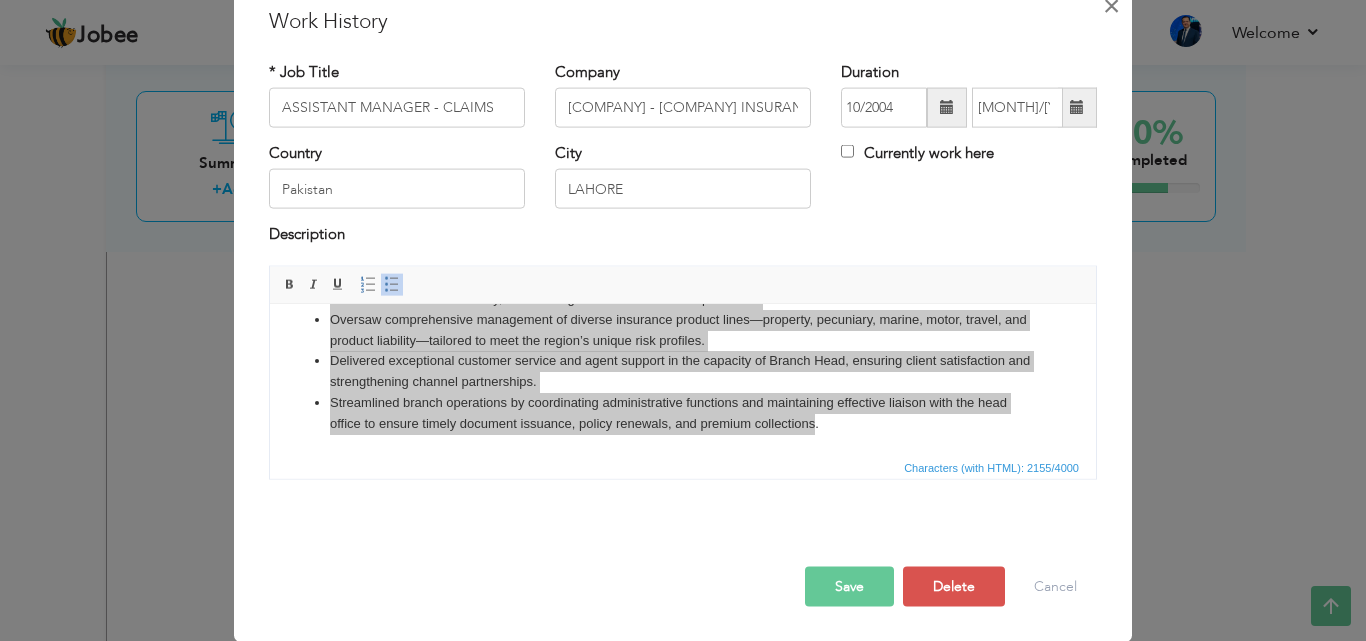click on "×" at bounding box center [1111, 5] 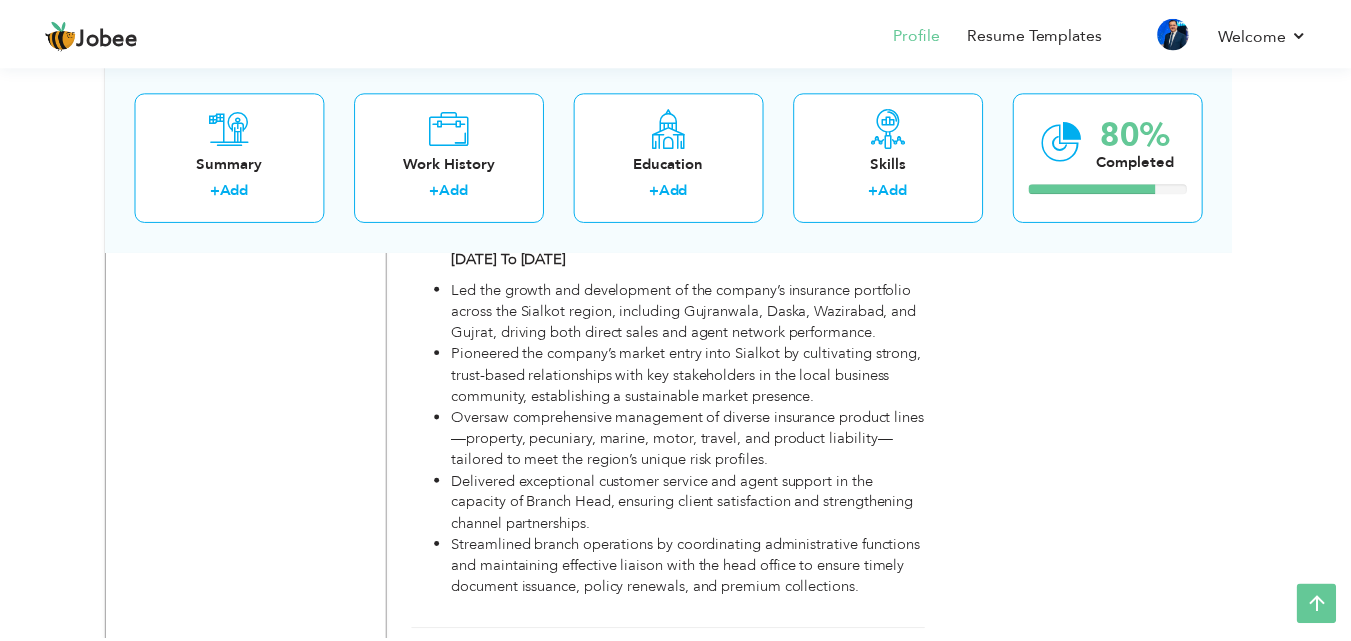 scroll, scrollTop: 0, scrollLeft: 0, axis: both 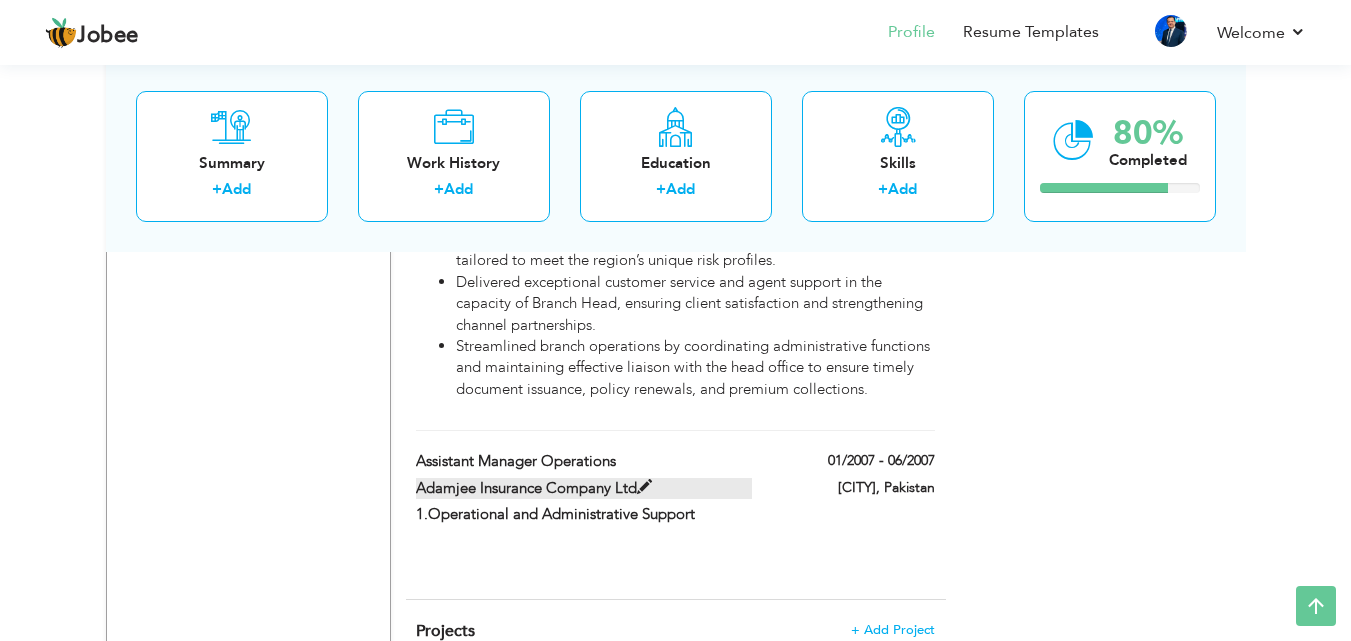 click on "Adamjee Insurance Company Ltd" at bounding box center (584, 488) 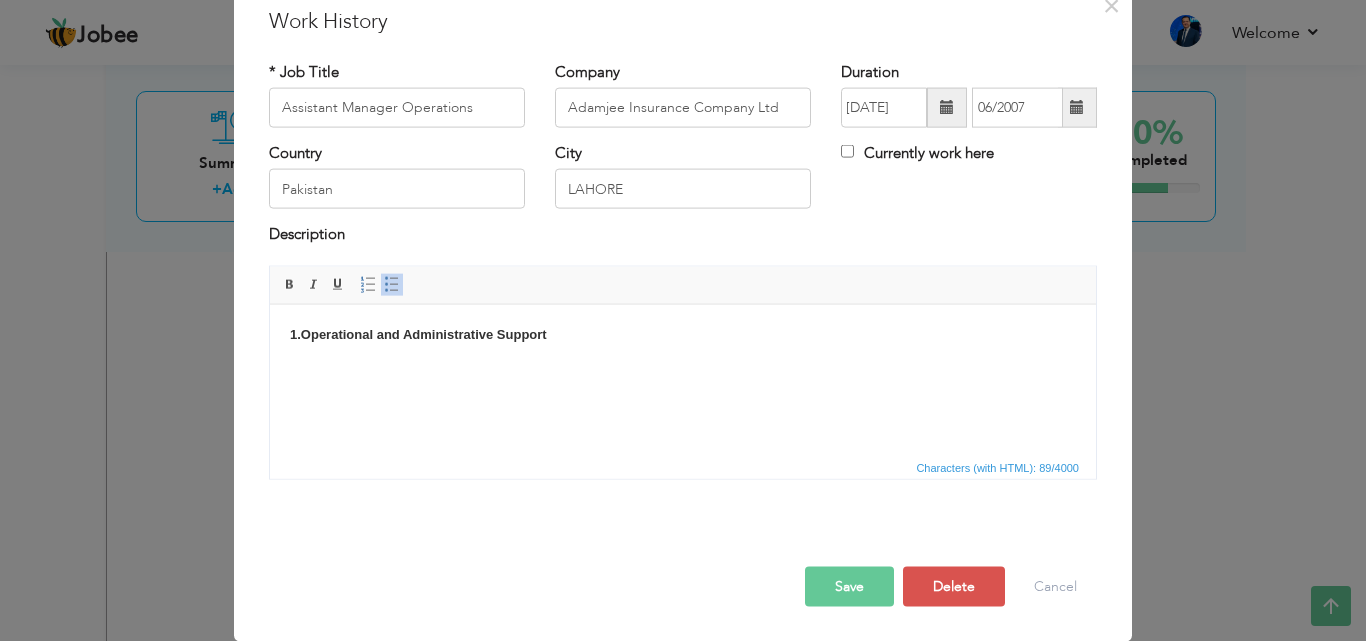 scroll, scrollTop: 0, scrollLeft: 0, axis: both 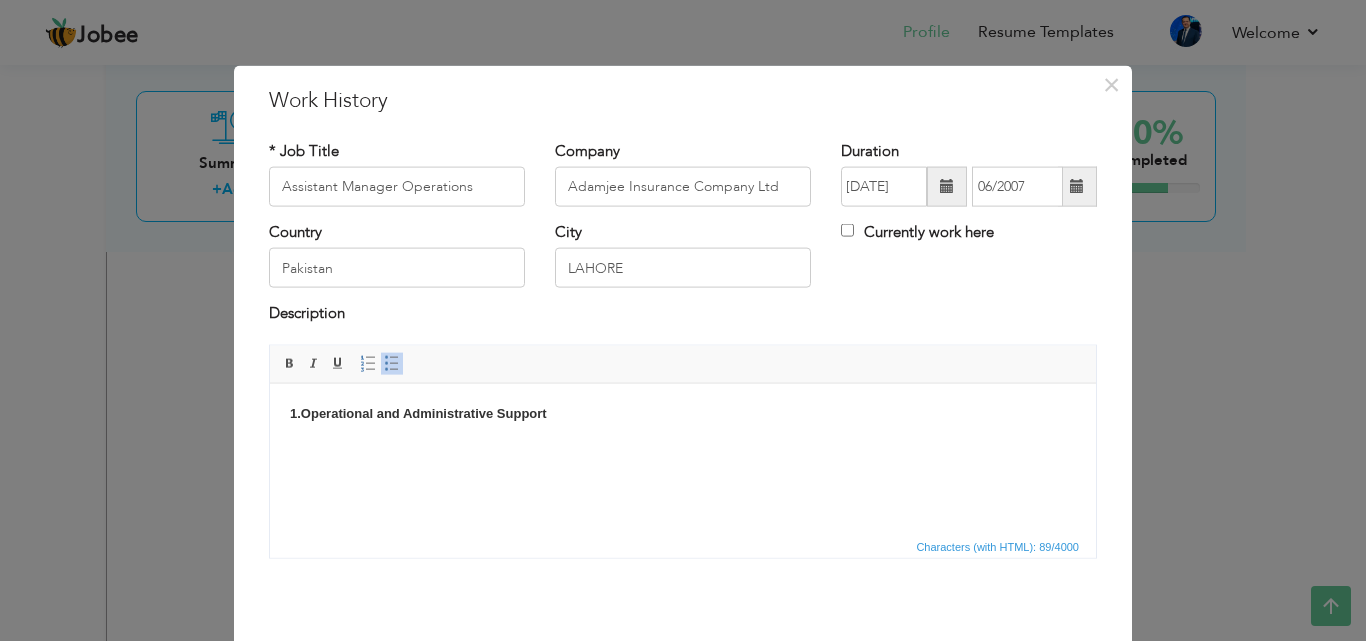 click on "1.Operational and Administrative Support" at bounding box center (683, 424) 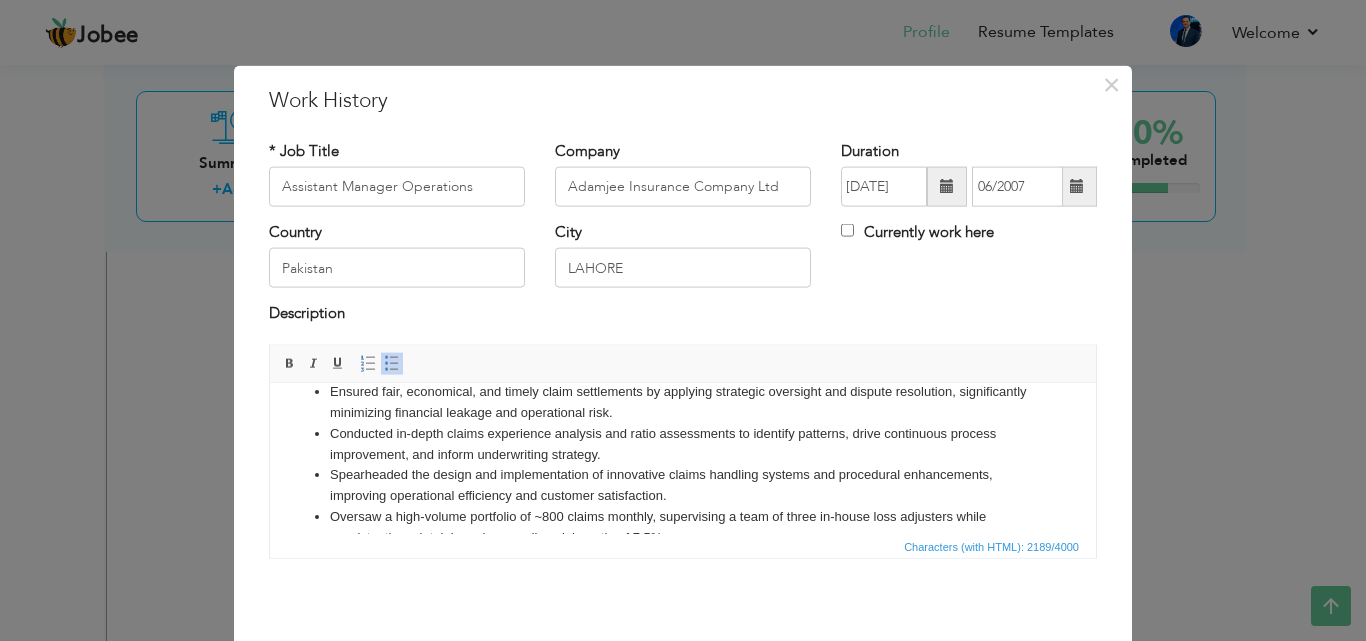 scroll, scrollTop: 22, scrollLeft: 0, axis: vertical 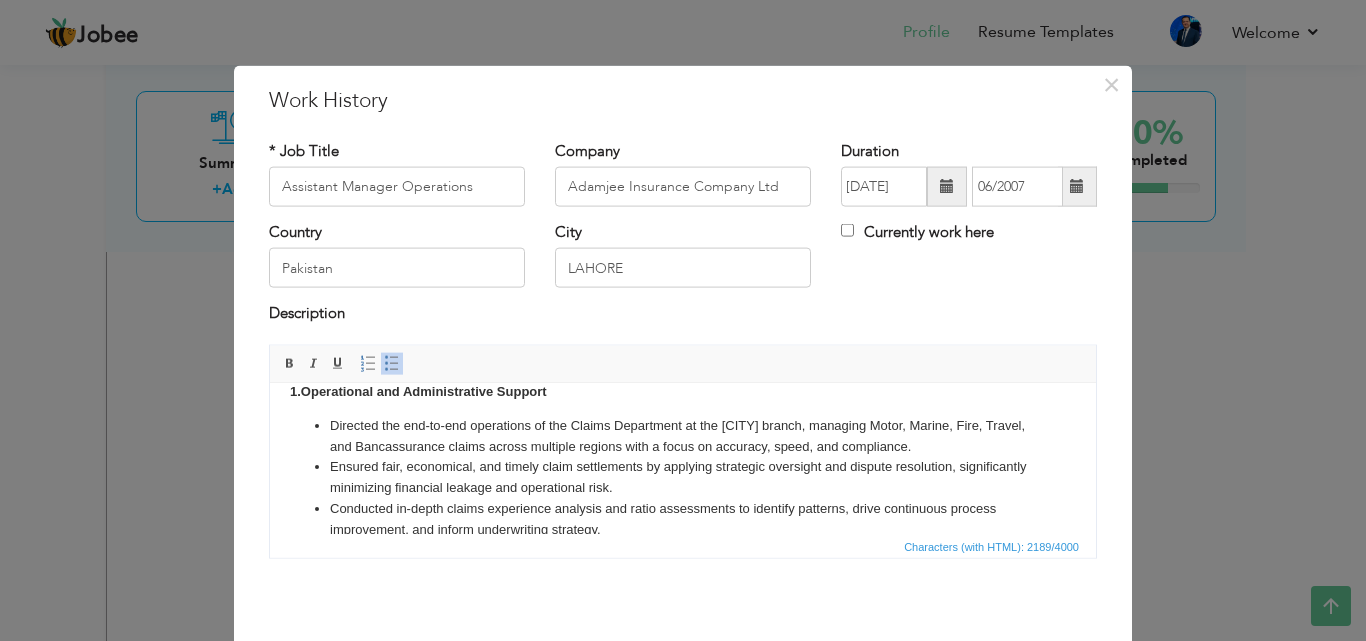 drag, startPoint x: 325, startPoint y: 427, endPoint x: 382, endPoint y: 432, distance: 57.21888 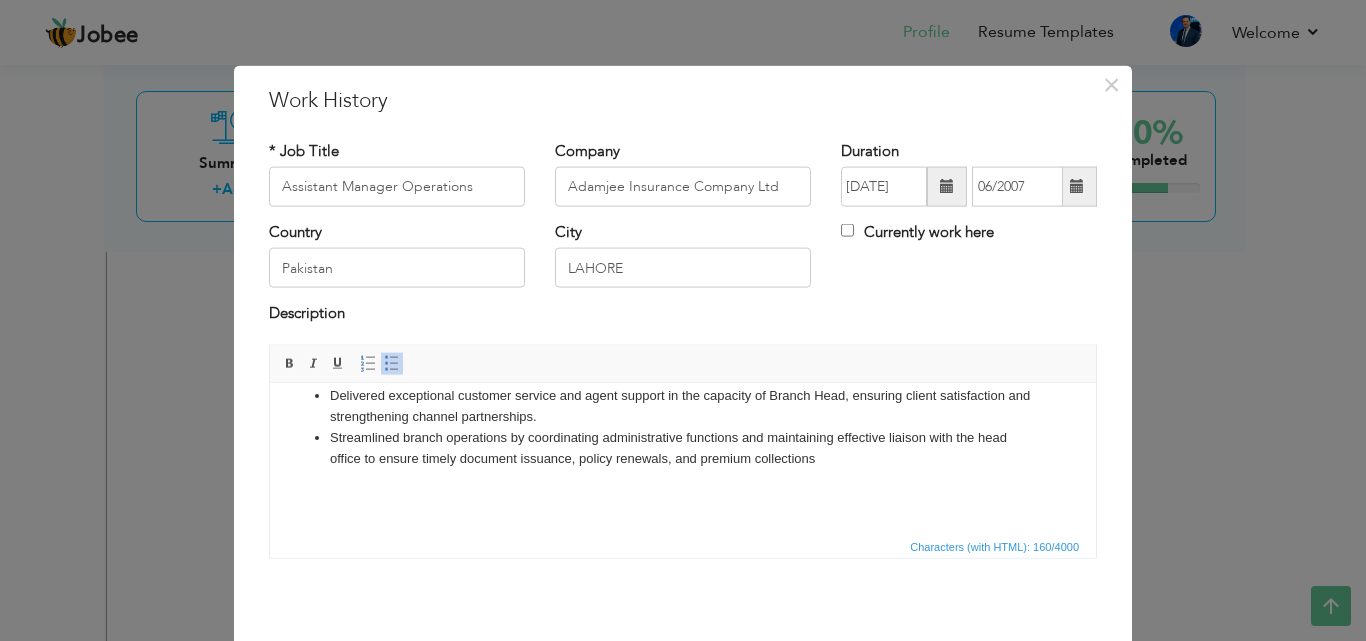 scroll, scrollTop: 0, scrollLeft: 0, axis: both 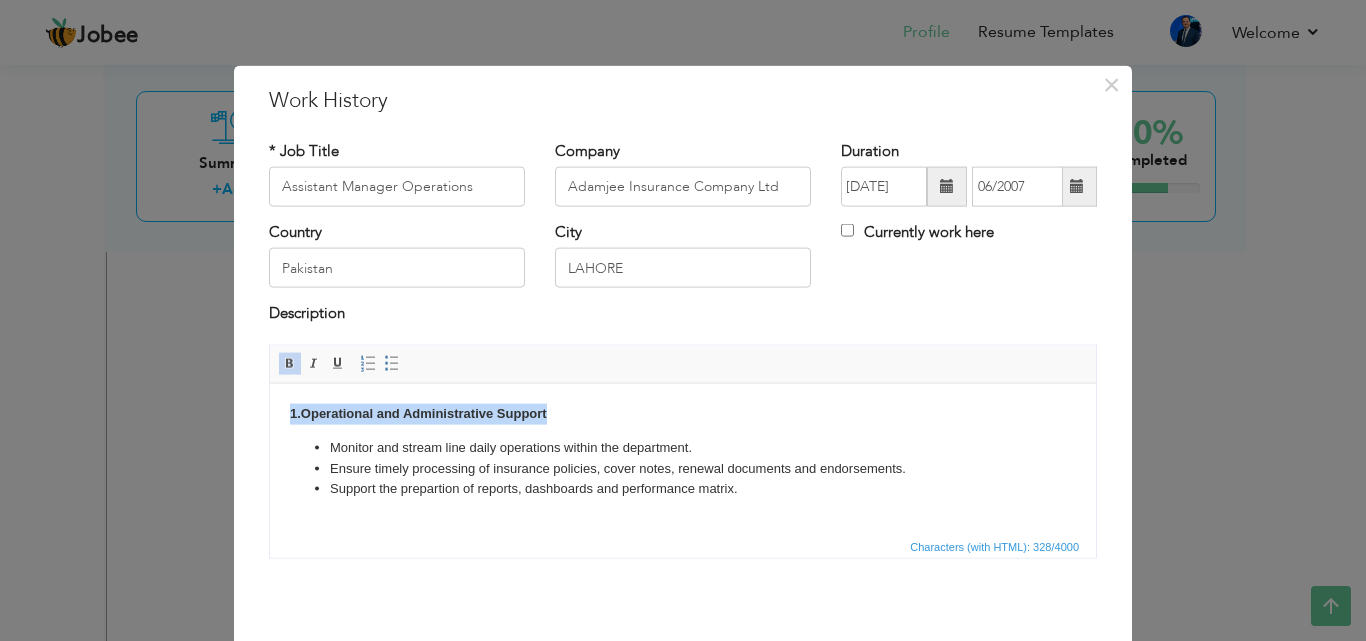drag, startPoint x: 287, startPoint y: 412, endPoint x: 547, endPoint y: 420, distance: 260.12305 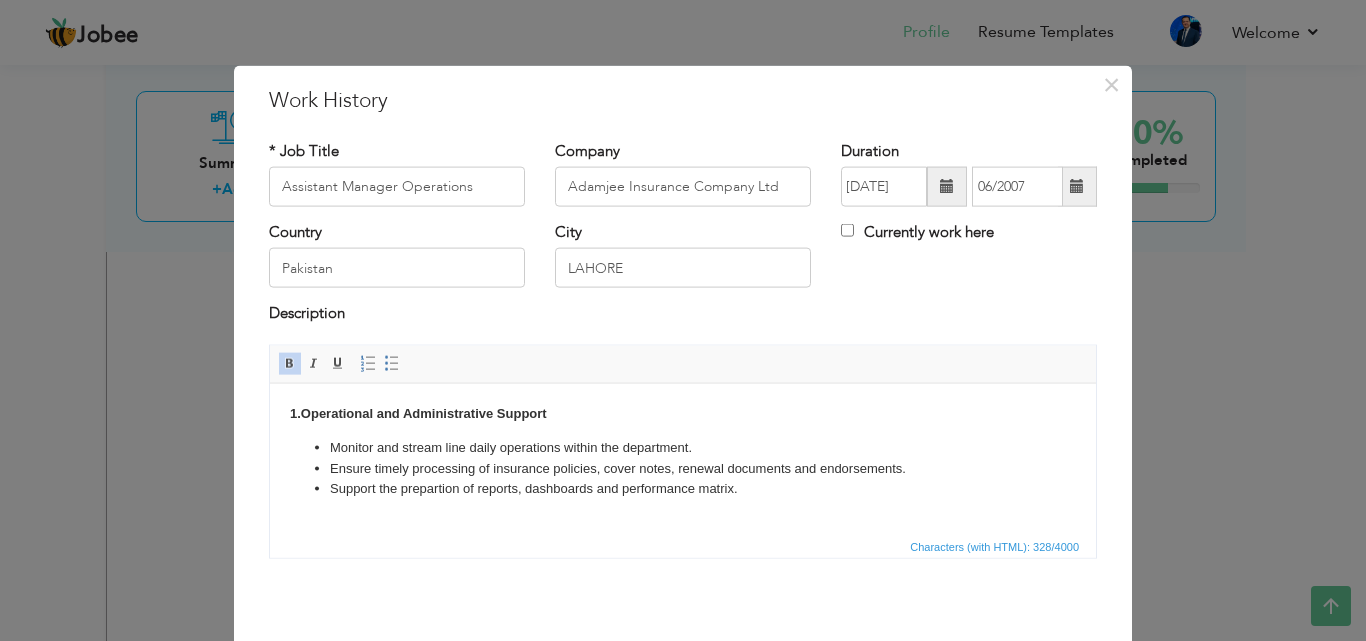 click on "1.Operational and Administrative Support Monitor and s tream line daily operations within the department. Ensure timely processing of insurance policies, cover notes, renewal documents and endorsements. Support the prepartion of reports, dashboards and performance matrix." at bounding box center (683, 451) 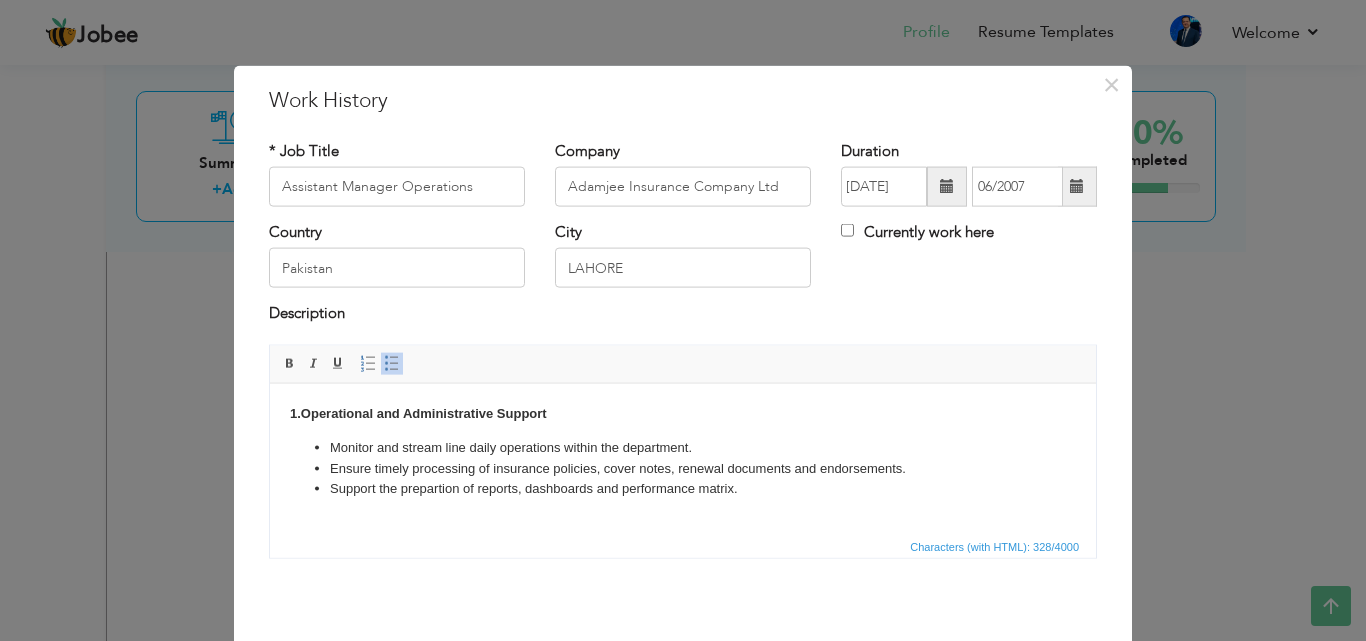 click on "Support the prepartion of reports, dashboards and performance matrix." at bounding box center (683, 488) 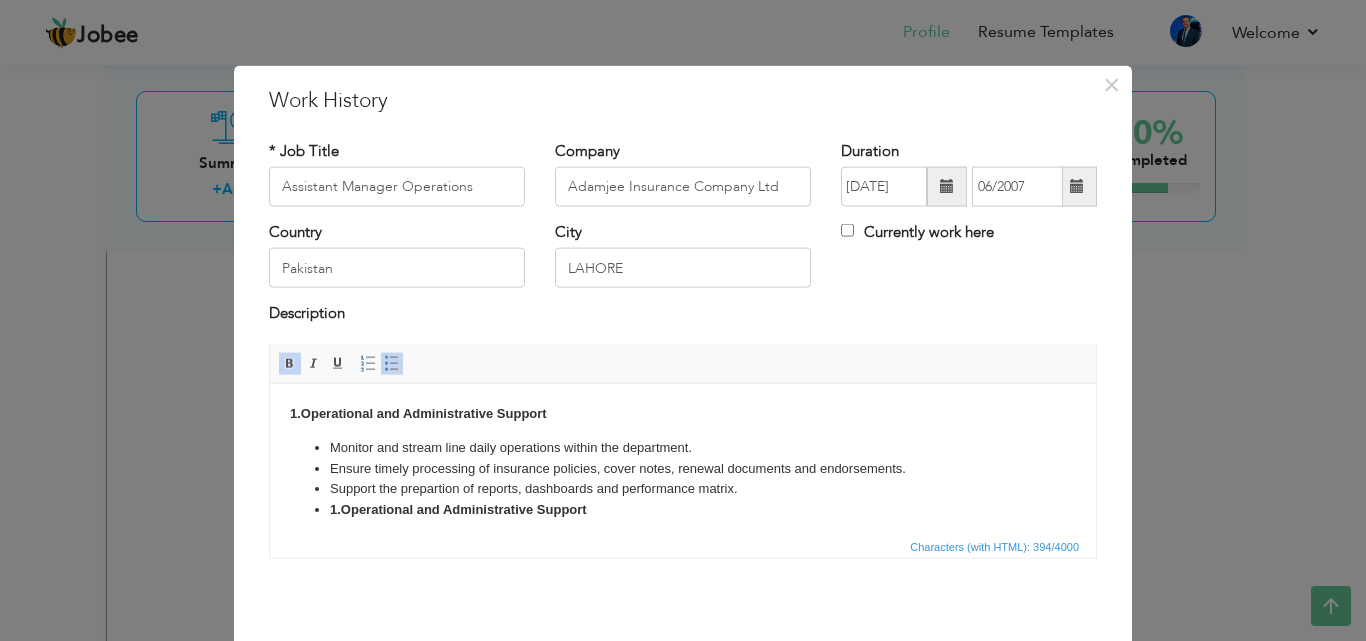 click on "1.Operational and Administrative Support" at bounding box center (683, 509) 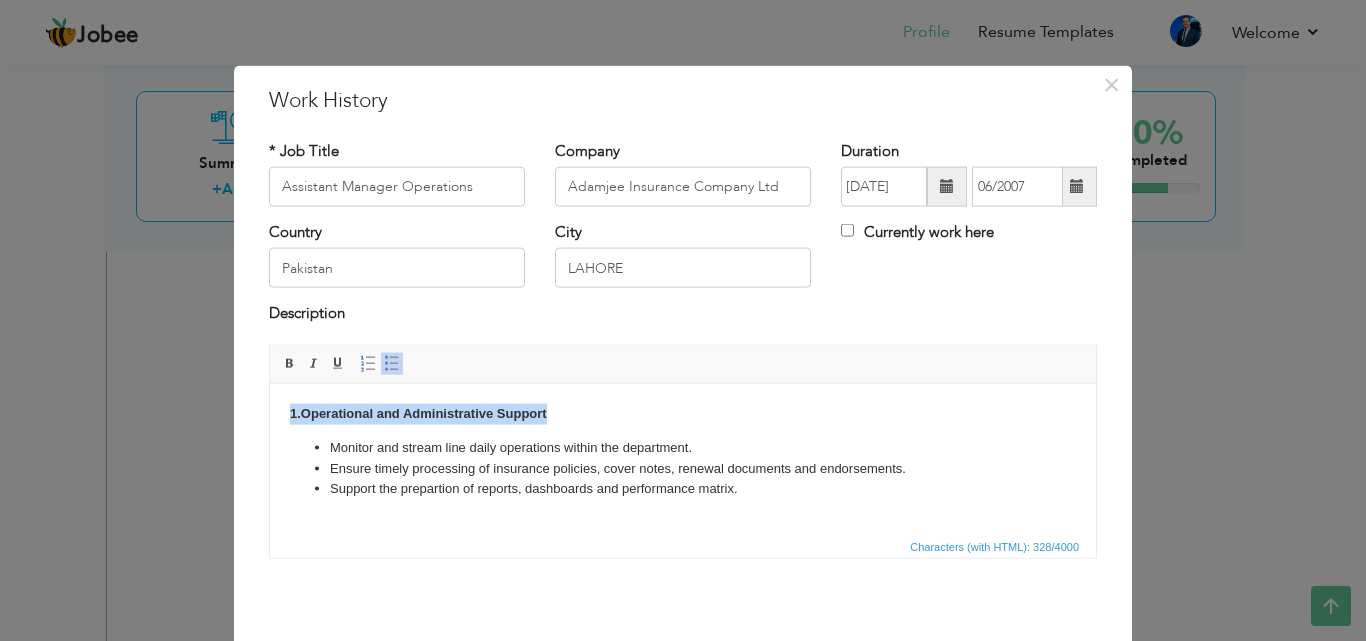 drag, startPoint x: 558, startPoint y: 411, endPoint x: 278, endPoint y: 422, distance: 280.21597 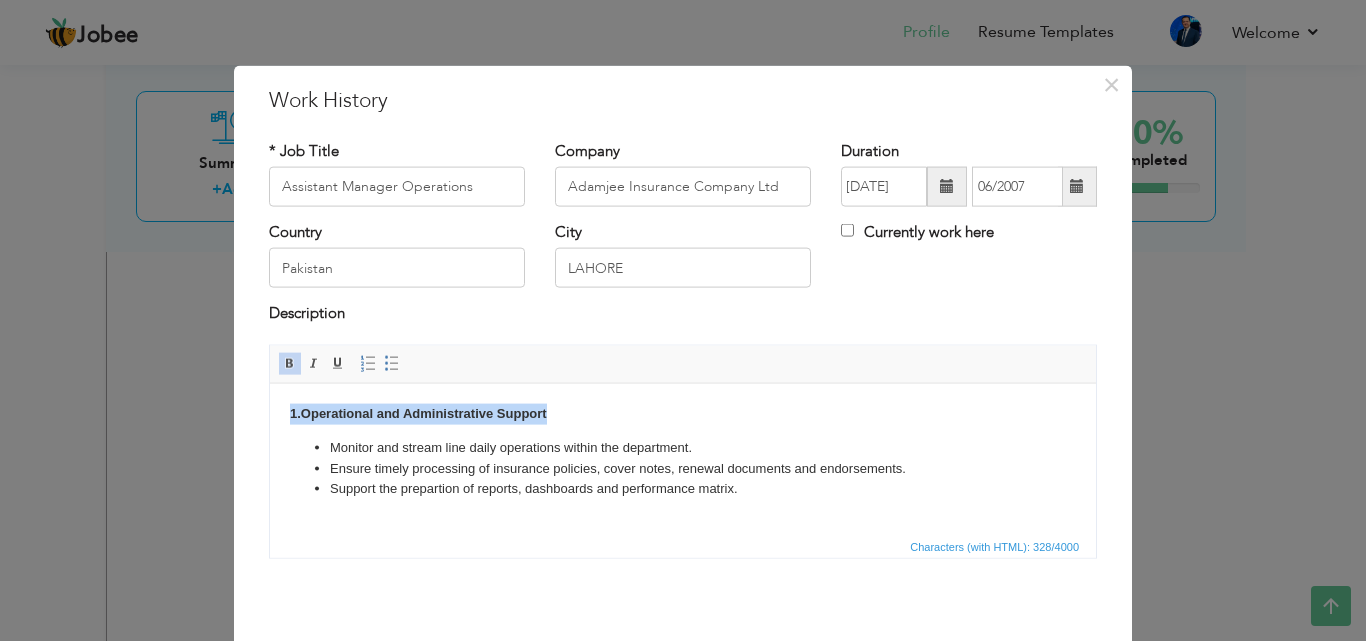 copy on "1.Operational and Administrative Support" 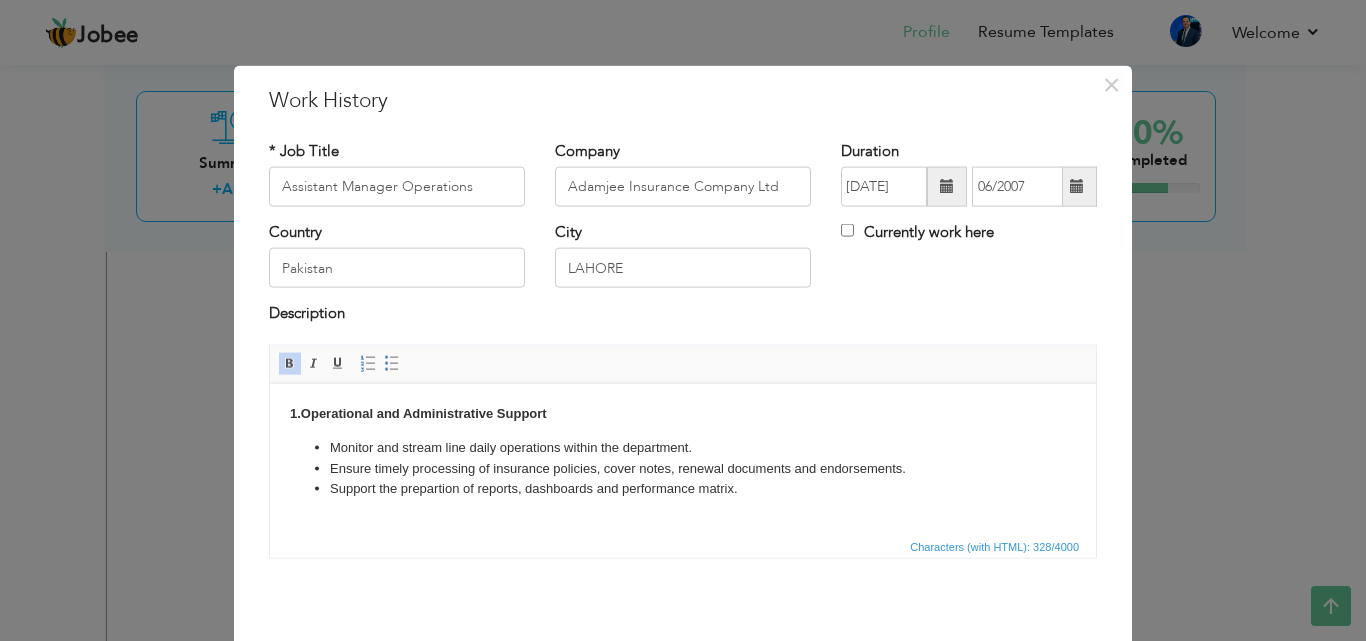 click on "1.Operational and Administrative Support Monitor and stream line daily operations within the department. Ensure timely processing of insurance policies, cover notes, renewal documents and endorsements. Support the prepartion of reports, dashboards and performance matrix." at bounding box center [683, 451] 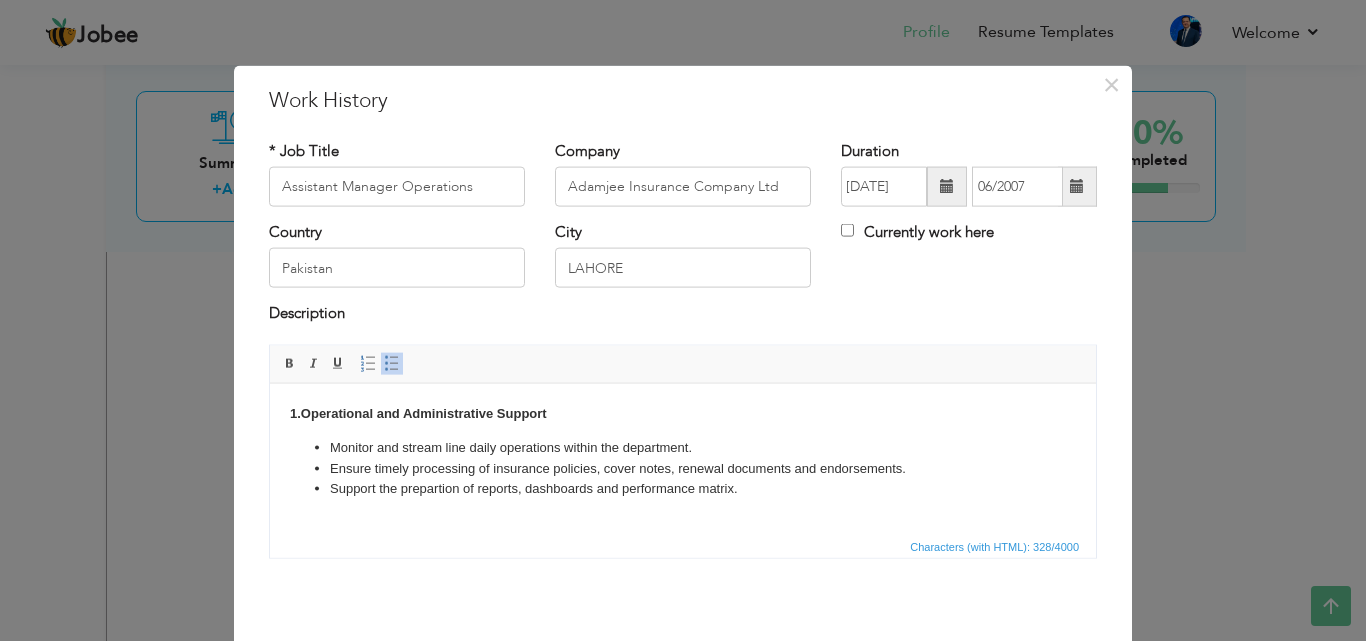 click on "1.Operational and Administrative Support Monitor and stream line daily operations within the department. Ensure timely processing of insurance policies, cover notes, renewal documents and endorsements. Support the prepartion of reports, dashboards and performance matrix." at bounding box center [683, 451] 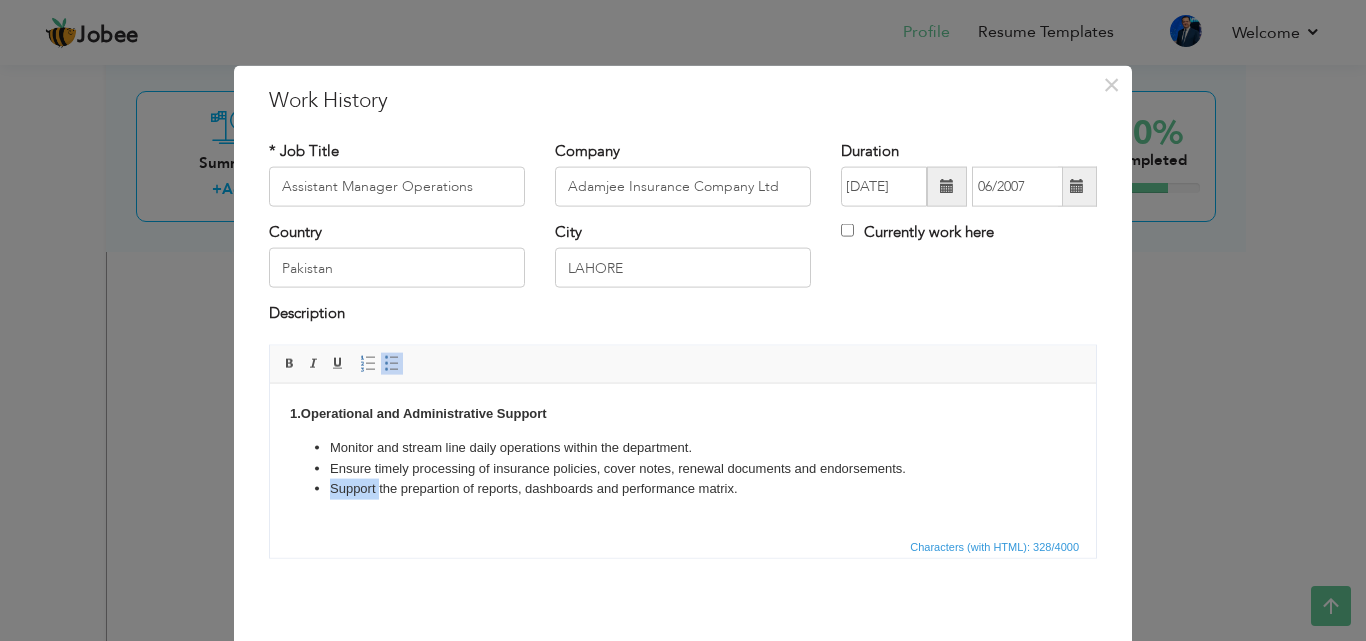 click on "1.Operational and Administrative Support Monitor and stream line daily operations within the department. Ensure timely processing of insurance policies, cover notes, renewal documents and endorsements. Support the prepartion of reports, dashboards and performance matrix." at bounding box center (683, 451) 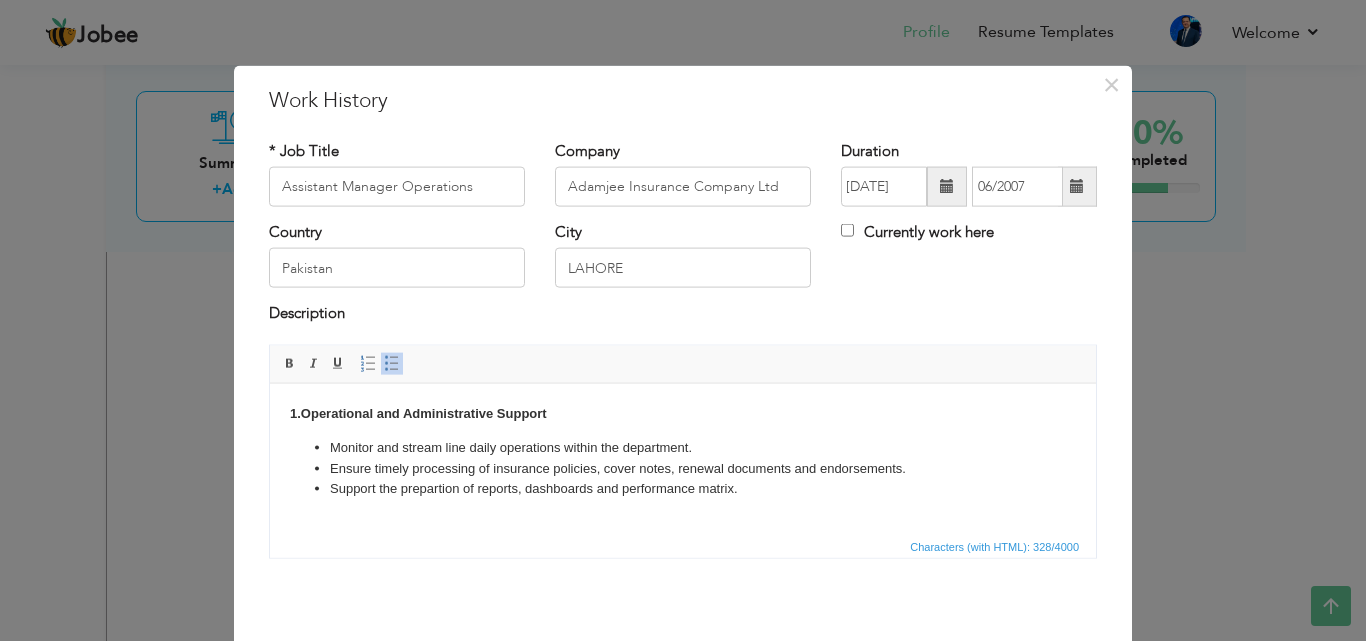click on "Support the prepartion of reports, dashboards and performance matrix." at bounding box center (683, 488) 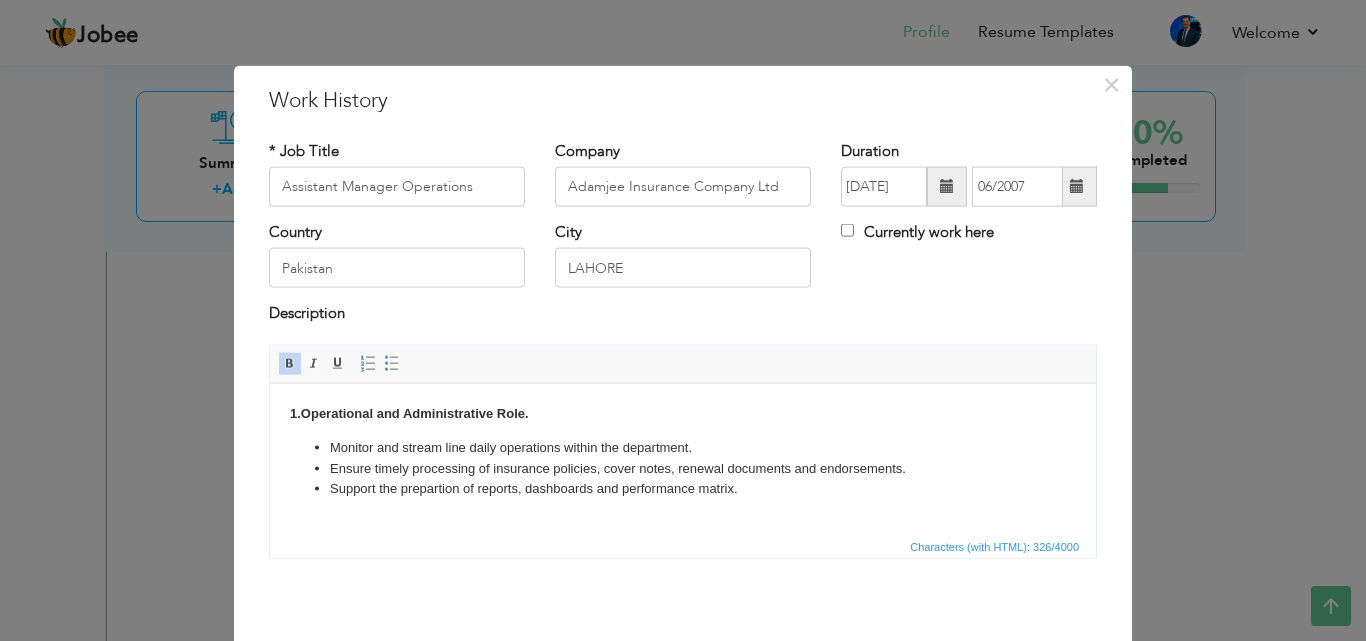 click on "Support the prepartion of reports, dashboards and performance matrix." at bounding box center (683, 488) 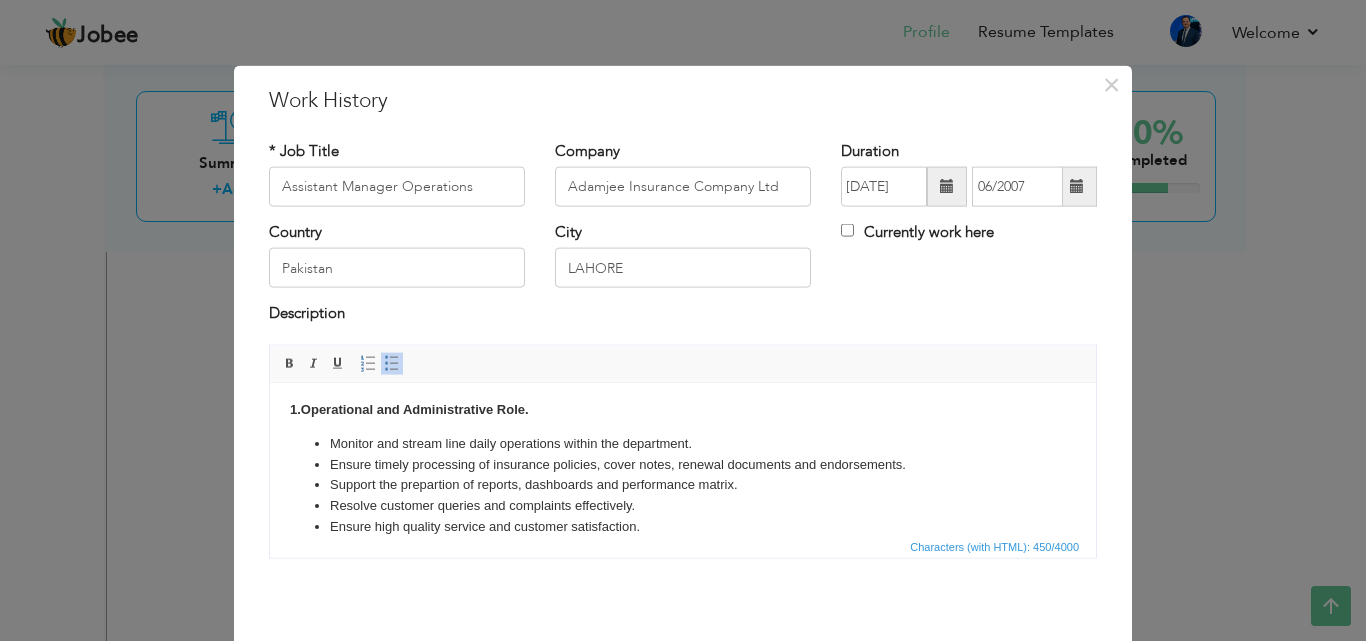 scroll, scrollTop: 25, scrollLeft: 0, axis: vertical 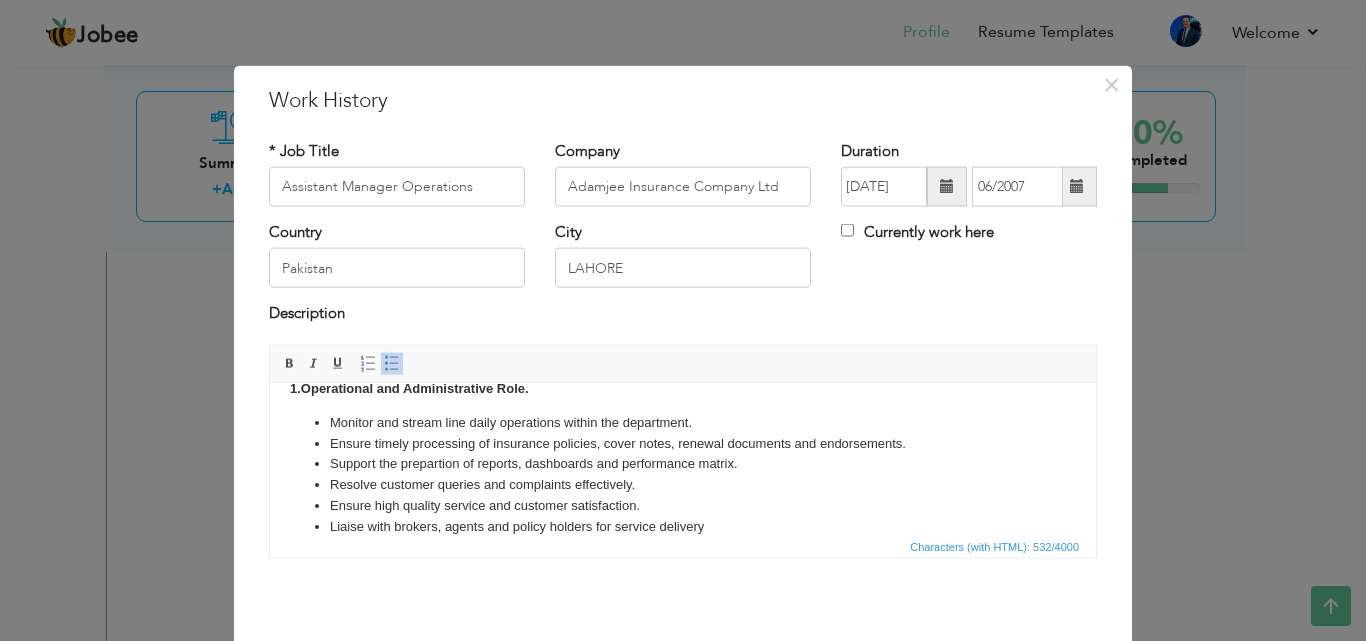 click on "Monitor and stream line daily operations within the department." at bounding box center (683, 422) 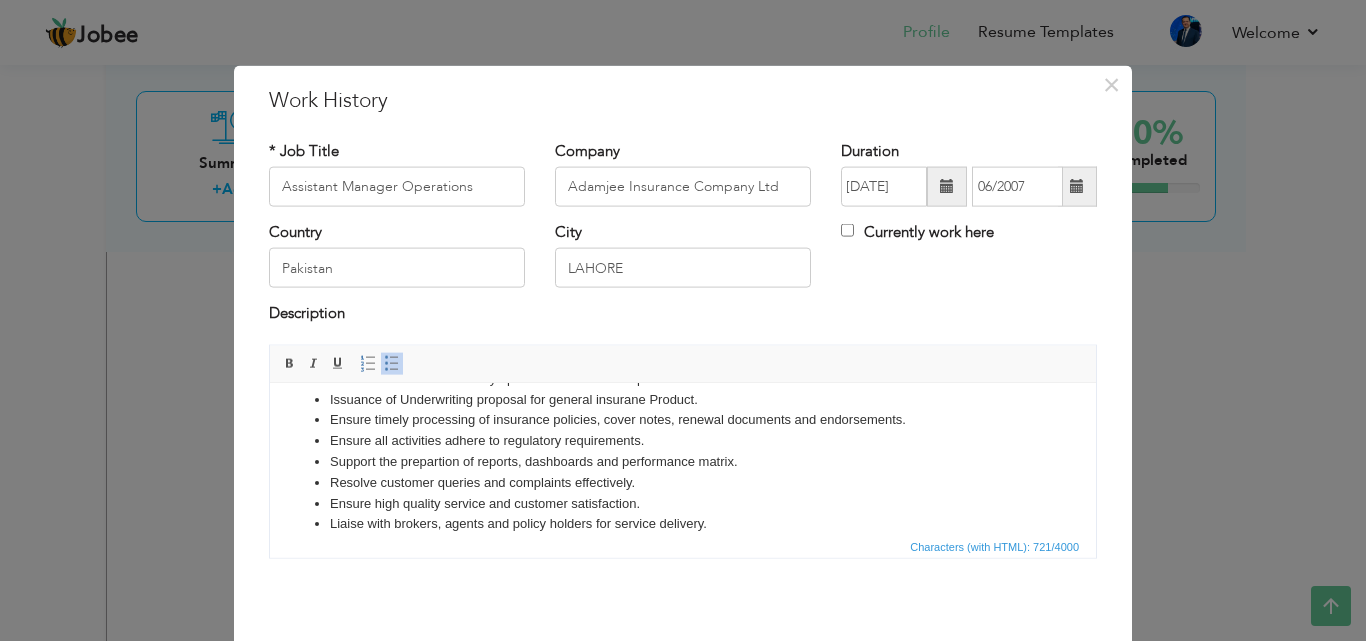scroll, scrollTop: 111, scrollLeft: 0, axis: vertical 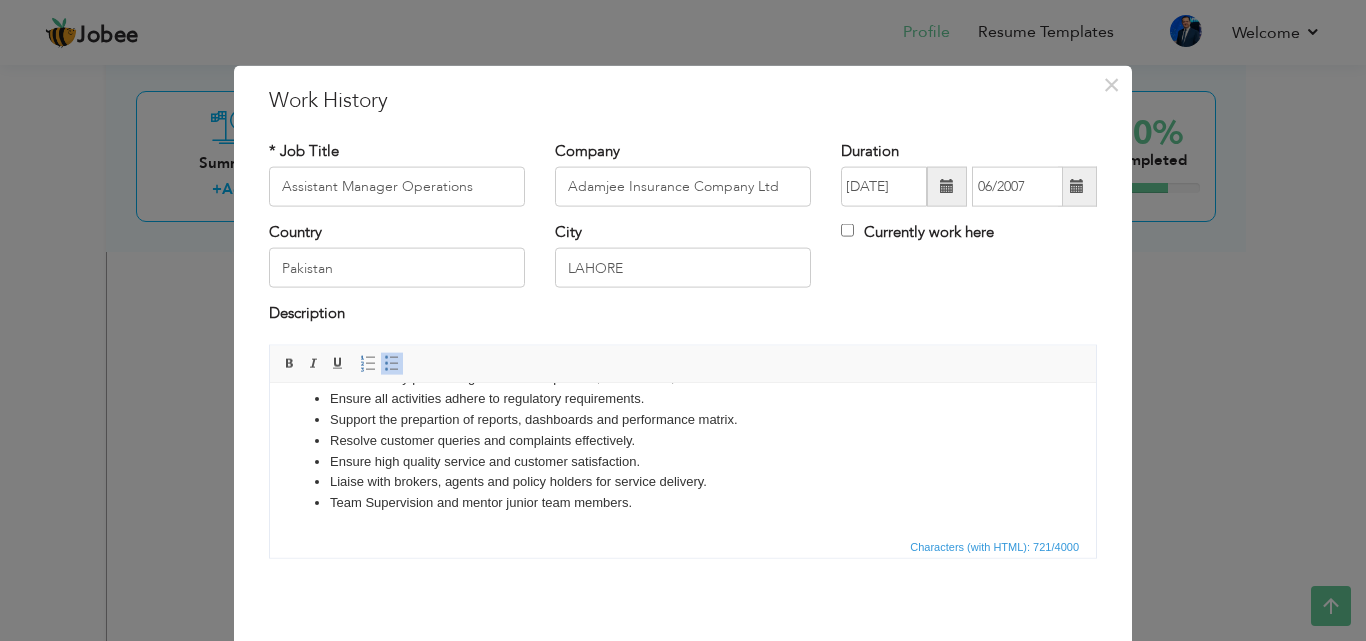 click on "Ensure high quality service and customer satisfaction." at bounding box center [683, 461] 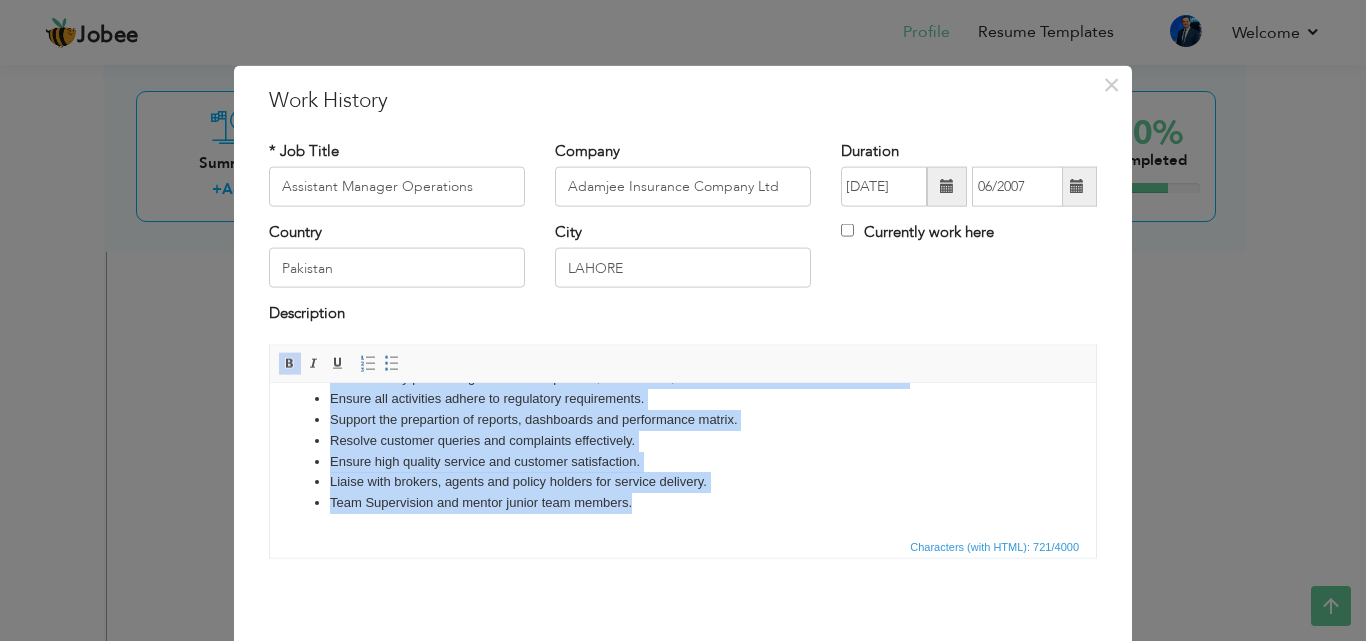 copy on "1.Operational and Administrative Role. Monitor and stream line daily operations within the department. Issuance of Underwriting proposal for general insurane Product. Ensure timely processing of insurance policies, cover notes, renewal documents and endorsements. Ensure all activities adhere to regulatory requirements. Support the prepartion of reports, dashboards and performance matrix. Resolve customer queries and complaints effectively. Ensure high quality service and customer satisfaction. Liaise with brokers, agents and policy holders for service delivery. Team Supervision and mentor junior team members." 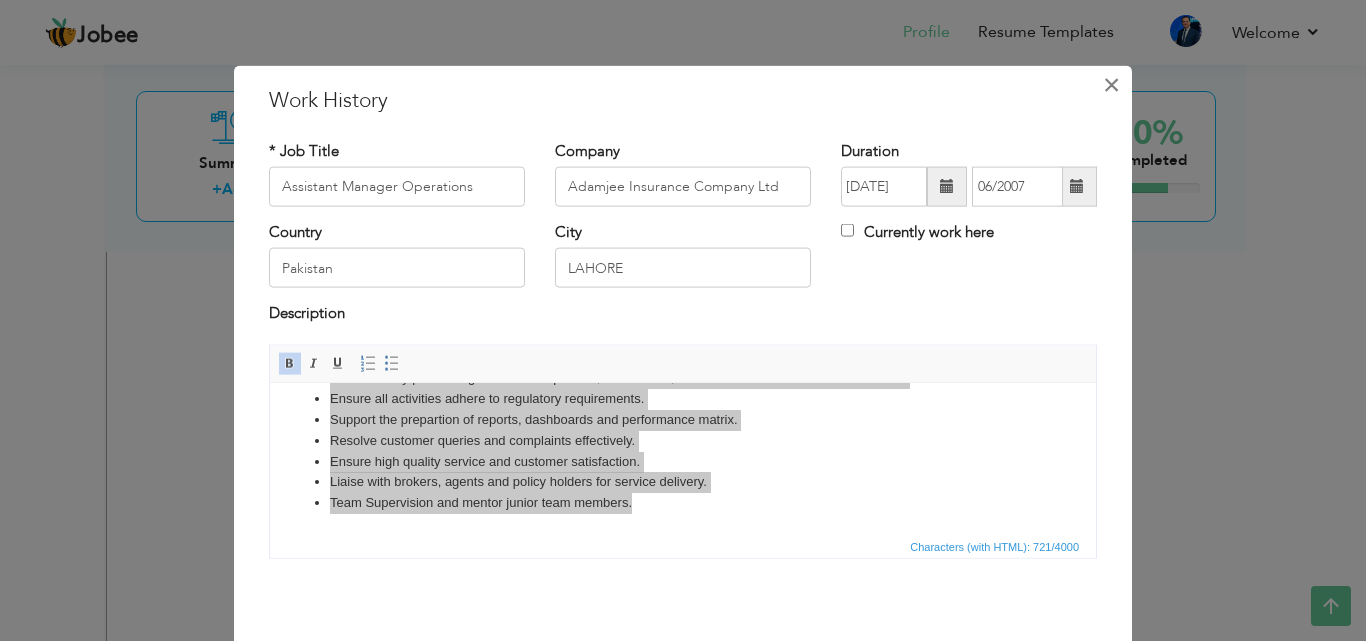 click on "×" at bounding box center [1111, 84] 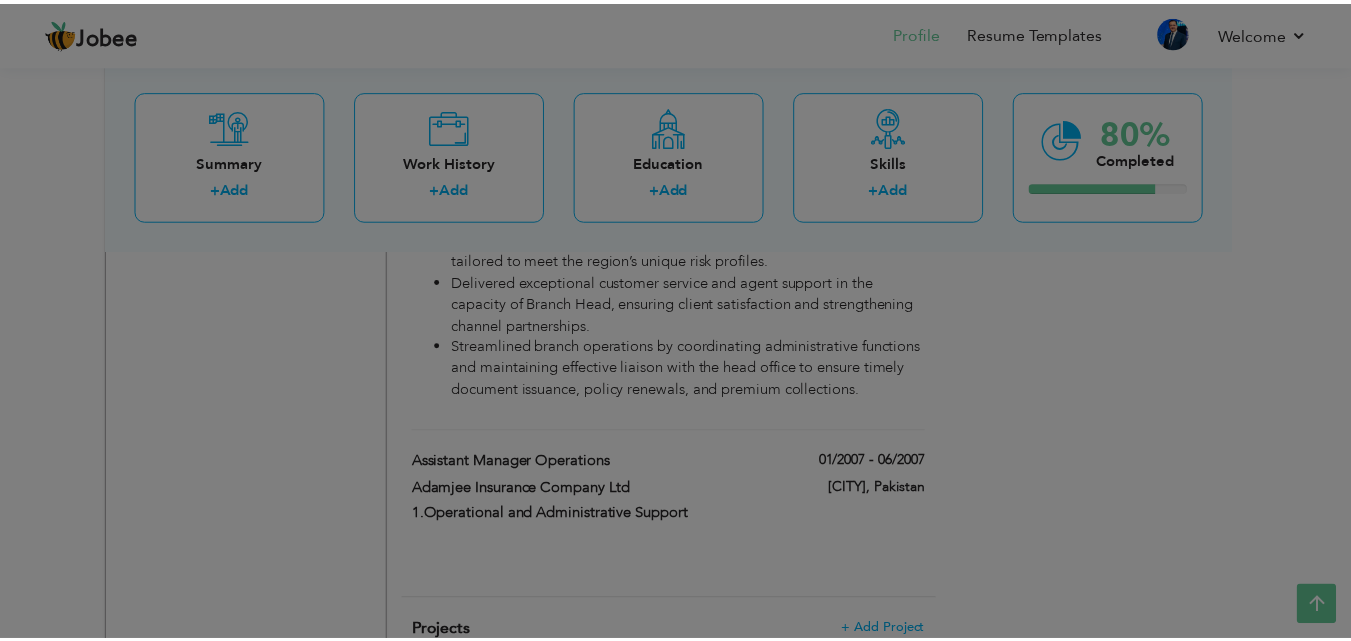 scroll, scrollTop: 0, scrollLeft: 0, axis: both 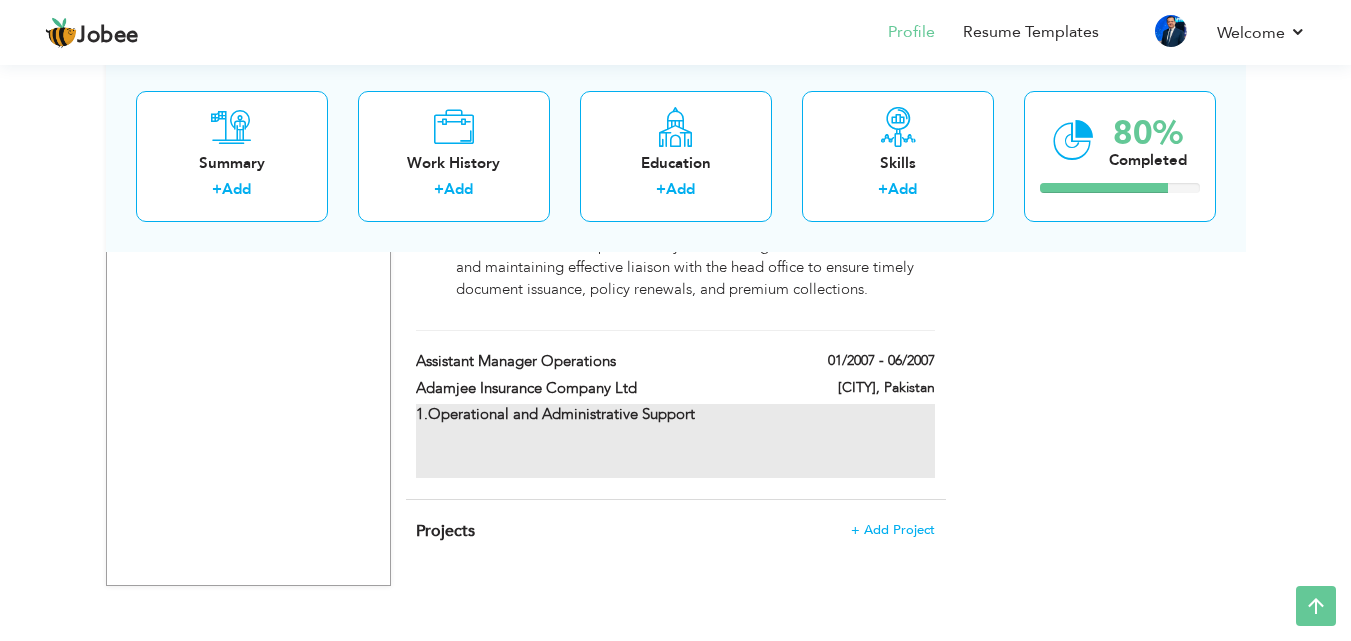 click on "1.Operational and Administrative Support" at bounding box center (555, 414) 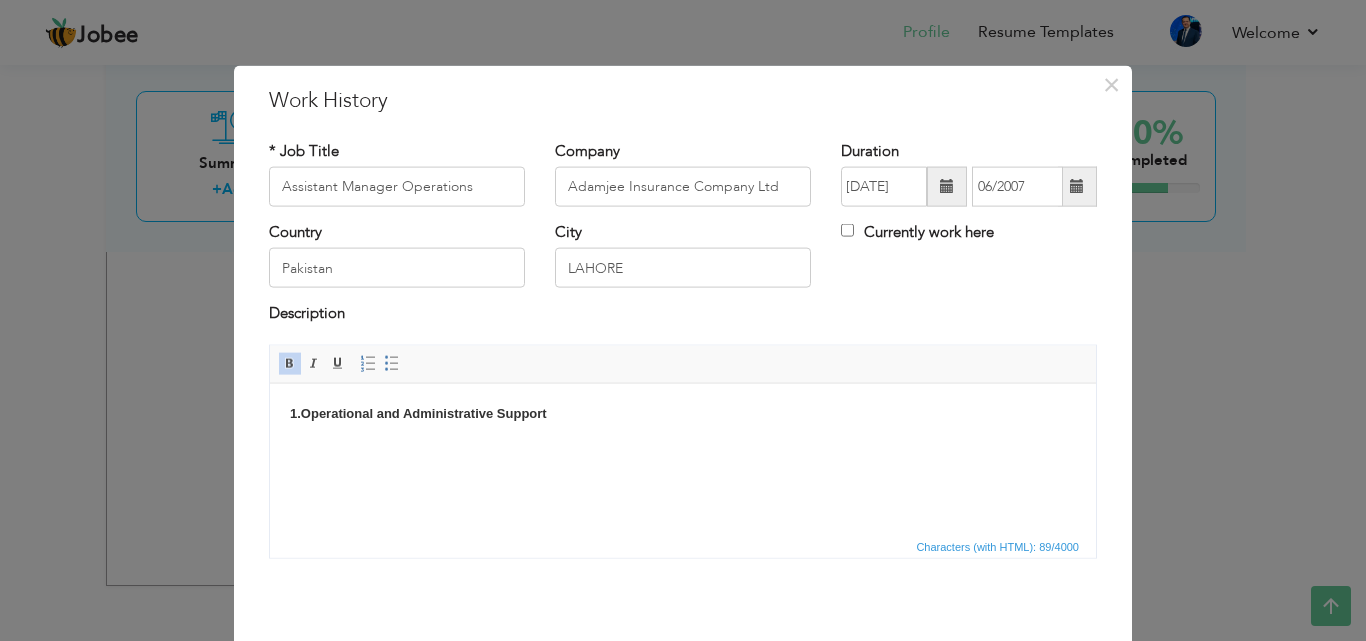click on "1.Operational and Administrative Support" at bounding box center [683, 424] 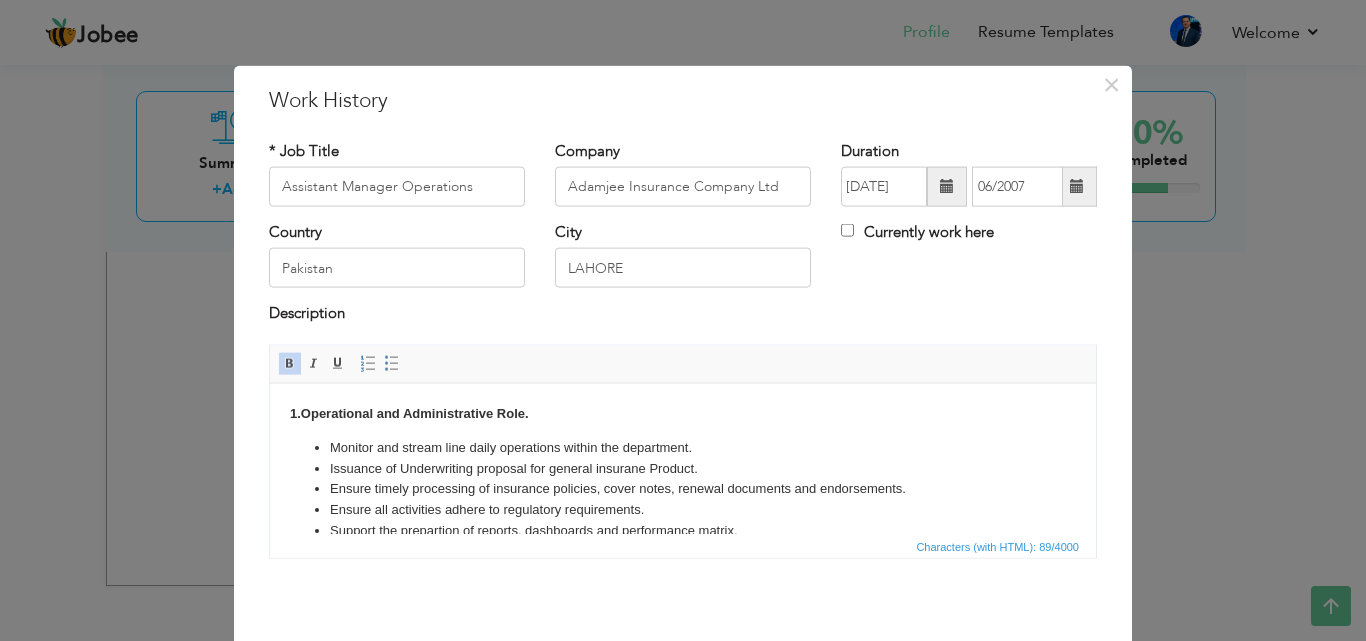 scroll, scrollTop: 87, scrollLeft: 0, axis: vertical 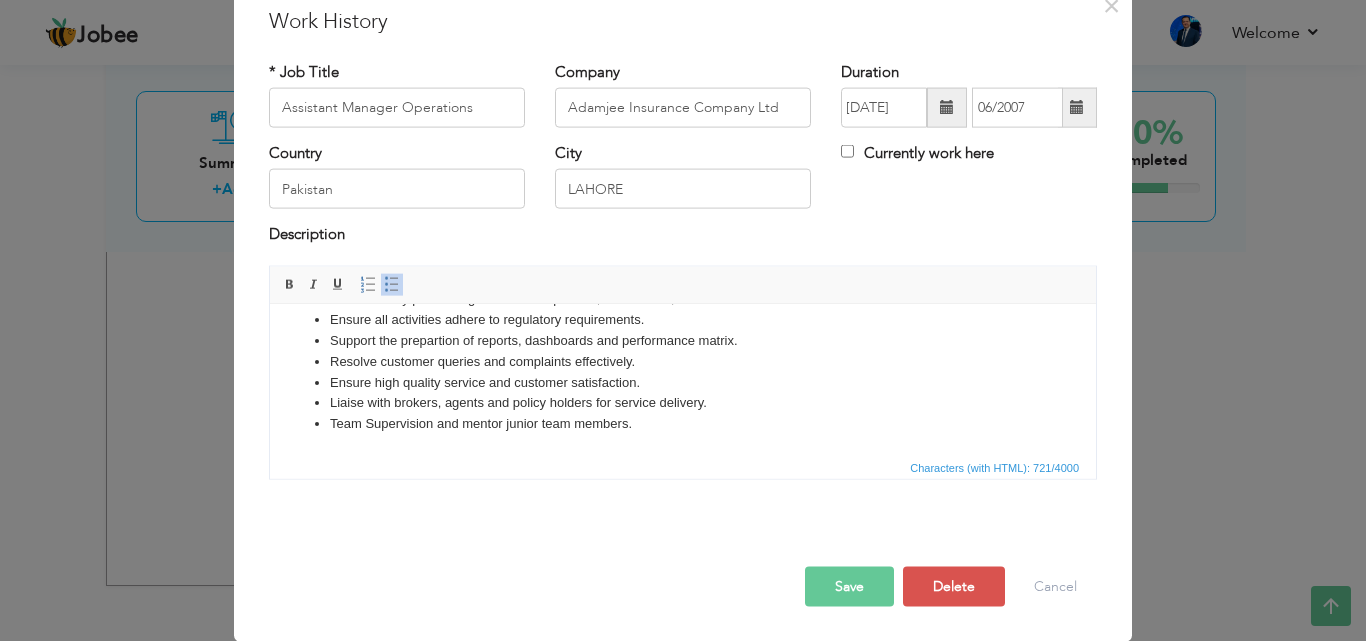 click on "Save" at bounding box center [849, 586] 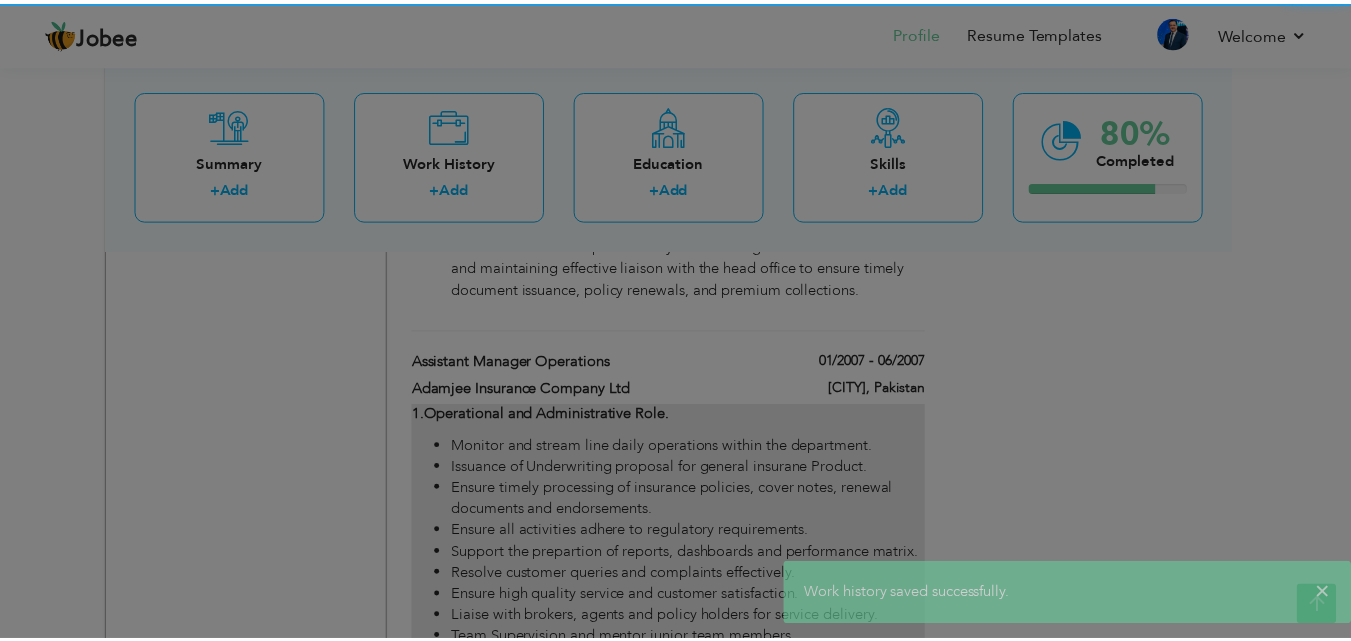 scroll, scrollTop: 0, scrollLeft: 0, axis: both 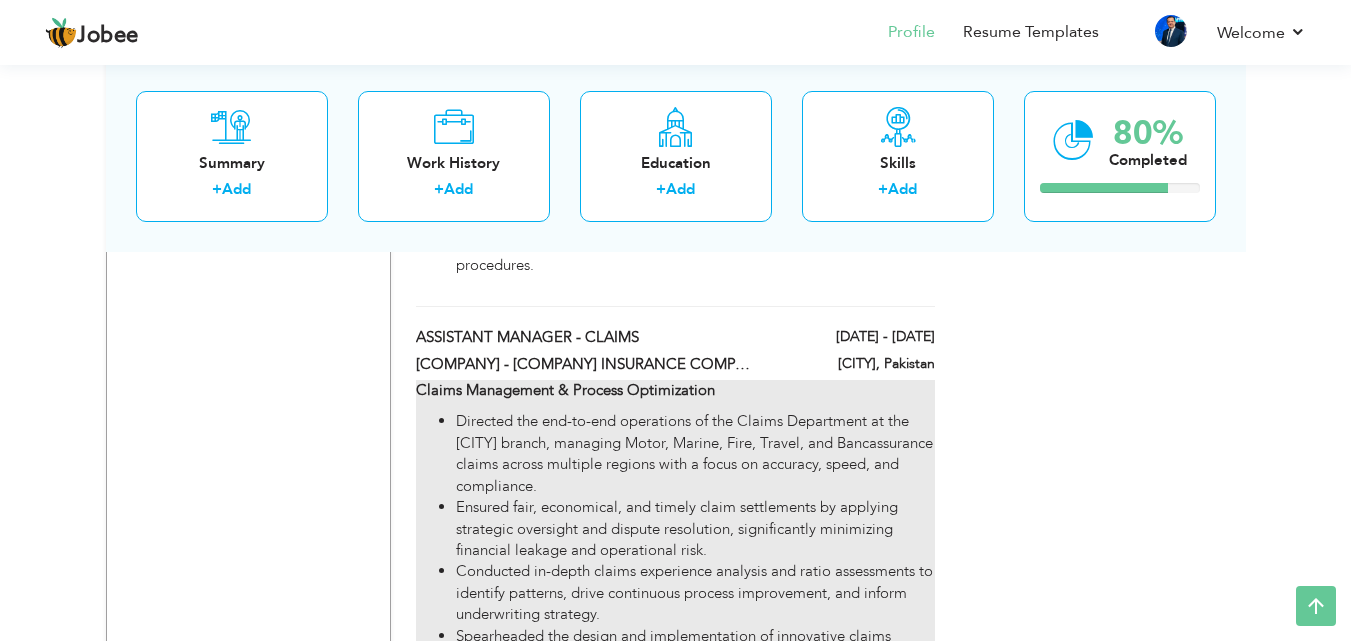 click on "Directed the end-to-end operations of the Claims Department at the [CITY] branch, managing Motor, Marine, Fire, Travel, and Bancassurance claims across multiple regions with a focus on accuracy, speed, and compliance." at bounding box center [695, 454] 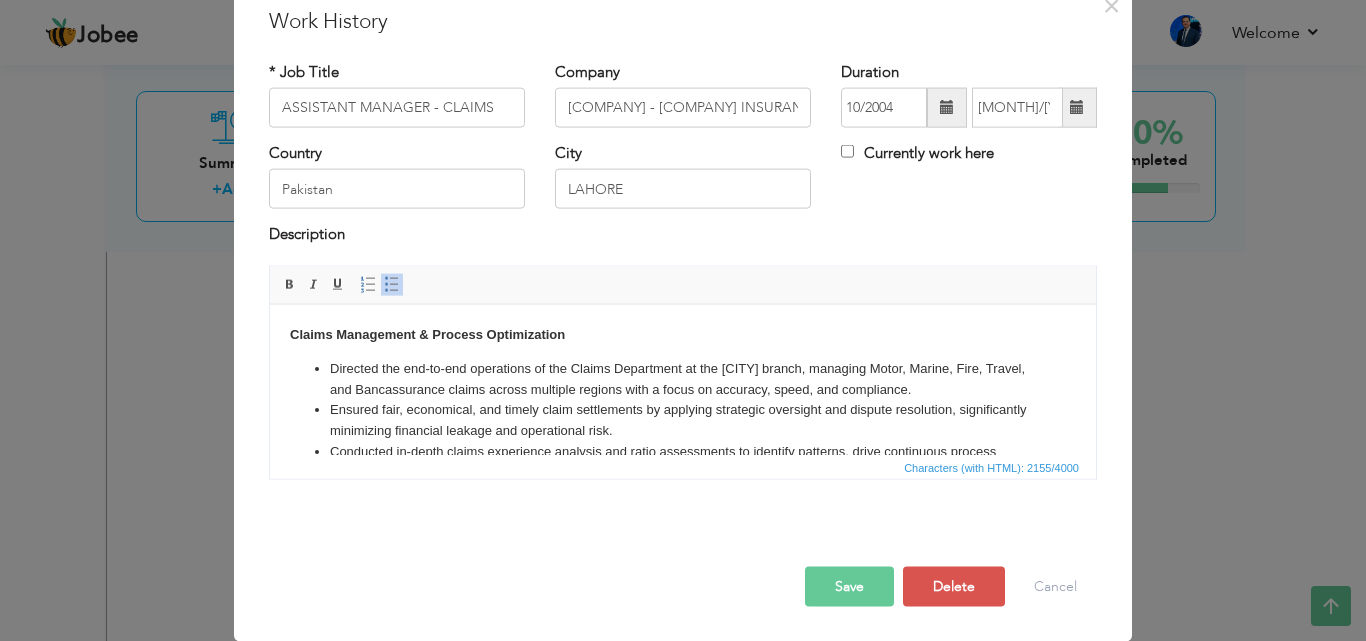 scroll, scrollTop: 0, scrollLeft: 0, axis: both 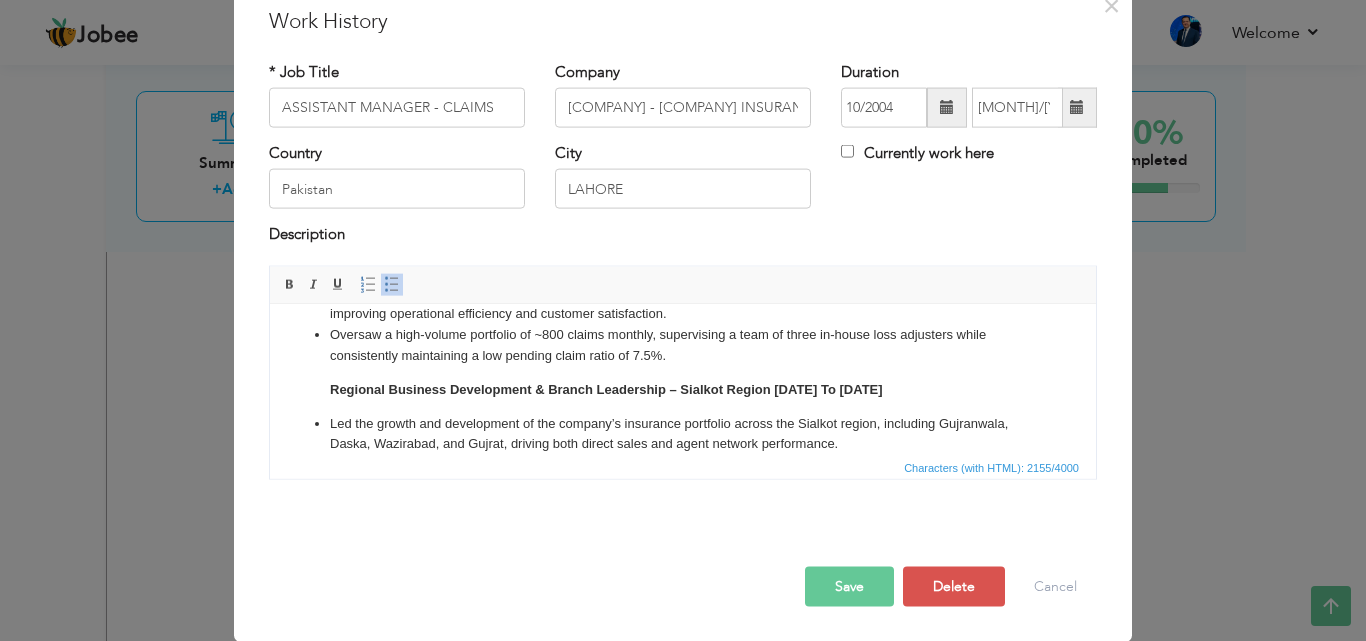 click on "Regional Business Development & Branch Leadership – Sialkot Region [DATE] To [DATE]" at bounding box center [606, 388] 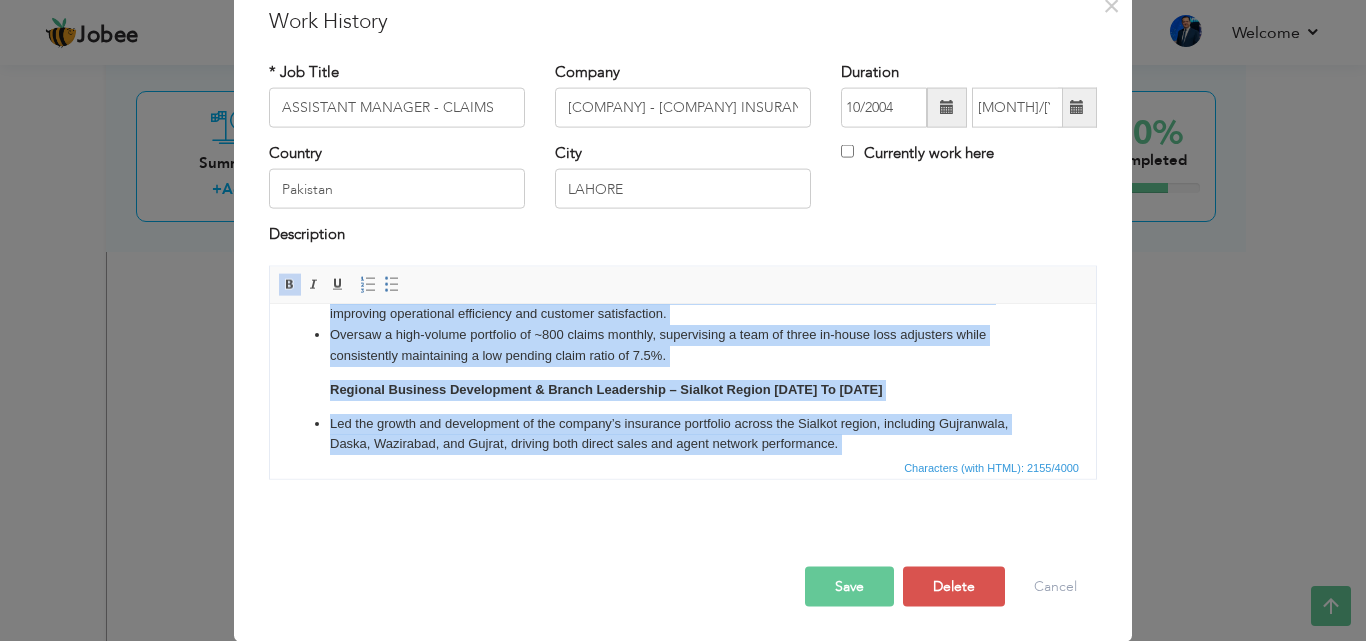 copy on "Loremi Dolorsitam & Consect Adipiscingel Seddoeiu tem inc-ut-lab etdolorema al eni Admini Veniamquis no exe Ullamc labori, nisialiq Exeac, Conseq, Duis, Auteir, inr Voluptateveli esseci fugiat nullapar excepte sint o cupid no proident, suntc, qui officiades. Mollita ides, laborumper, und omnisi natus errorvolupt ac doloremq laudantiu totamrema eaq ipsaqua abilloinve, veritatisquas architecto beataevit dictaex nem enimipsamqu volu. Aspernatu au-oditf conseq magnidolor eosratio seq nesci nequeporroq do adipisci numquame, modit inciduntma quaerat etiamminuss, nob eligen optiocumquen impeditq. Placeatface pos assume rep temporibusaute qu officiisde rerumn saepeeve volupta rep recusandae itaqueearumh, tenetursa delectusrei voluptatib mai aliasper doloribusasp. Repella m nost-exerci ullamcorp su ~291 labori aliquid, commodicons q maxi mo moles ha-quide reru facilisex disti namliberotem cumsolutano e opt cumquen imped minus qu 1.2%. Maximepl Facerepo Omnisloremi & Dolors Ametconsec – Adipisc Elitse 57/7534 Do 03/..." 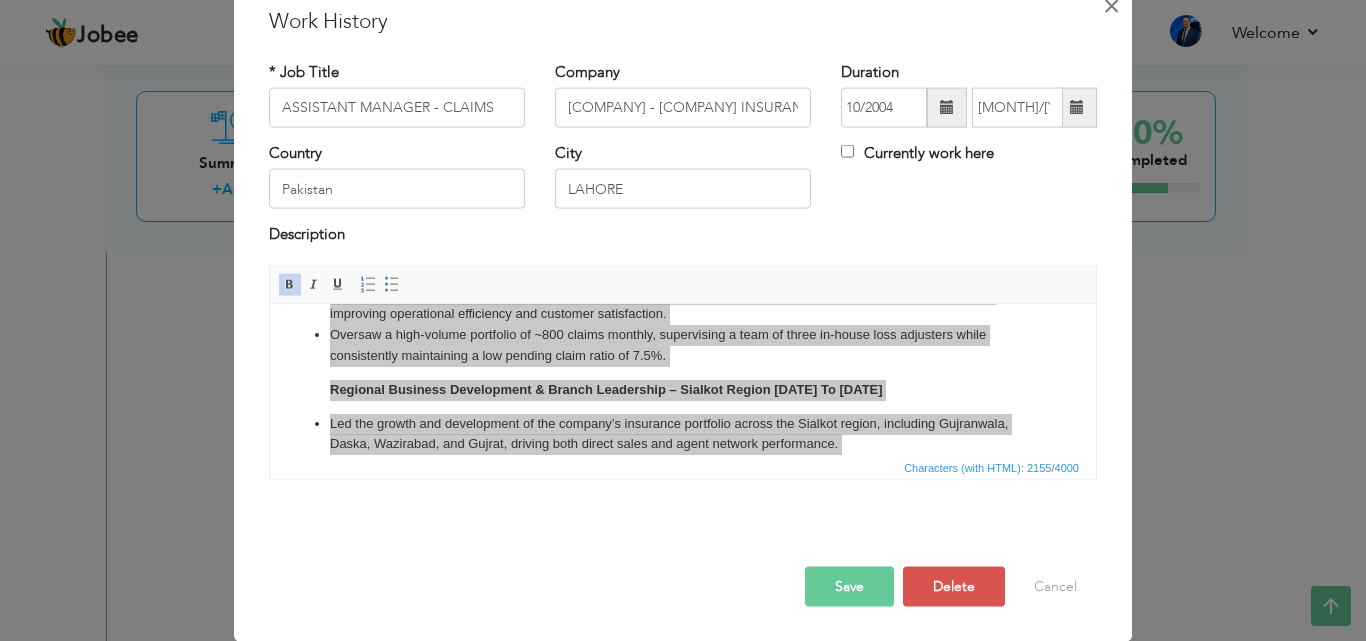 click on "×" at bounding box center [1111, 5] 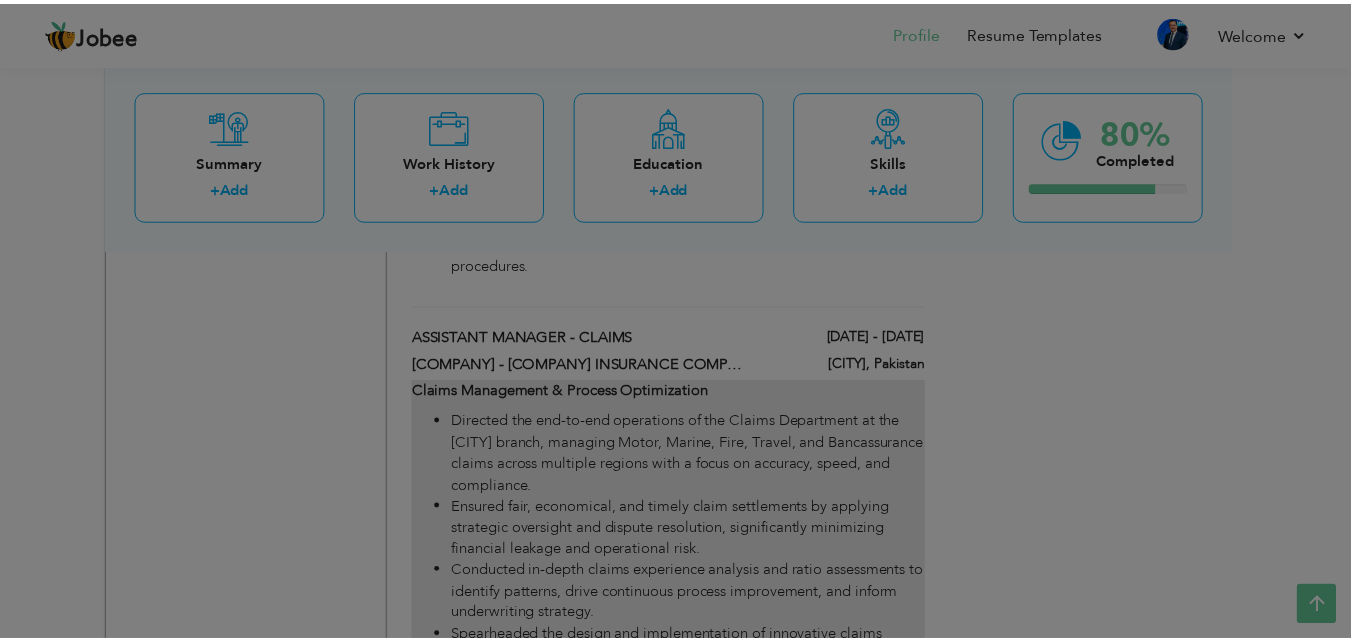 scroll, scrollTop: 0, scrollLeft: 0, axis: both 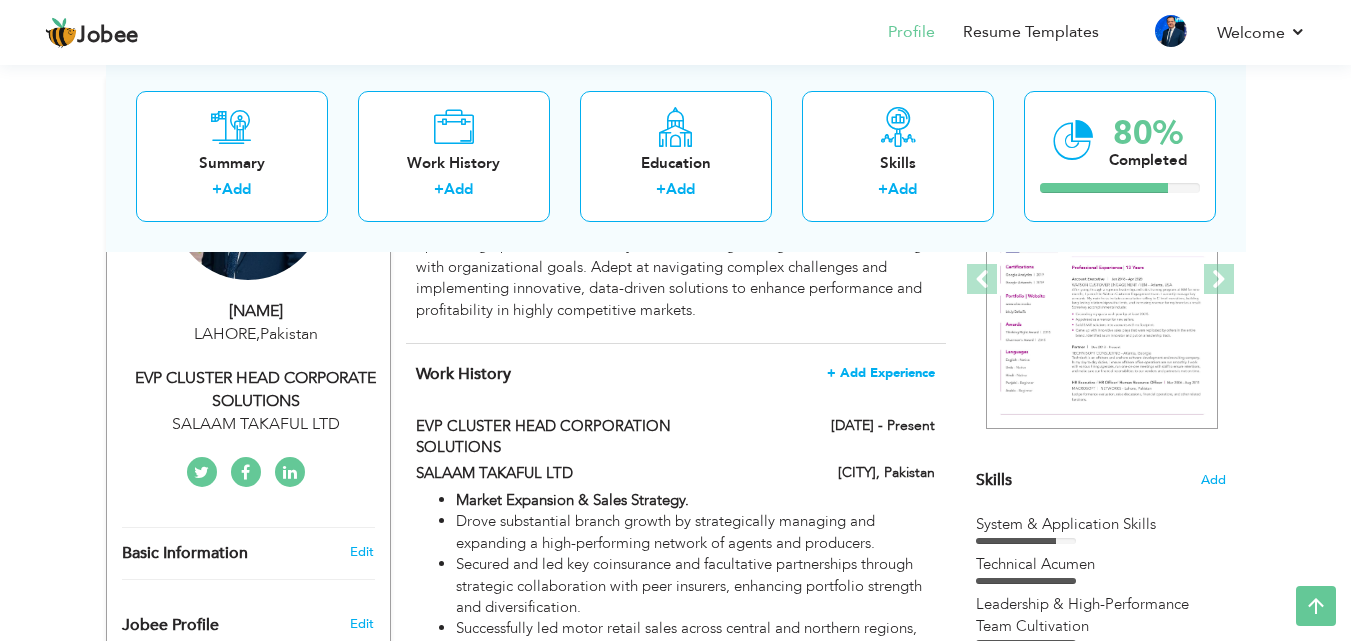 click on "+ Add Experience" at bounding box center (881, 373) 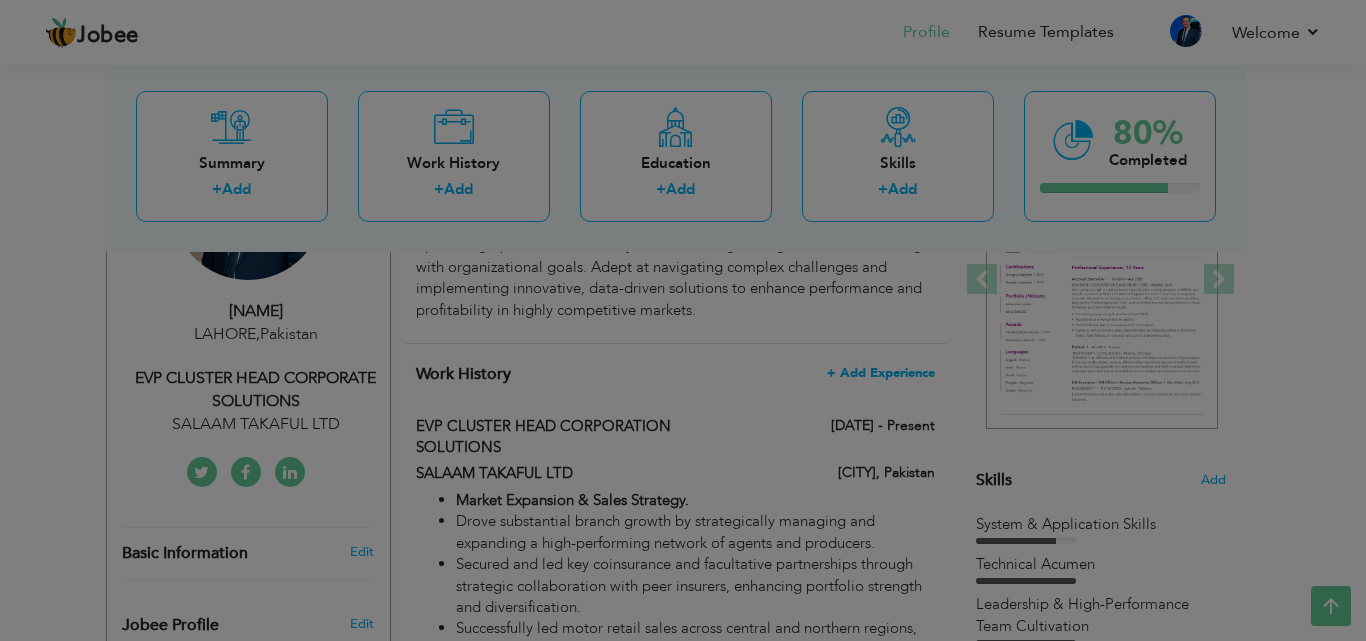 scroll, scrollTop: 0, scrollLeft: 0, axis: both 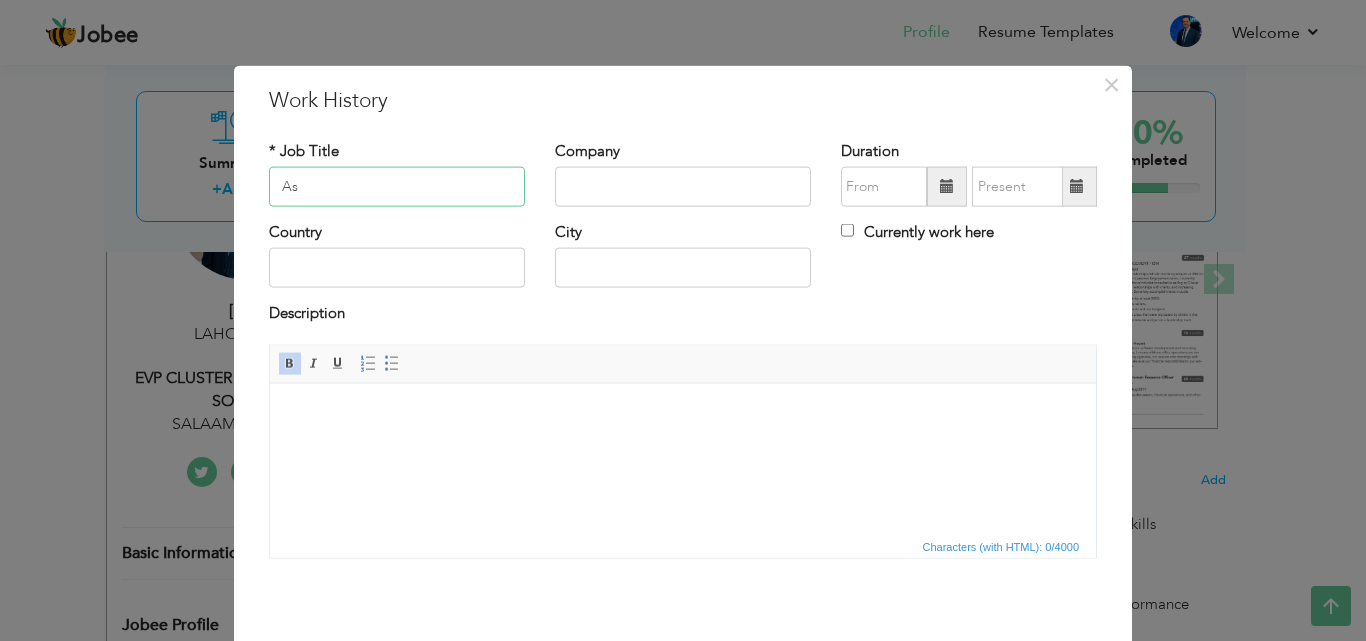 type on "A" 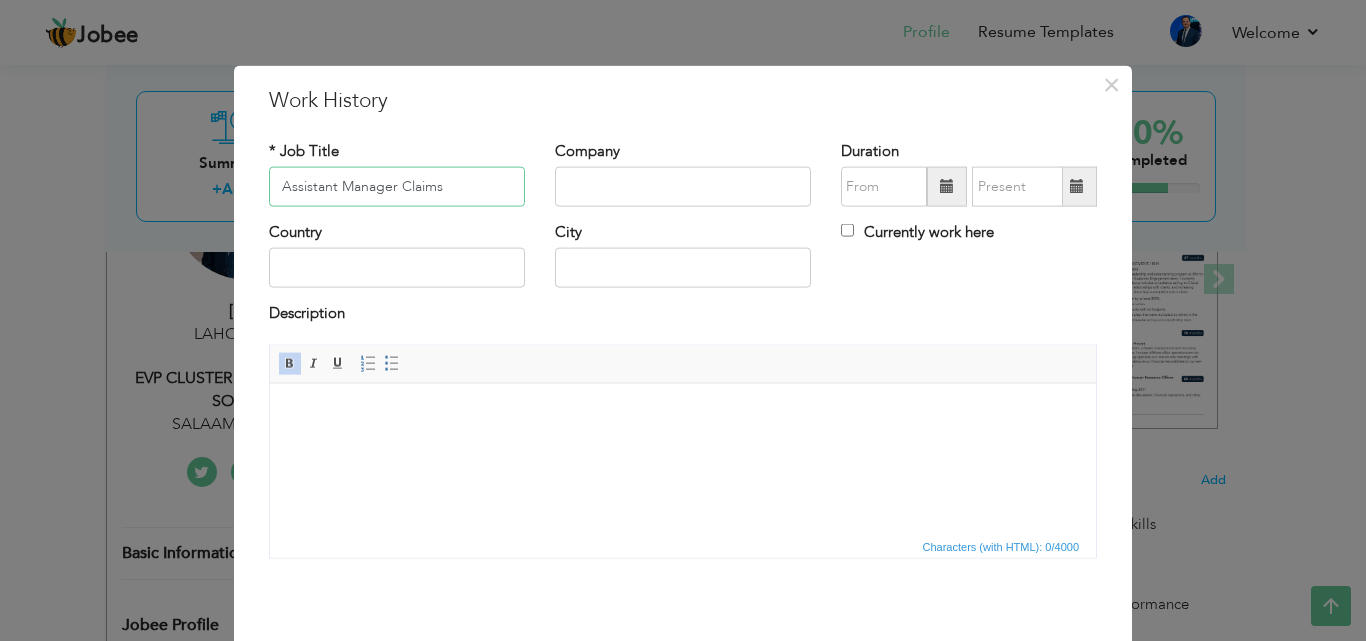 type on "Assistant Manager Claims" 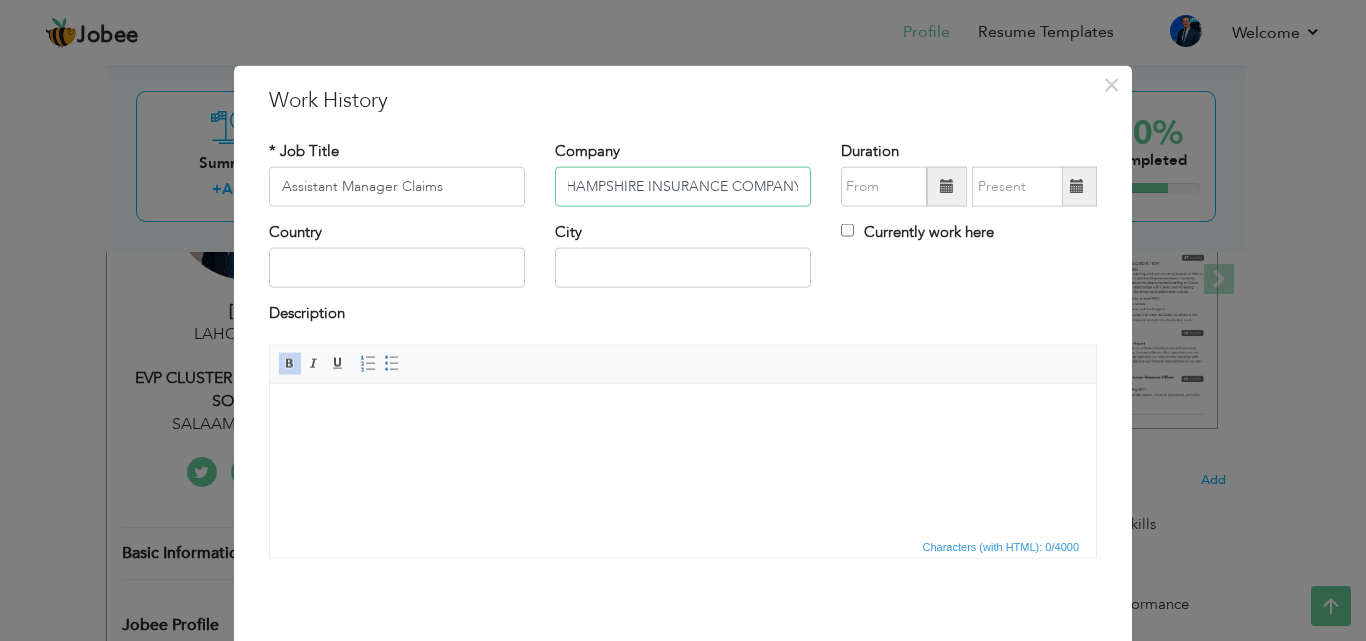 scroll, scrollTop: 0, scrollLeft: 80, axis: horizontal 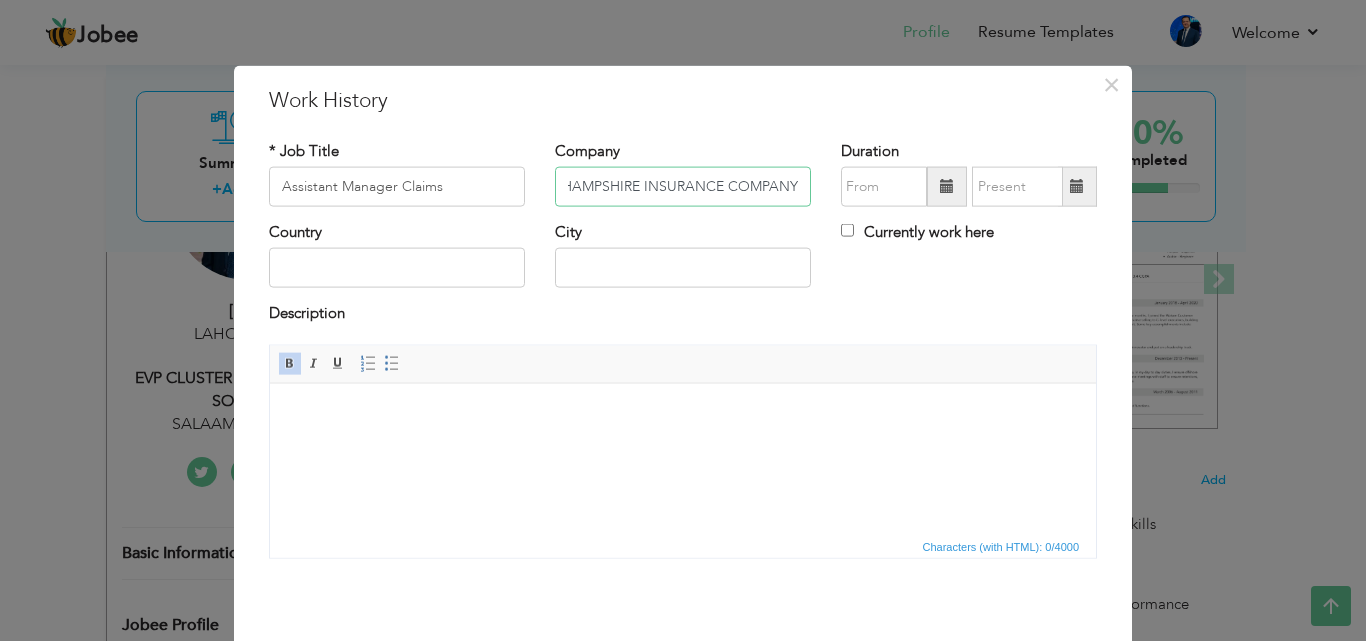 type on "AIG - NEW HAMPSHIRE INSURANCE COMPANY" 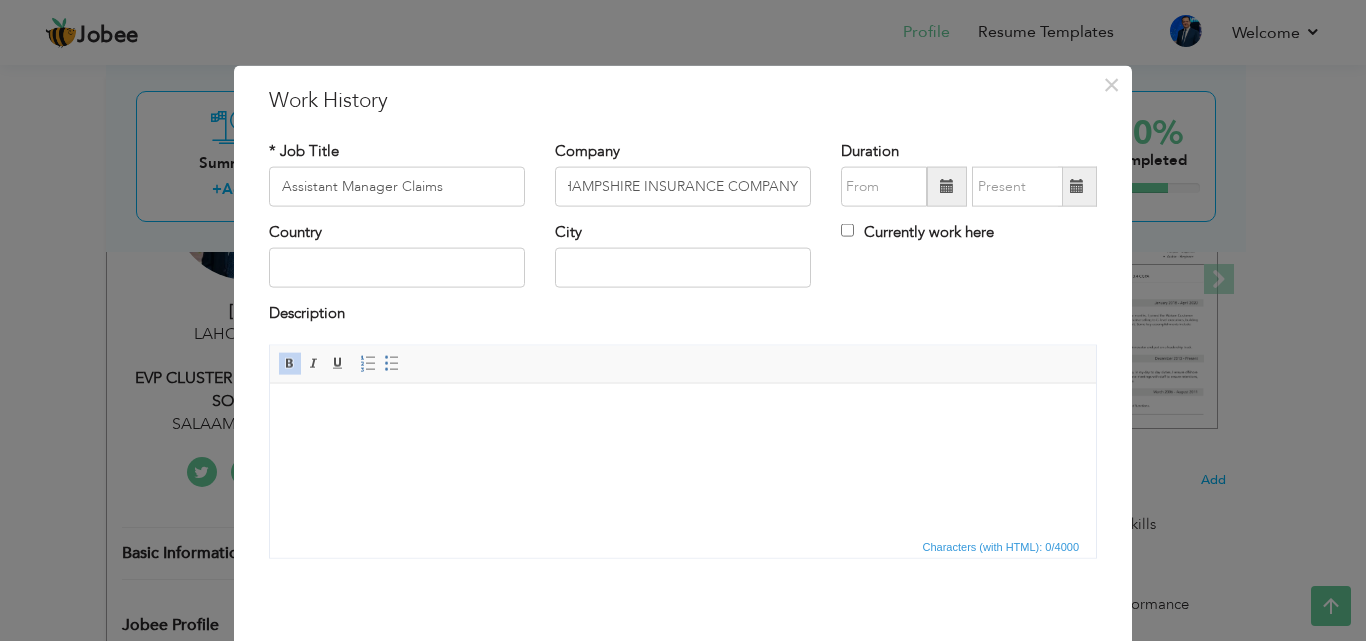 scroll, scrollTop: 0, scrollLeft: 0, axis: both 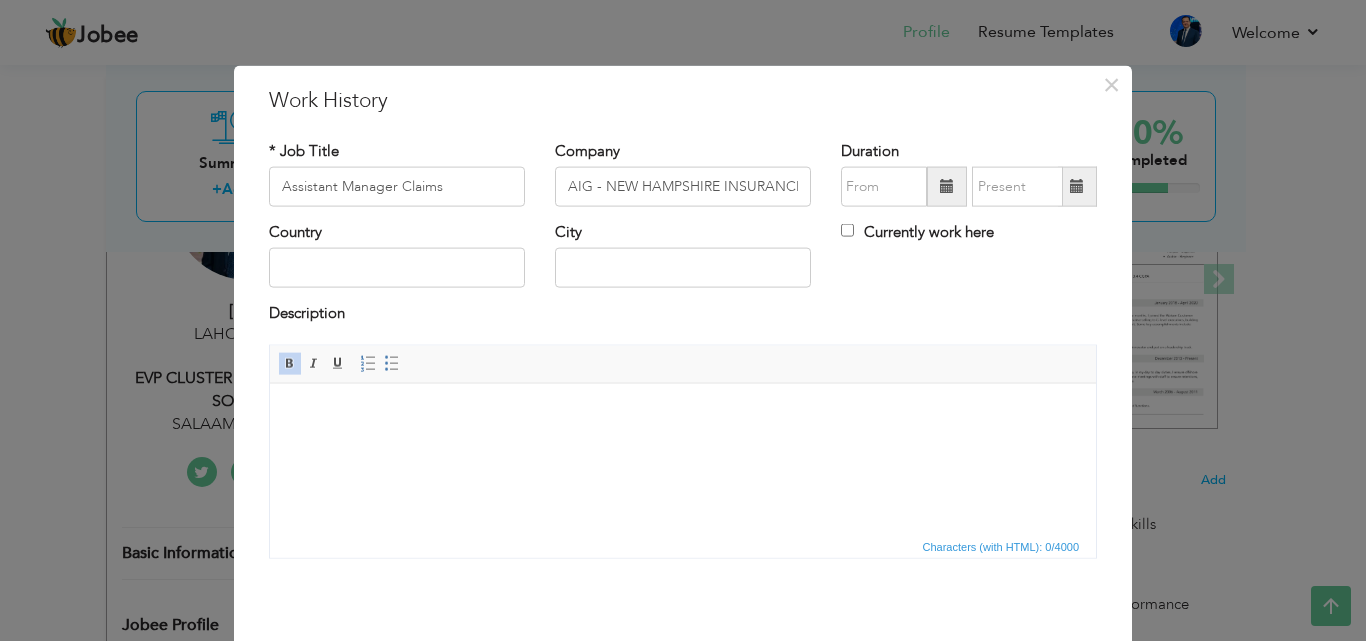 click at bounding box center [947, 186] 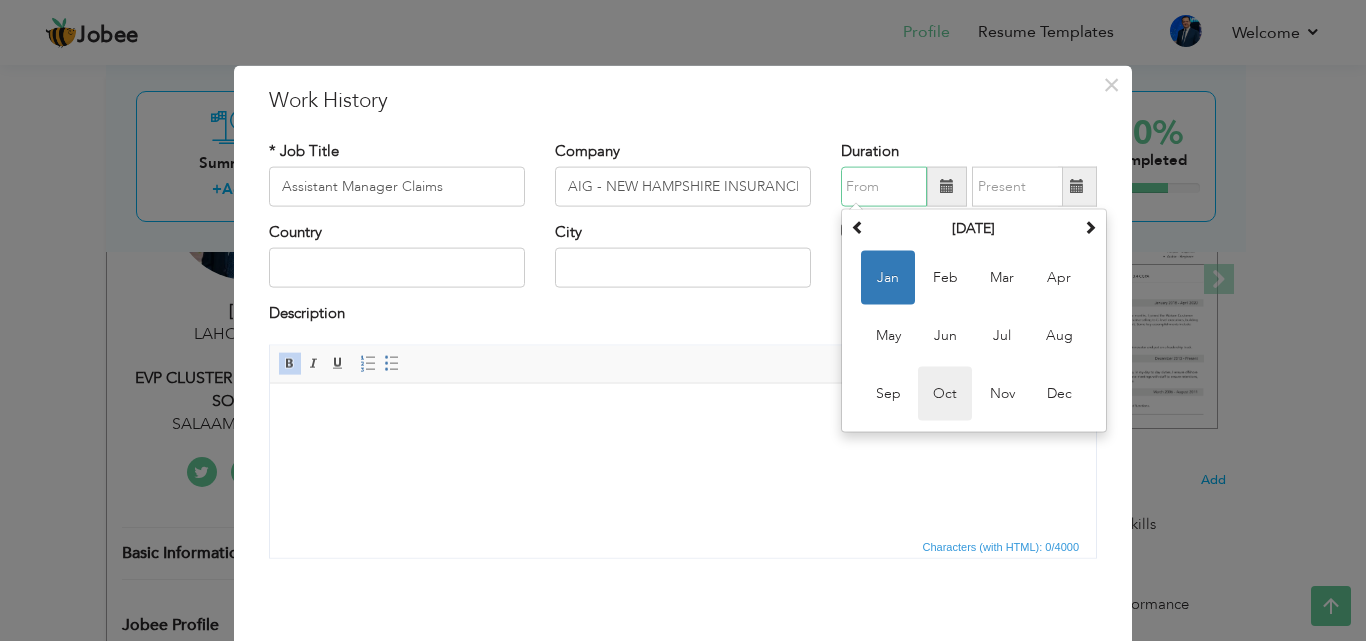 click on "Oct" at bounding box center (945, 394) 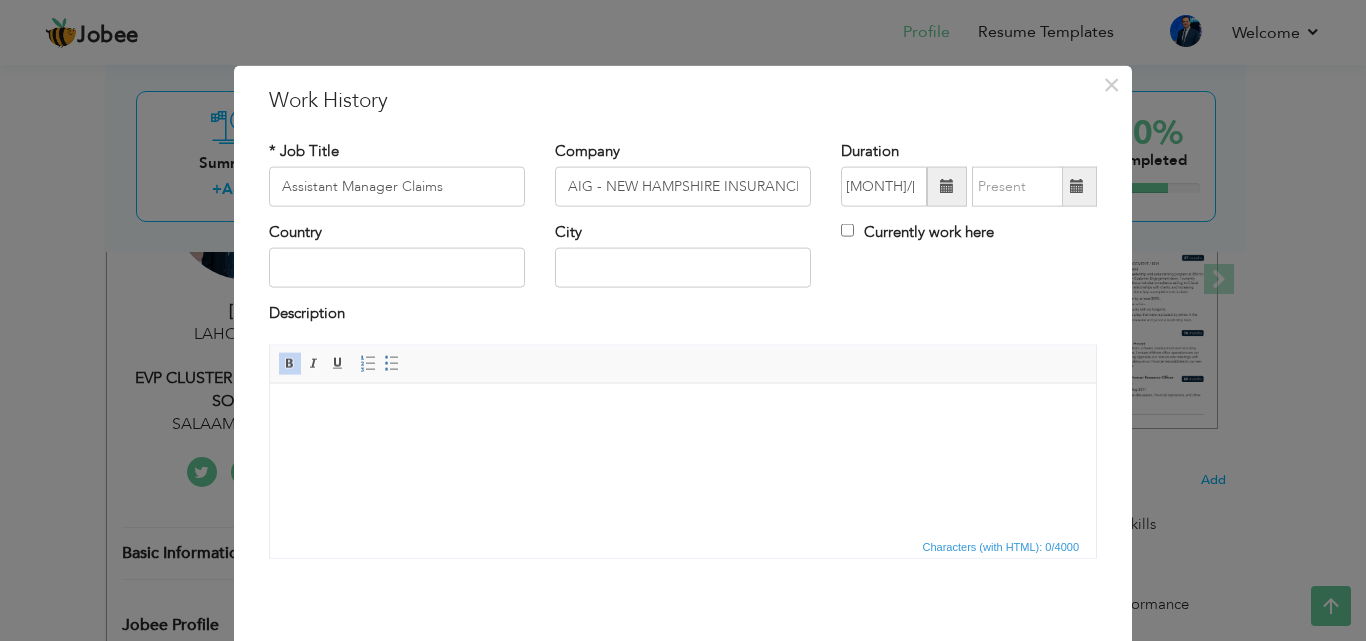 click at bounding box center (947, 186) 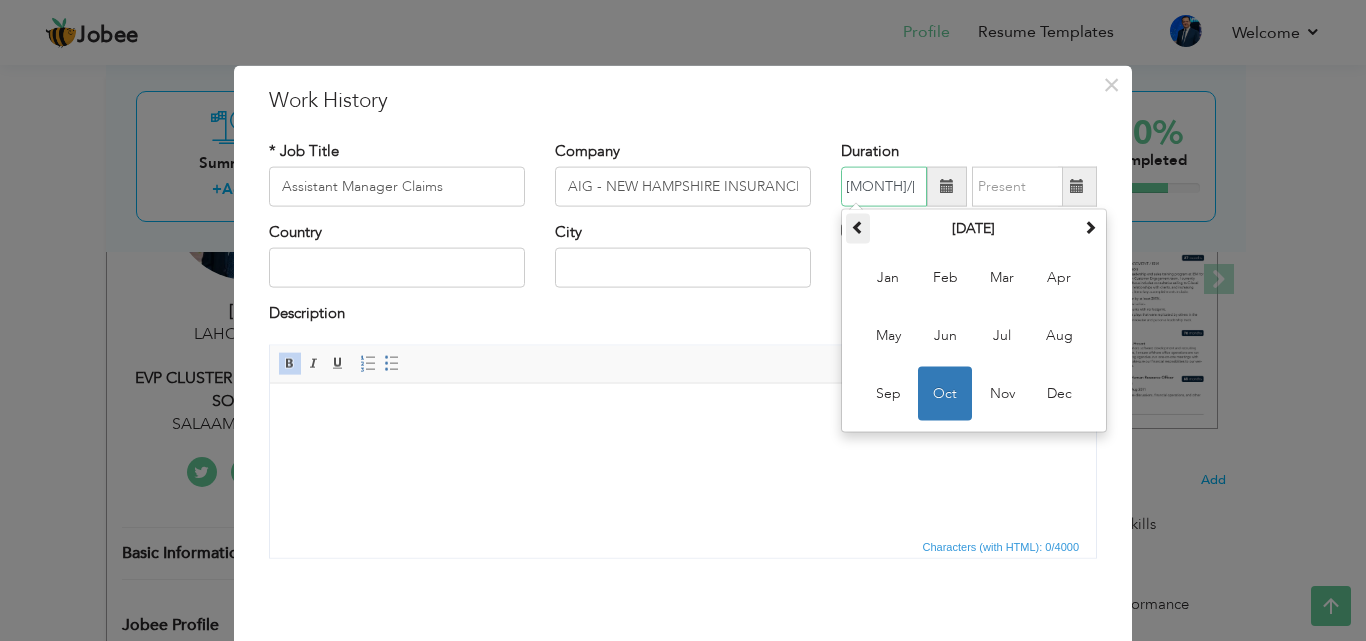 click at bounding box center [858, 227] 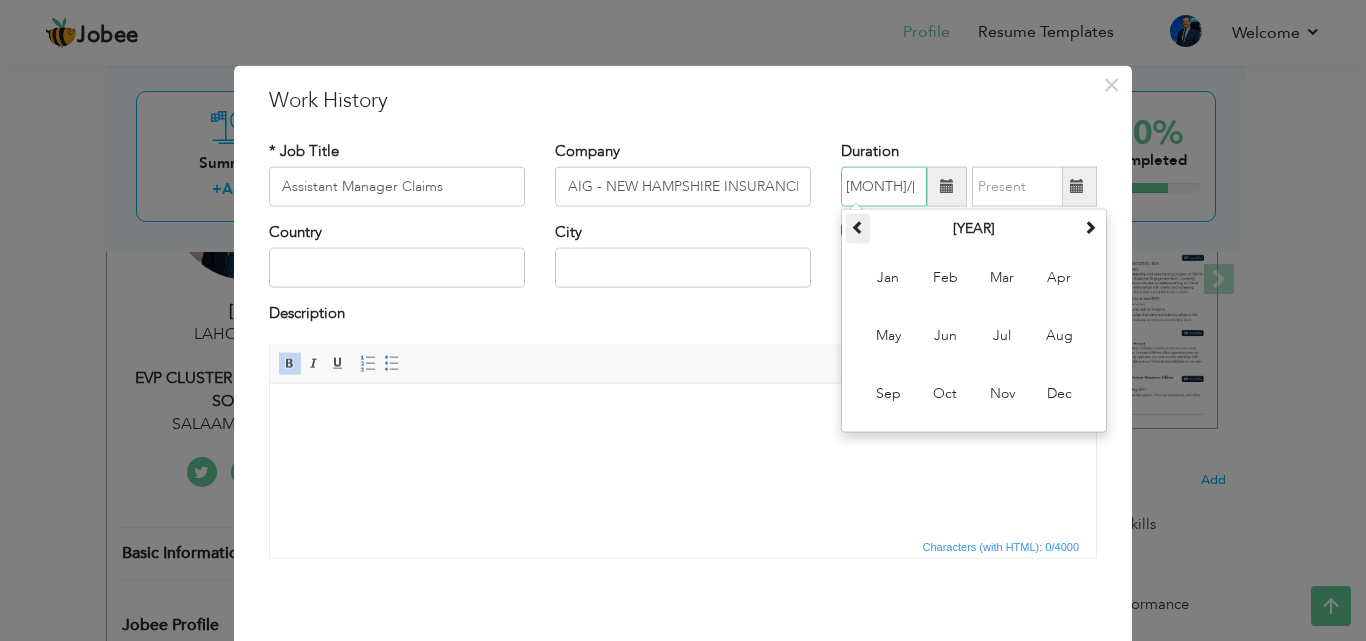 click at bounding box center (858, 227) 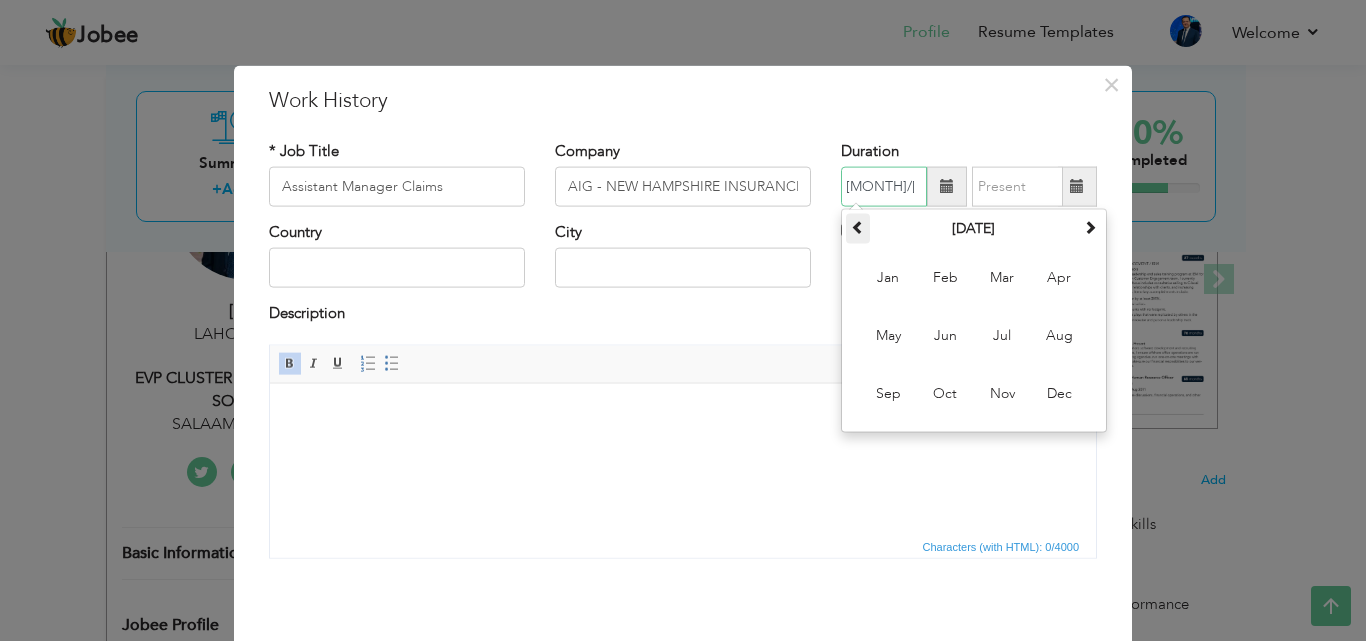 click at bounding box center [858, 227] 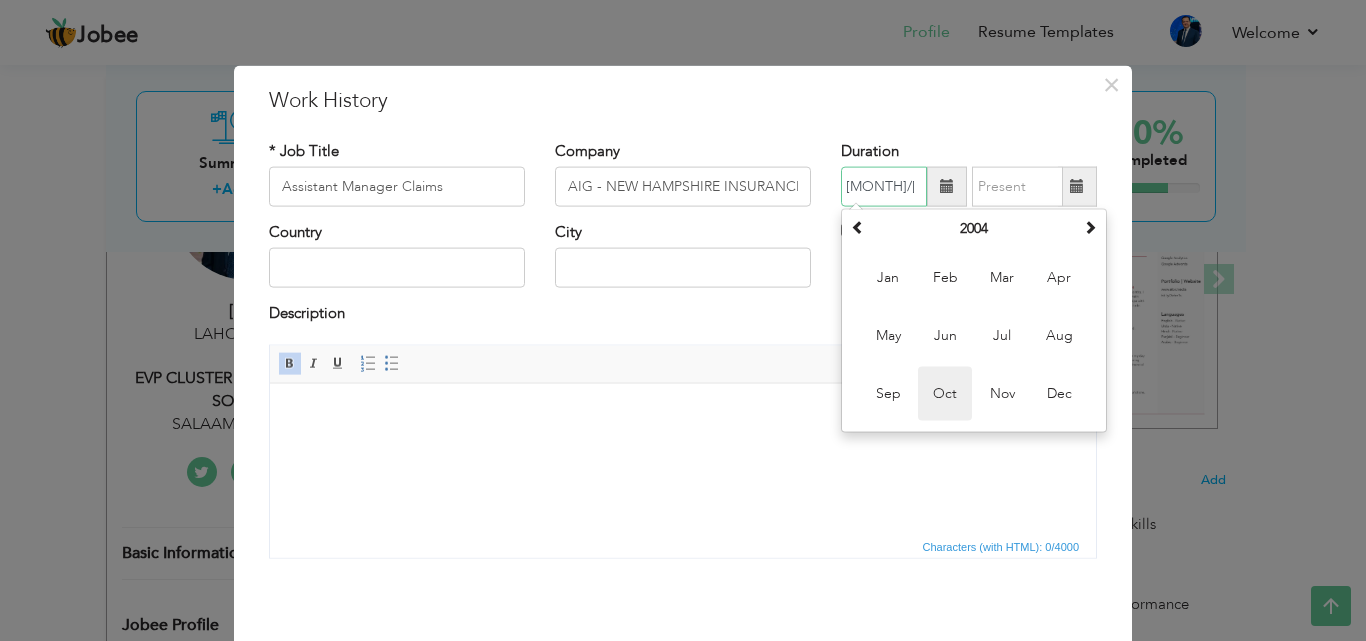 click on "Oct" at bounding box center (945, 394) 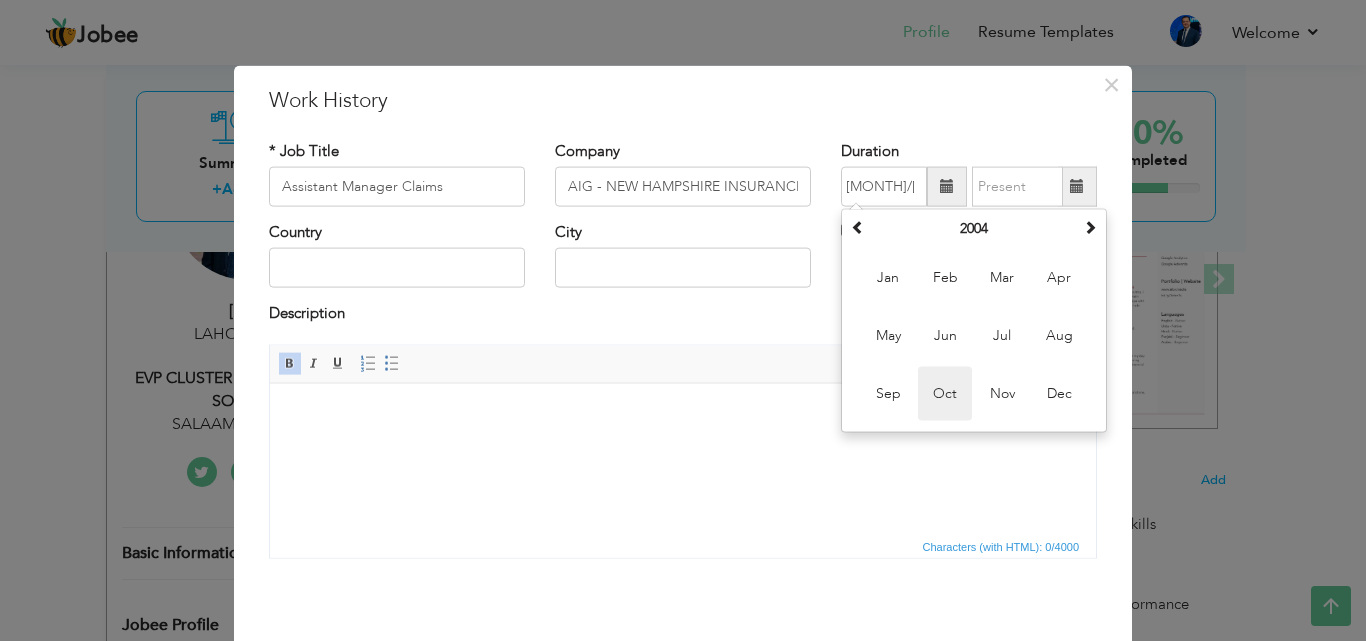 type on "10/2004" 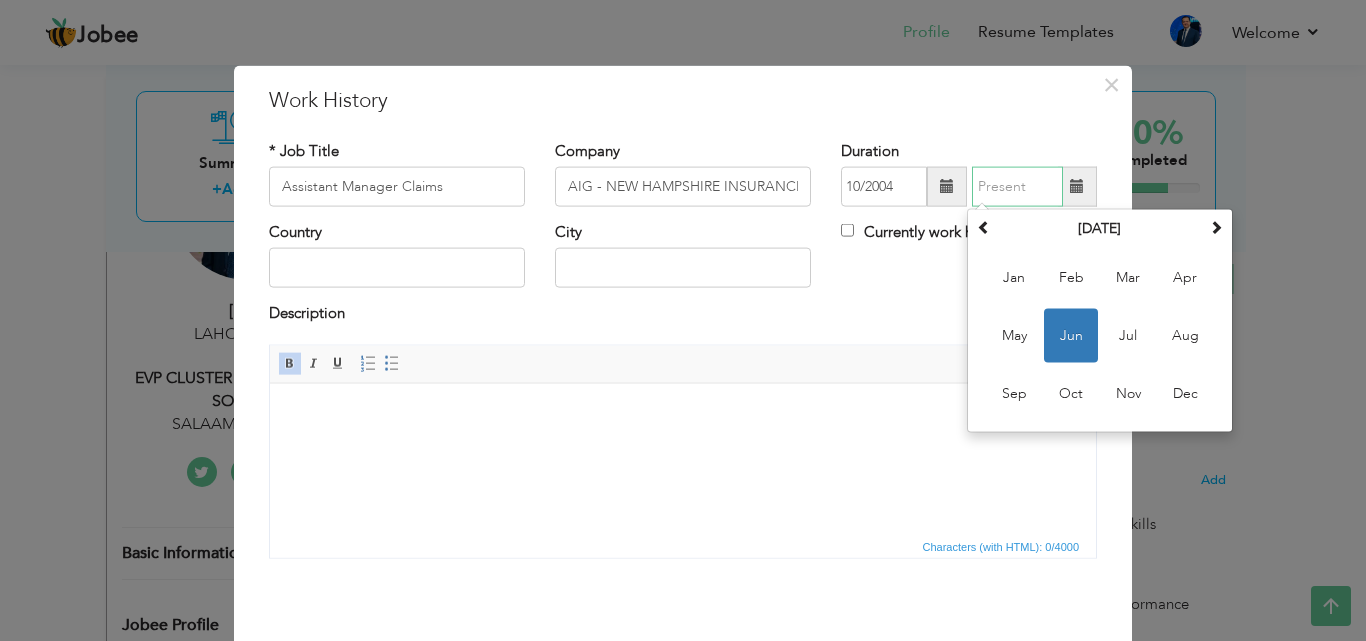 click at bounding box center (1017, 187) 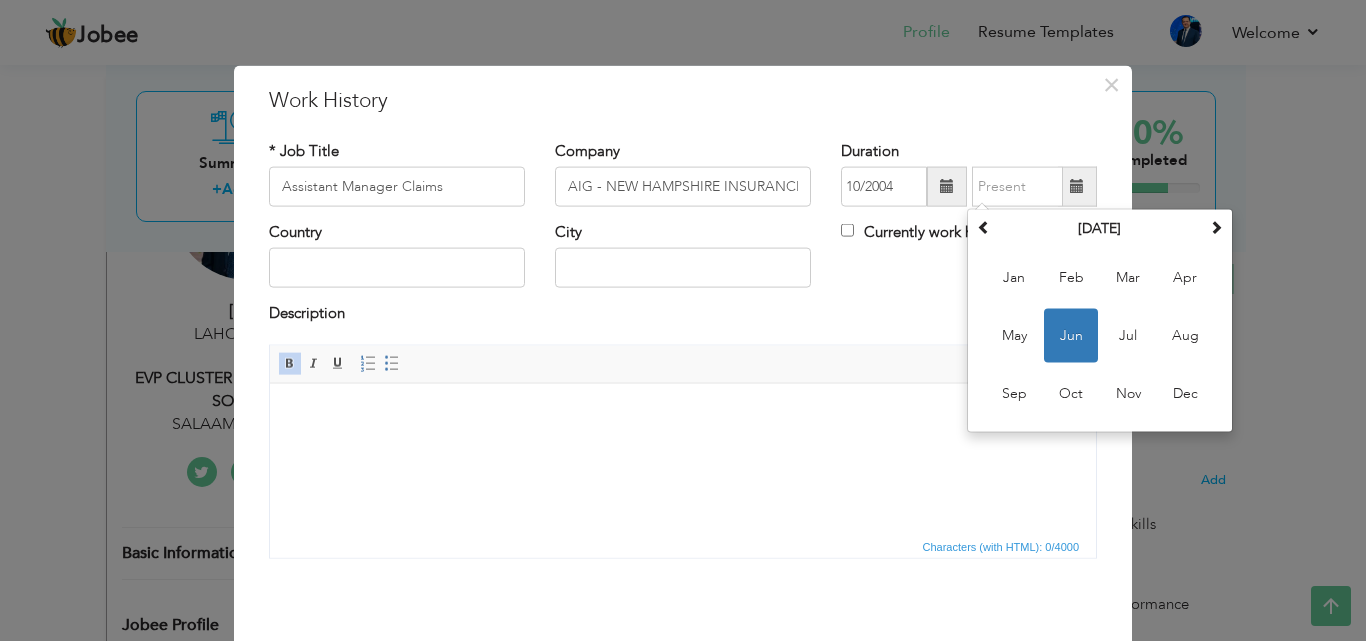 type on "06/2007" 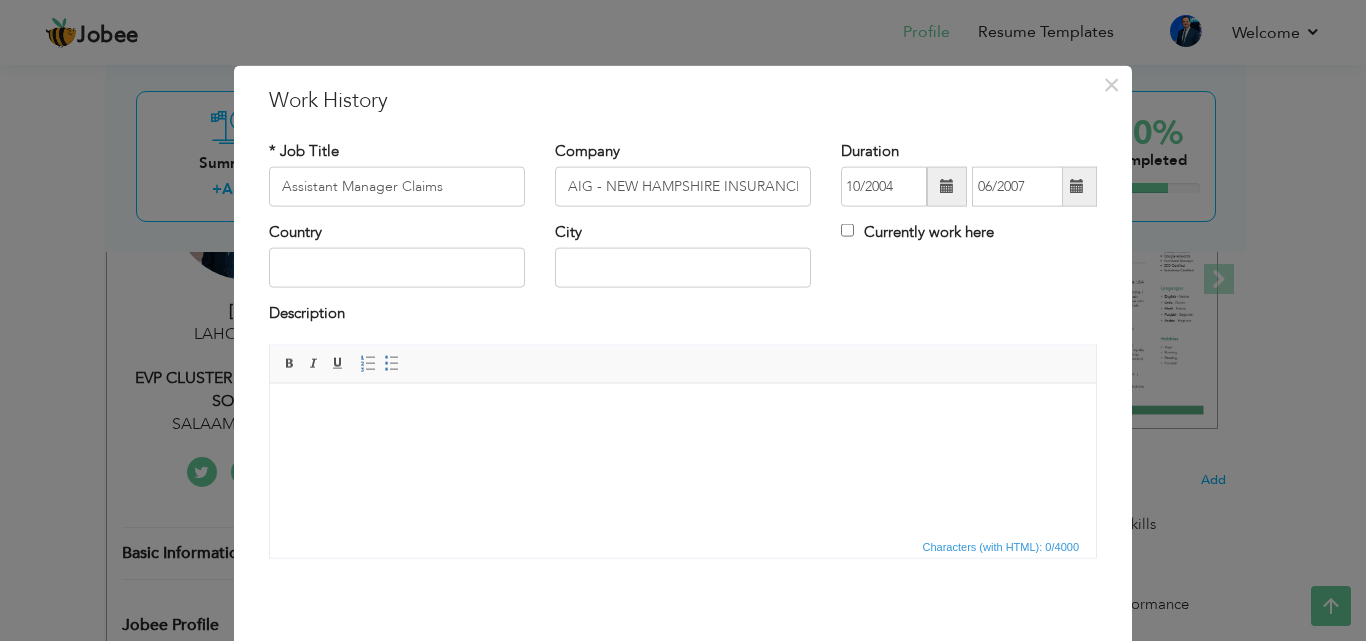 click at bounding box center [683, 413] 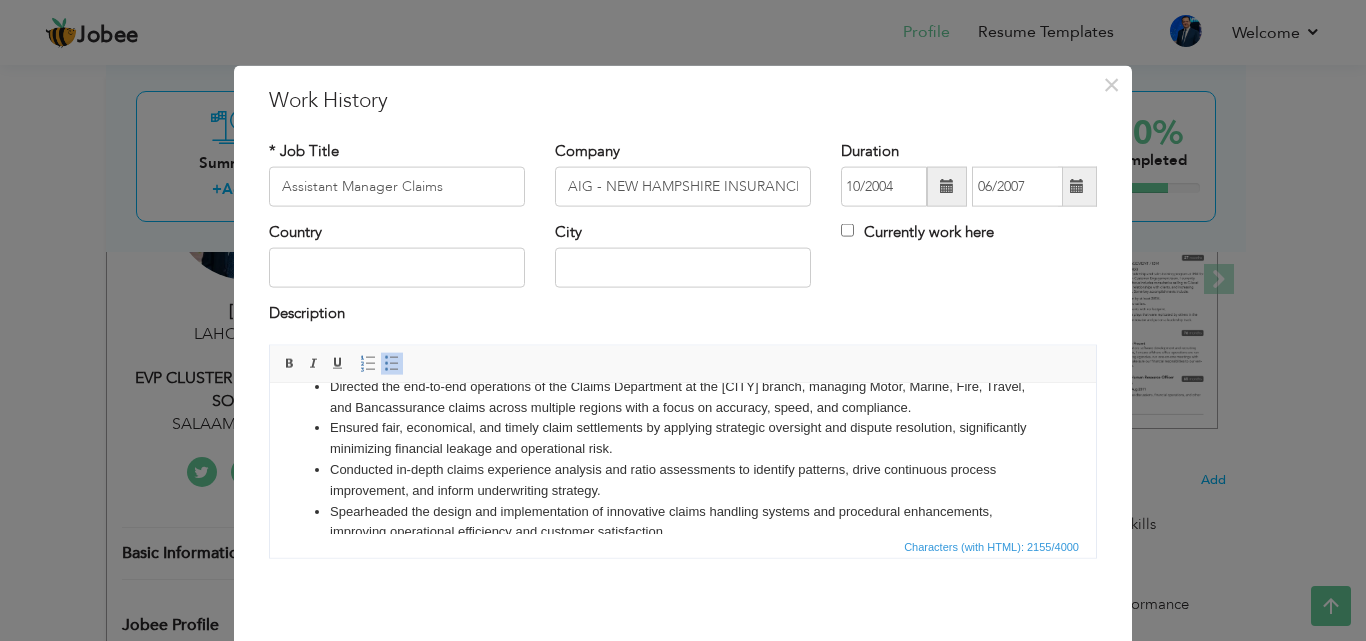 scroll, scrollTop: 200, scrollLeft: 0, axis: vertical 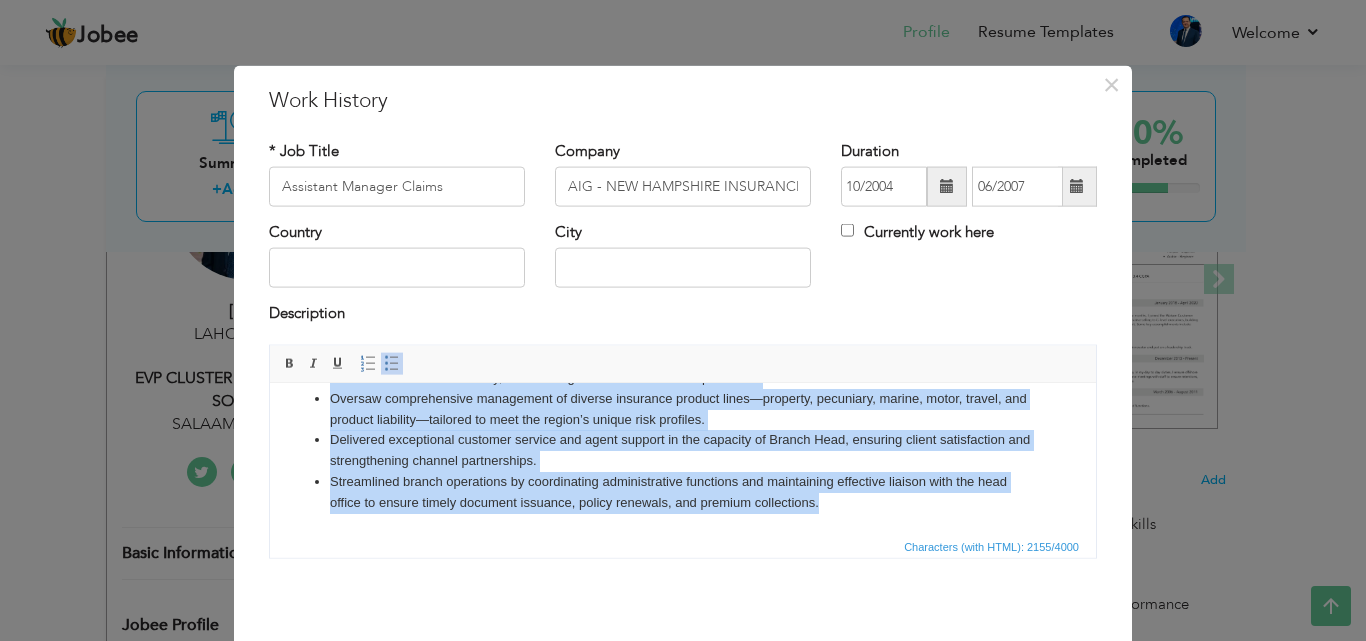 drag, startPoint x: 330, startPoint y: 468, endPoint x: 820, endPoint y: 505, distance: 491.39496 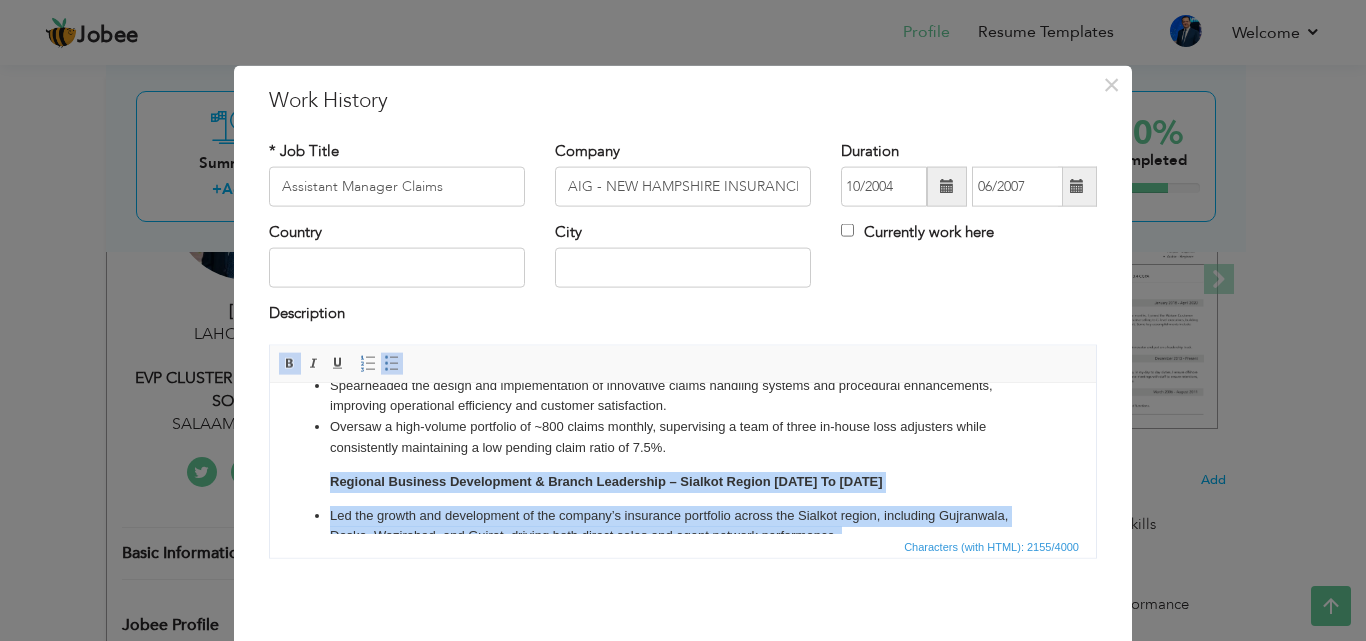 scroll, scrollTop: 166, scrollLeft: 0, axis: vertical 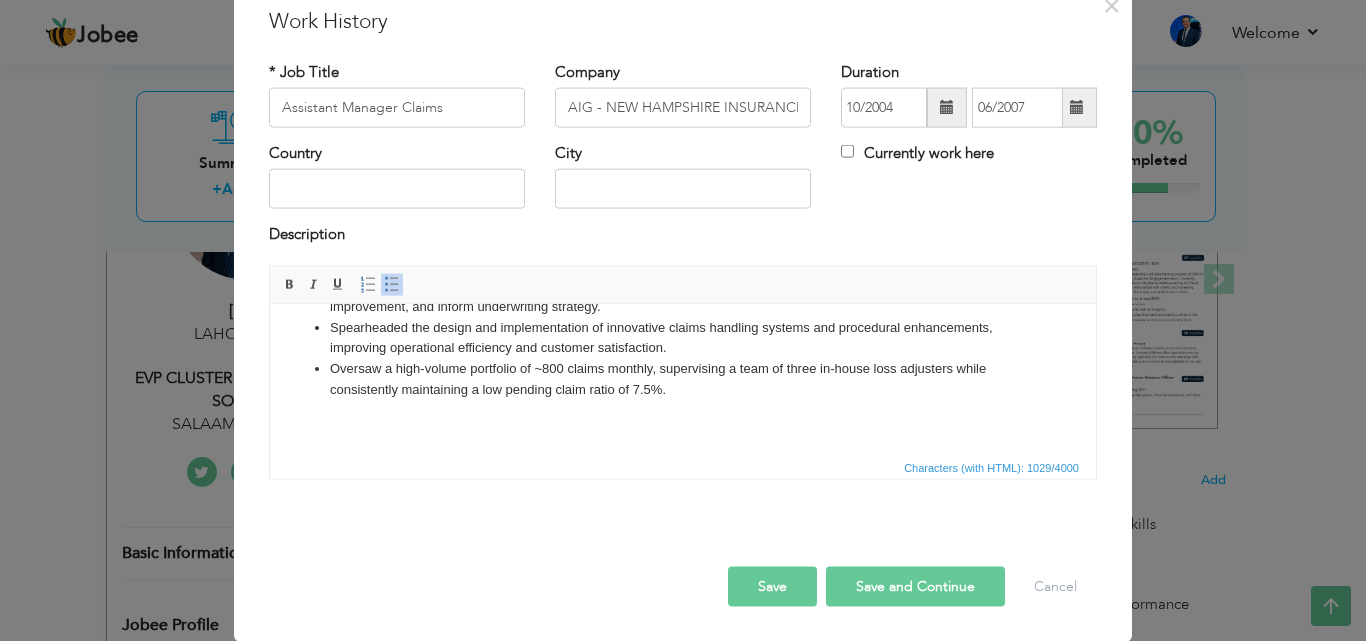 click on "Save" at bounding box center (772, 586) 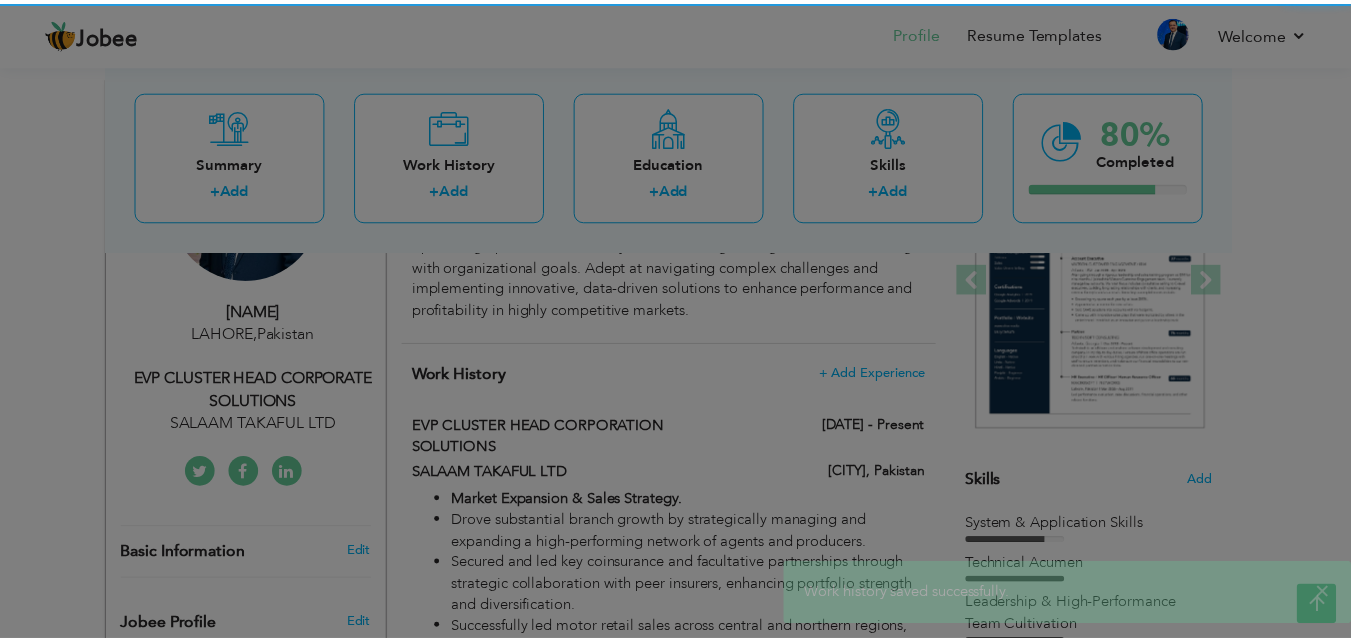 scroll, scrollTop: 0, scrollLeft: 0, axis: both 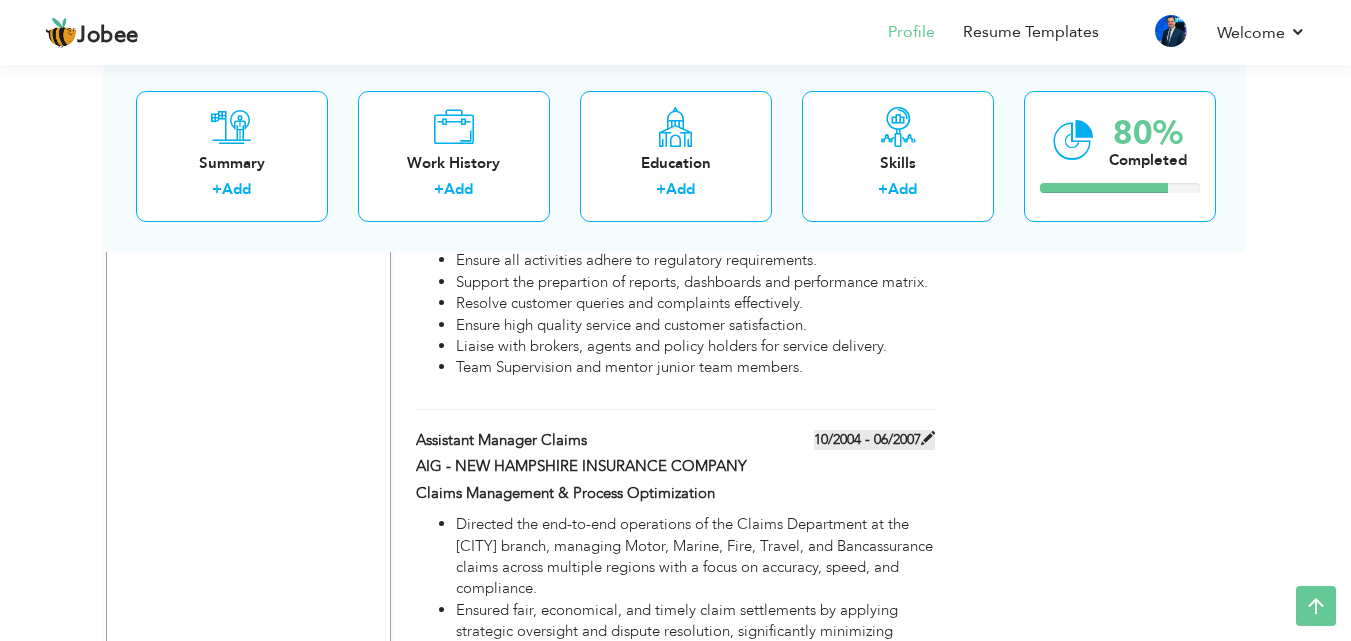 click on "10/2004 - 06/2007" at bounding box center [874, 440] 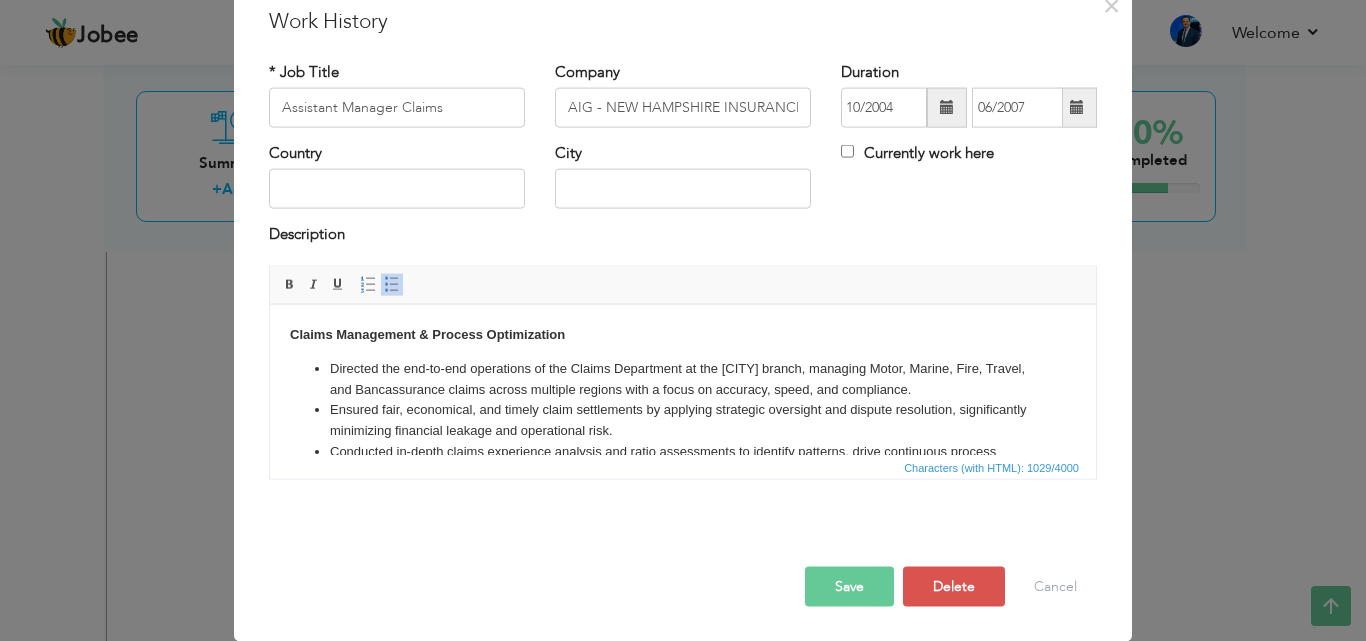 scroll, scrollTop: 0, scrollLeft: 0, axis: both 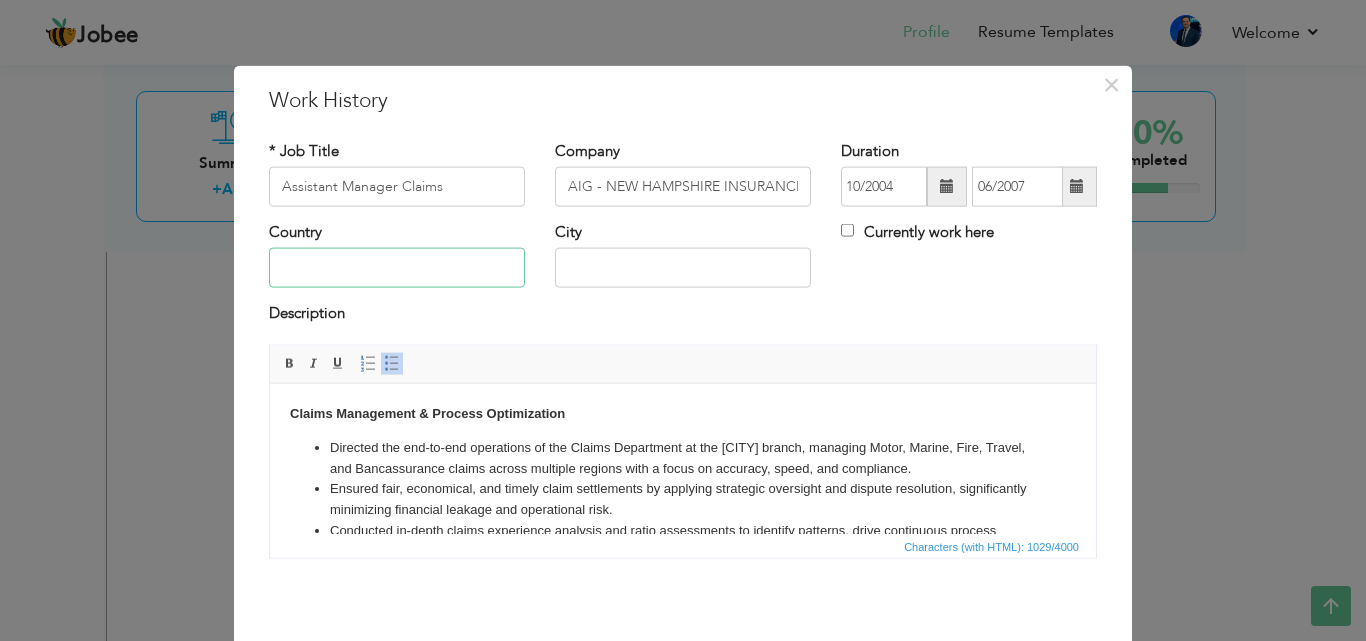 click at bounding box center [397, 268] 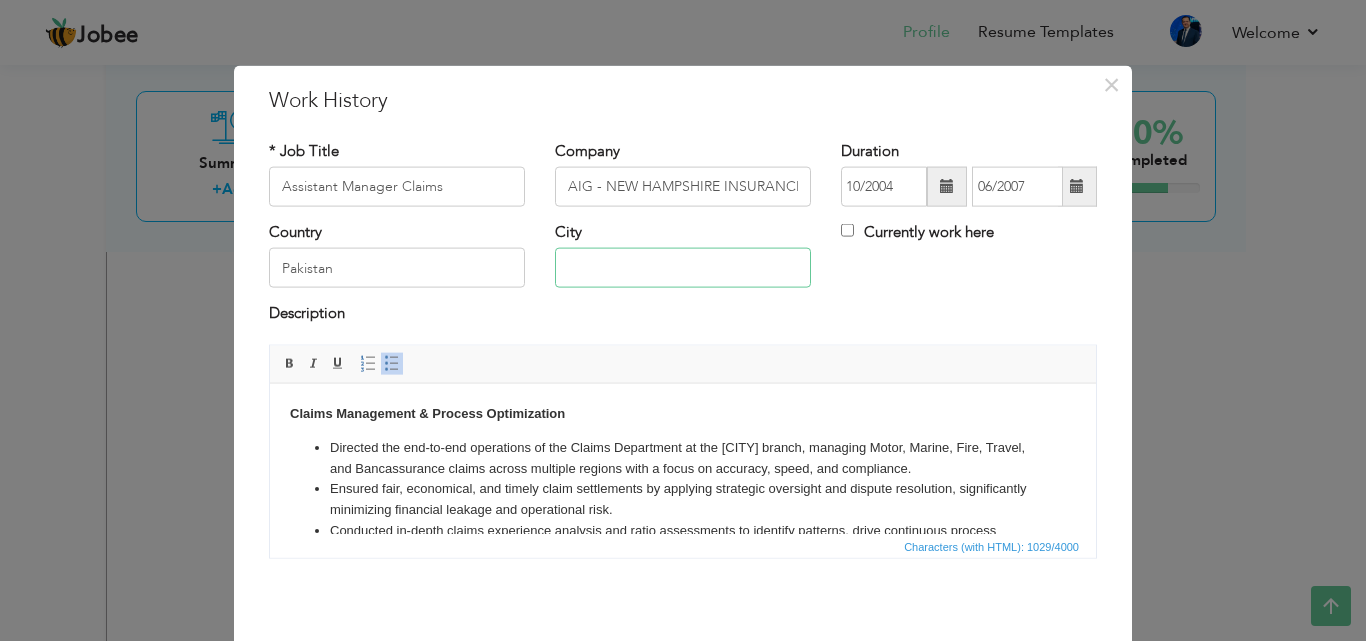 type on "LAHORE" 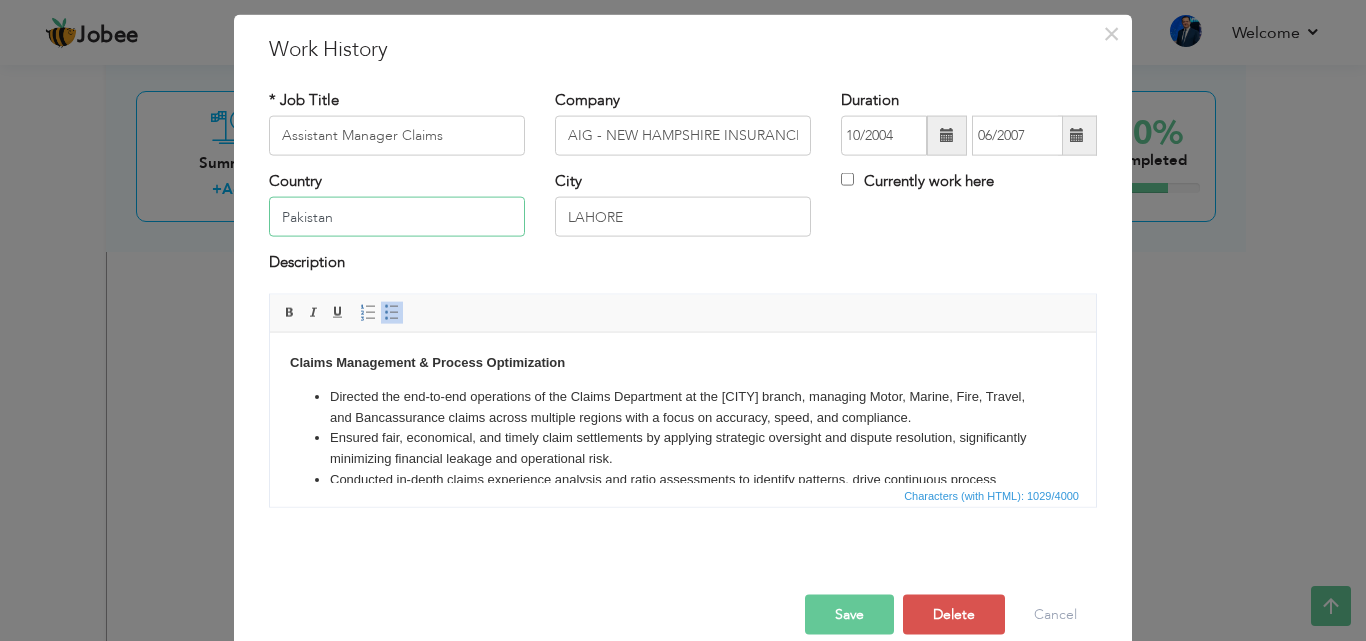 scroll, scrollTop: 79, scrollLeft: 0, axis: vertical 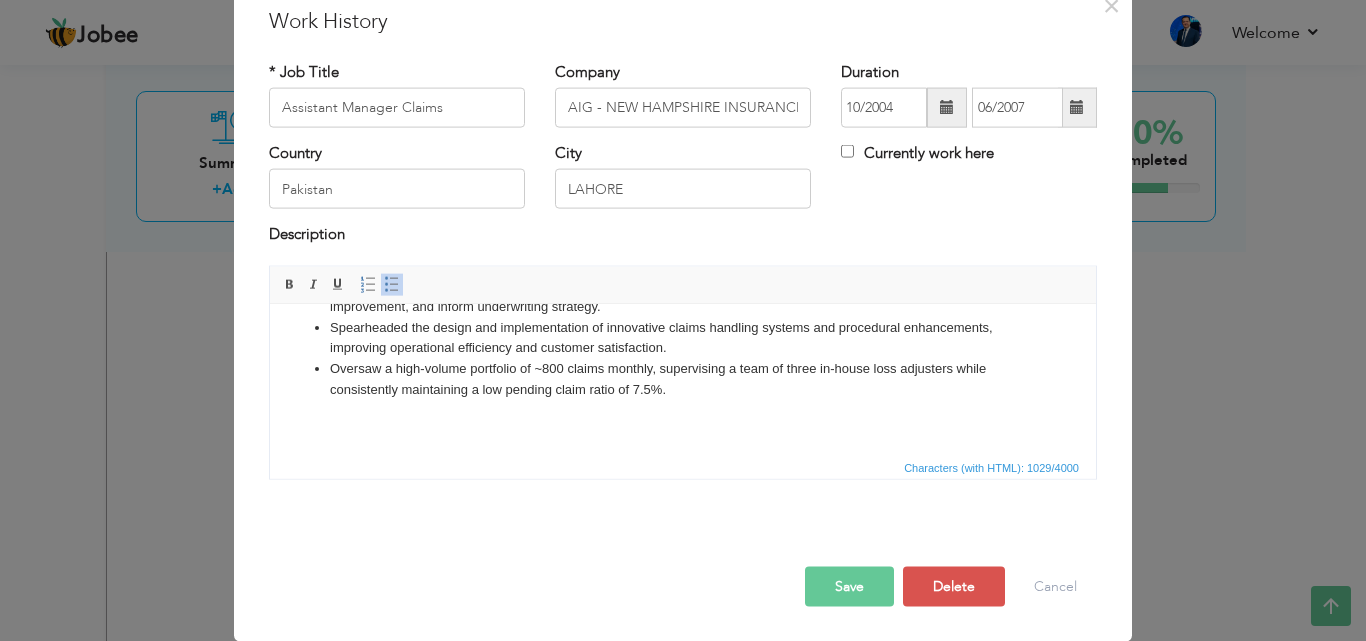 click on "Save" at bounding box center [849, 586] 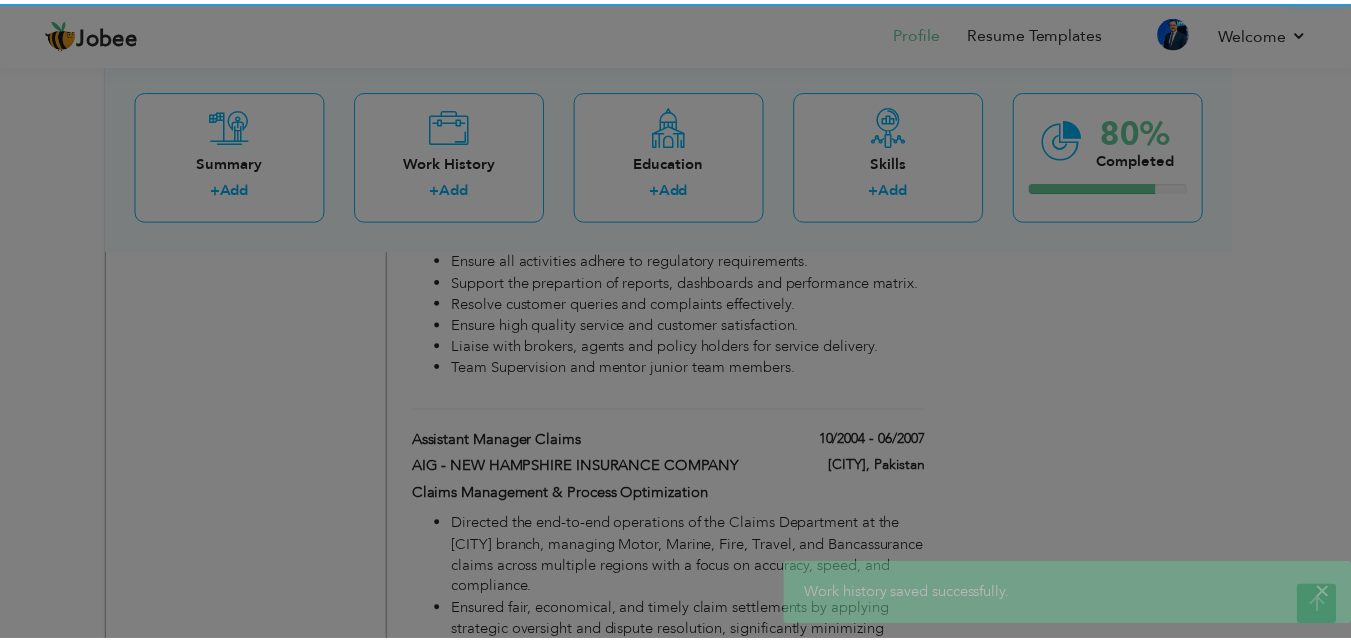 scroll, scrollTop: 0, scrollLeft: 0, axis: both 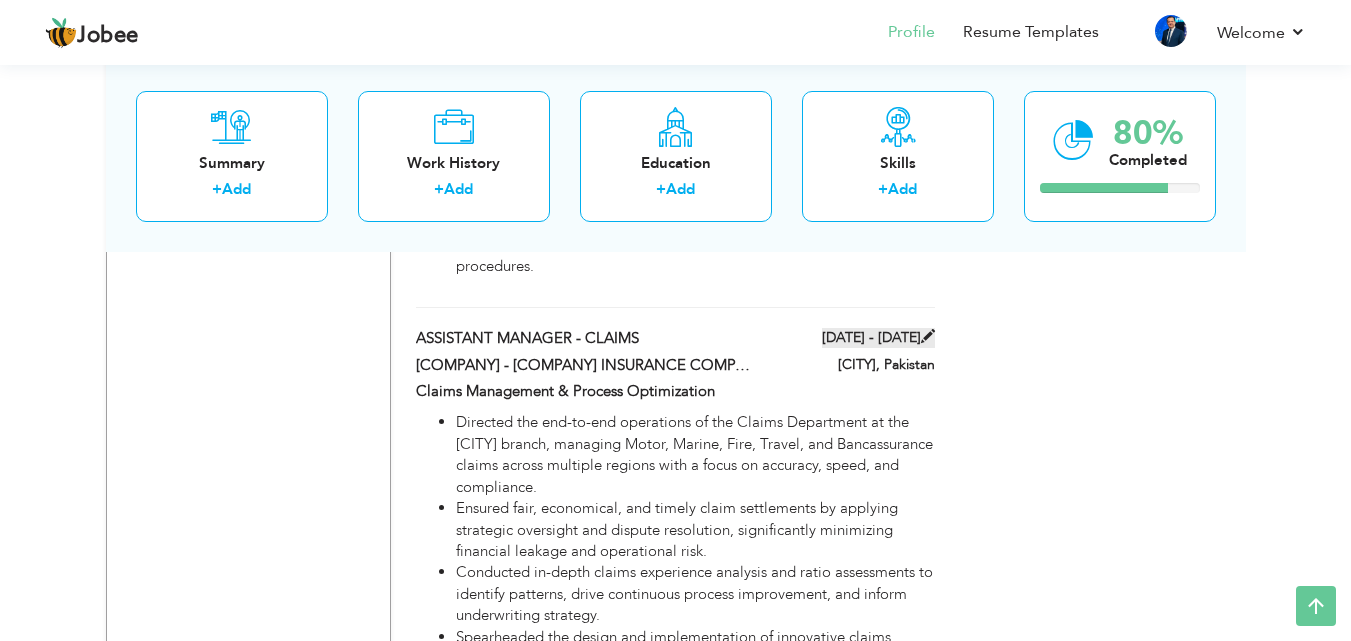 click on "[DATE] - [DATE]" at bounding box center (878, 338) 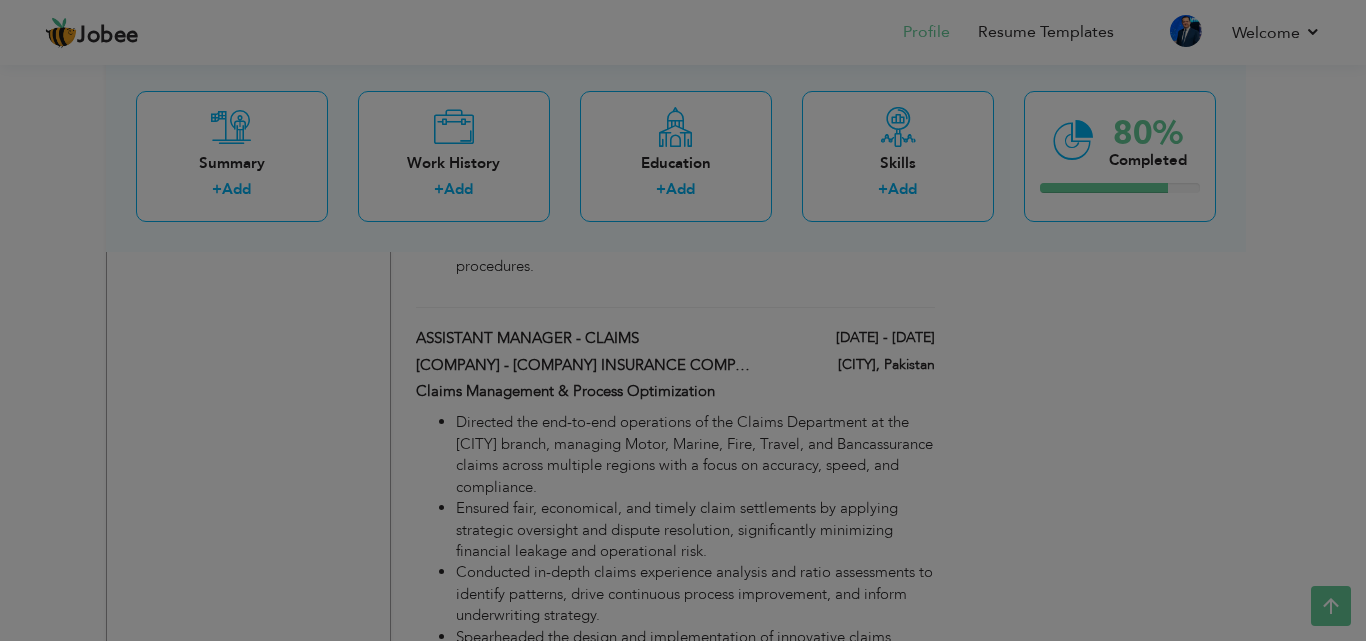 scroll, scrollTop: 0, scrollLeft: 0, axis: both 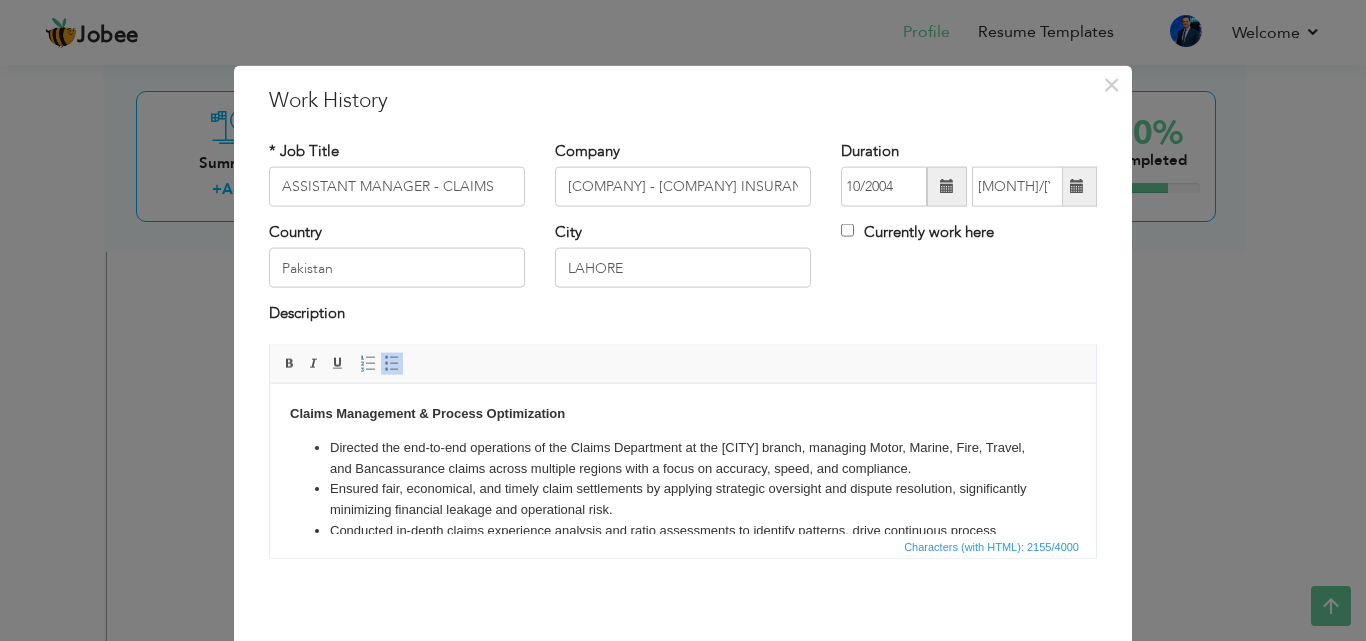 click at bounding box center (947, 186) 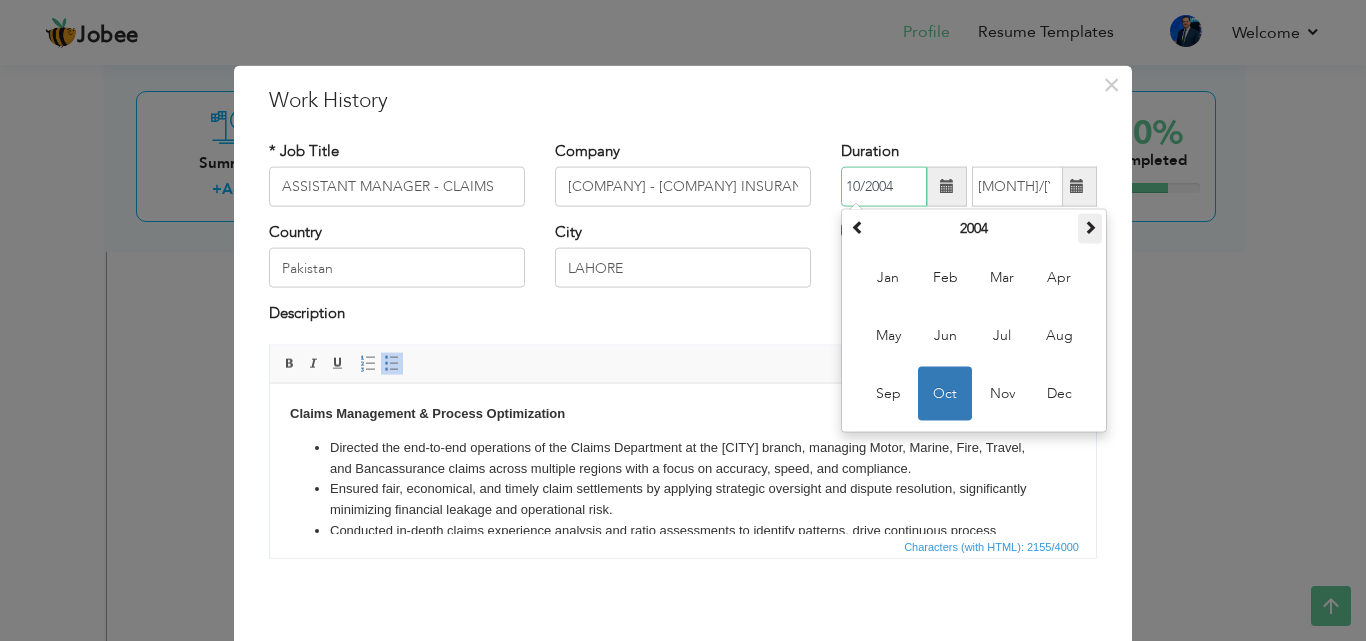 click at bounding box center (1090, 229) 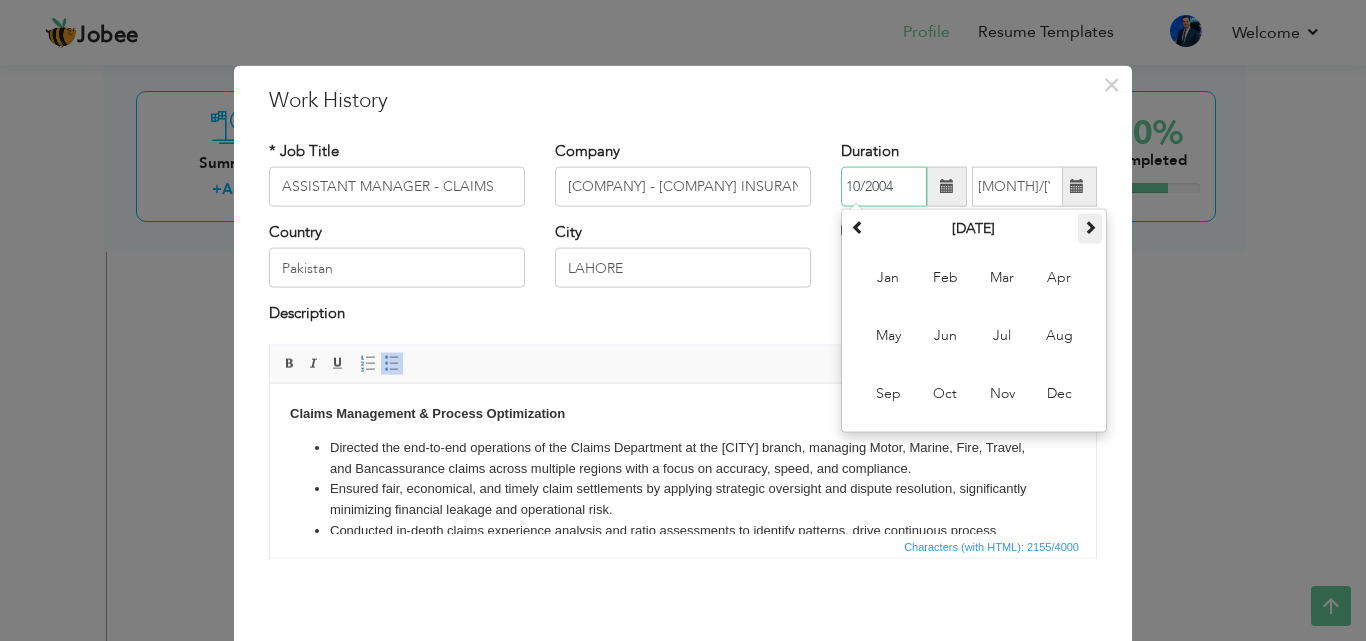 click at bounding box center [1090, 227] 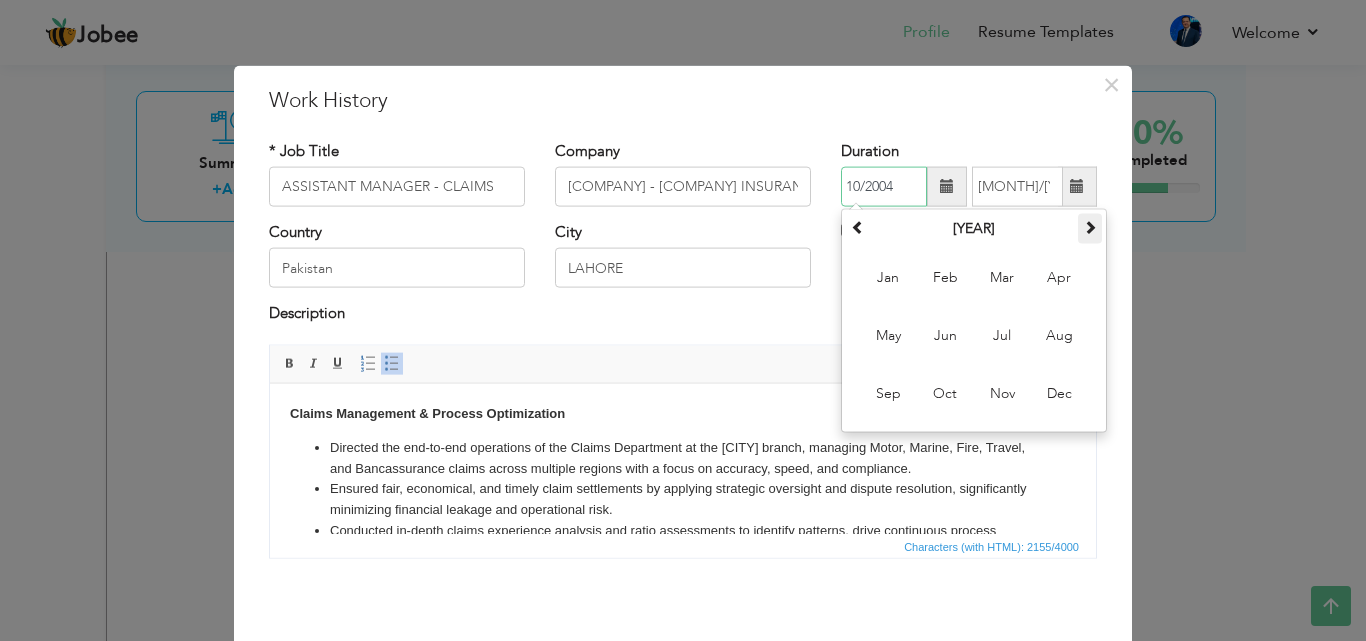 click at bounding box center [1090, 227] 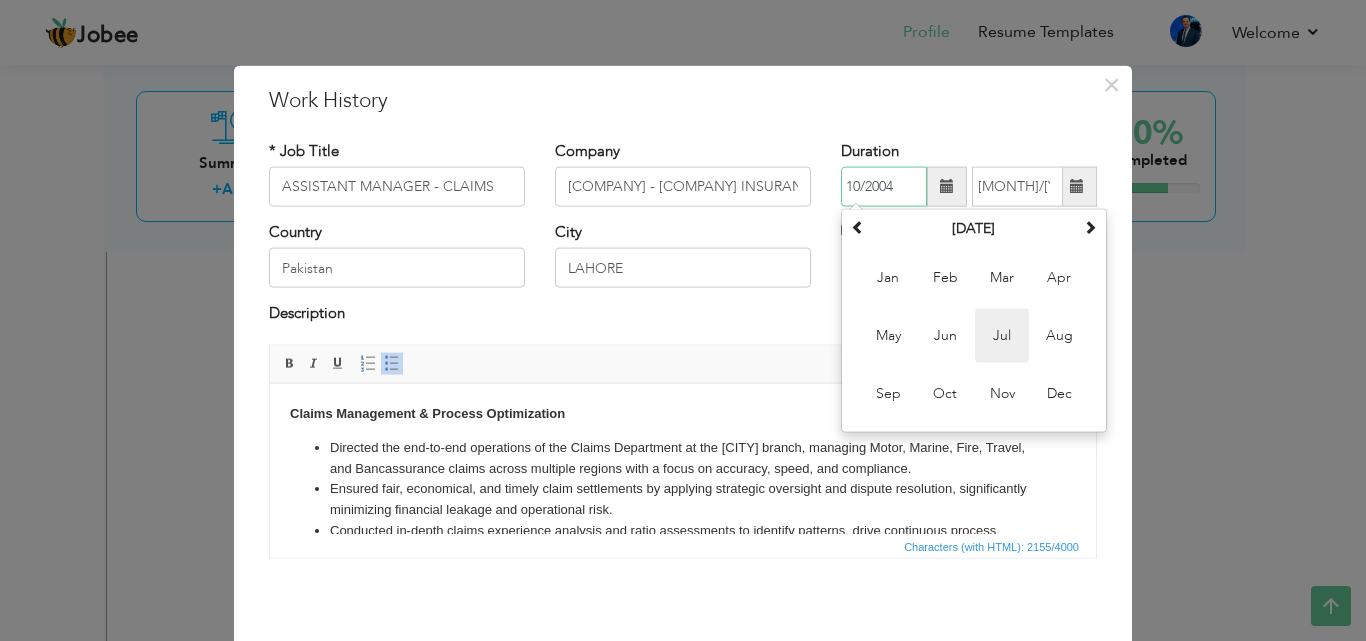 click on "Jul" at bounding box center [1002, 336] 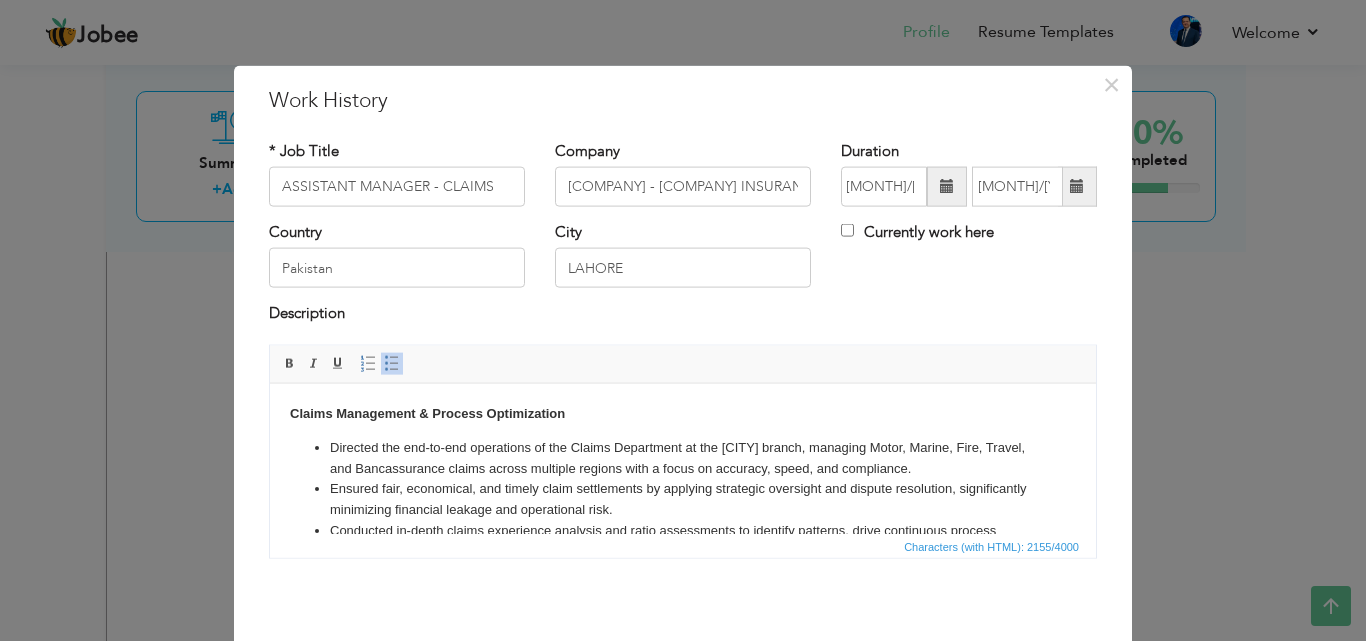 click at bounding box center (947, 187) 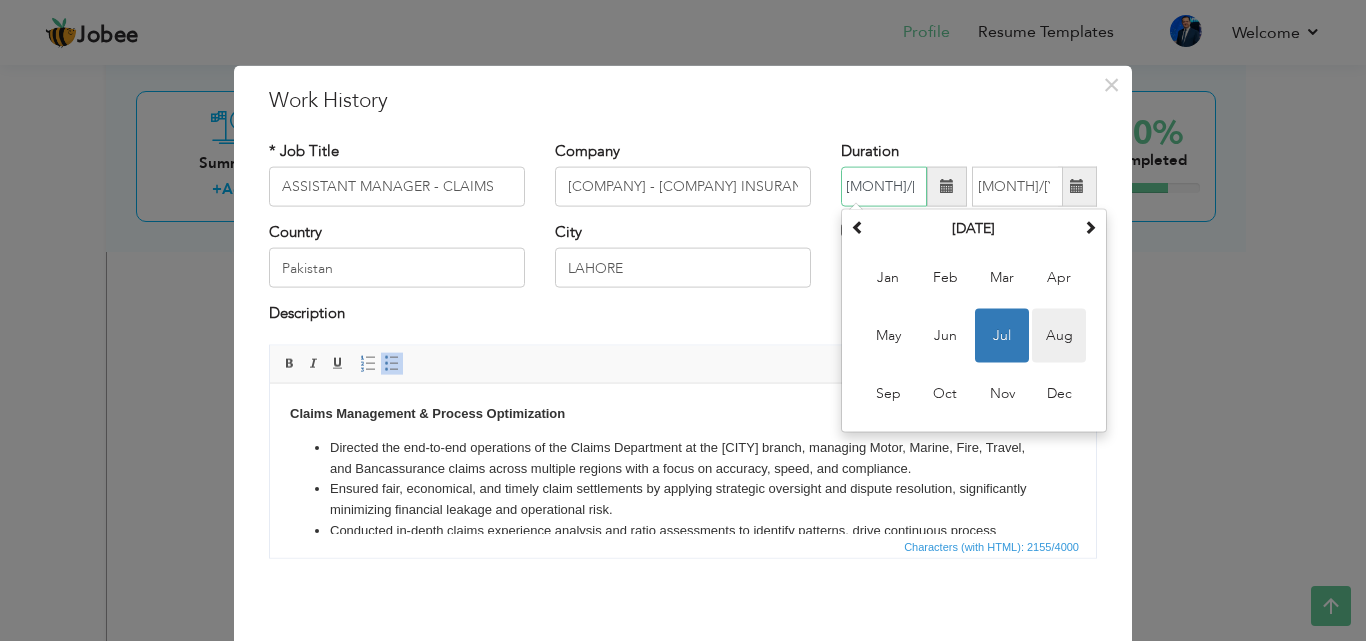 click on "Aug" at bounding box center (1059, 336) 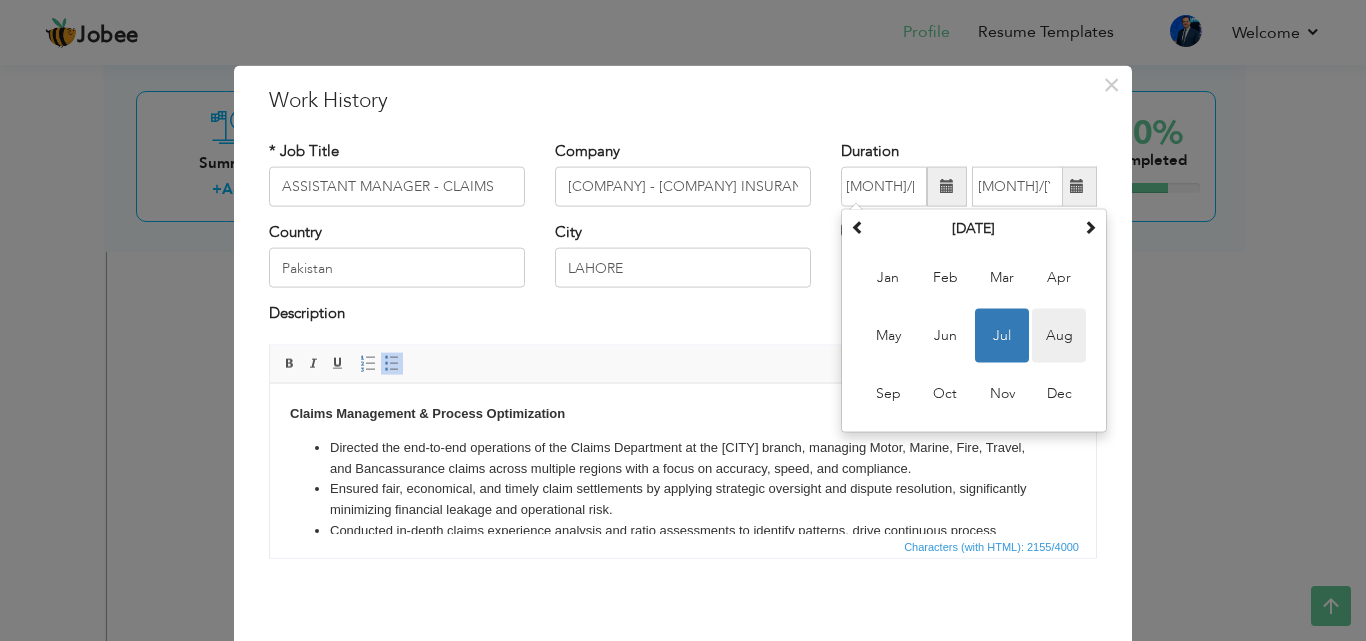 type on "08/2007" 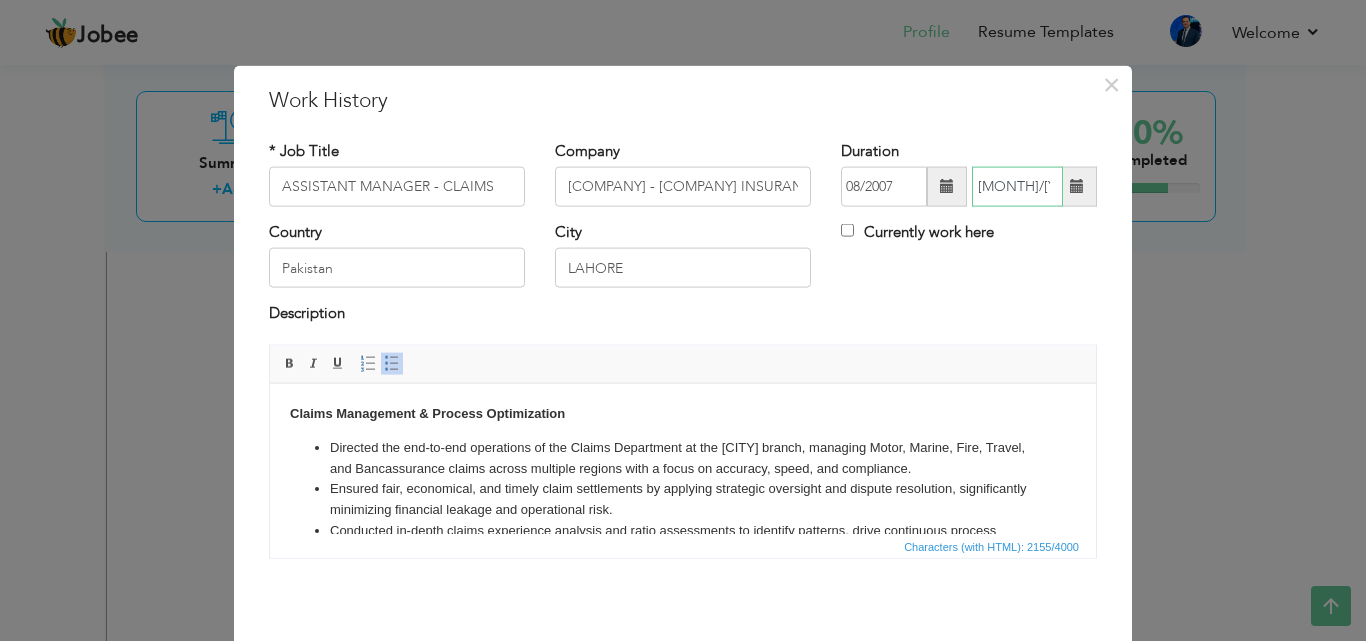 click on "[MONTH]/[YEAR]" at bounding box center (1017, 187) 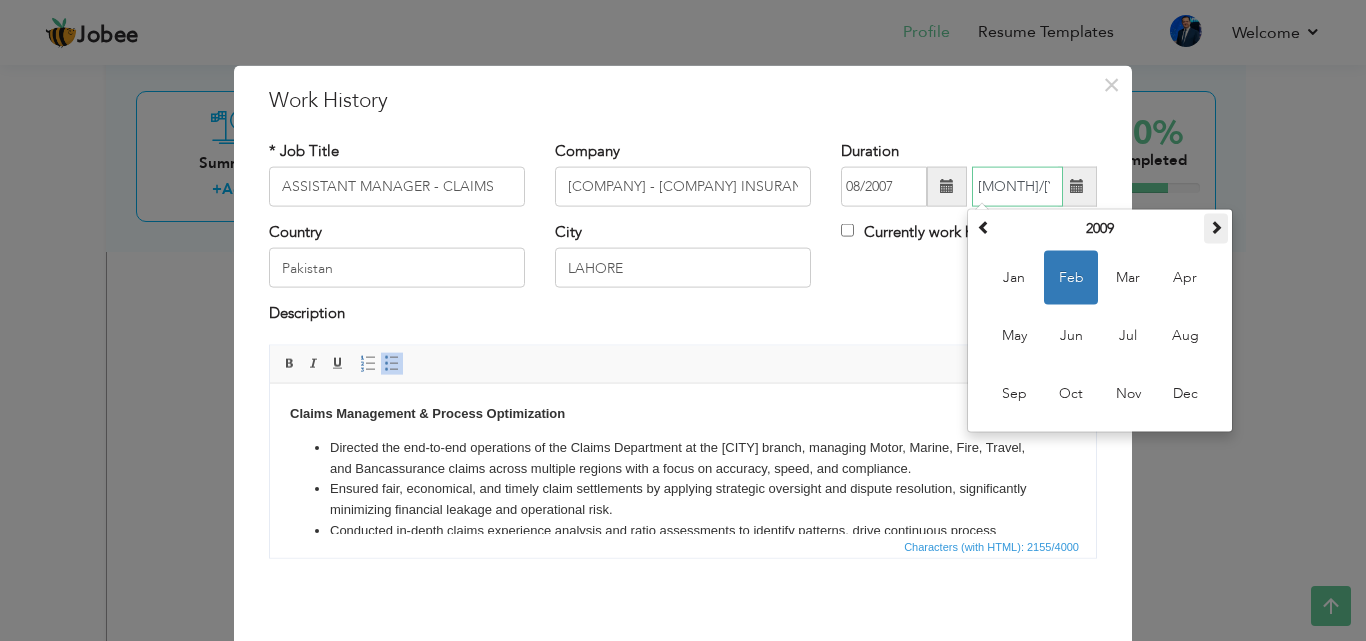click at bounding box center [1216, 227] 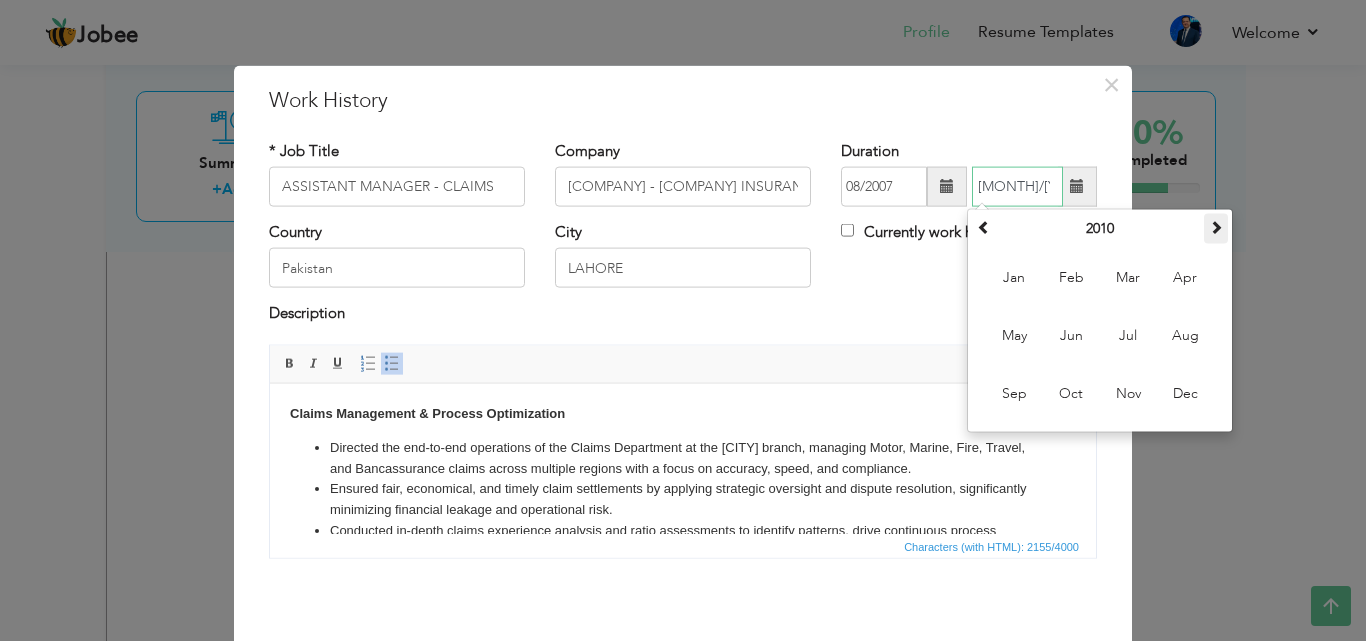 click at bounding box center [1216, 227] 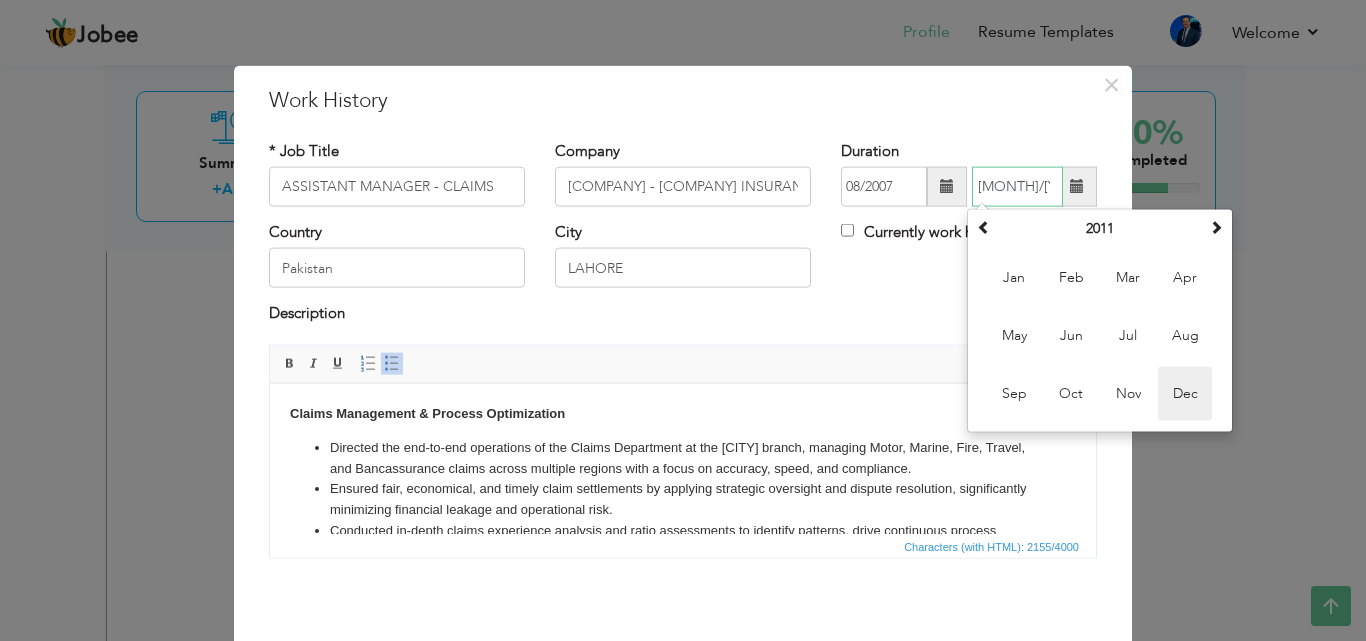click on "Dec" at bounding box center [1185, 394] 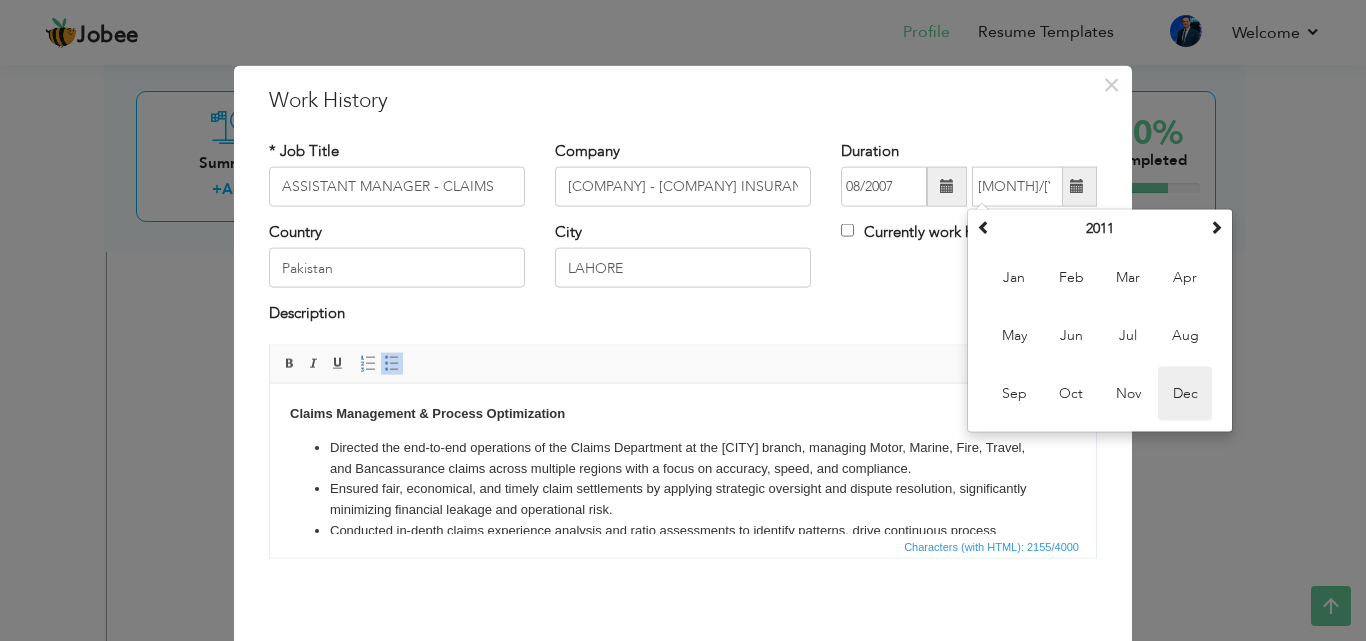 type on "12/2011" 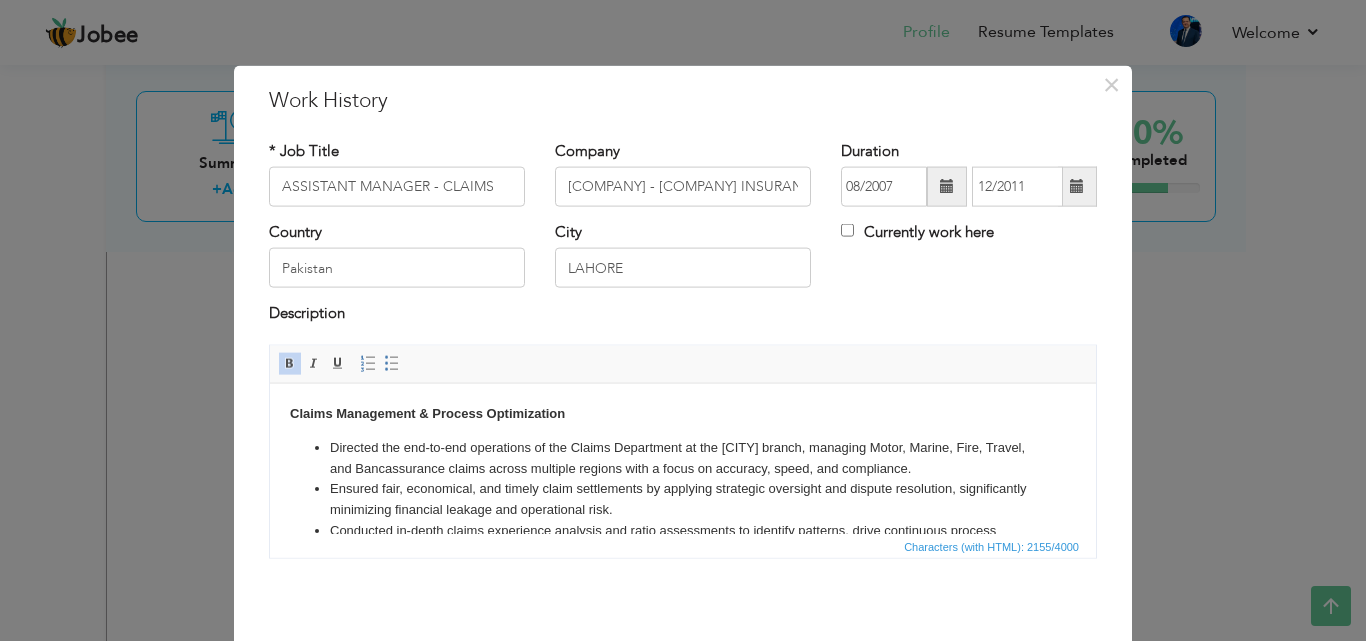drag, startPoint x: 277, startPoint y: 408, endPoint x: 286, endPoint y: 414, distance: 10.816654 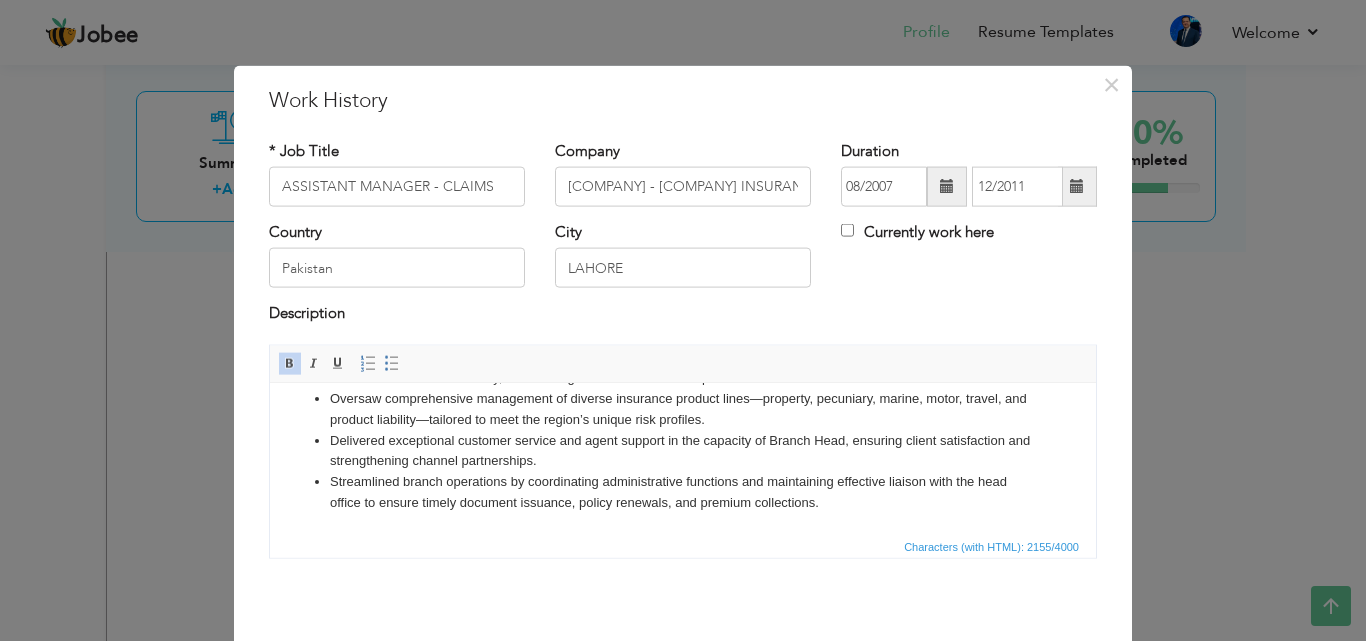scroll, scrollTop: 22, scrollLeft: 0, axis: vertical 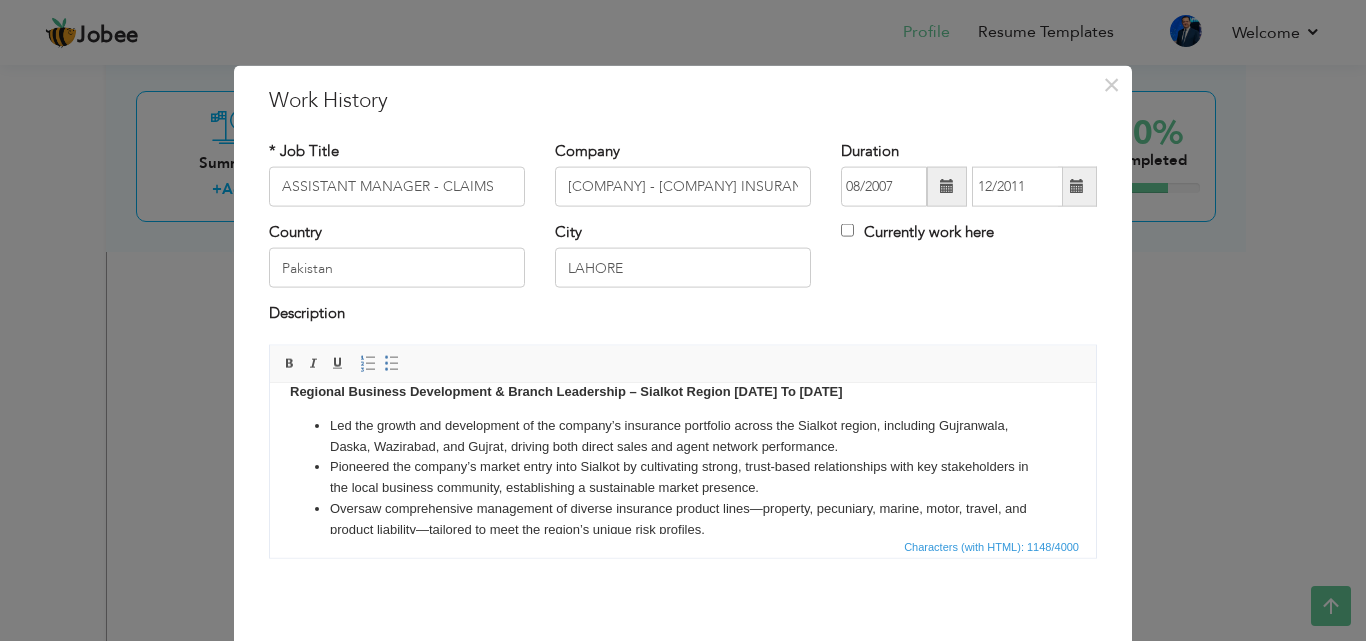 type 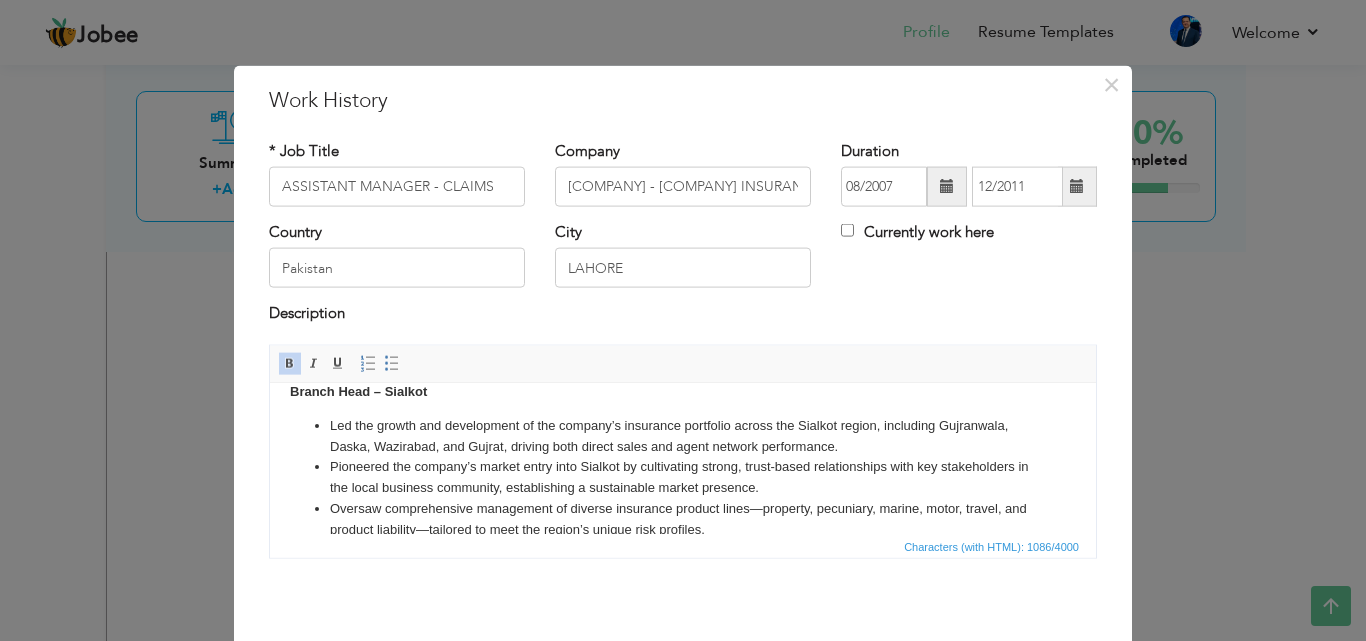 click on "Branch Head – Sialkot" at bounding box center [683, 391] 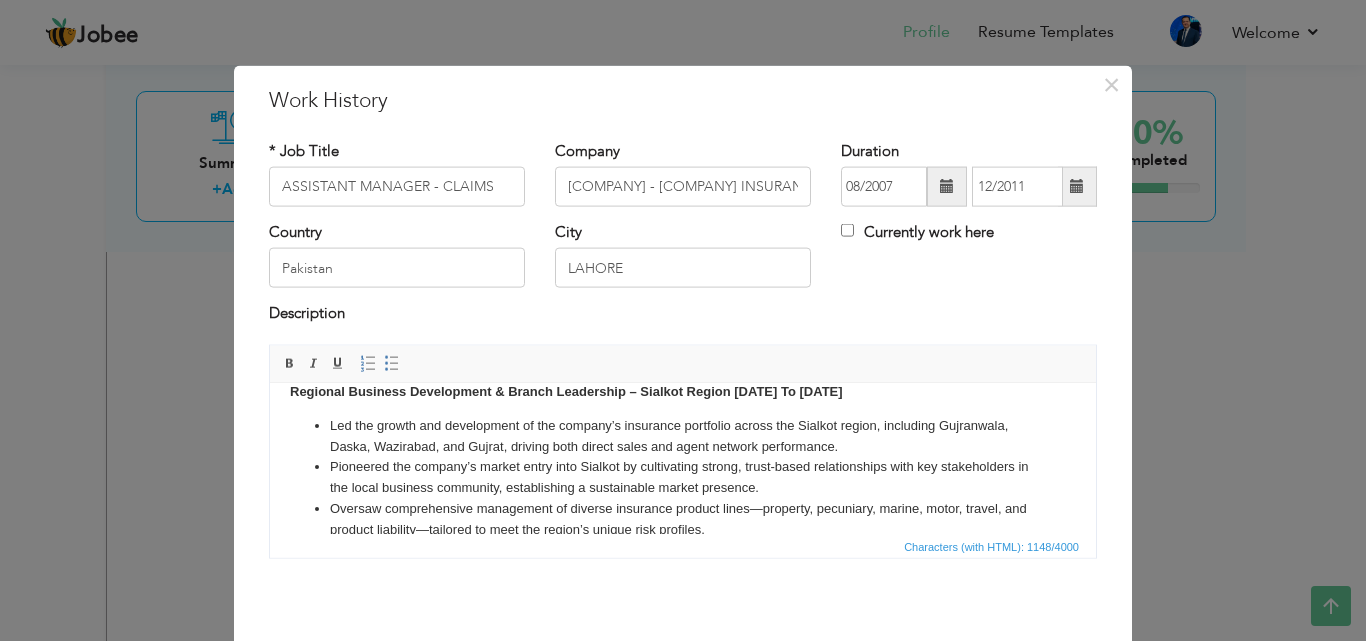 click on "​​​​​​​ Regional Business Development & Branch Leadership – [REGION] Region 02/2009 To 12/2011" at bounding box center (683, 391) 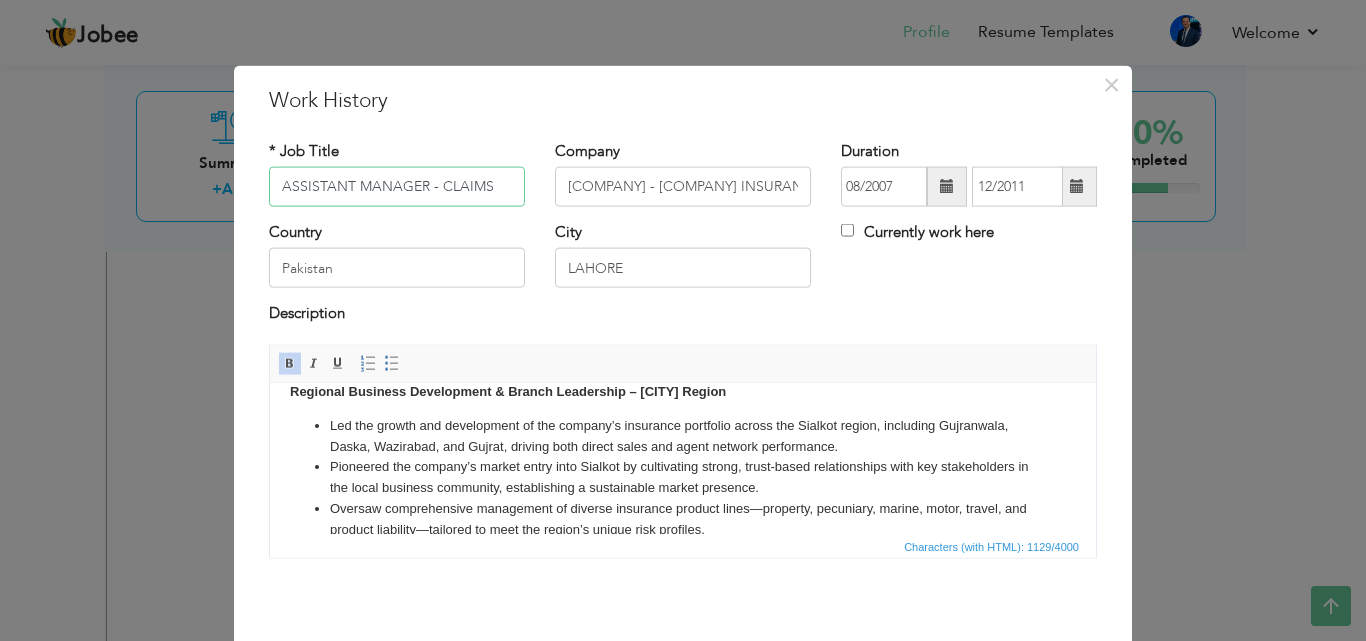 click on "ASSISTANT MANAGER - CLAIMS" at bounding box center [397, 187] 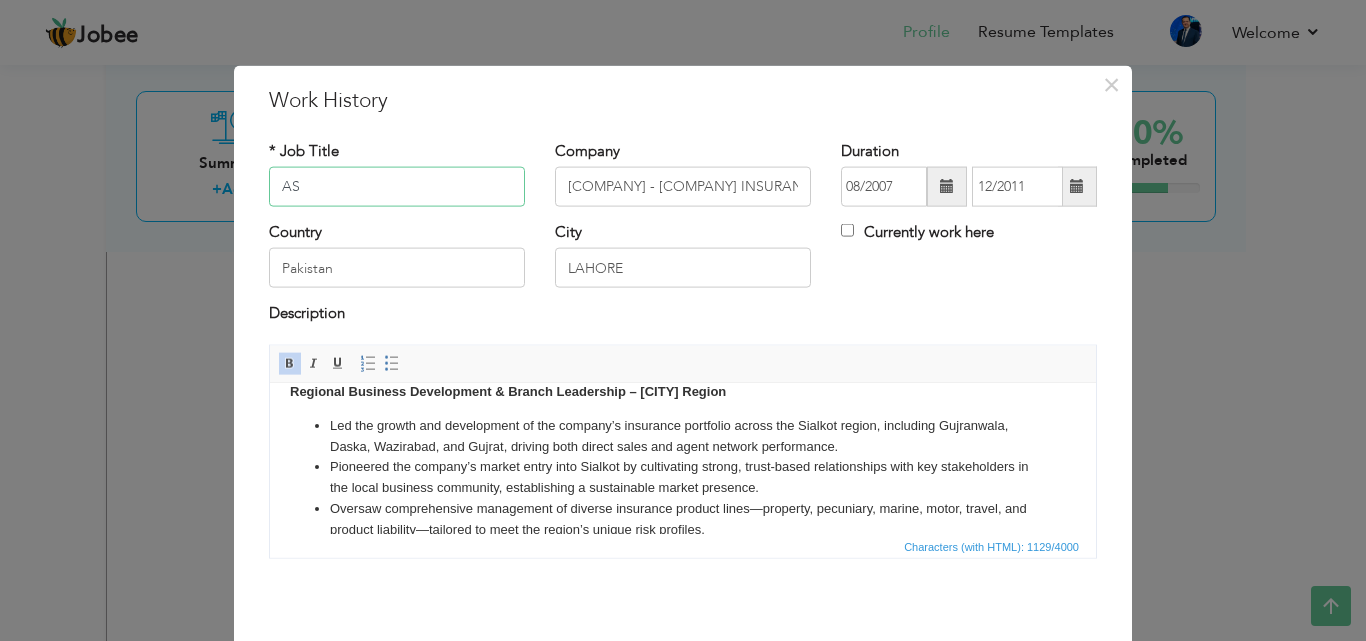 type on "A" 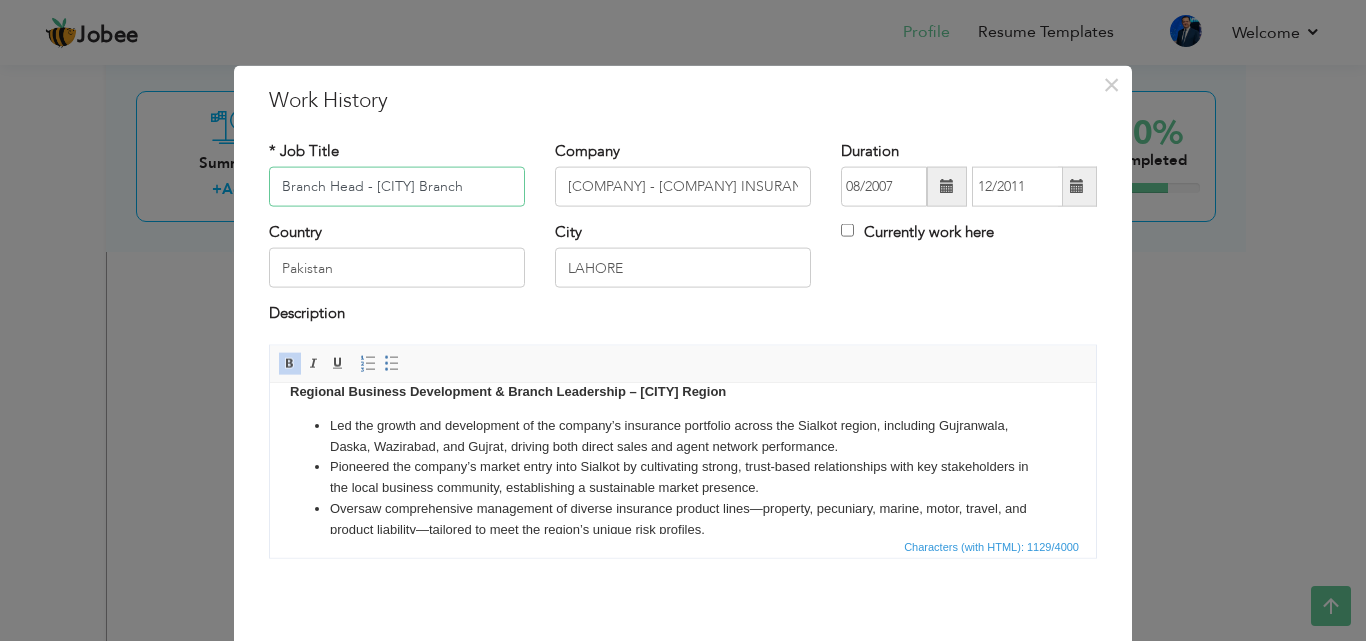 scroll, scrollTop: 79, scrollLeft: 0, axis: vertical 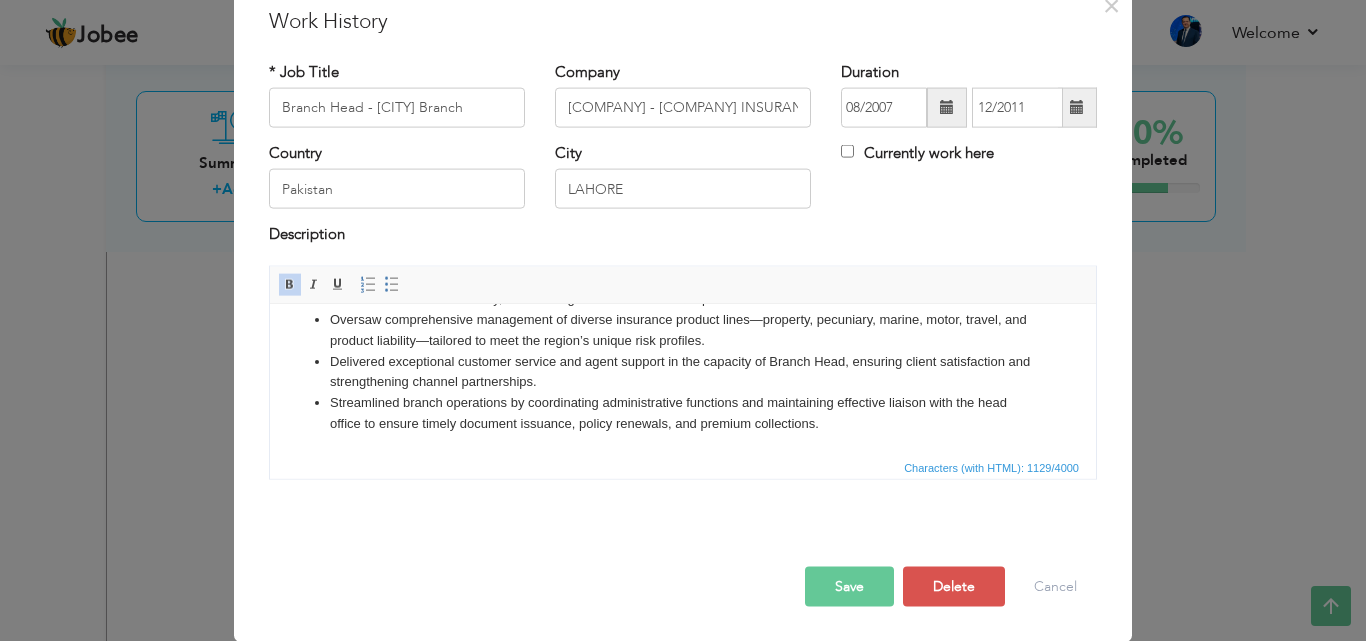 click on "Save" at bounding box center (849, 586) 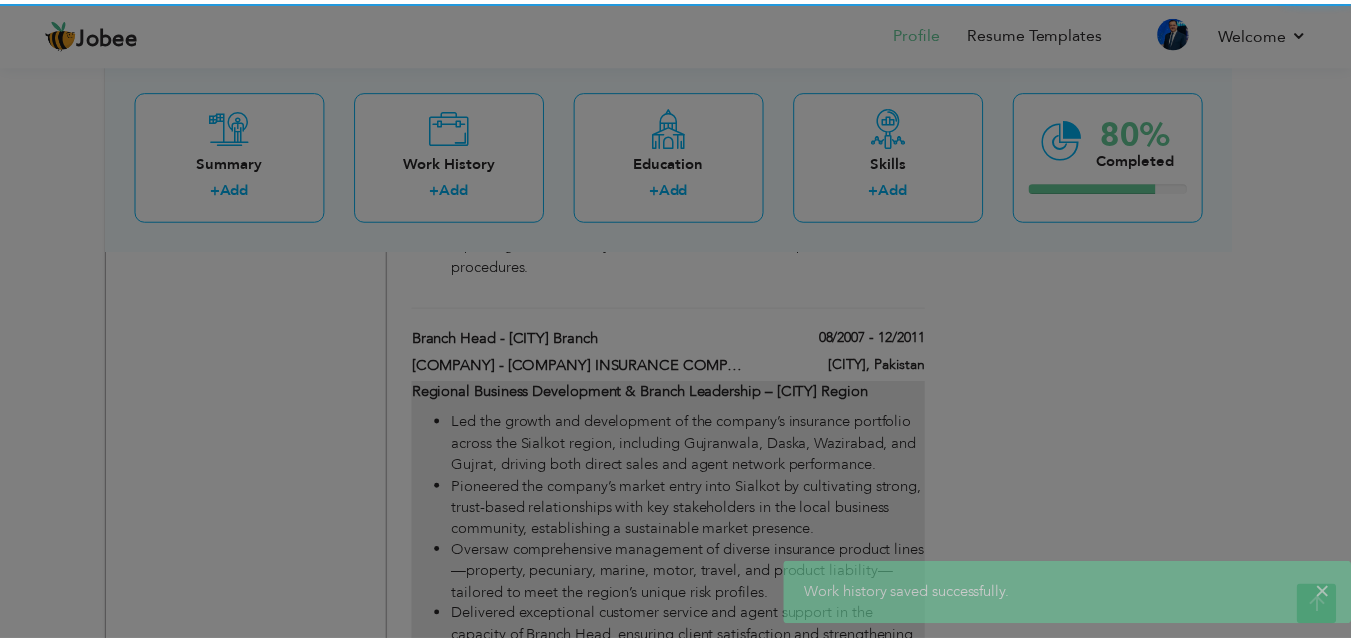 scroll, scrollTop: 0, scrollLeft: 0, axis: both 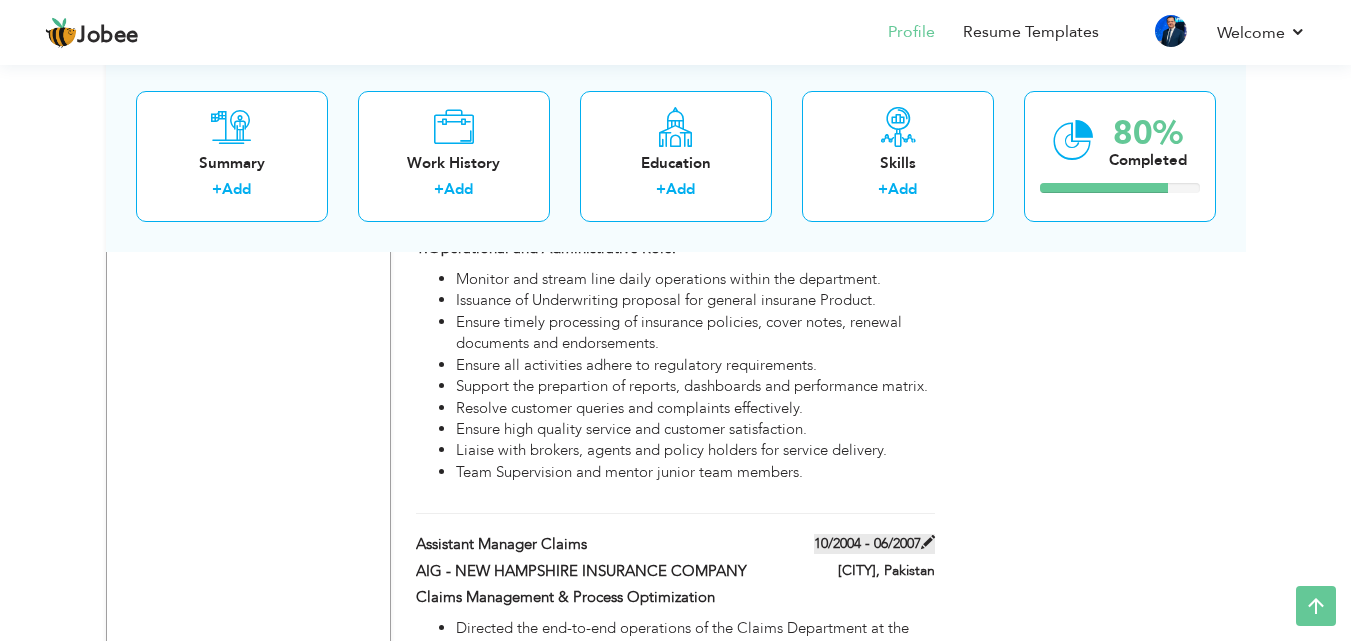 click on "10/2004 - 06/2007" at bounding box center (874, 544) 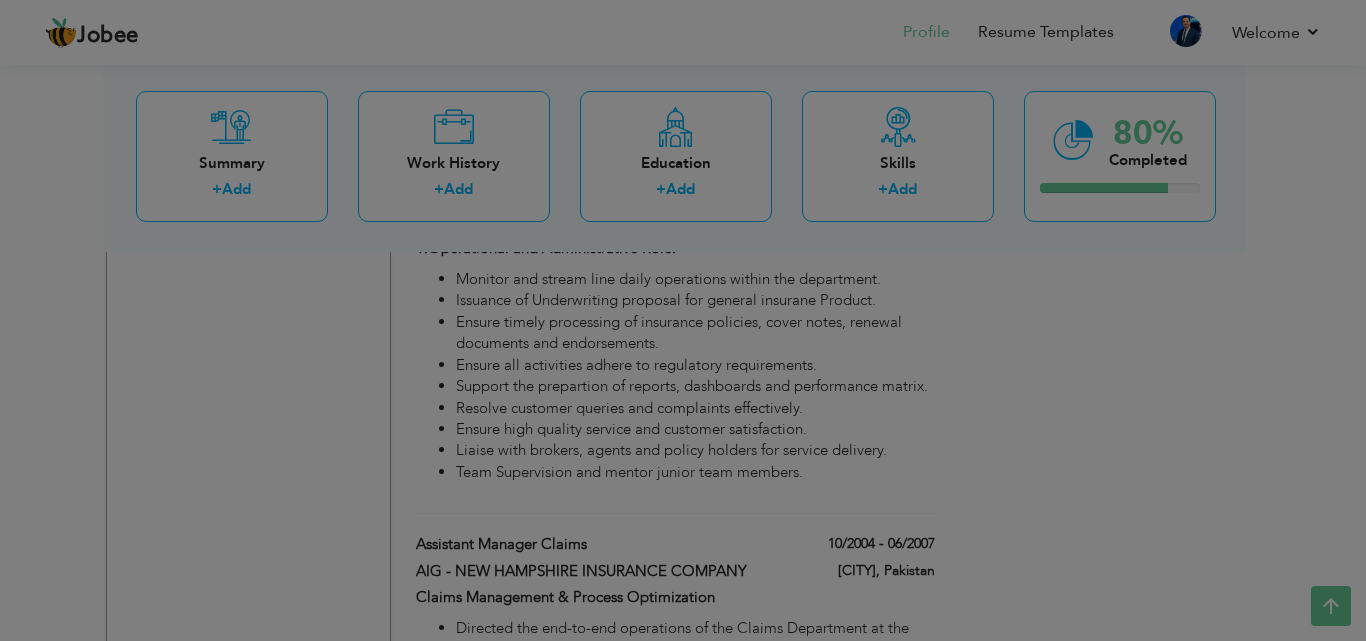 scroll, scrollTop: 0, scrollLeft: 0, axis: both 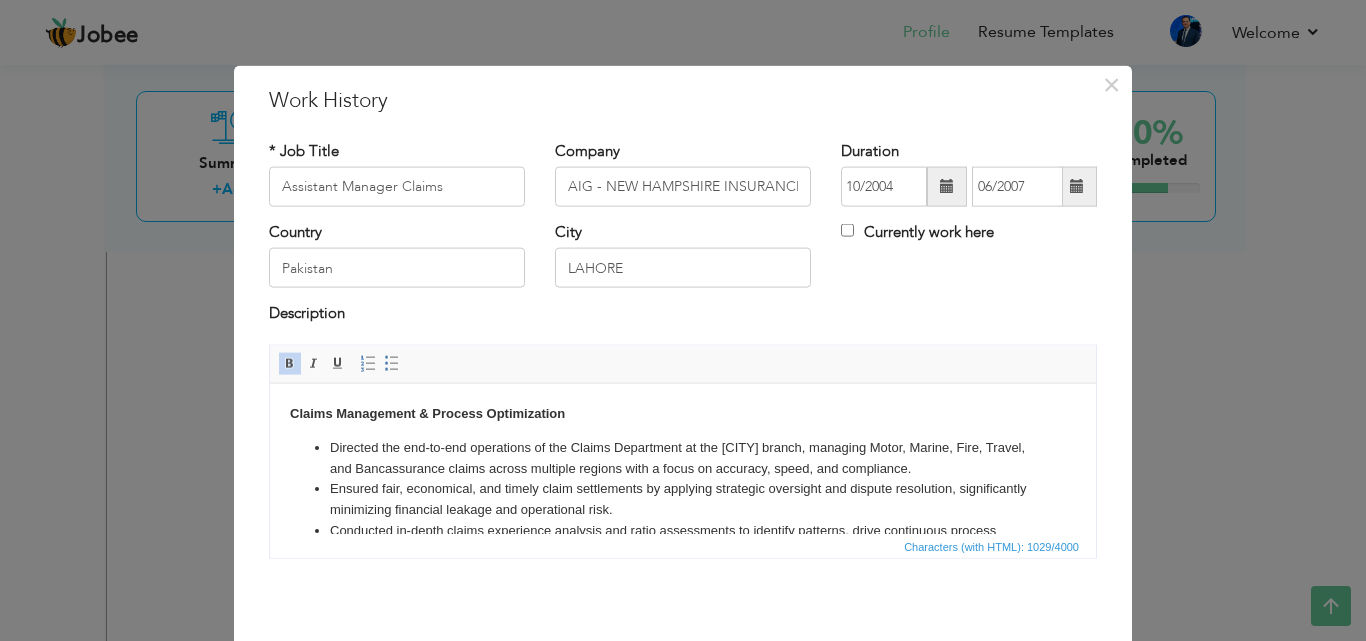 click at bounding box center (1077, 186) 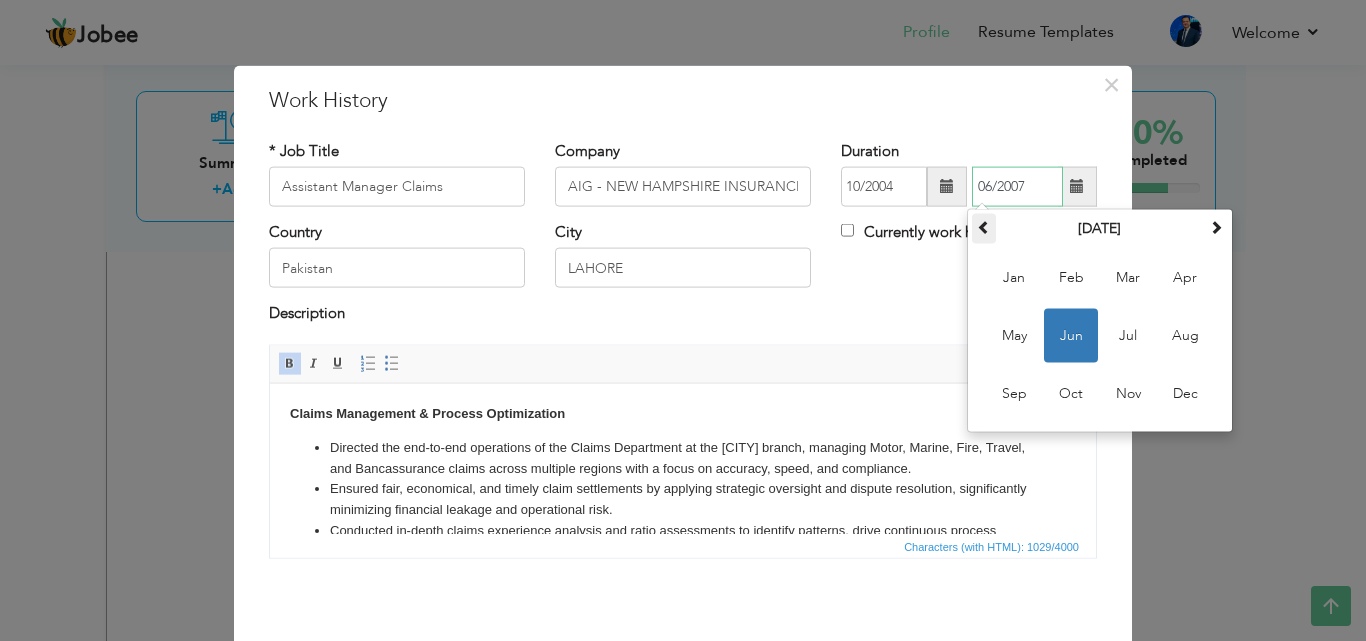 click at bounding box center (984, 229) 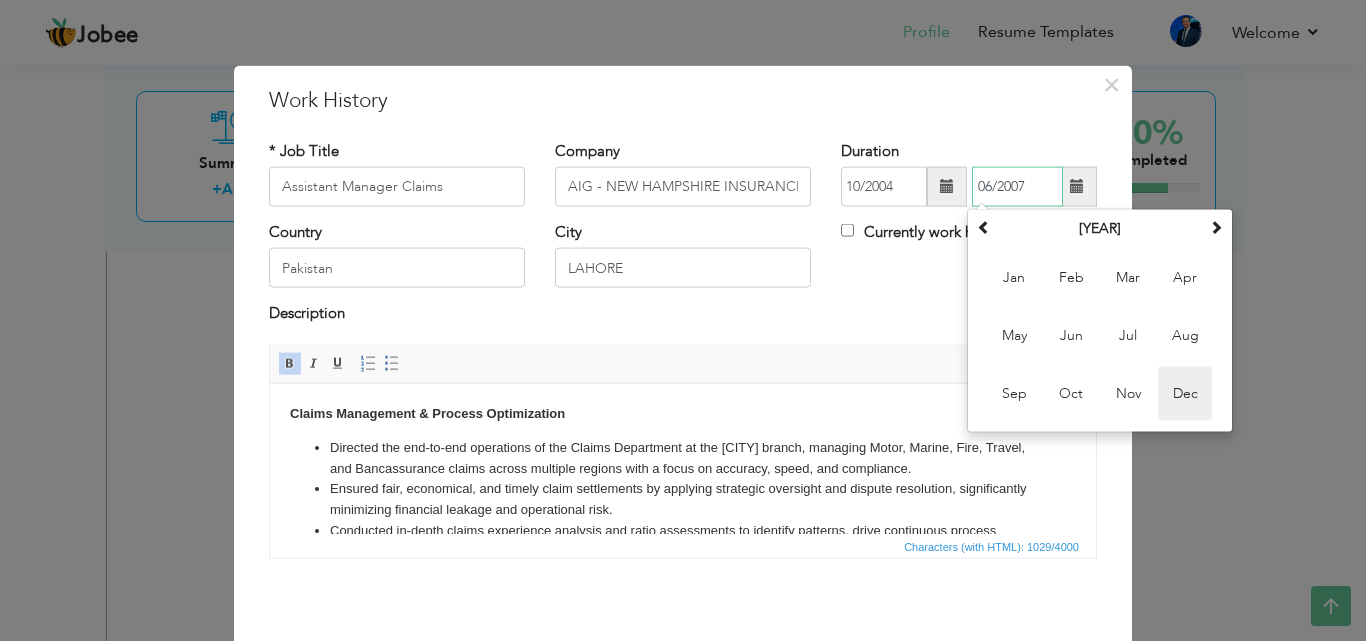 click on "Dec" at bounding box center (1185, 394) 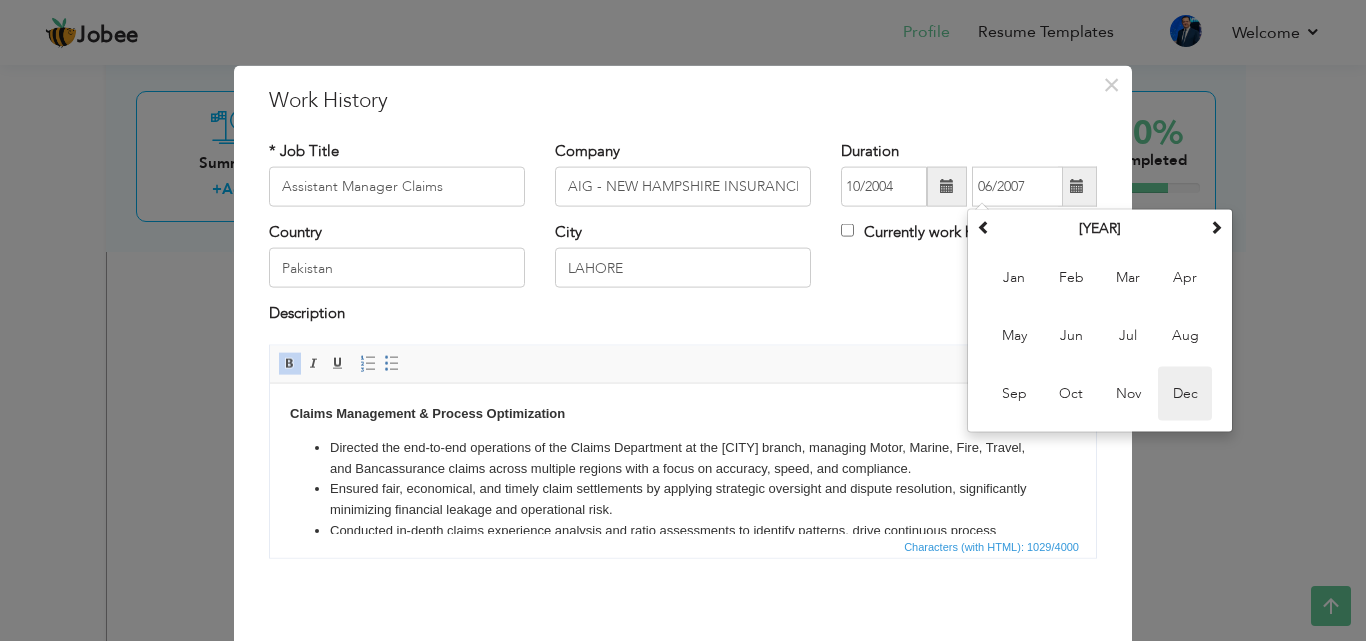 type on "[DATE]" 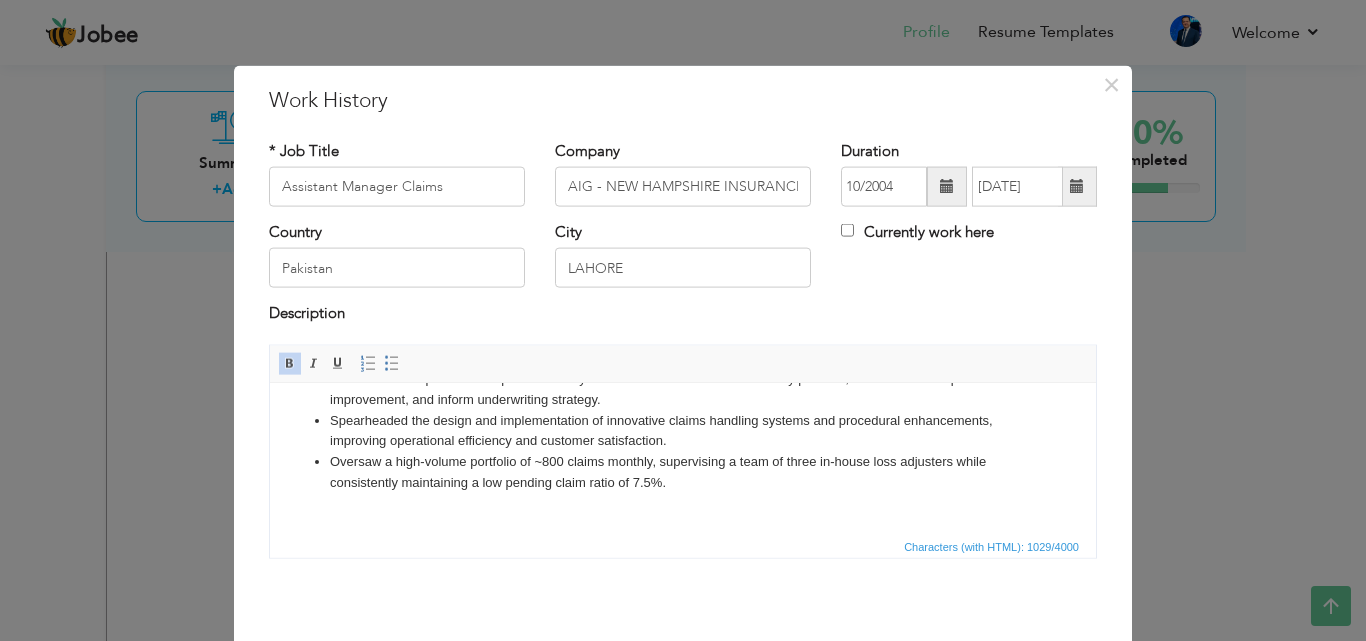 scroll, scrollTop: 166, scrollLeft: 0, axis: vertical 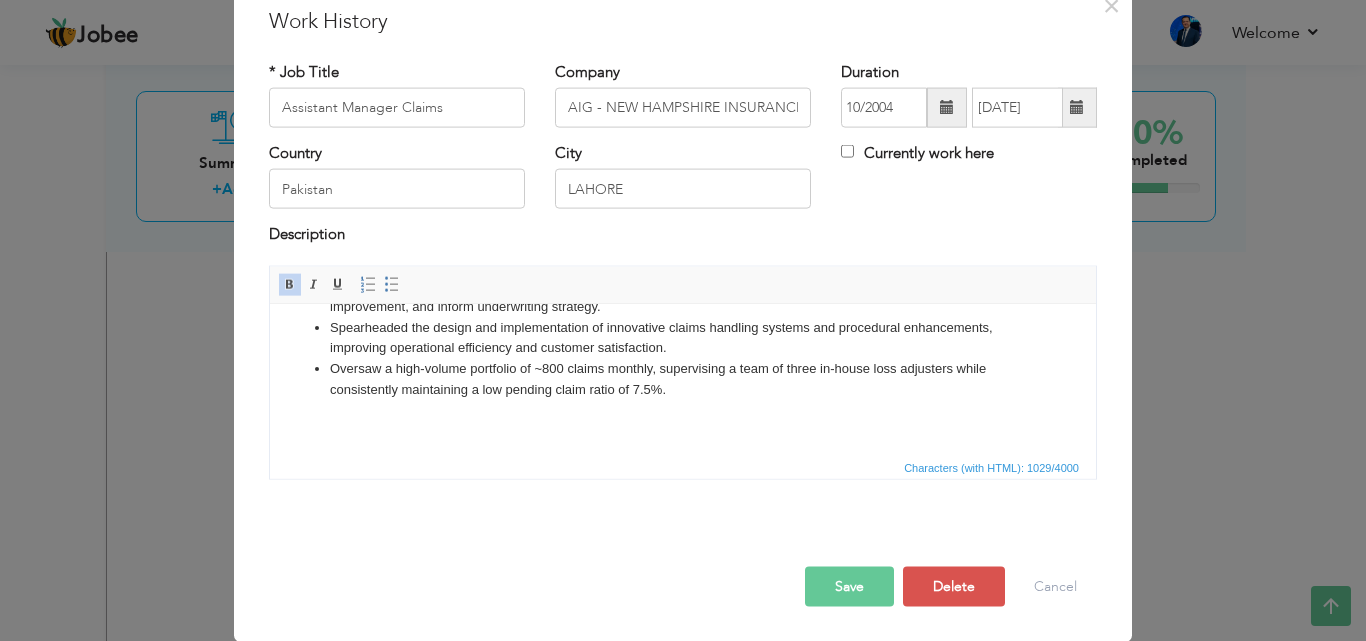 click on "Save" at bounding box center [849, 586] 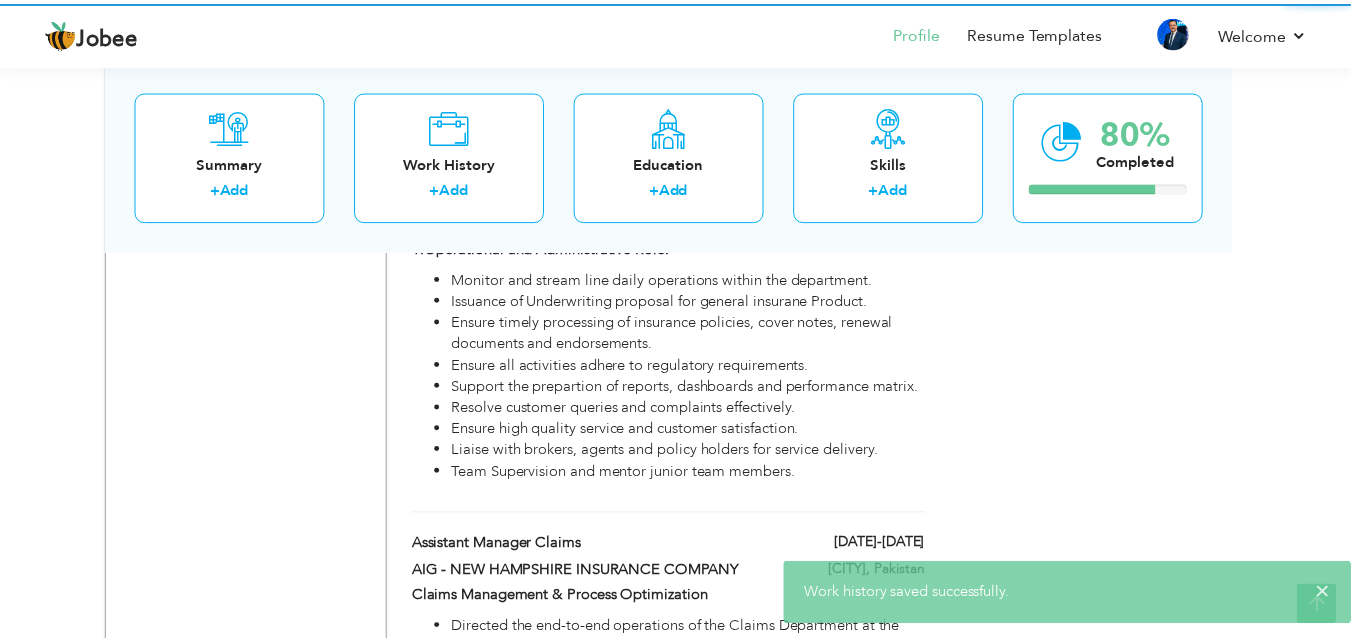 scroll, scrollTop: 0, scrollLeft: 0, axis: both 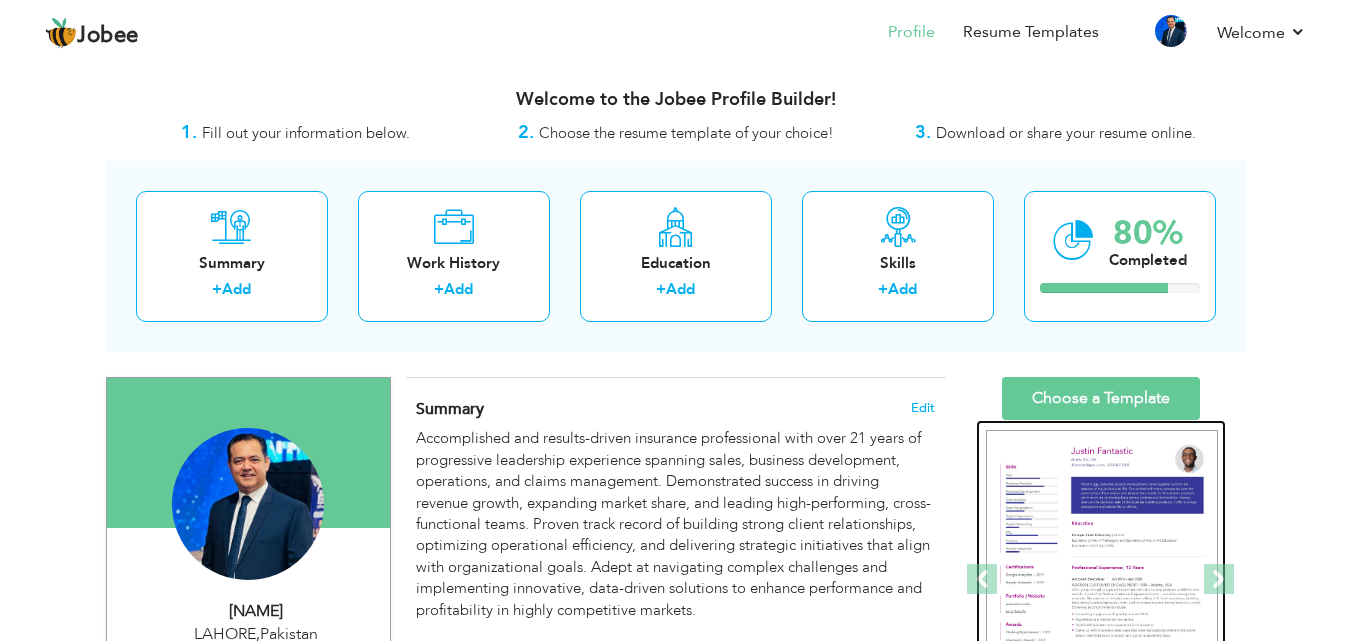 click at bounding box center (1102, 580) 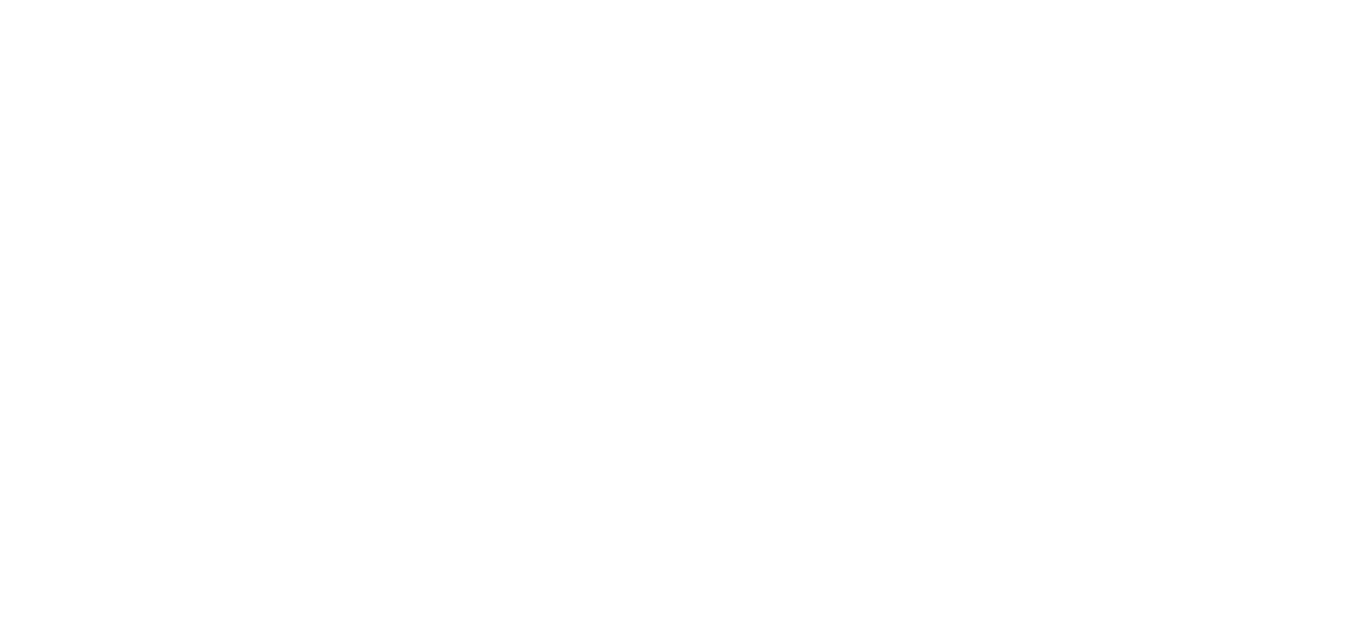 scroll, scrollTop: 0, scrollLeft: 0, axis: both 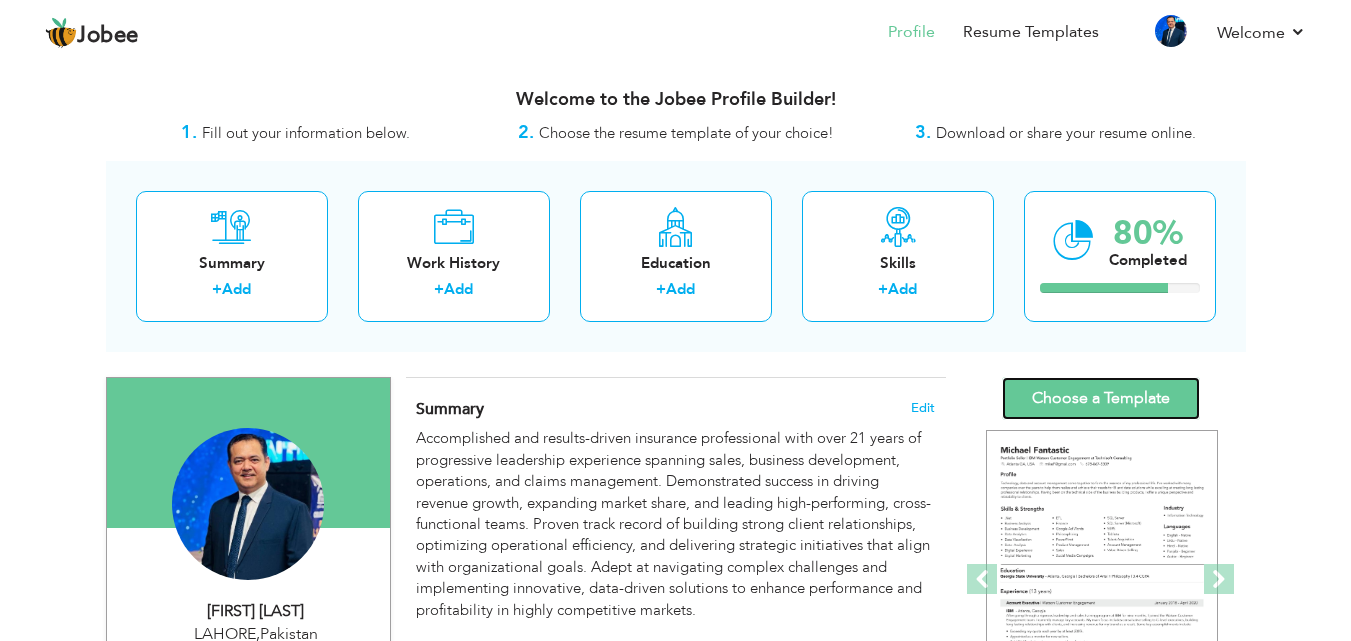 click on "Choose a Template" at bounding box center [1101, 398] 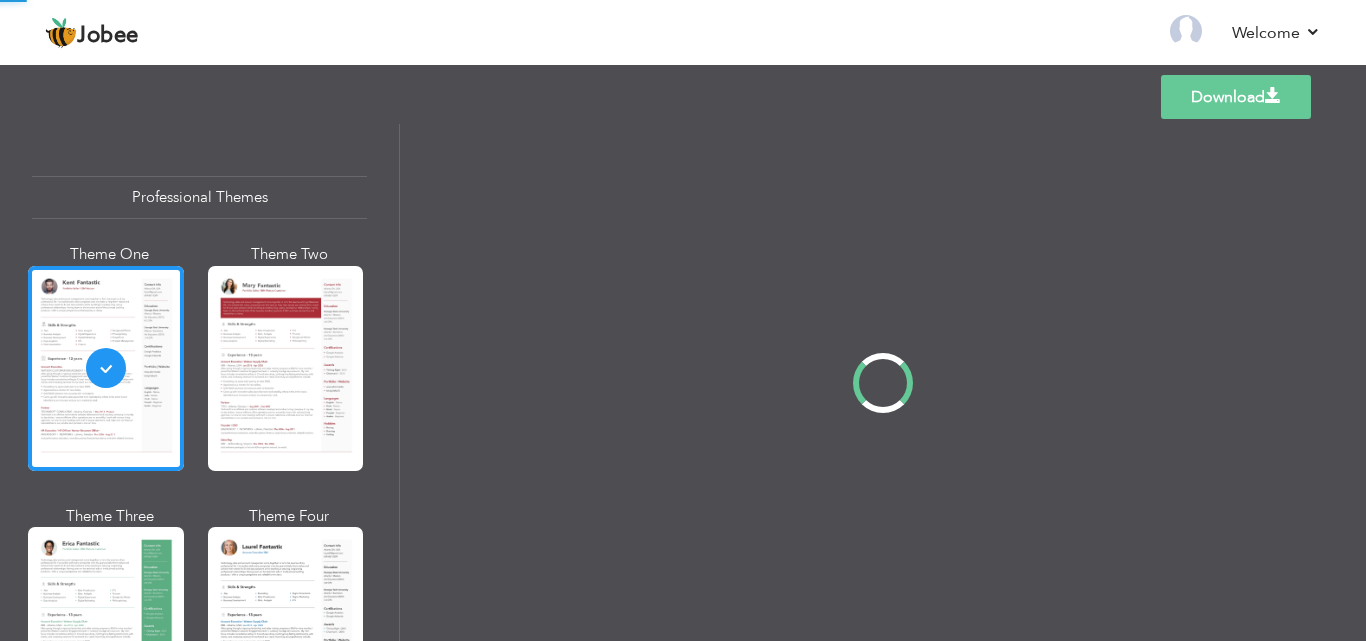 scroll, scrollTop: 0, scrollLeft: 0, axis: both 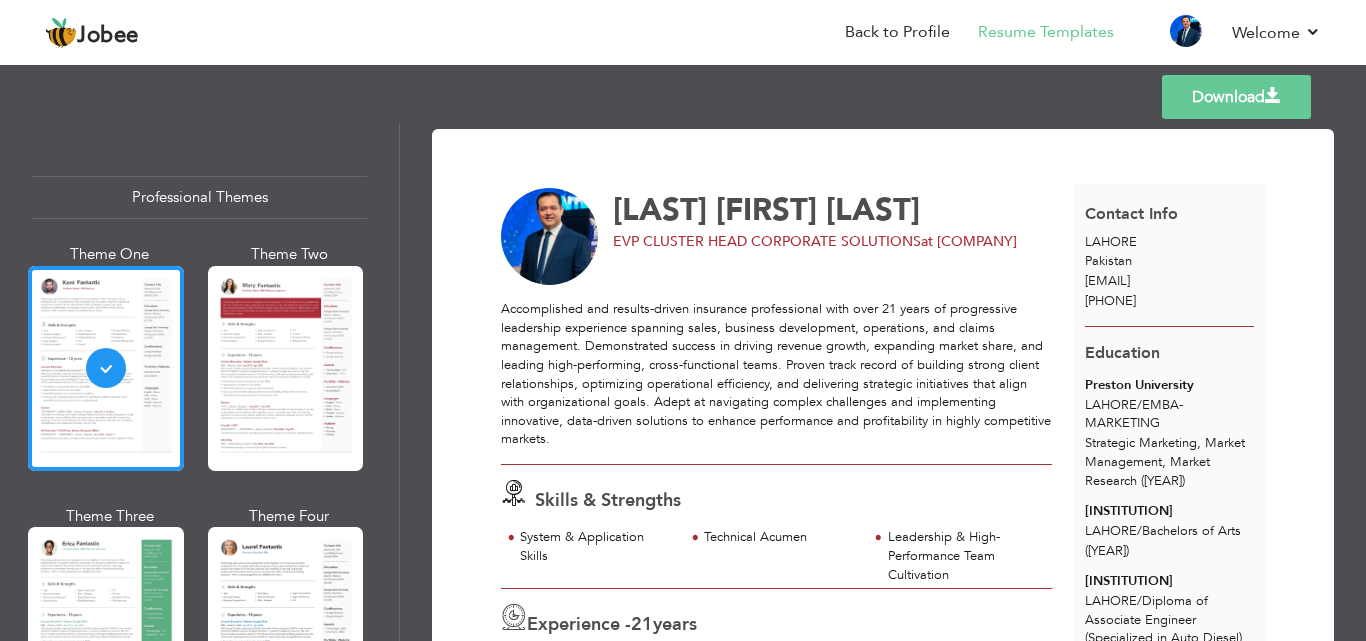 click on "Download" at bounding box center (1236, 97) 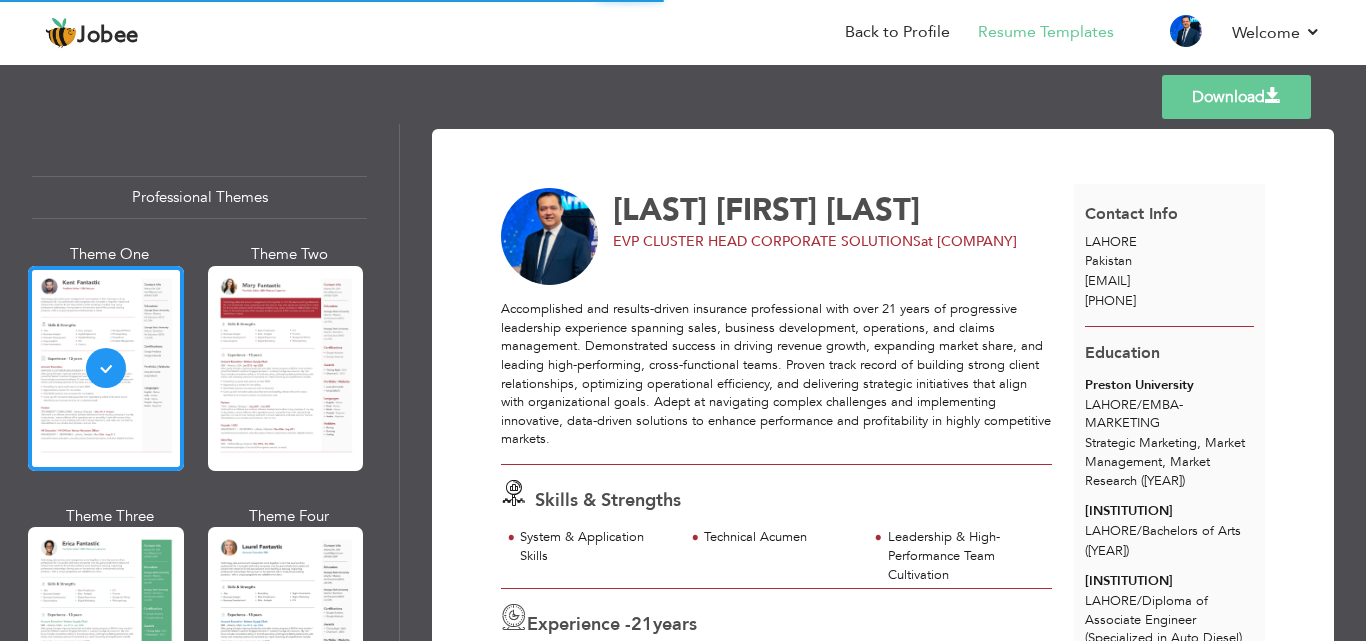 click at bounding box center [1273, 96] 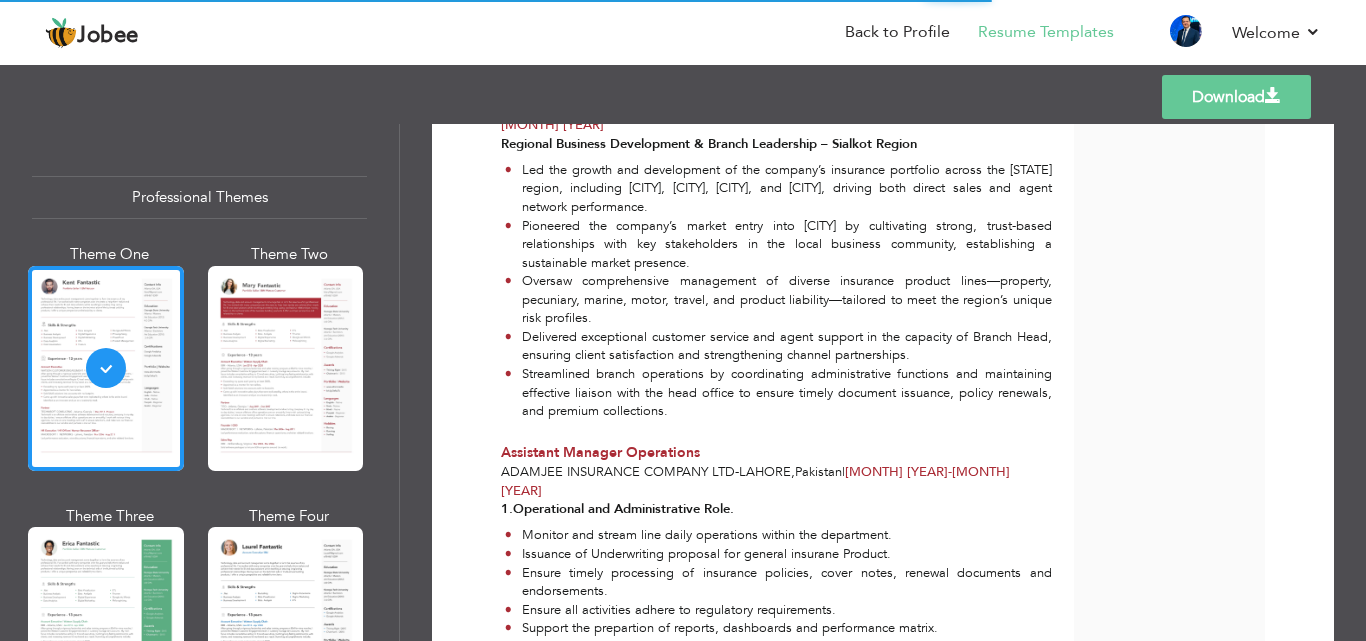 scroll, scrollTop: 2200, scrollLeft: 0, axis: vertical 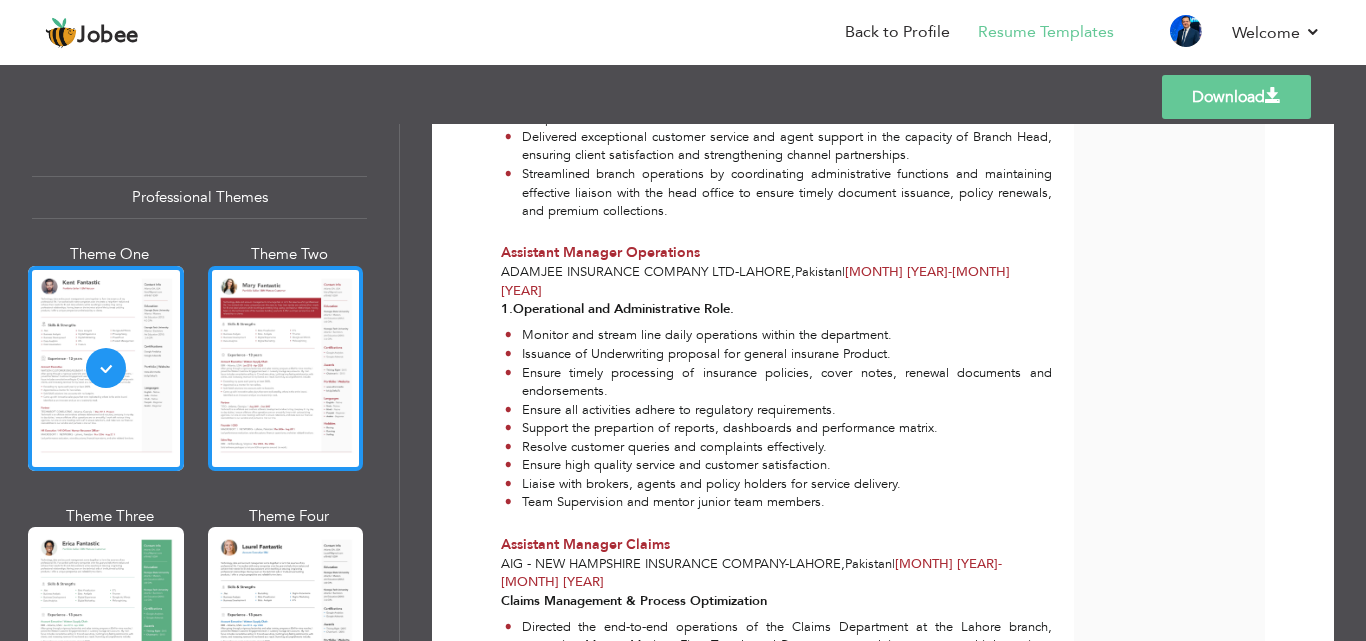 click at bounding box center [286, 368] 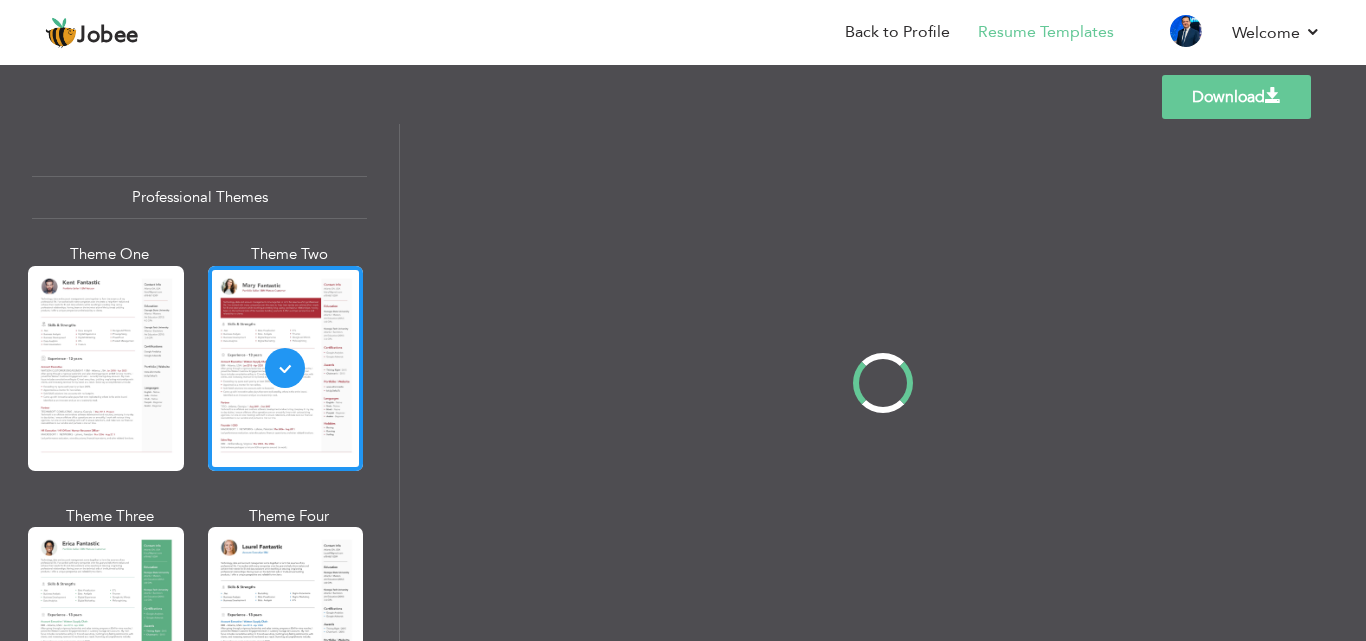scroll, scrollTop: 0, scrollLeft: 0, axis: both 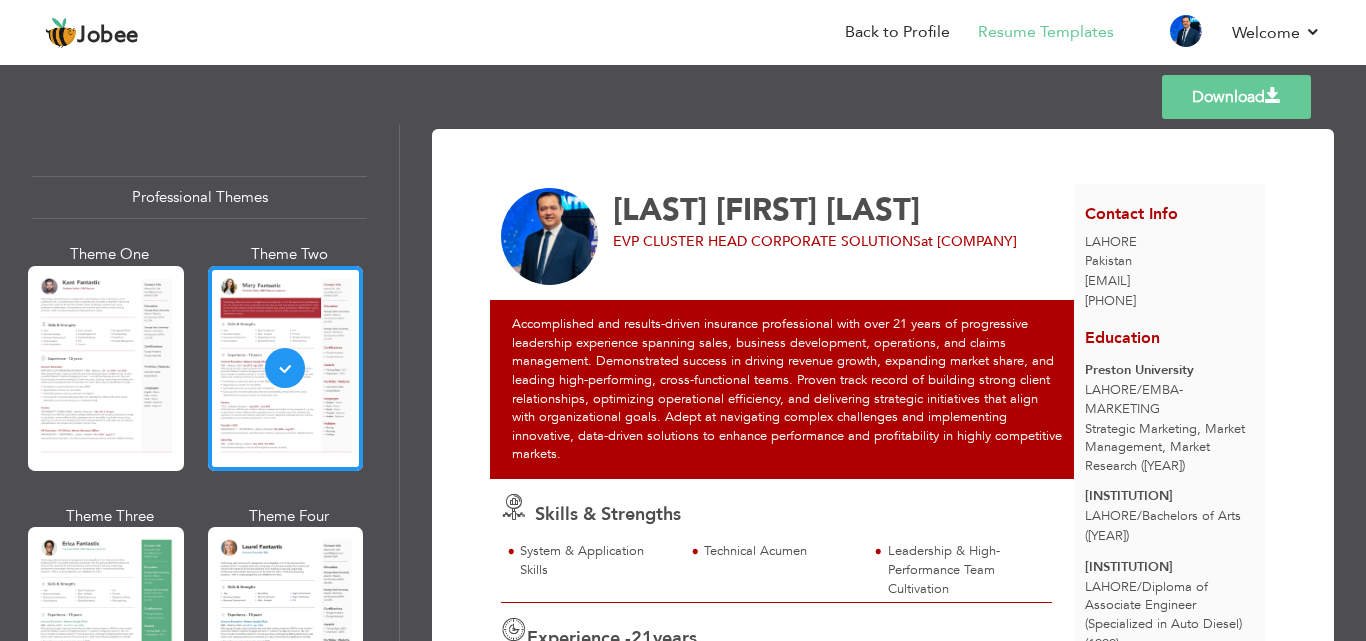 click on "[CITY]
[COUNTRY]" at bounding box center [1169, 251] 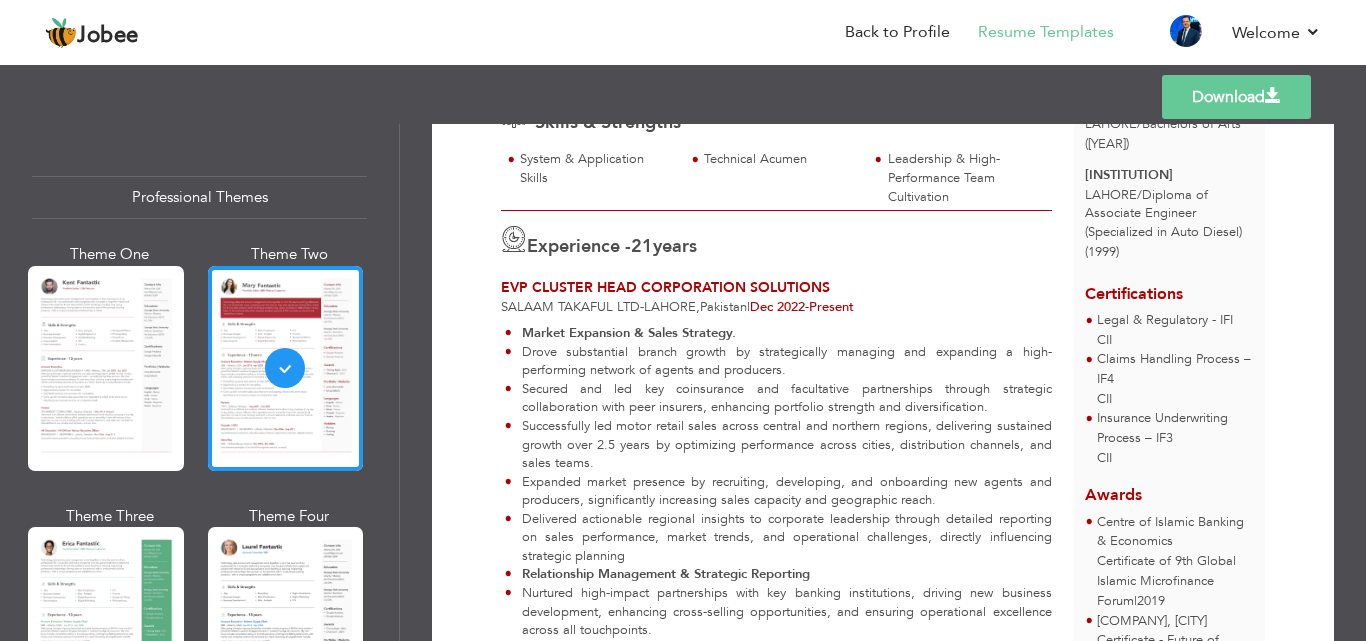 scroll, scrollTop: 400, scrollLeft: 0, axis: vertical 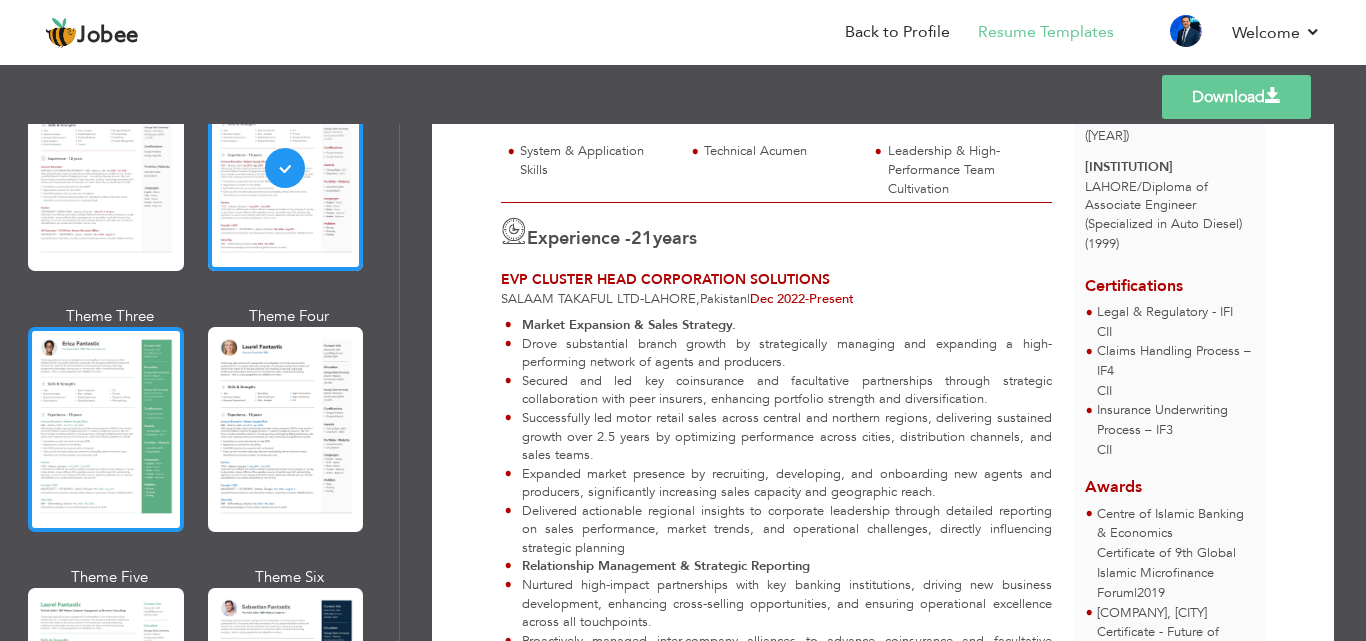 click at bounding box center (106, 429) 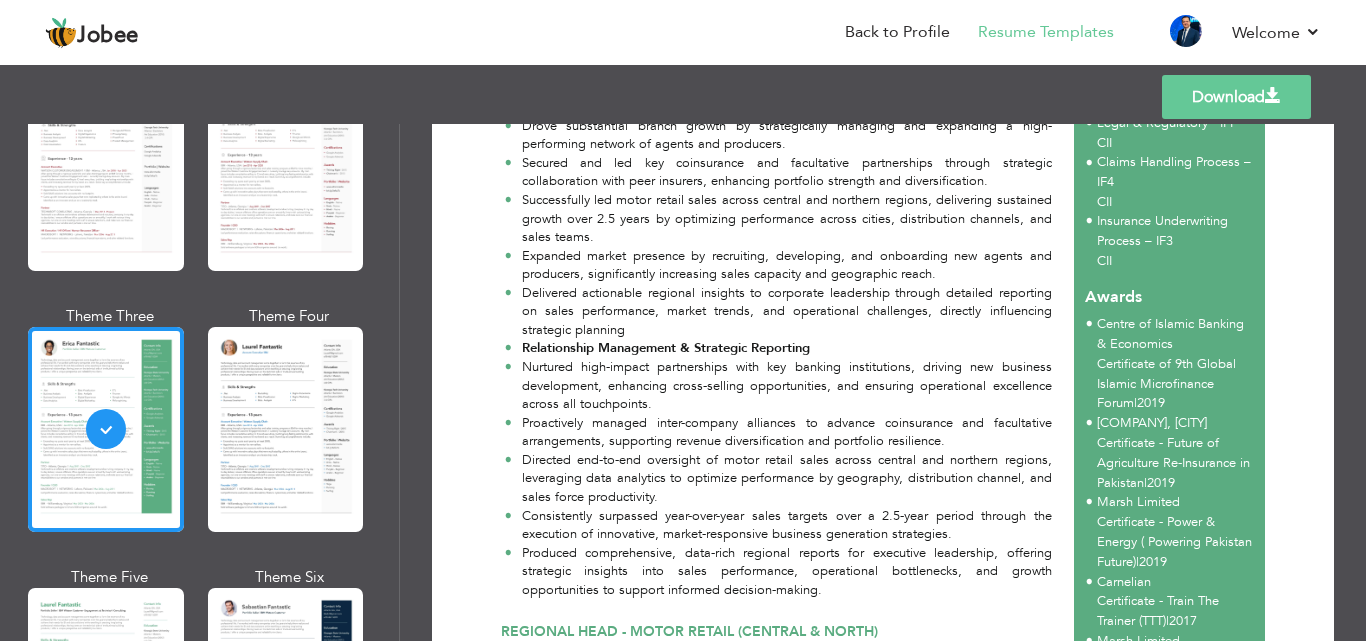 scroll, scrollTop: 800, scrollLeft: 0, axis: vertical 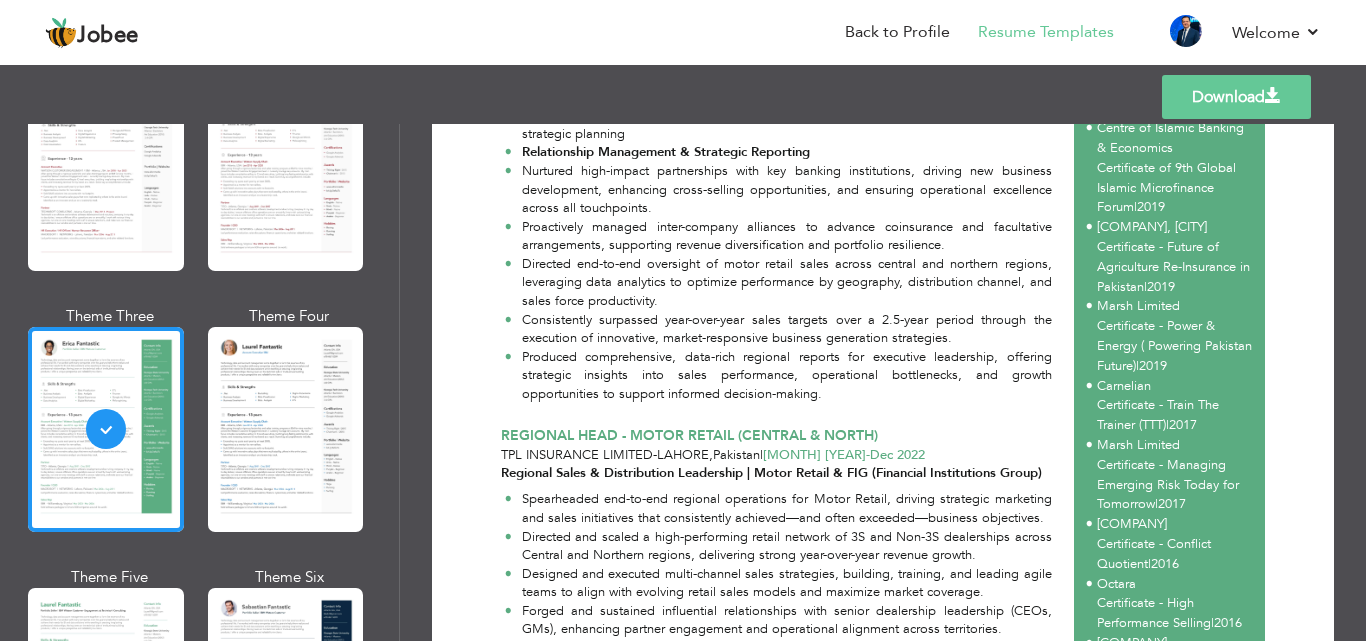 click on "Download" at bounding box center [1236, 97] 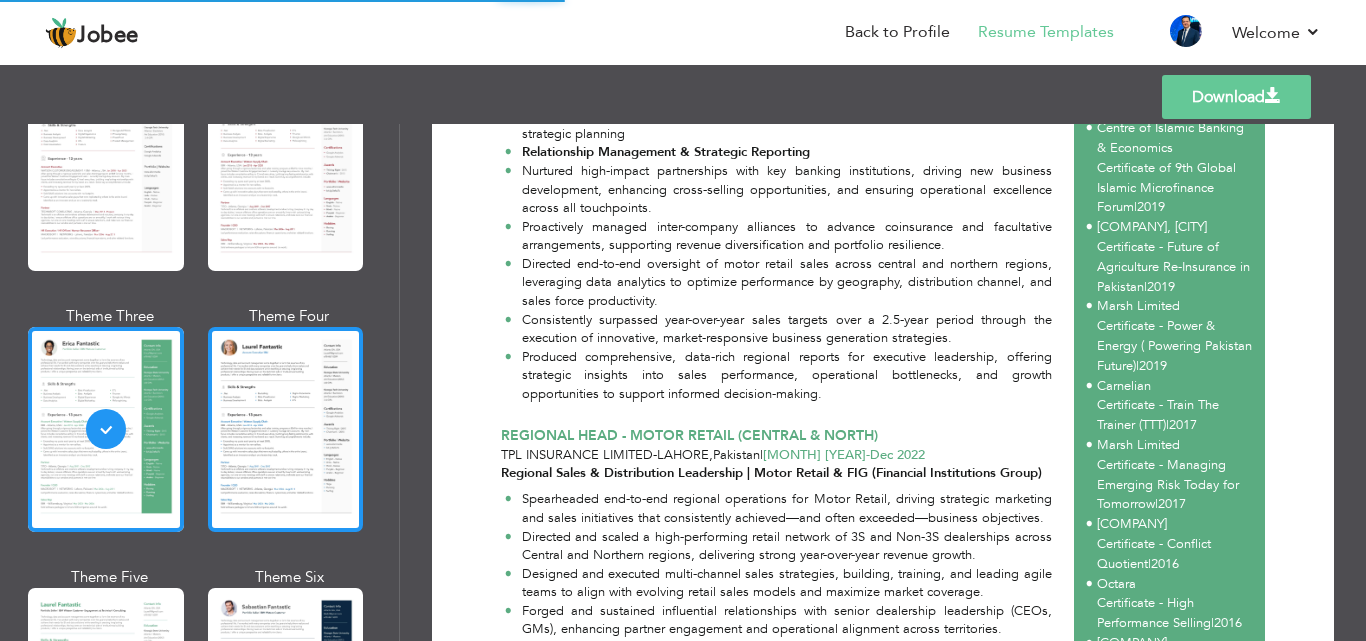 scroll, scrollTop: 300, scrollLeft: 0, axis: vertical 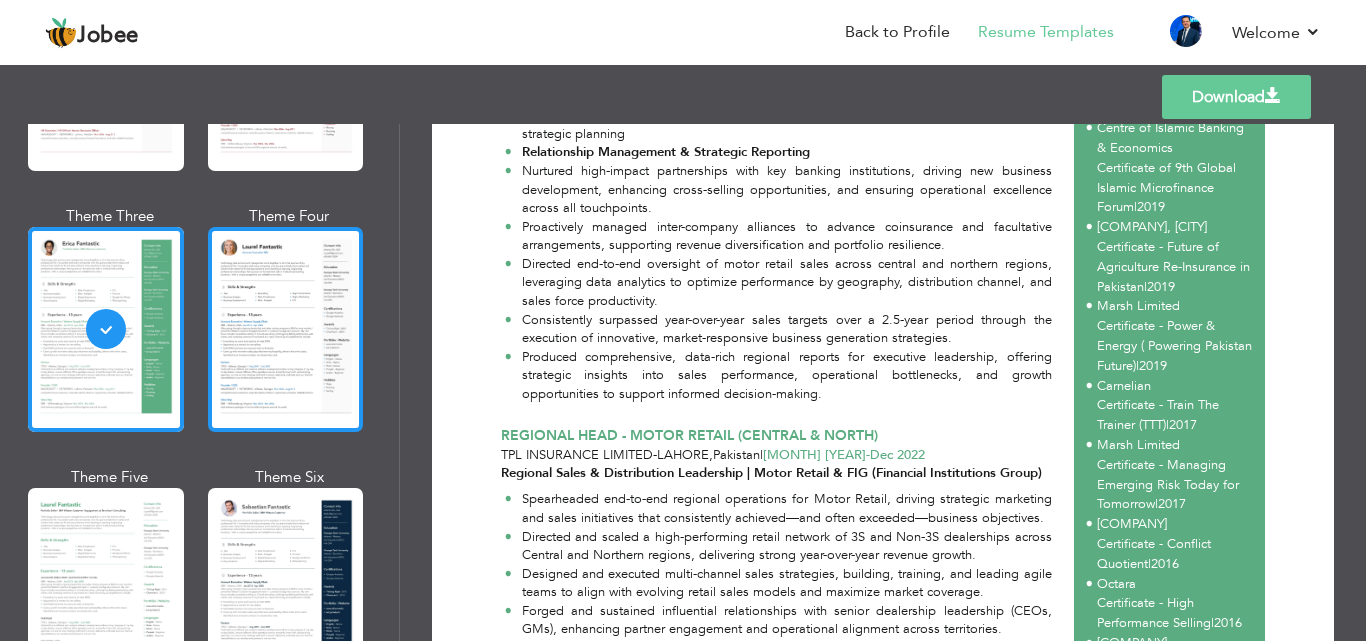 click at bounding box center (286, 329) 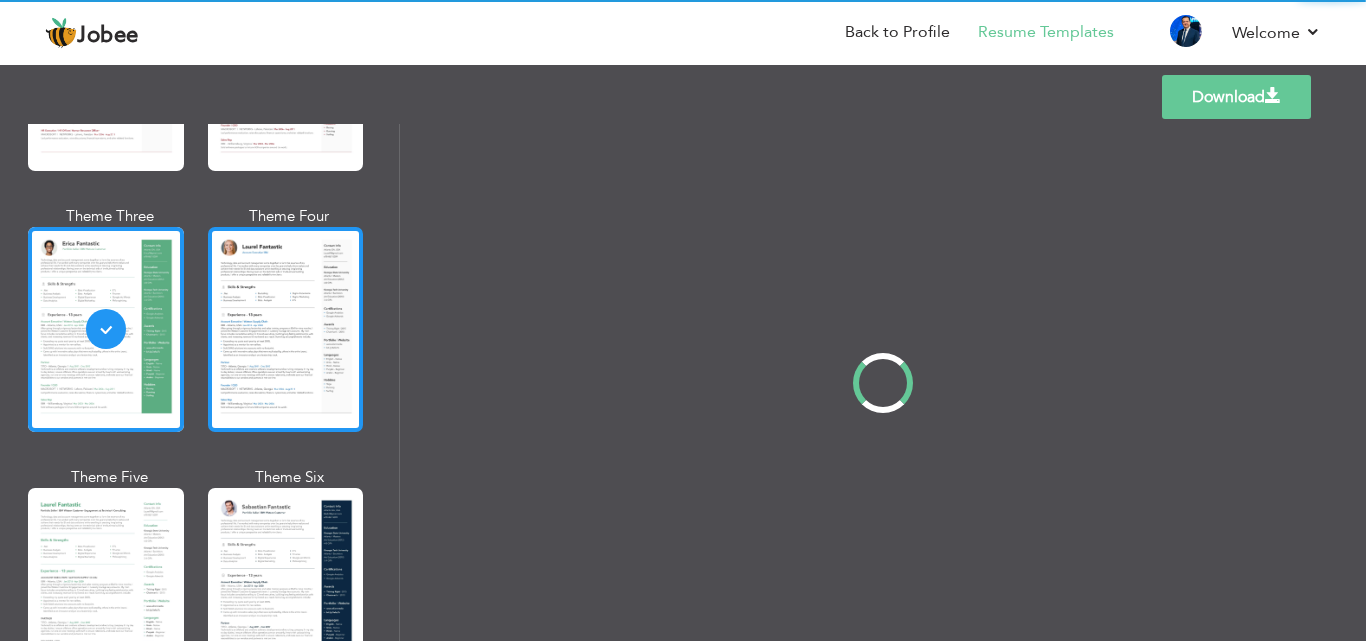 scroll, scrollTop: 0, scrollLeft: 0, axis: both 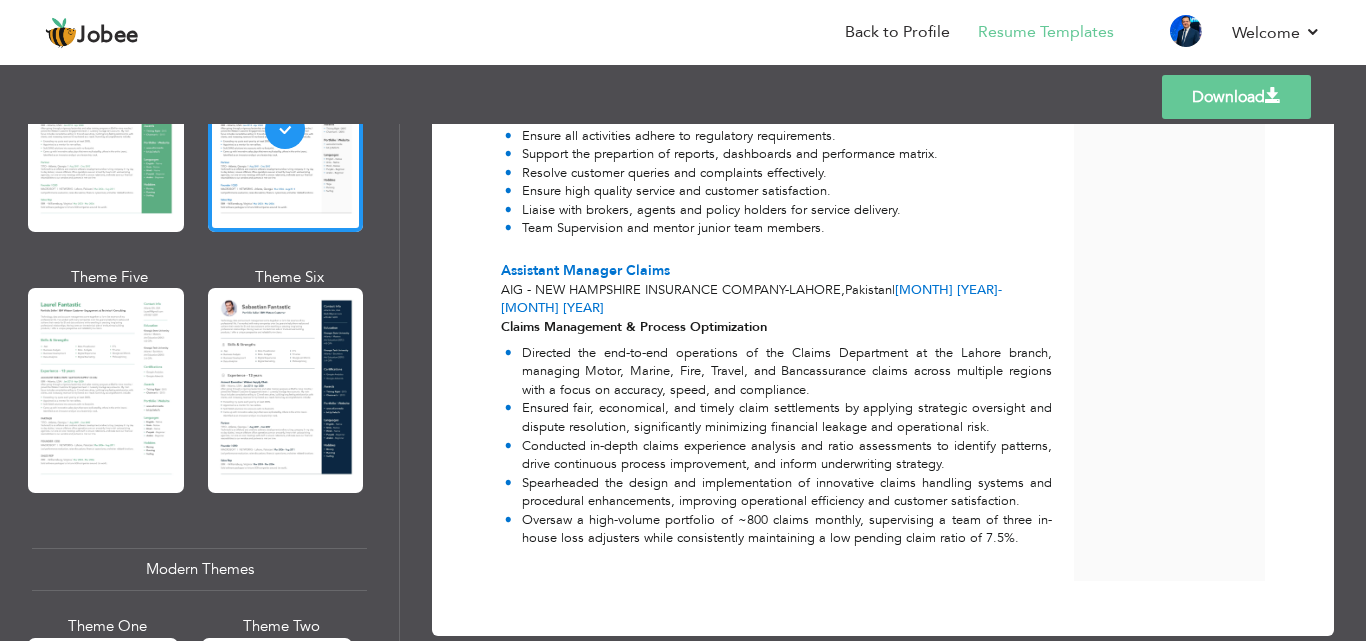 click at bounding box center (1273, 96) 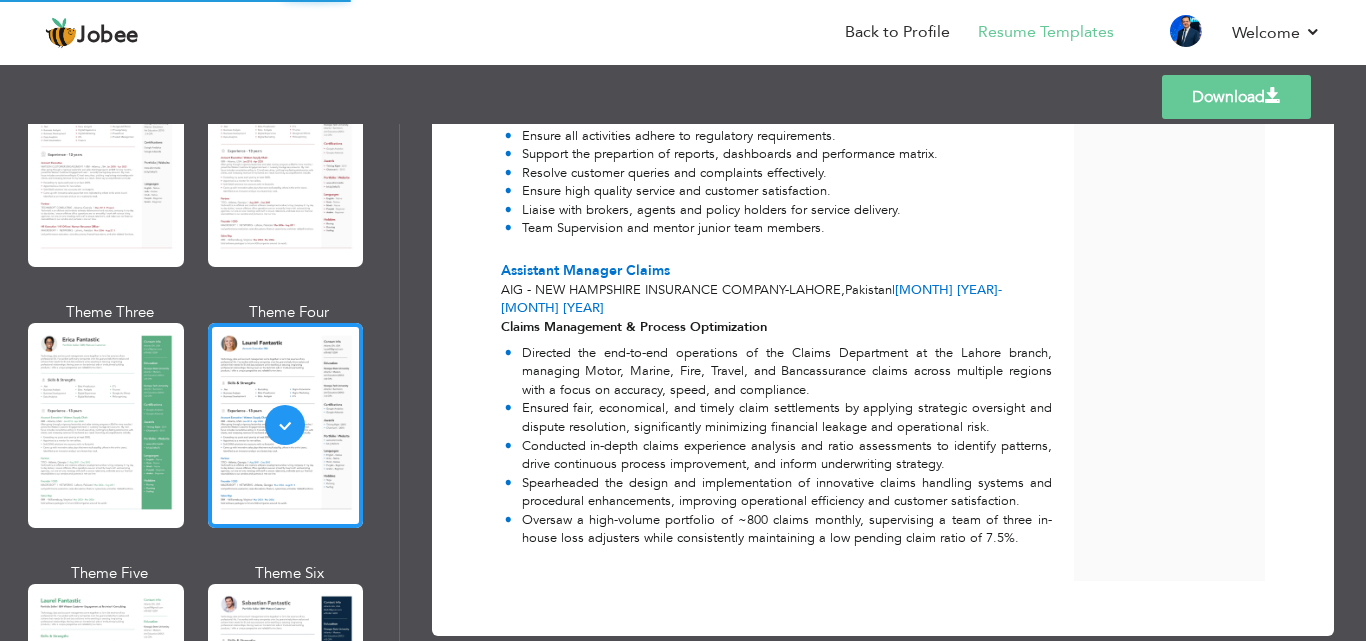 scroll, scrollTop: 200, scrollLeft: 0, axis: vertical 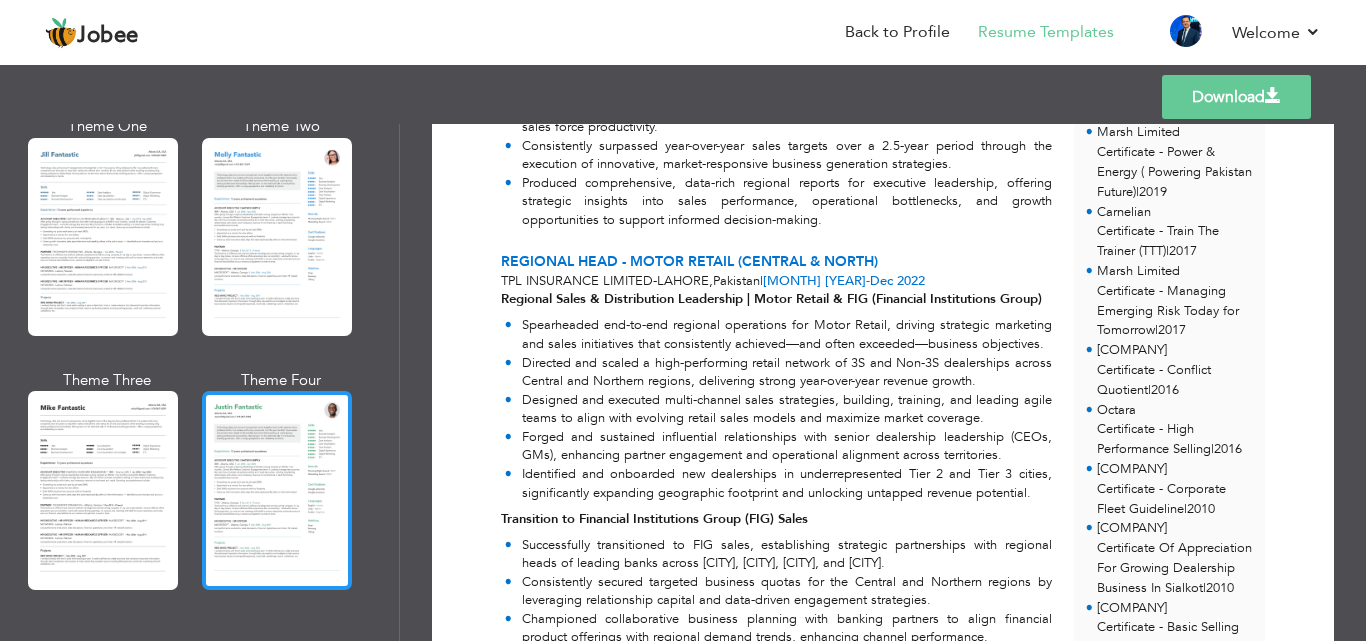 click at bounding box center (277, 490) 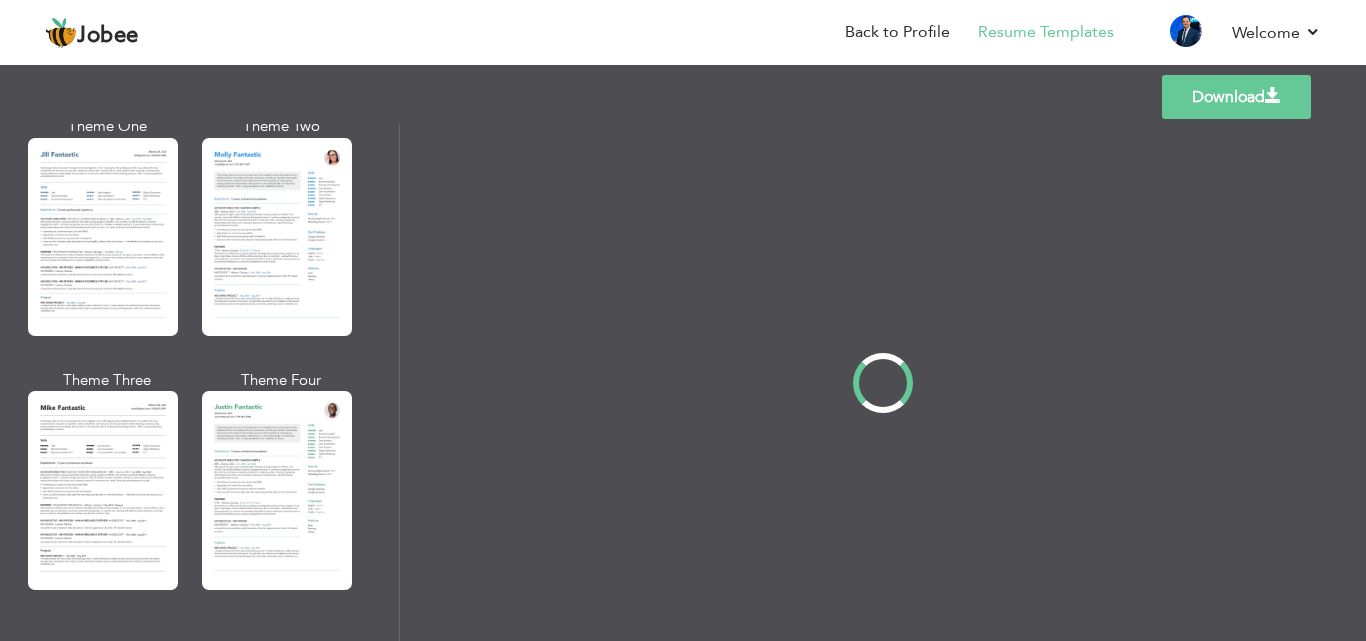 scroll, scrollTop: 0, scrollLeft: 0, axis: both 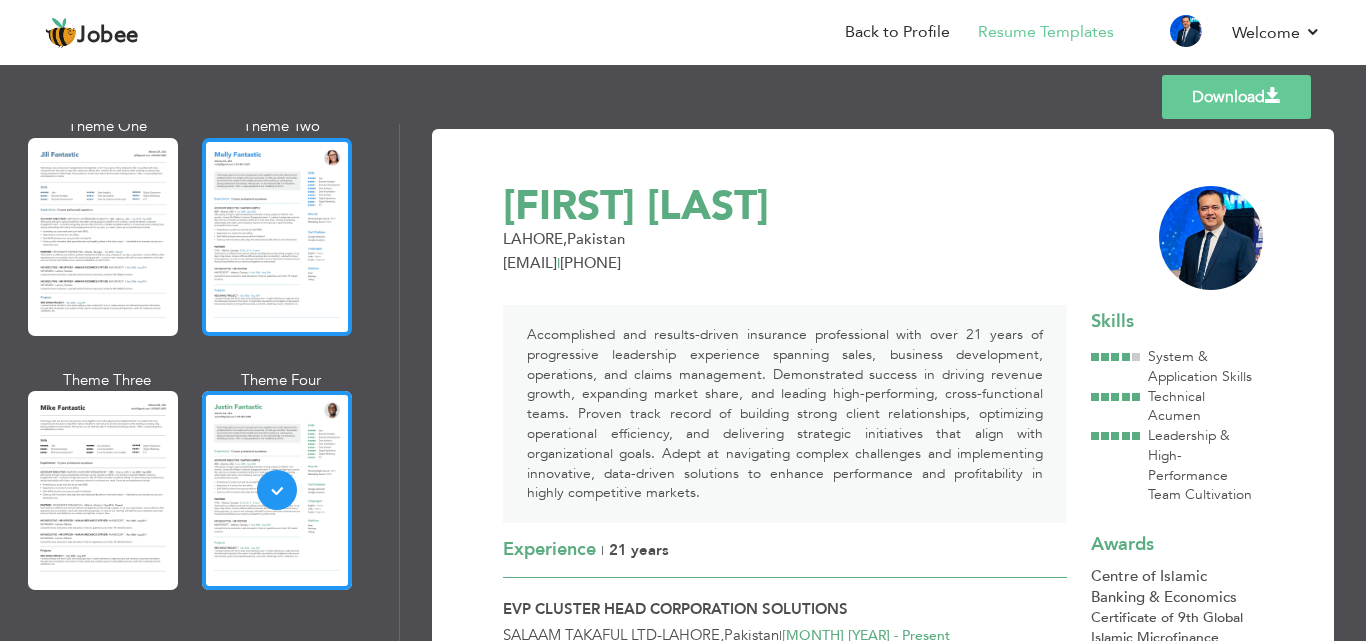 click at bounding box center (277, 237) 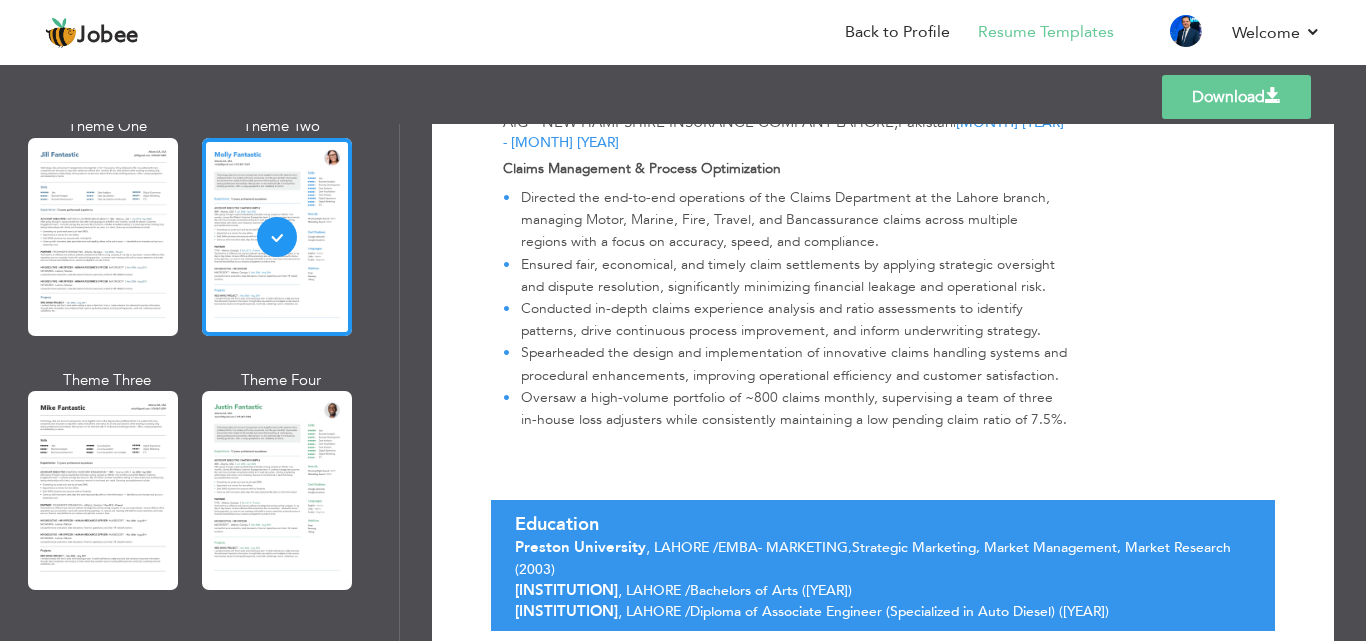 scroll, scrollTop: 3225, scrollLeft: 0, axis: vertical 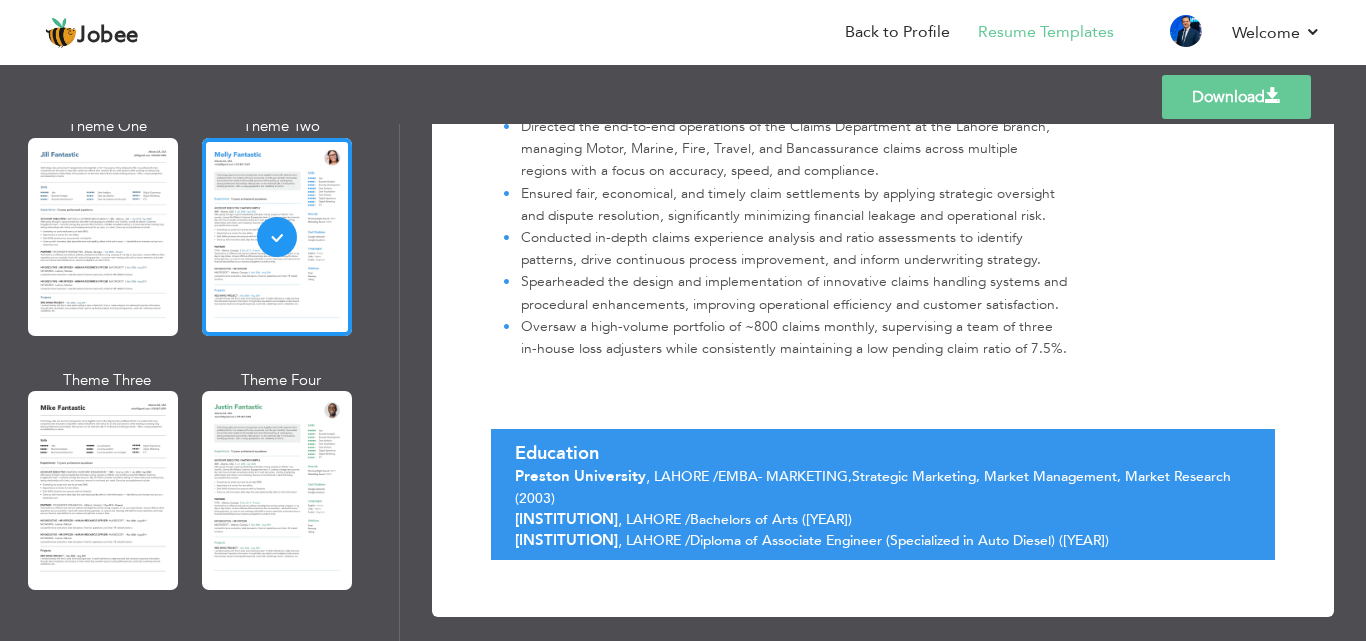 click on "Download" at bounding box center (1236, 97) 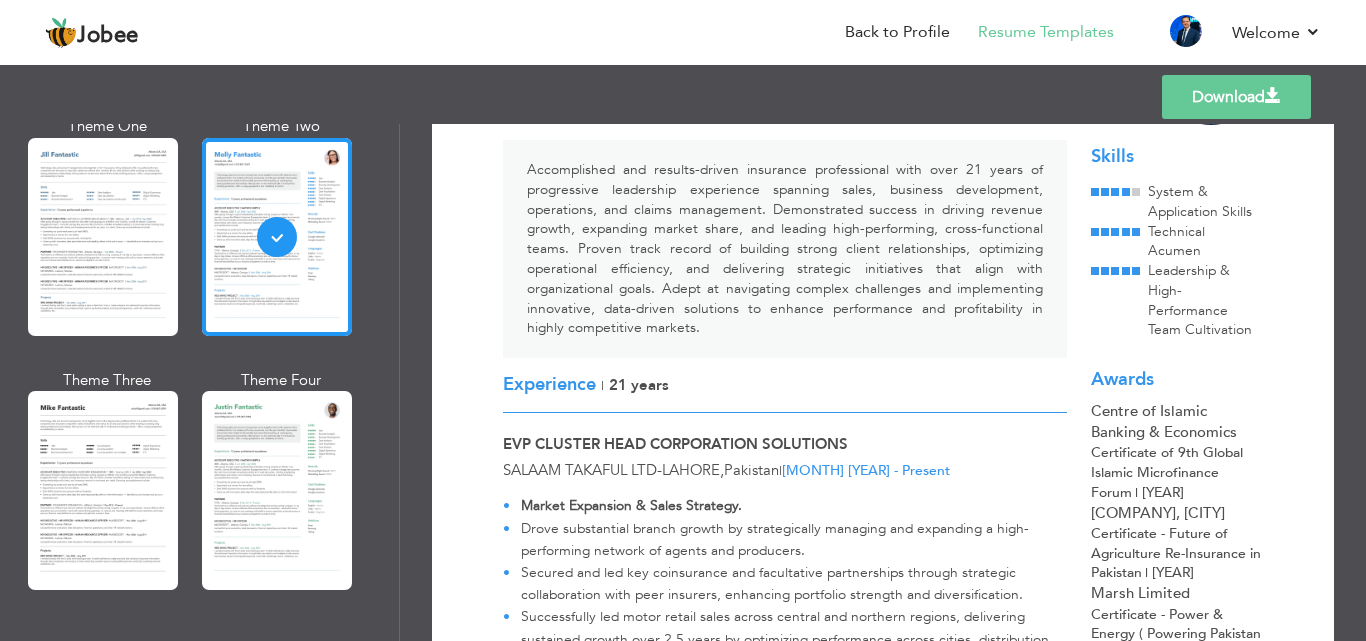scroll, scrollTop: 400, scrollLeft: 0, axis: vertical 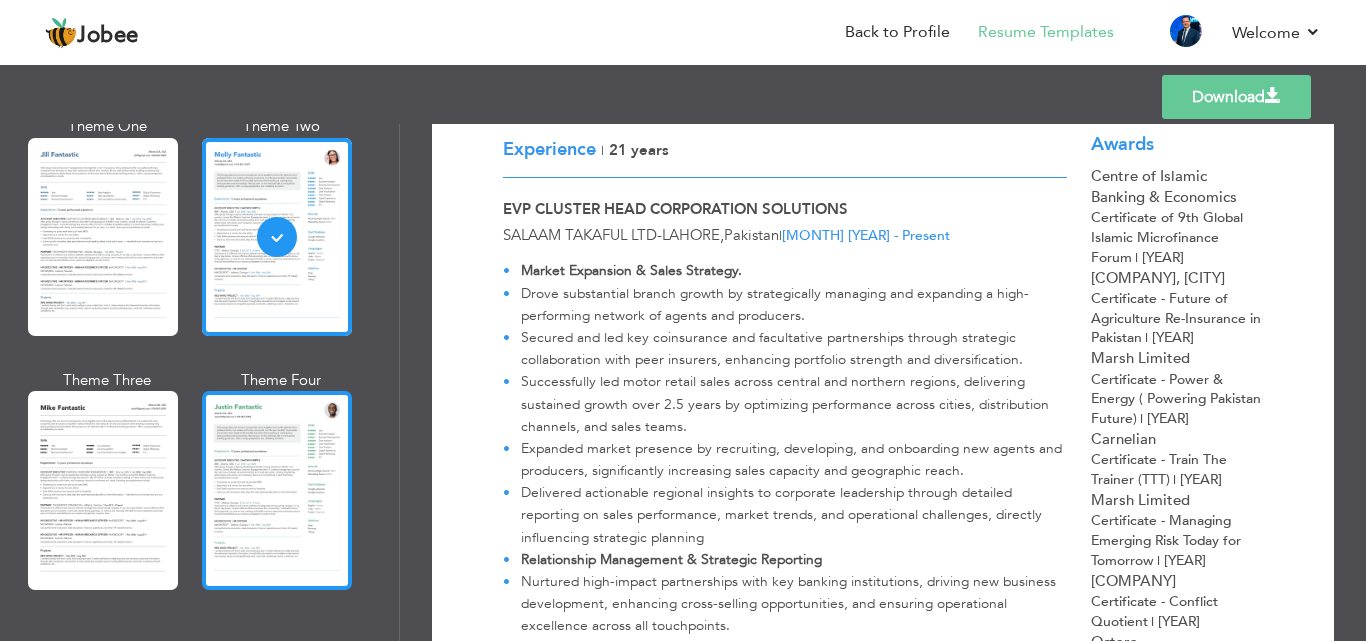 click at bounding box center [277, 490] 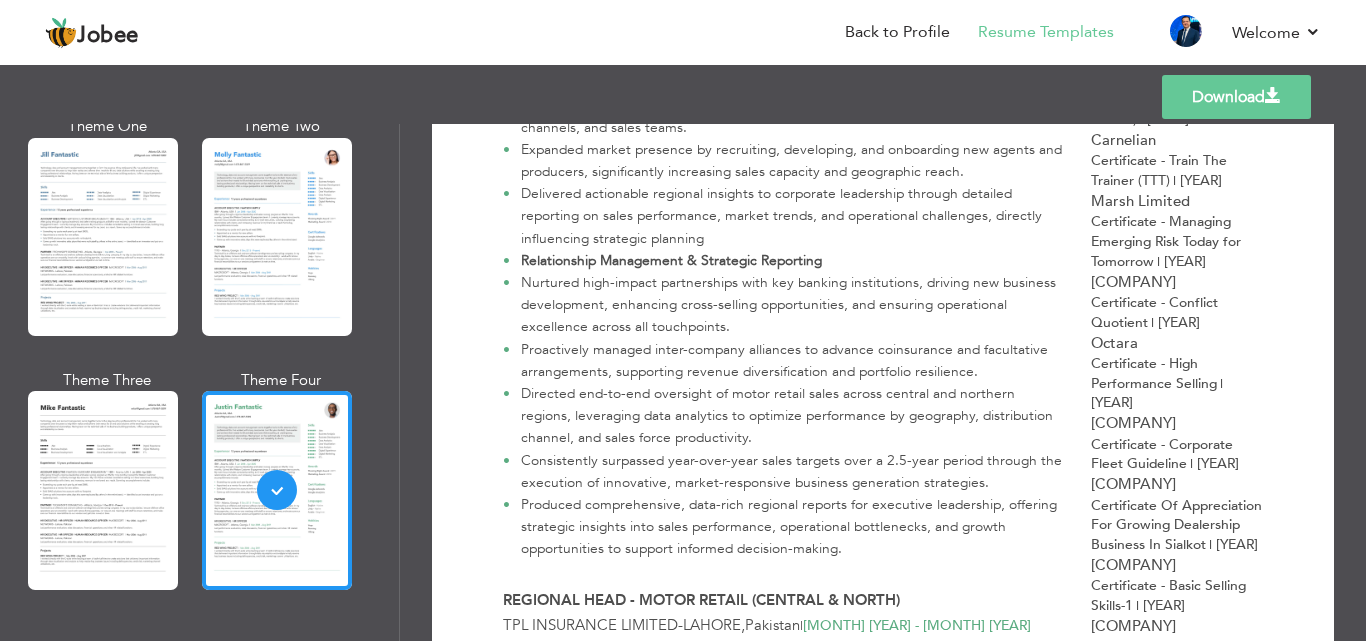 scroll, scrollTop: 700, scrollLeft: 0, axis: vertical 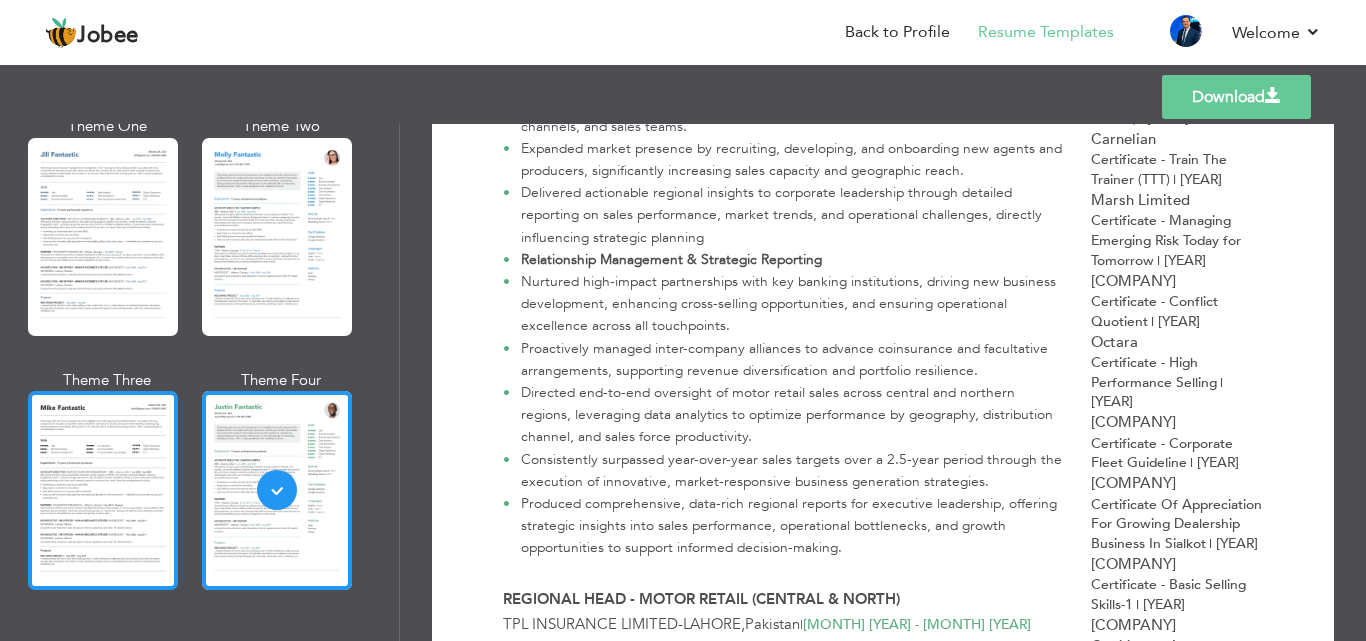 click at bounding box center [103, 490] 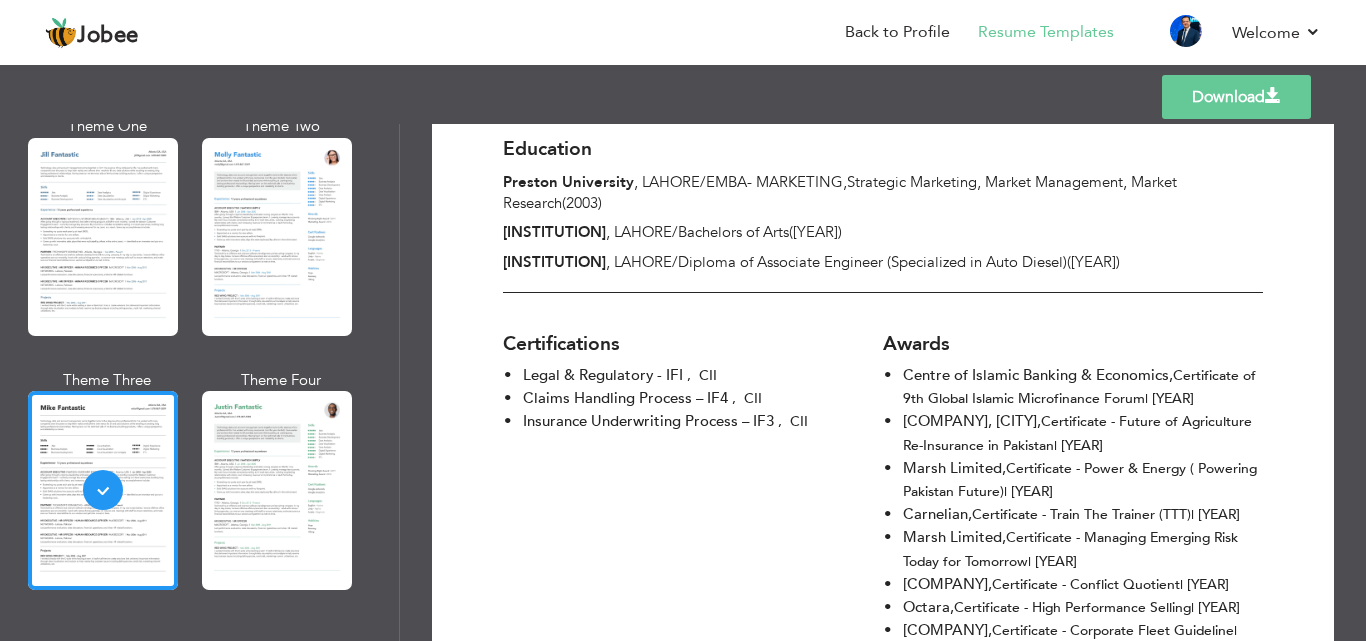 scroll, scrollTop: 2990, scrollLeft: 0, axis: vertical 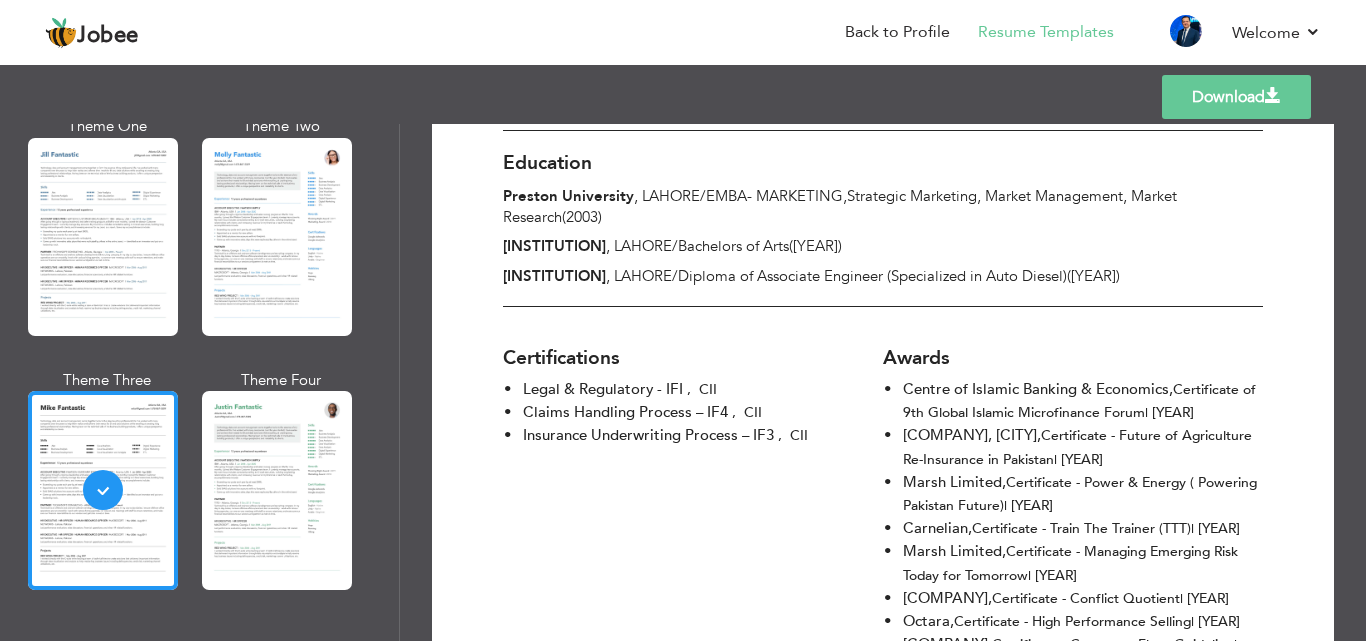 click on "Download" at bounding box center (1236, 97) 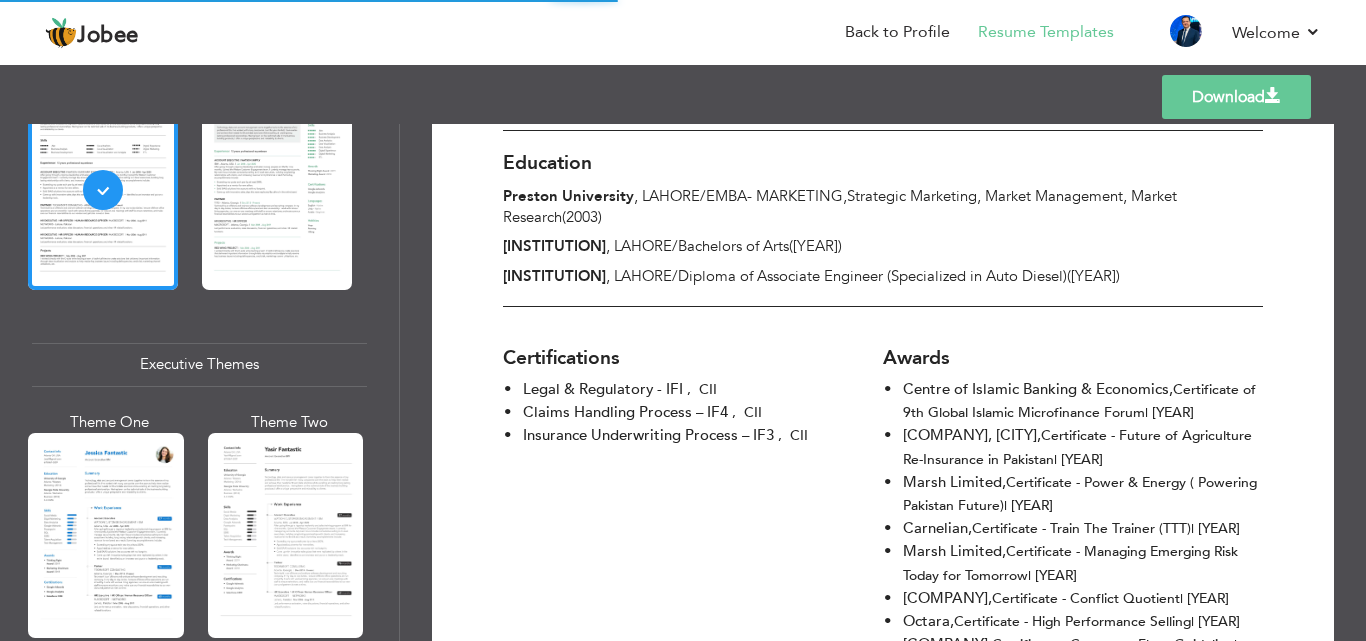 scroll, scrollTop: 1500, scrollLeft: 0, axis: vertical 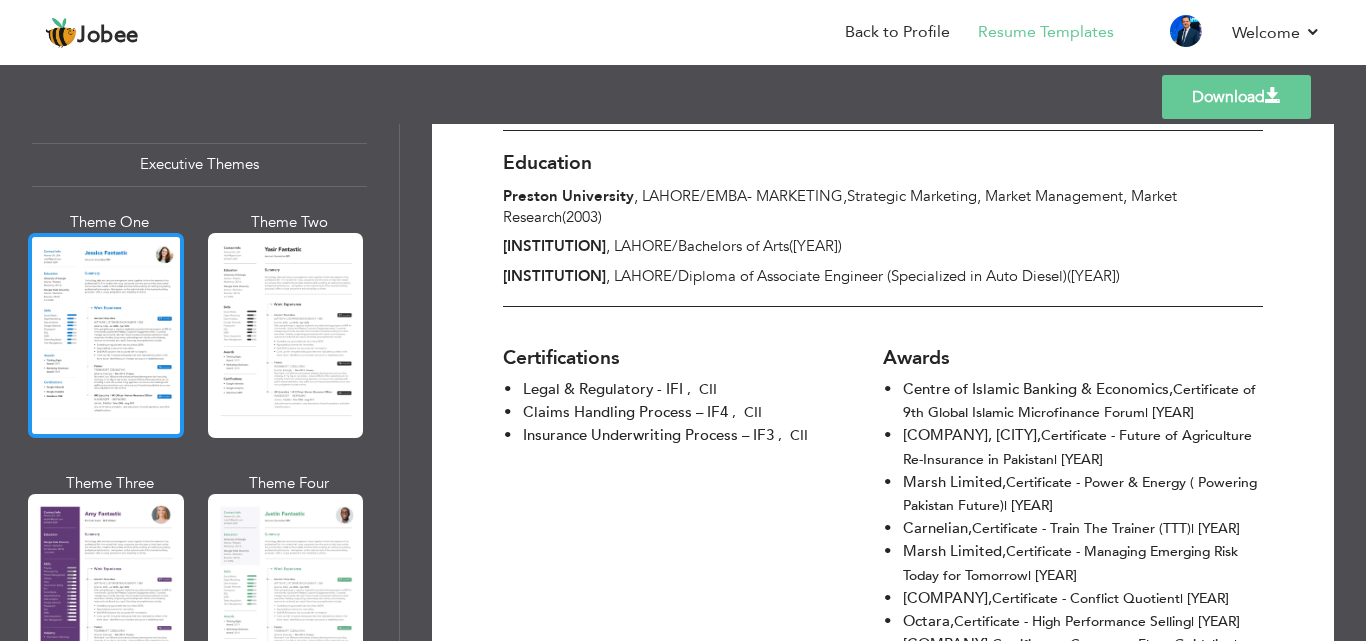 click at bounding box center (106, 335) 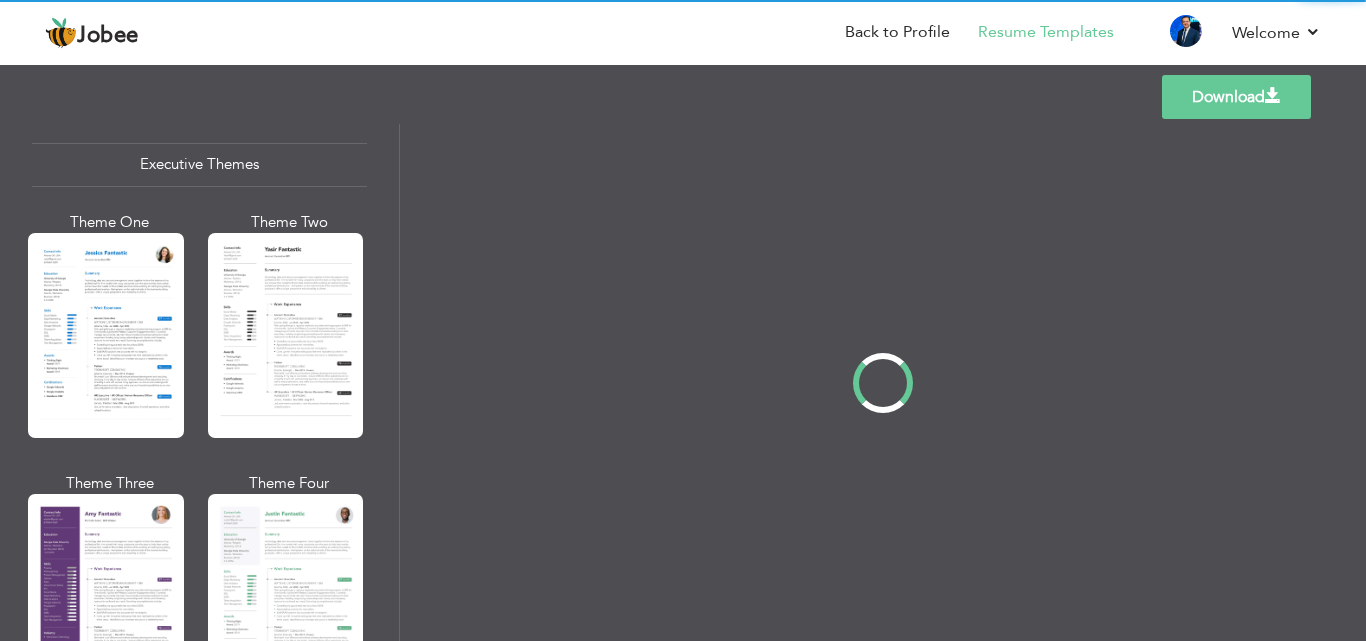 scroll, scrollTop: 0, scrollLeft: 0, axis: both 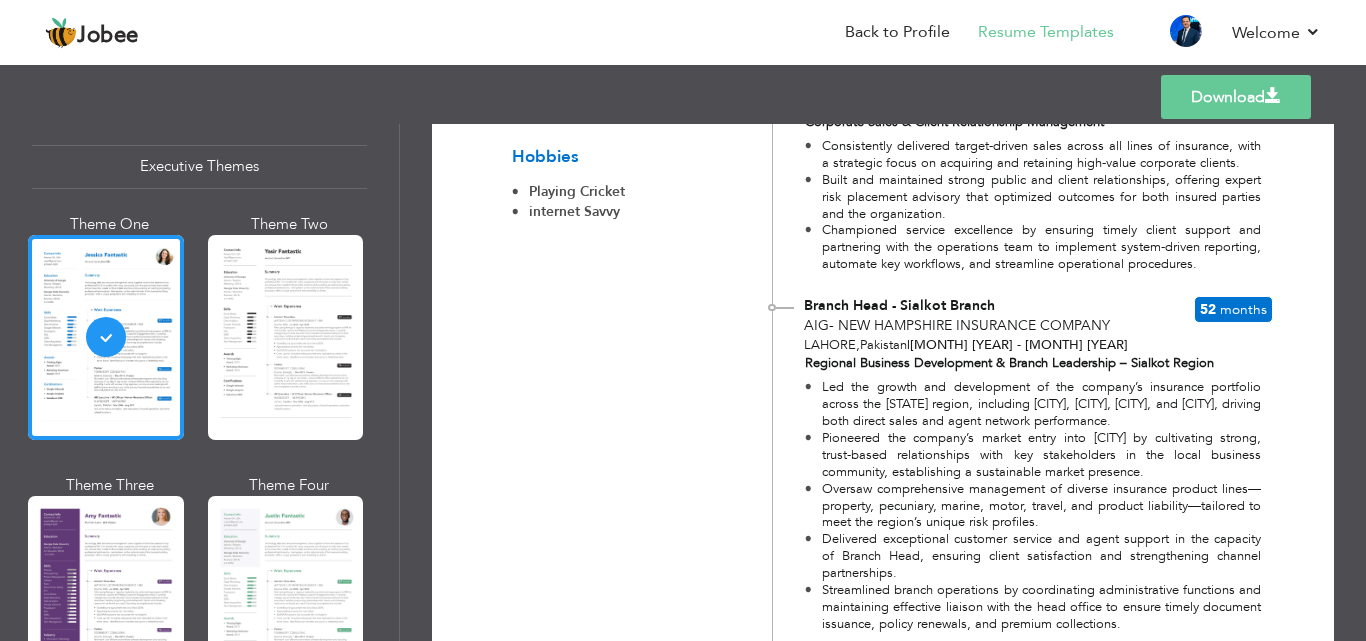 click on "Download" at bounding box center (1236, 97) 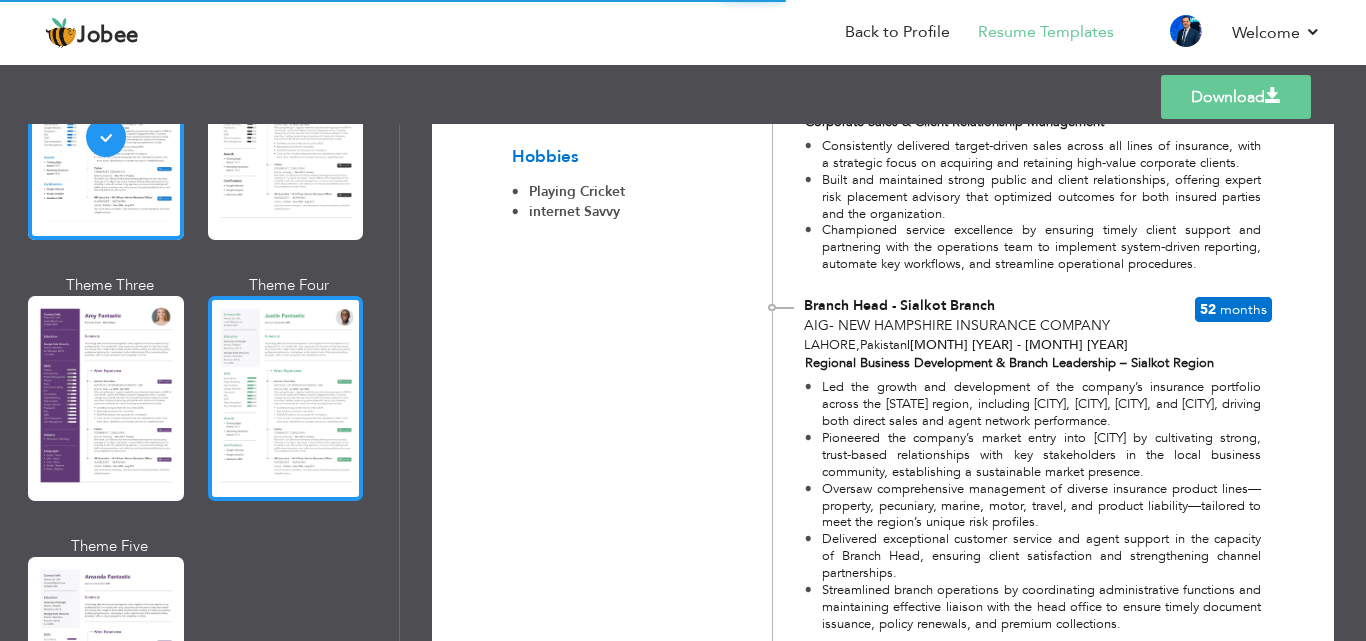 scroll, scrollTop: 1798, scrollLeft: 0, axis: vertical 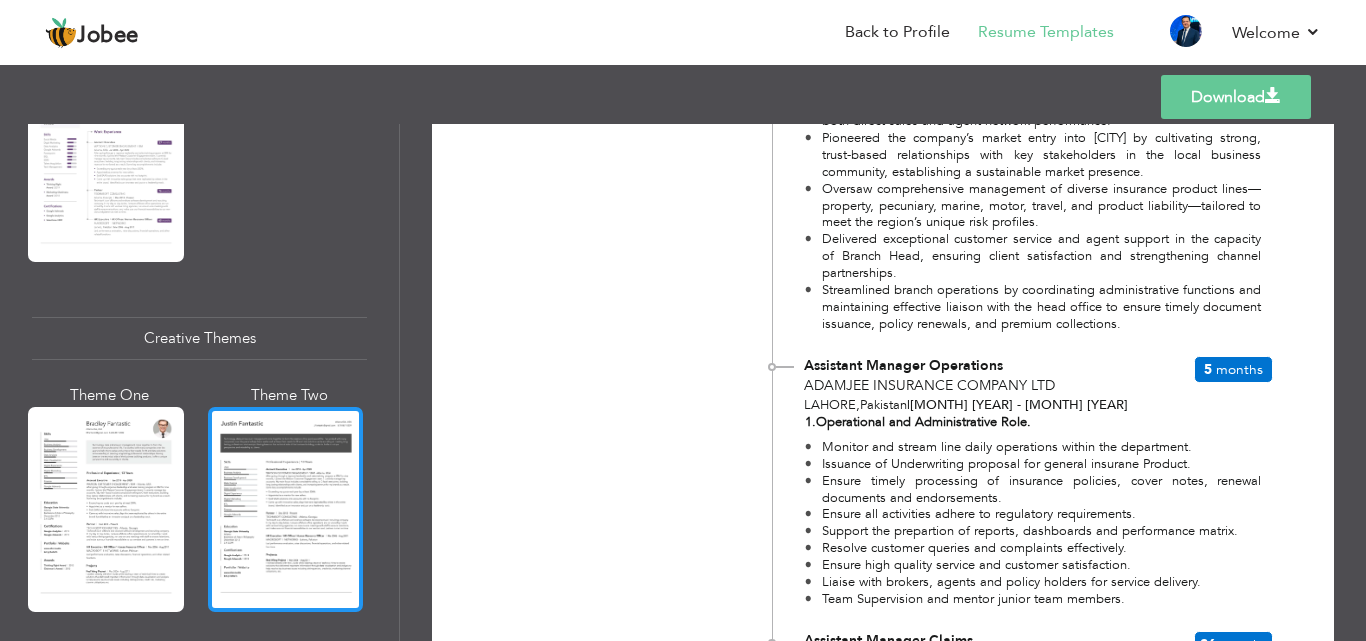 click at bounding box center (286, 509) 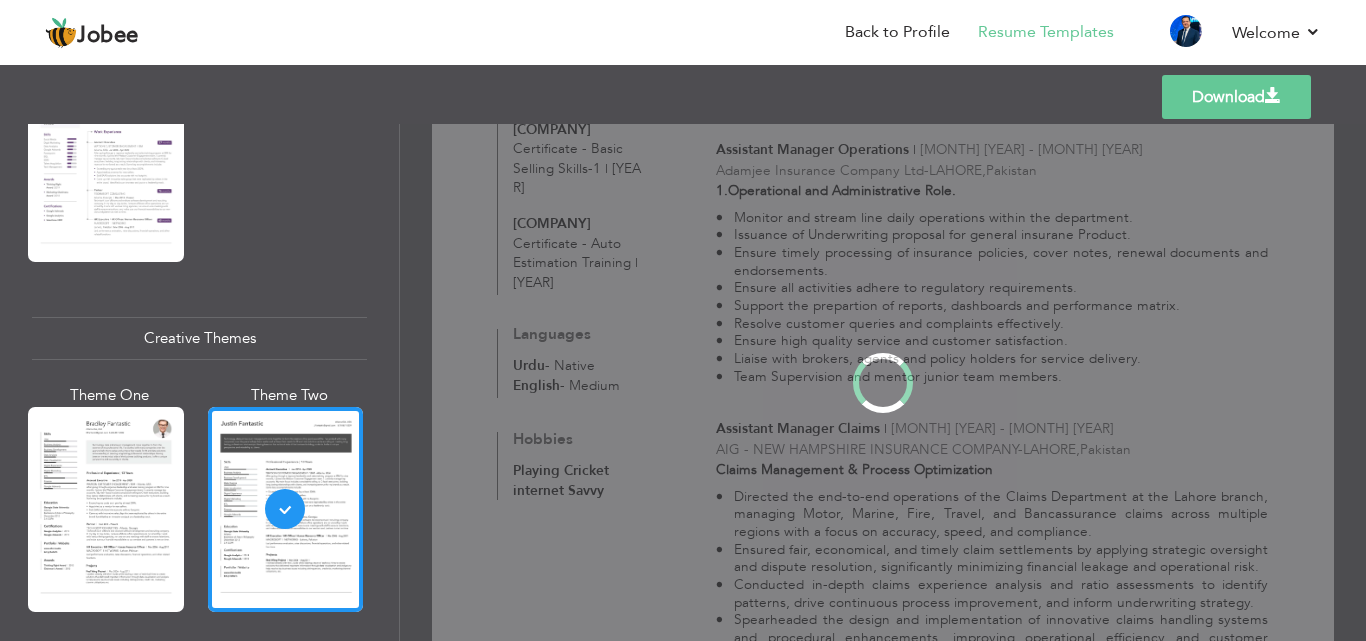 scroll, scrollTop: 2200, scrollLeft: 0, axis: vertical 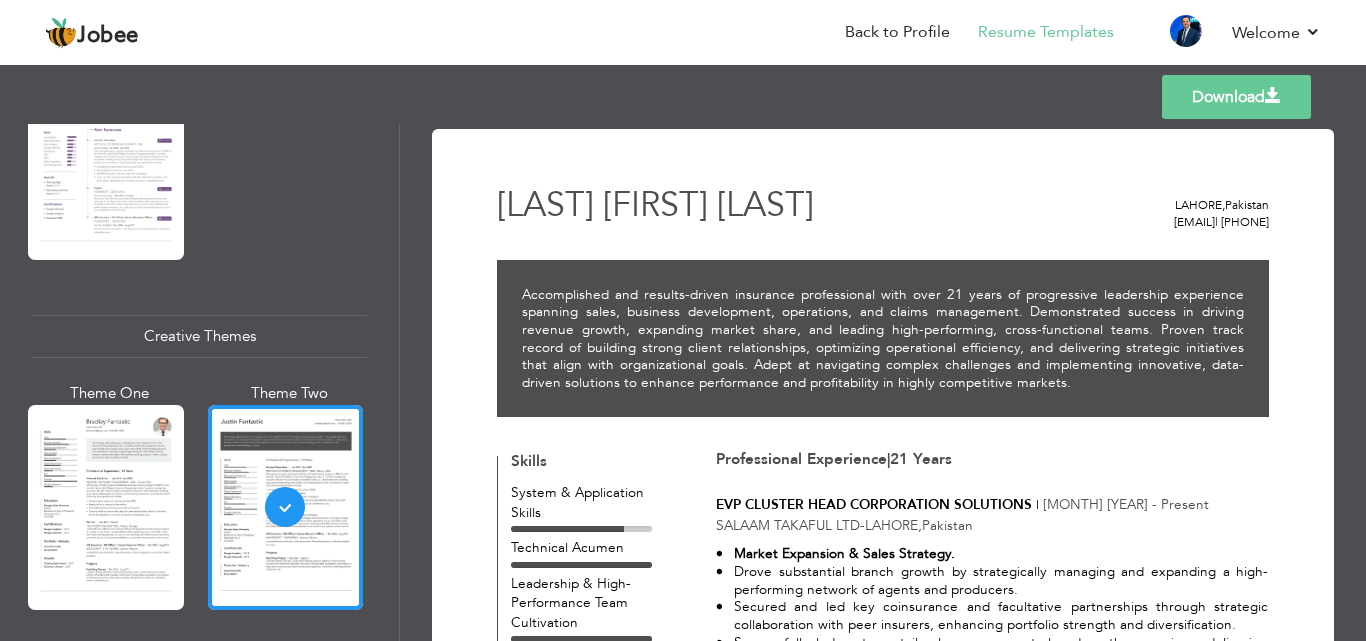 click at bounding box center (1273, 96) 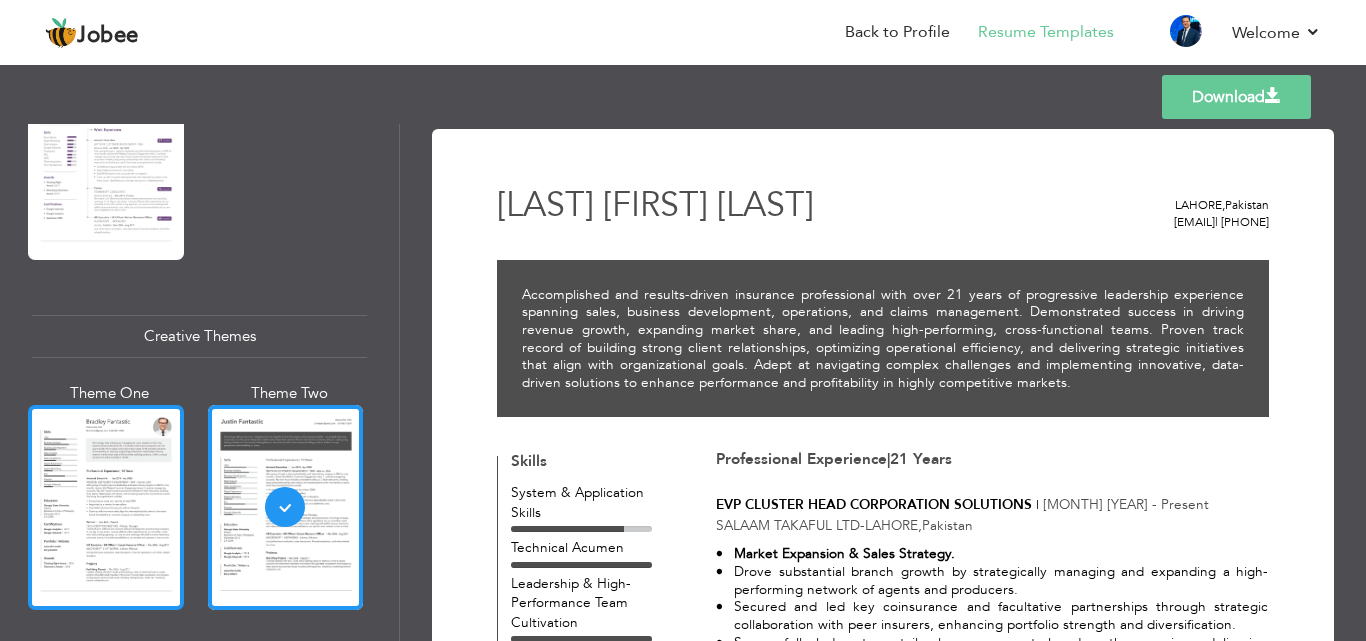 click at bounding box center [106, 507] 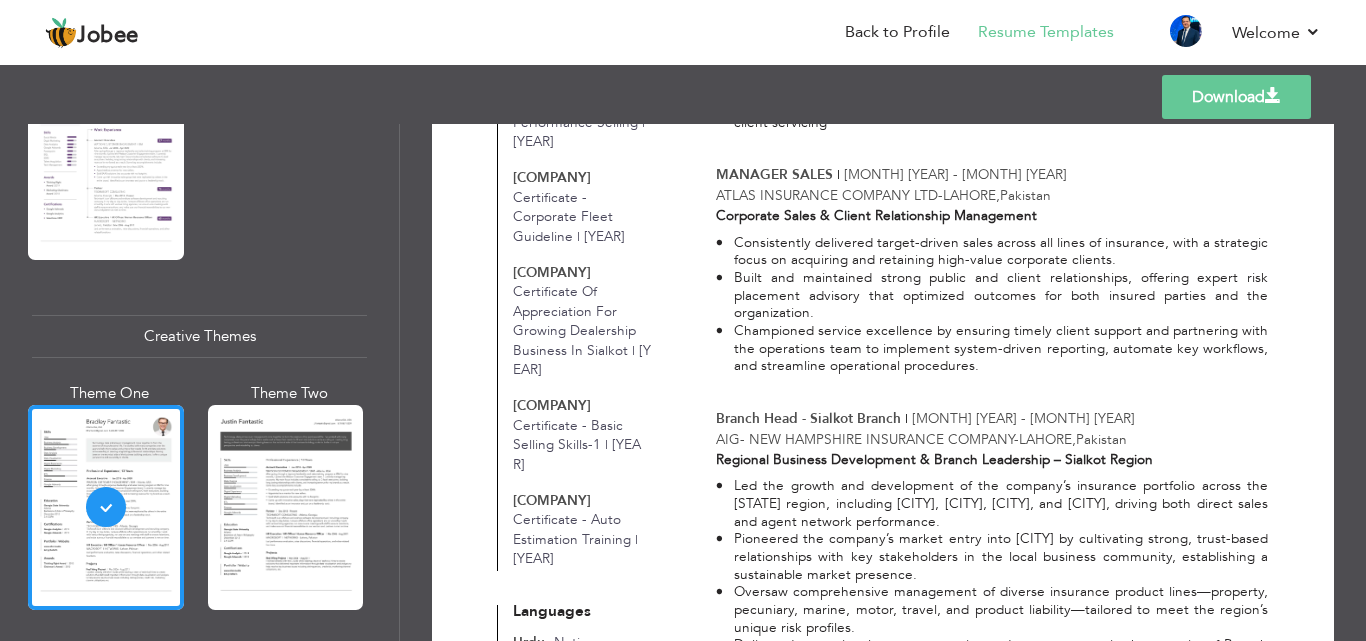 scroll, scrollTop: 1733, scrollLeft: 0, axis: vertical 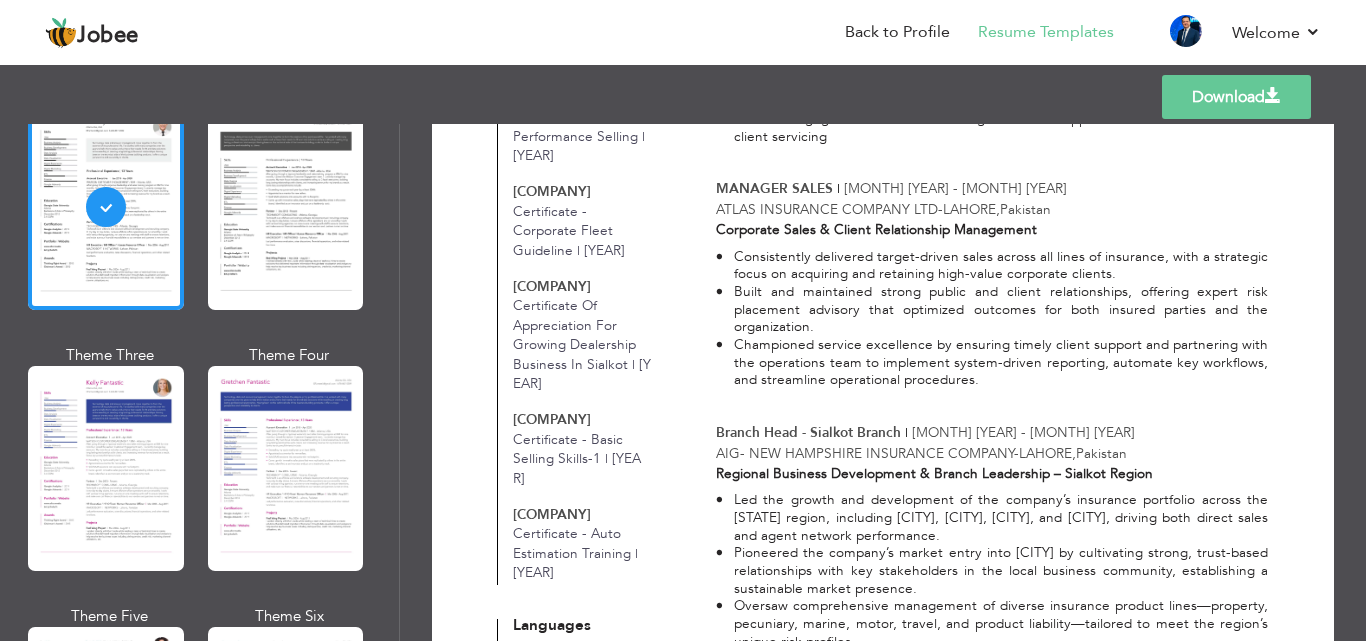 click on "Download" at bounding box center [1236, 97] 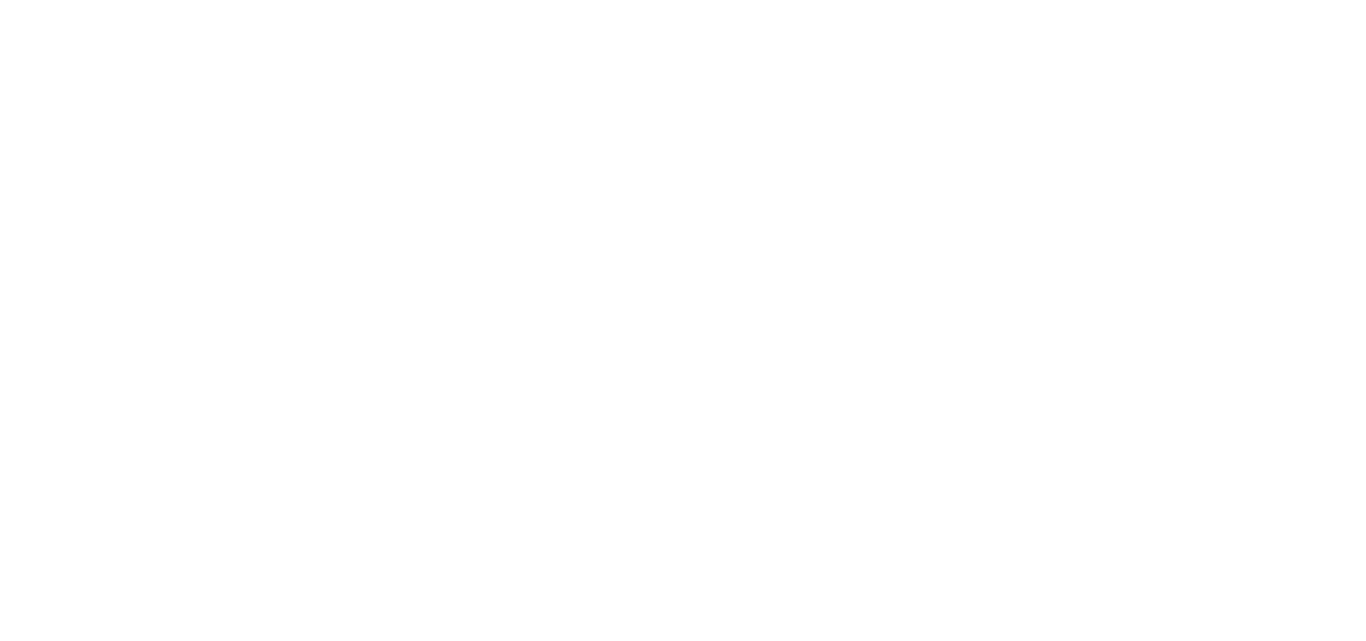 scroll, scrollTop: 0, scrollLeft: 0, axis: both 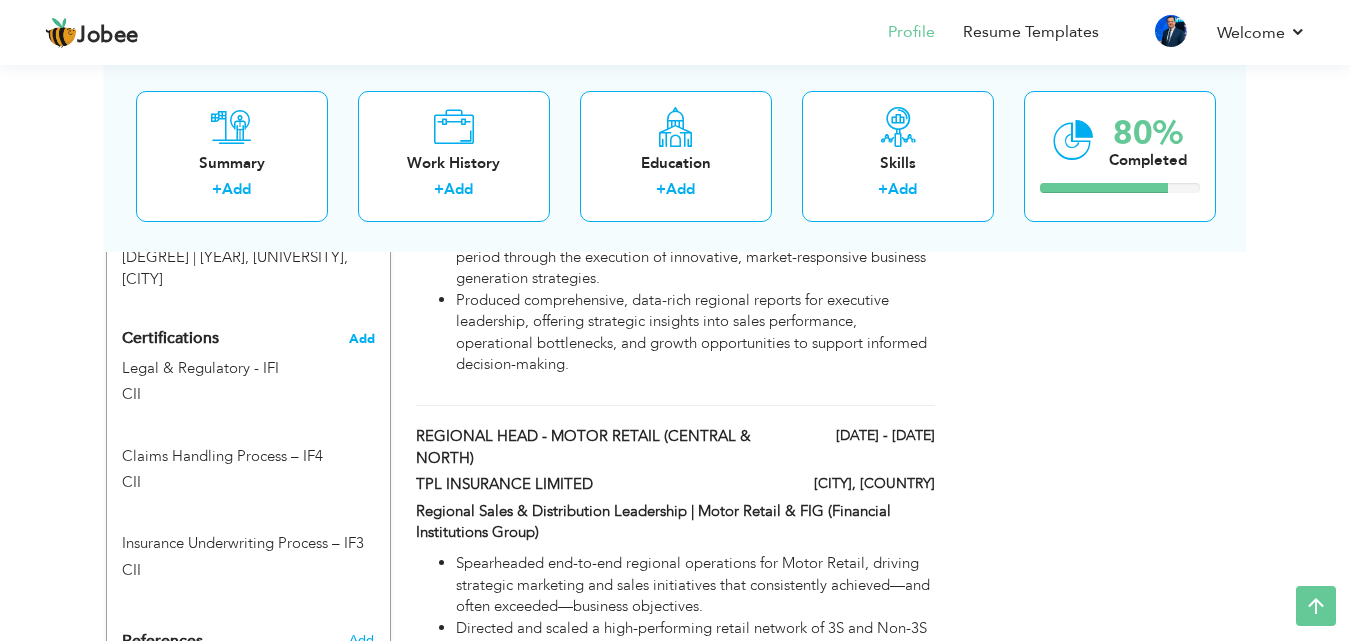 click on "Add" at bounding box center [362, 339] 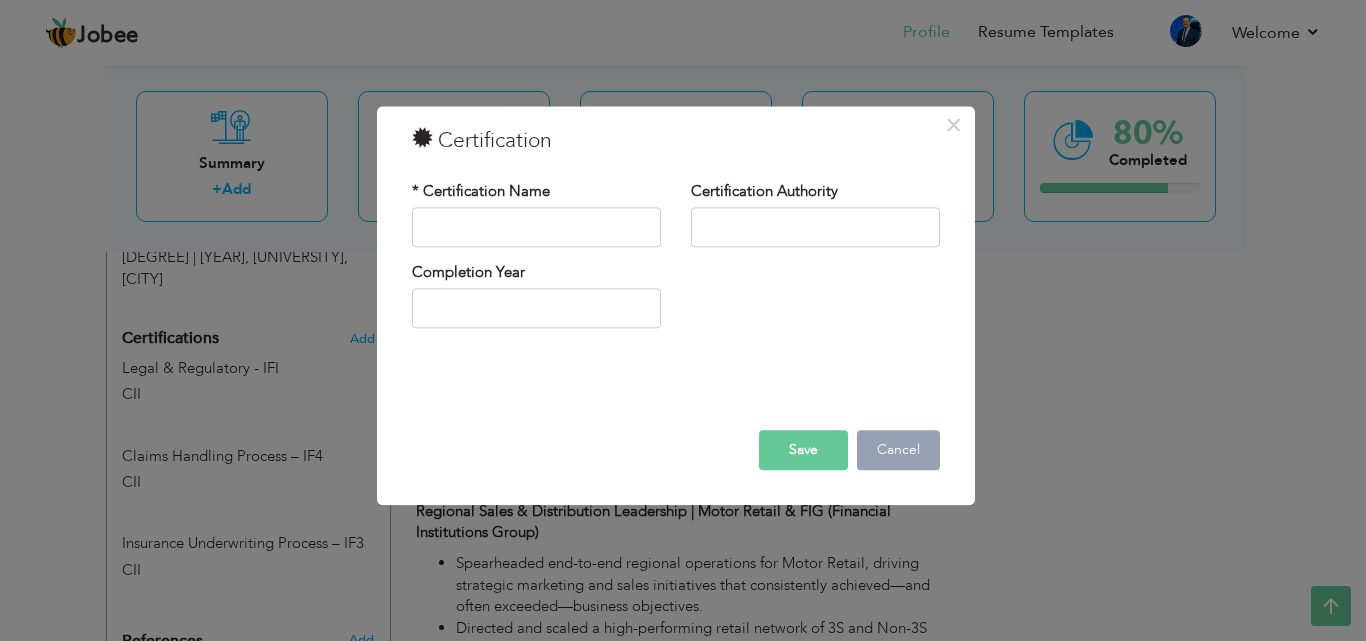 click on "Cancel" at bounding box center [898, 450] 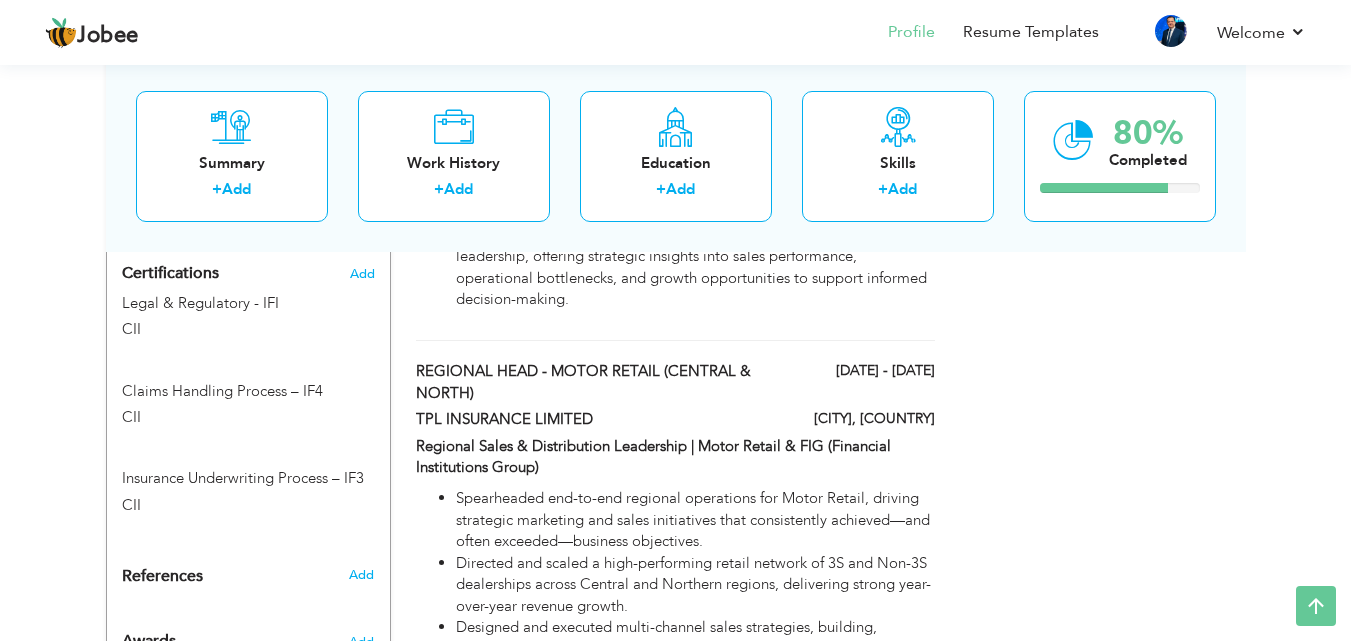 scroll, scrollTop: 1200, scrollLeft: 0, axis: vertical 